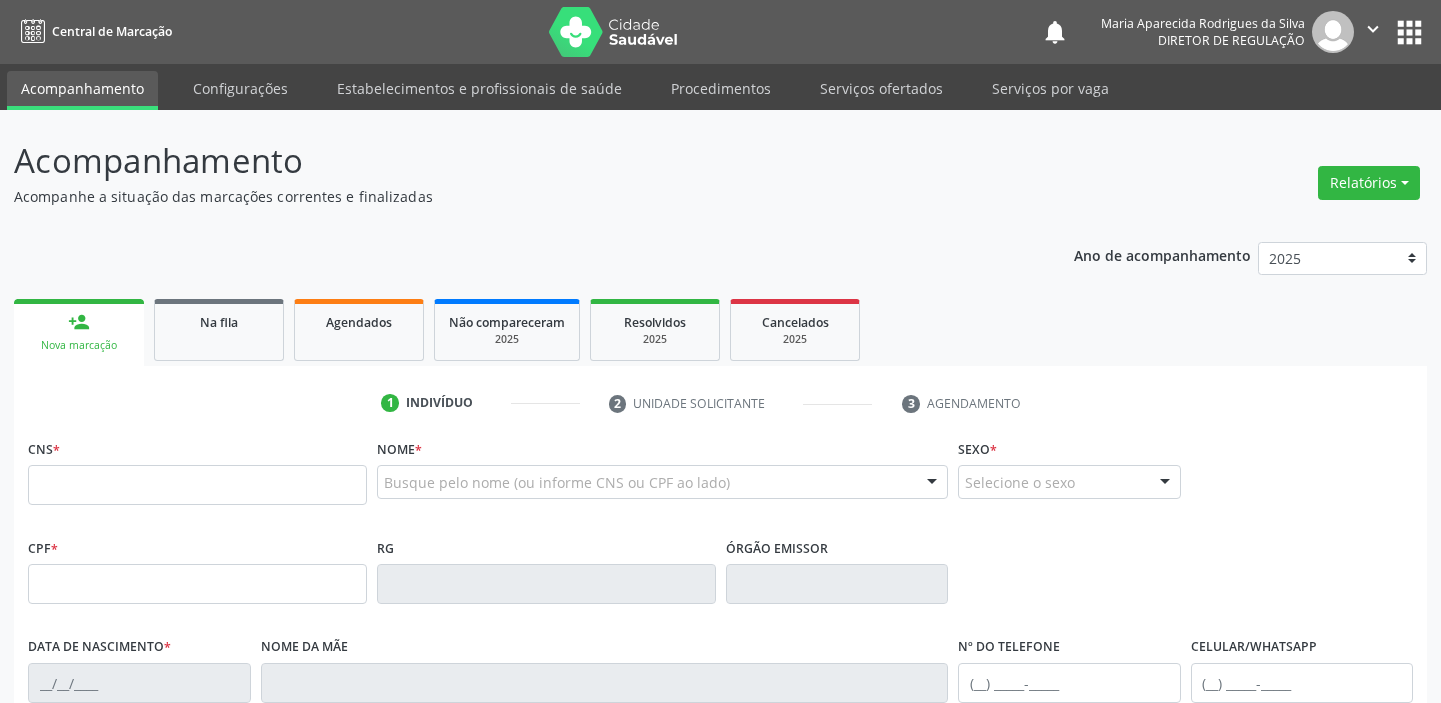 scroll, scrollTop: 0, scrollLeft: 0, axis: both 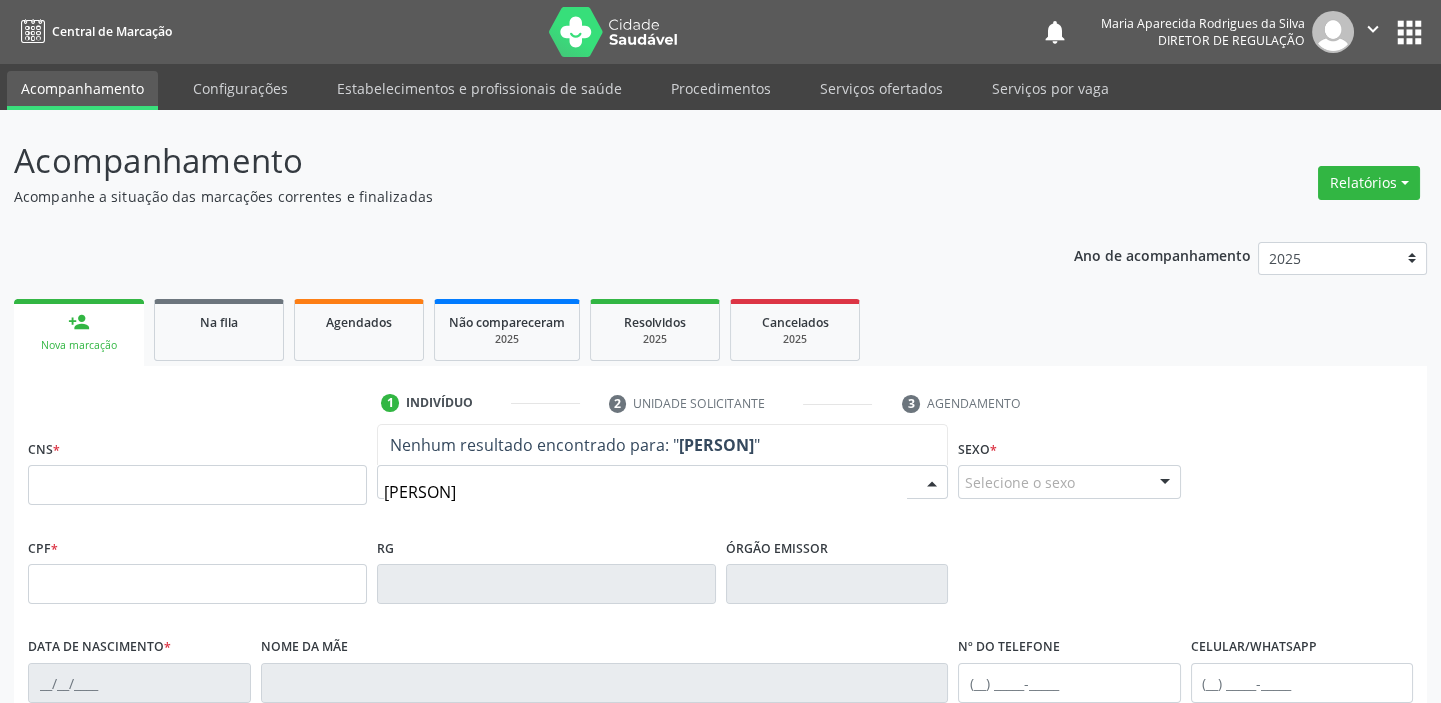 type on "ERENILSON" 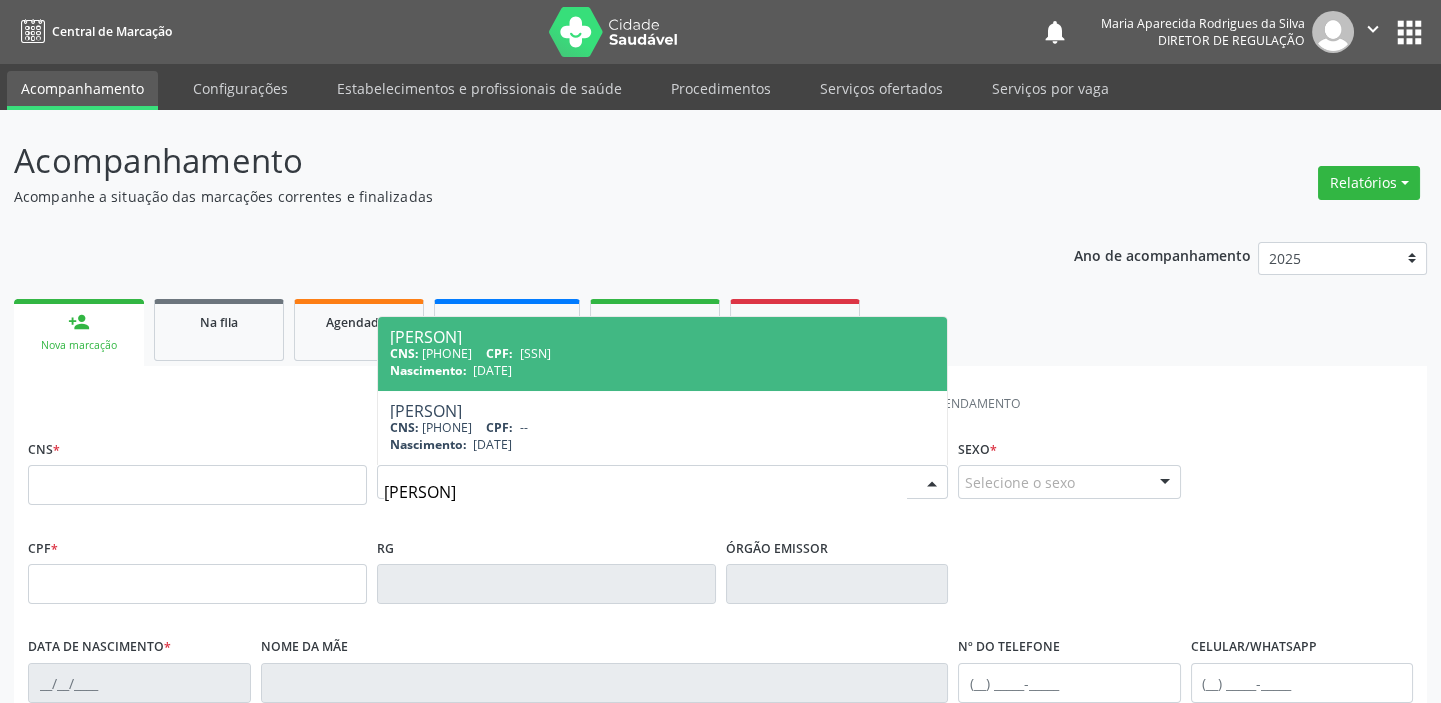 click on "Erenilson Ferreira da Silva" at bounding box center [662, 337] 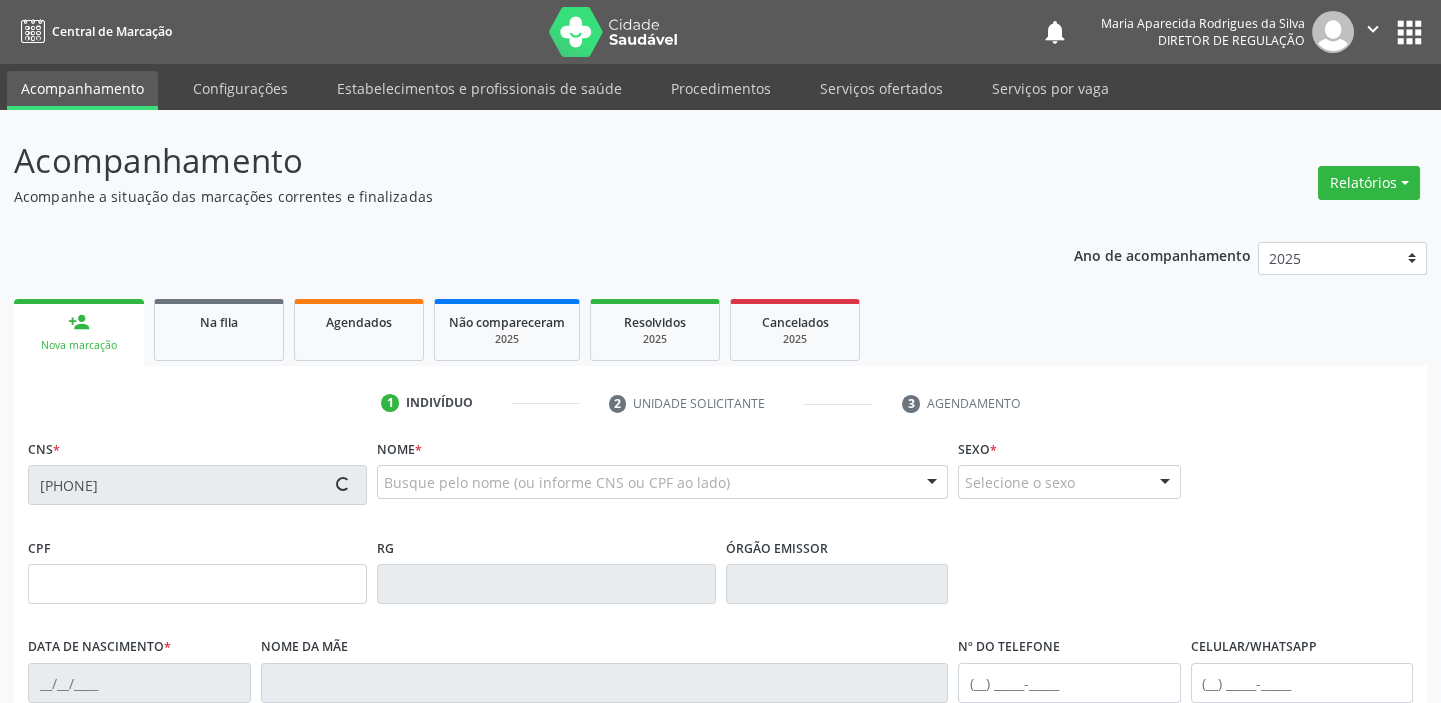 type on "045.189.964-45" 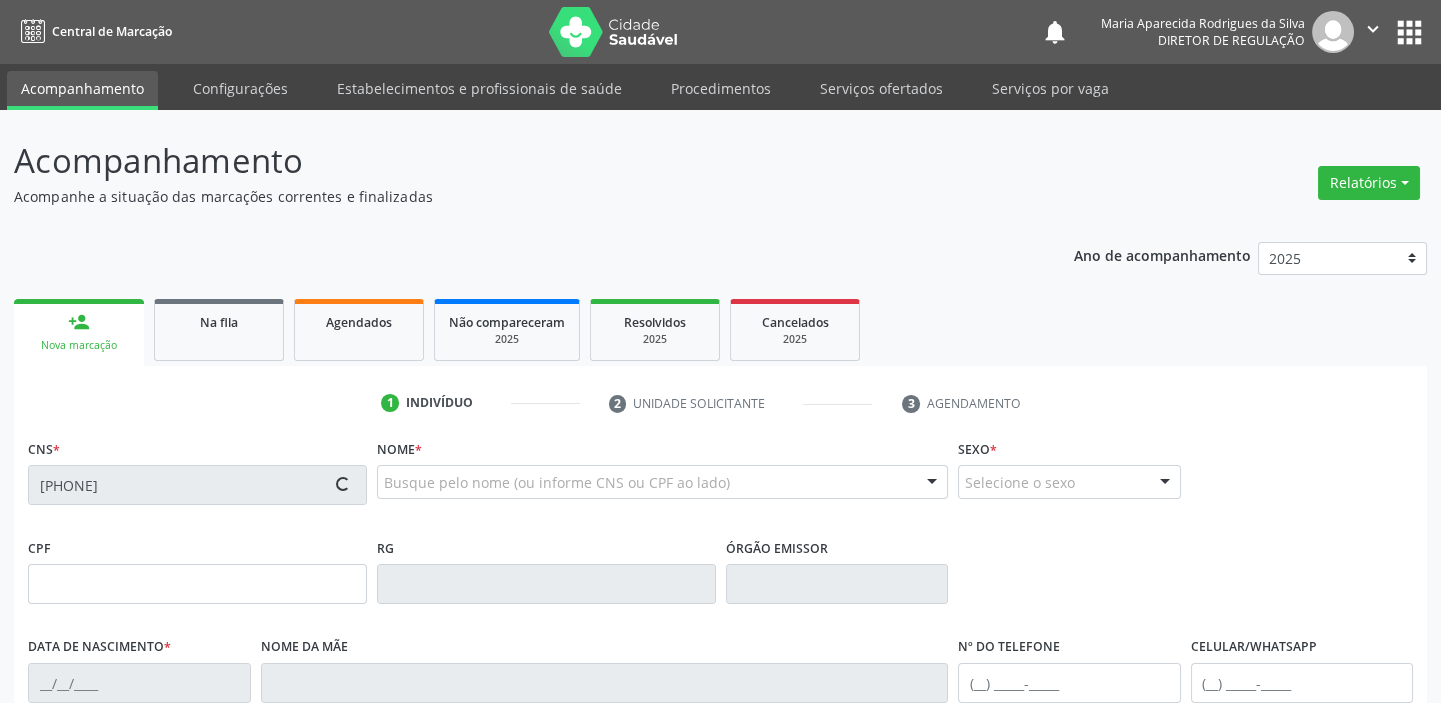 type on "(87) 98865-6604" 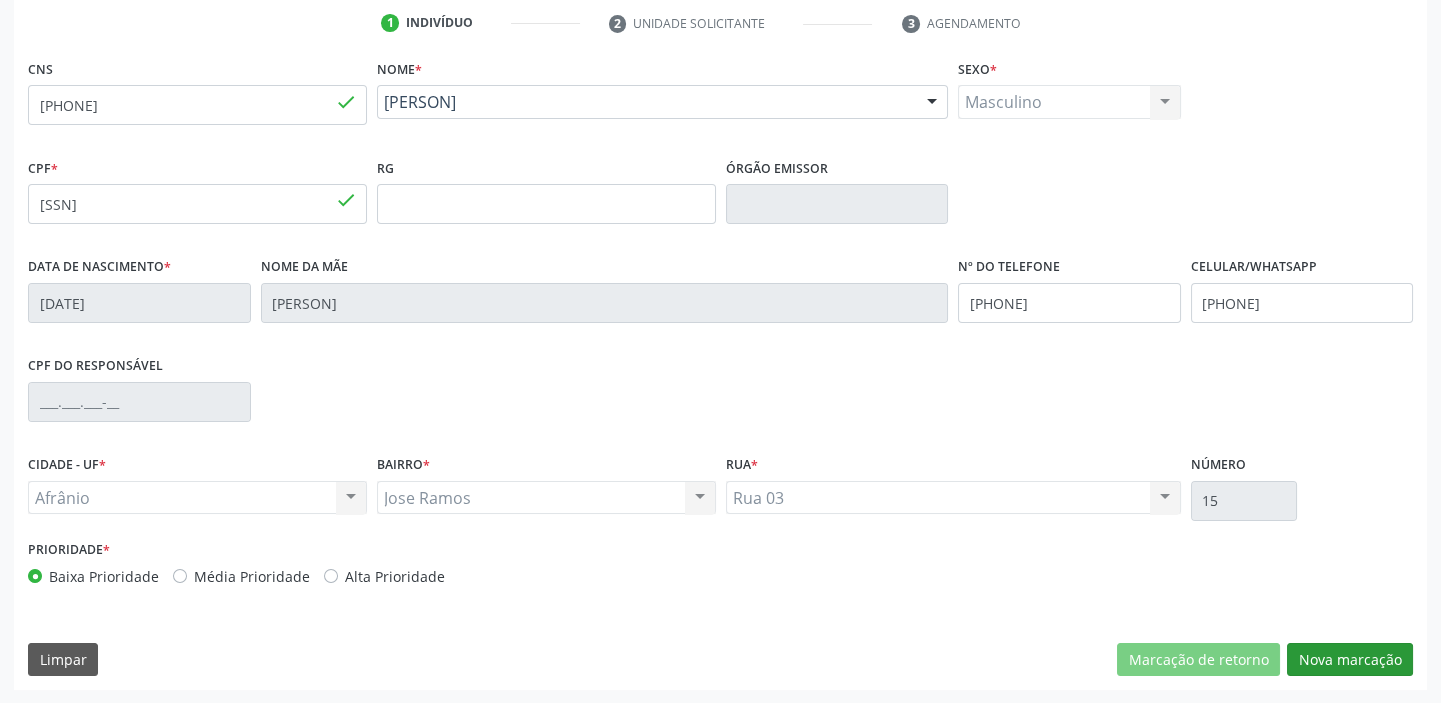 scroll, scrollTop: 380, scrollLeft: 0, axis: vertical 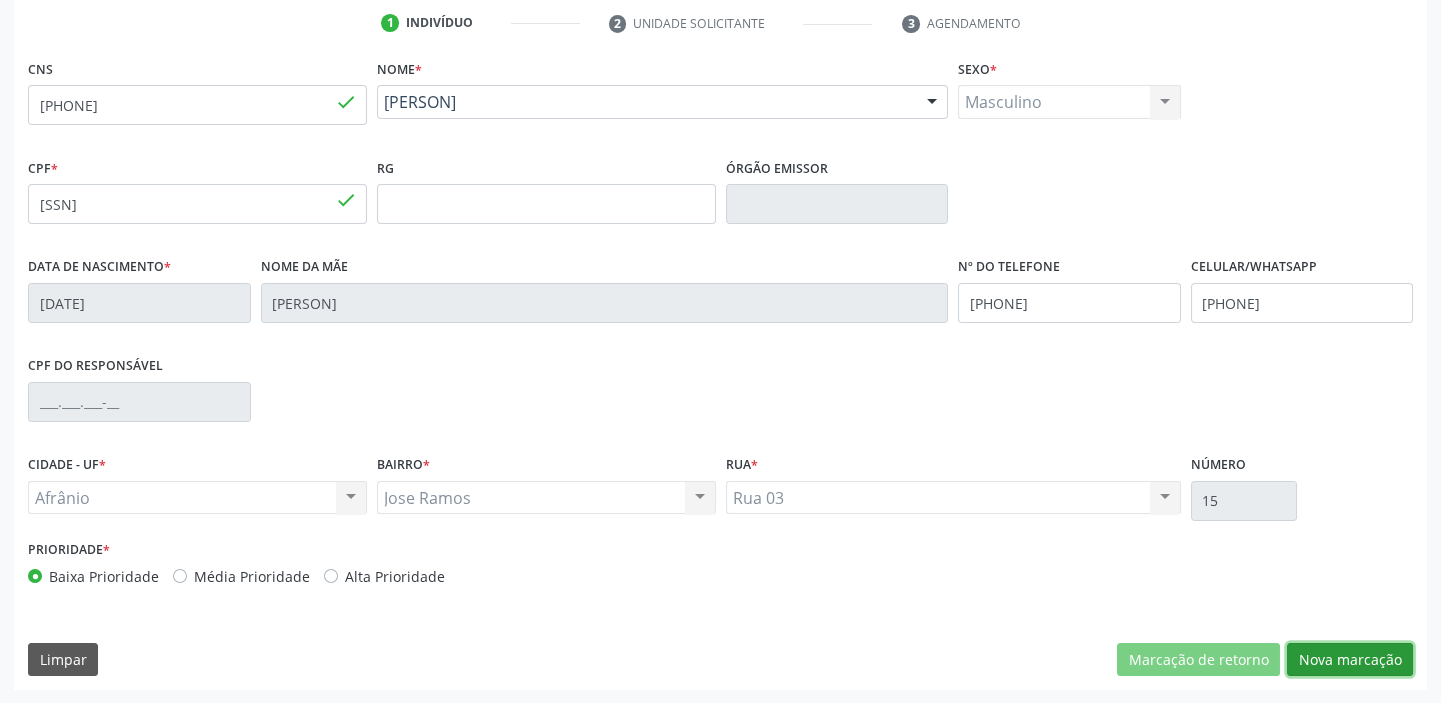 click on "Nova marcação" at bounding box center (1350, 660) 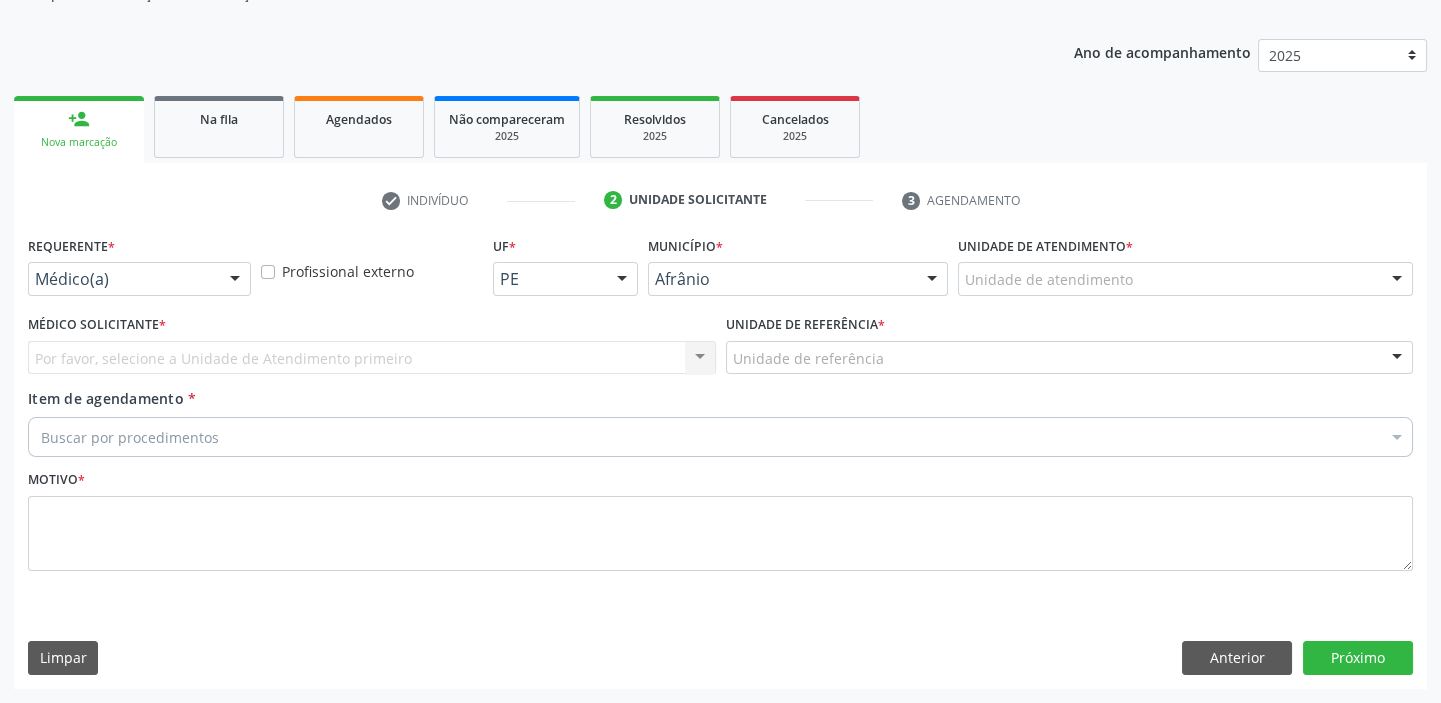 scroll, scrollTop: 201, scrollLeft: 0, axis: vertical 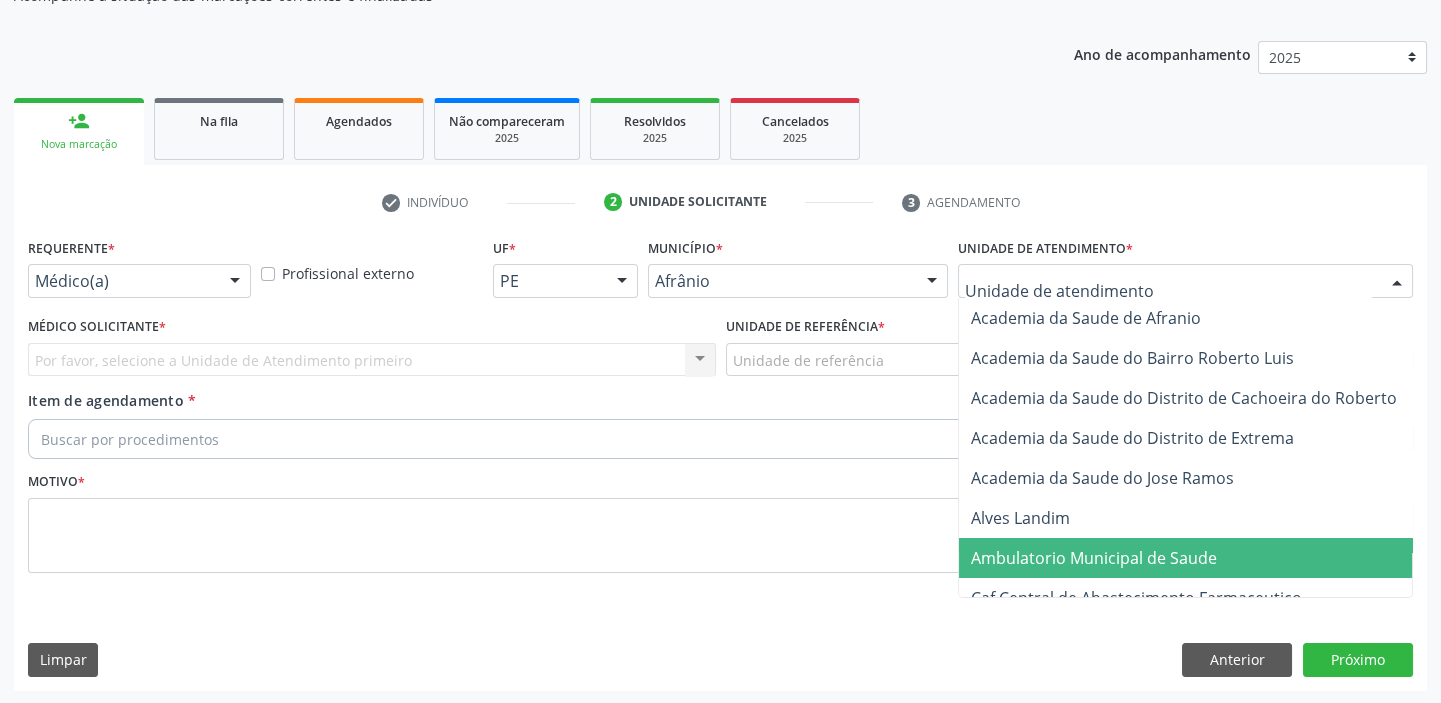 click on "Ambulatorio Municipal de Saude" at bounding box center [1094, 558] 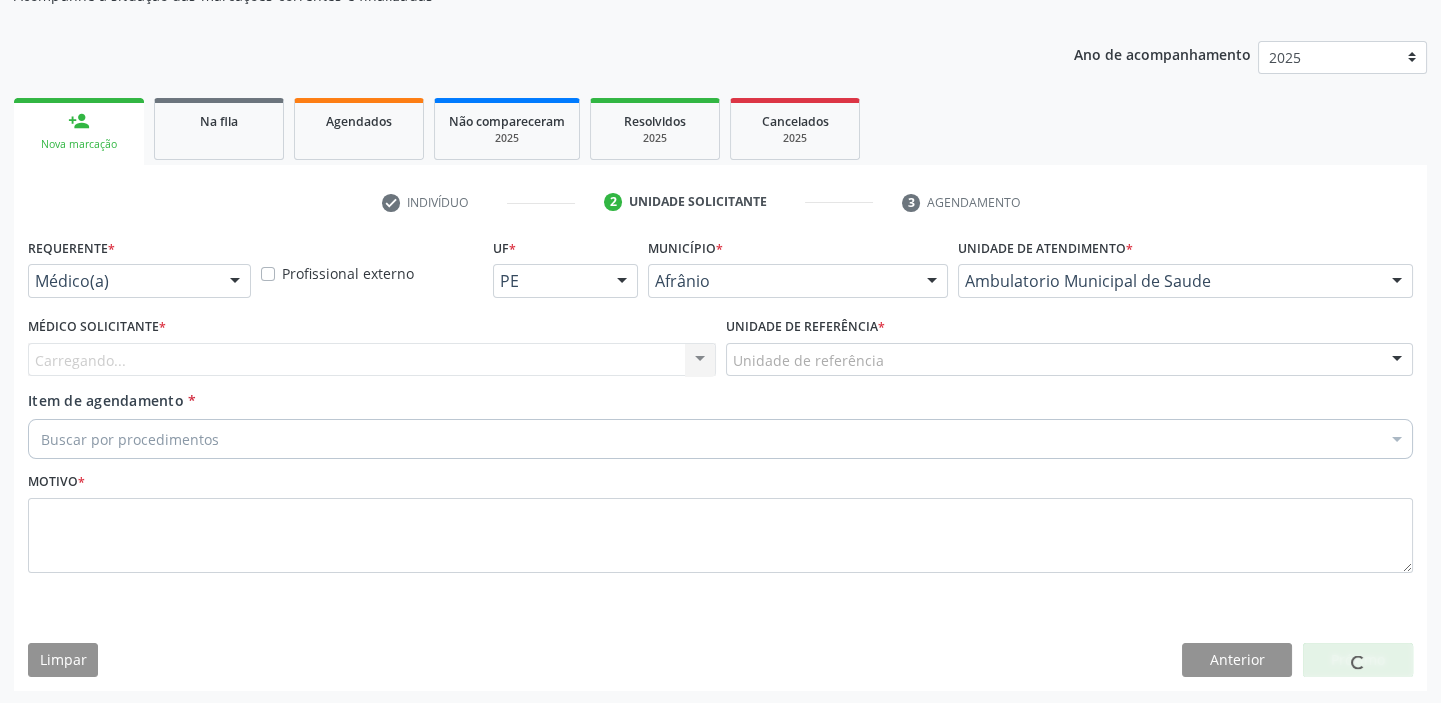 click on "Unidade de referência" at bounding box center (1070, 360) 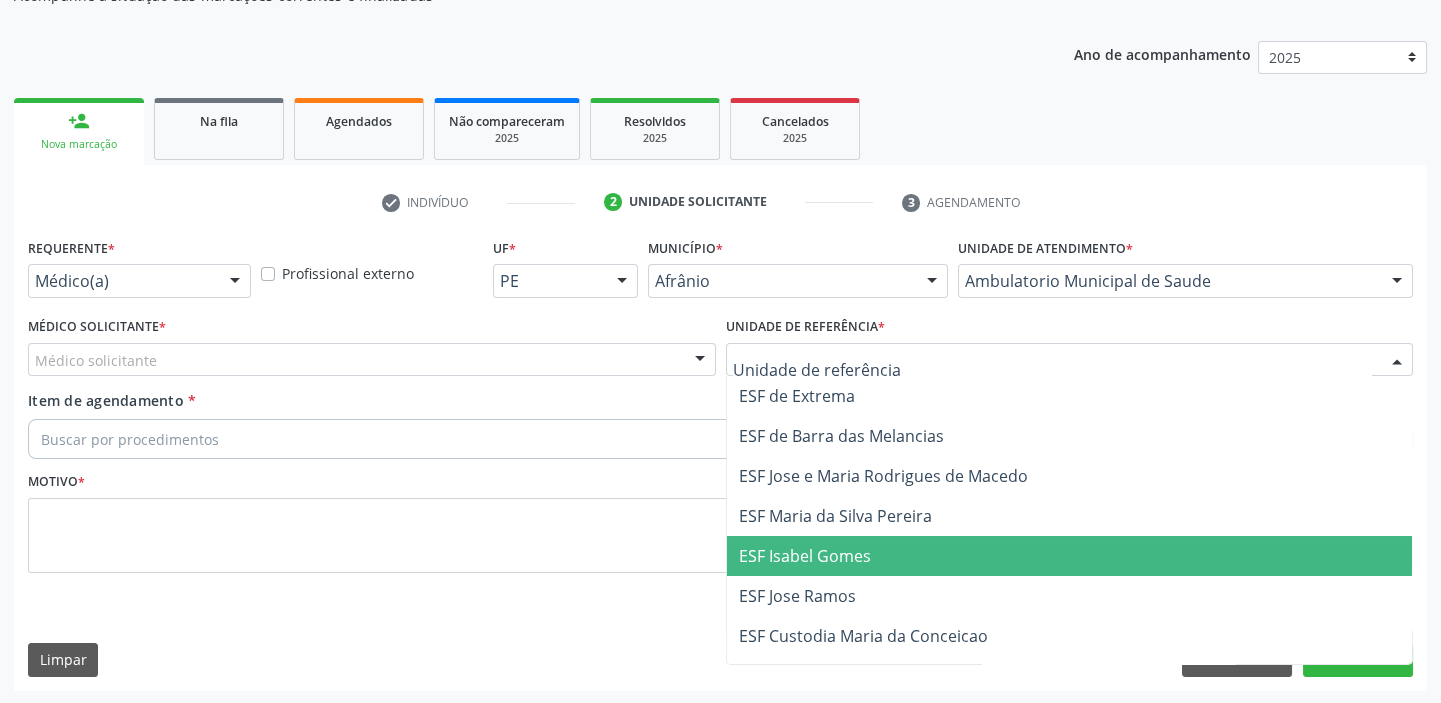 click on "ESF Isabel Gomes" at bounding box center (1070, 556) 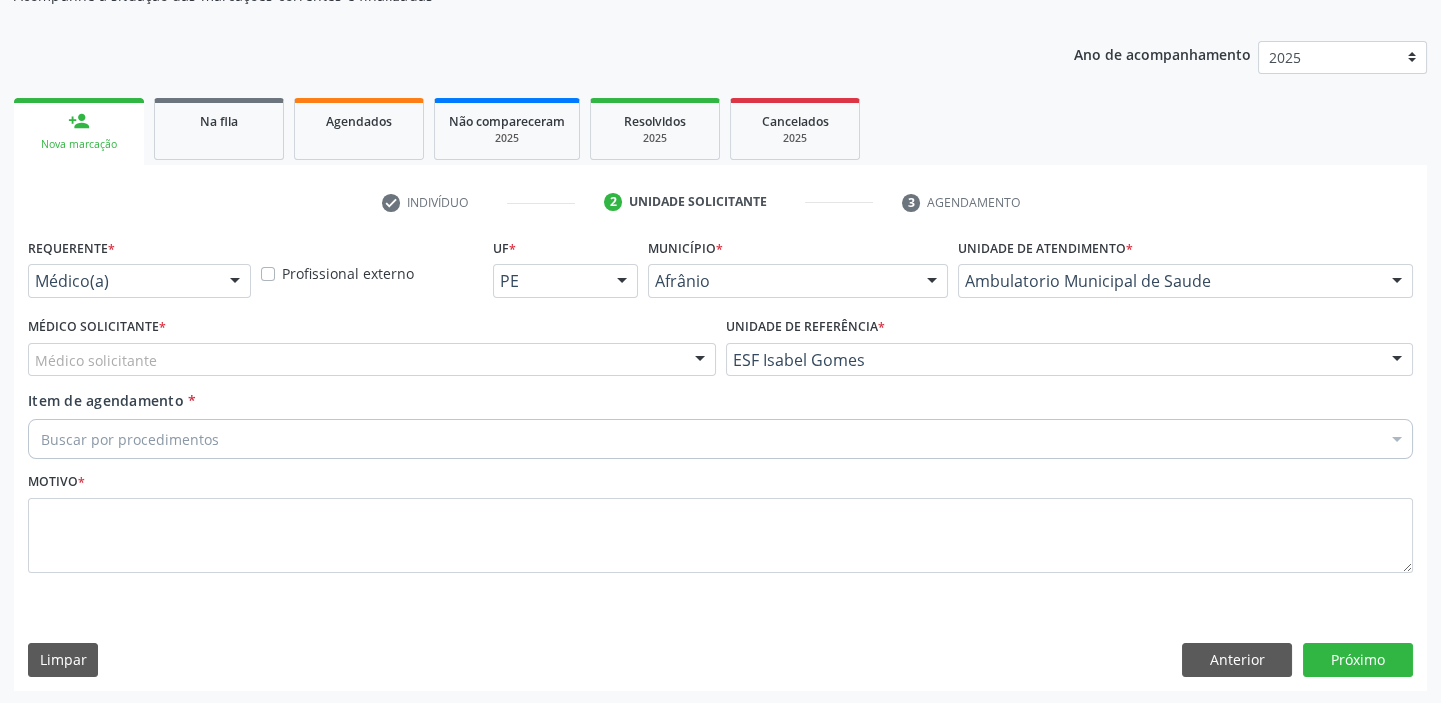click on "Médico solicitante" at bounding box center [372, 360] 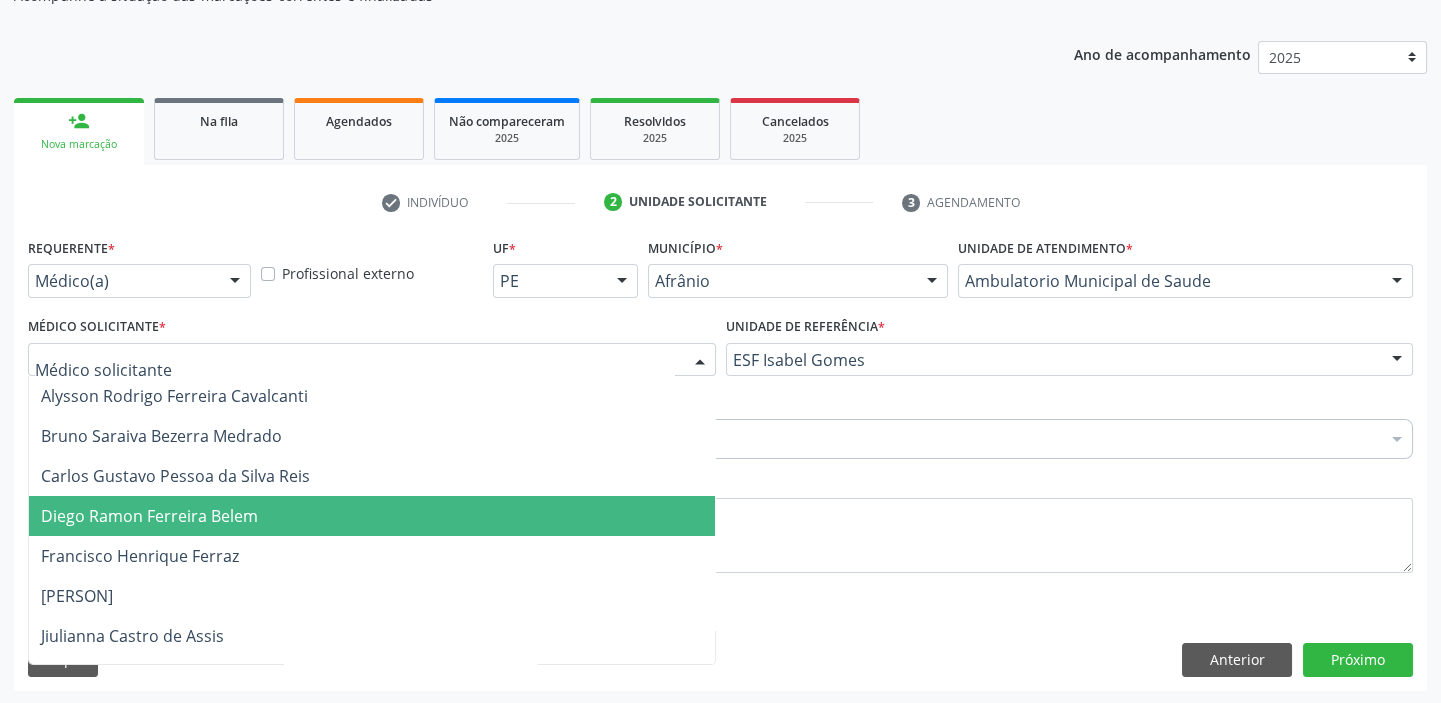 click on "Diego Ramon Ferreira Belem" at bounding box center (372, 516) 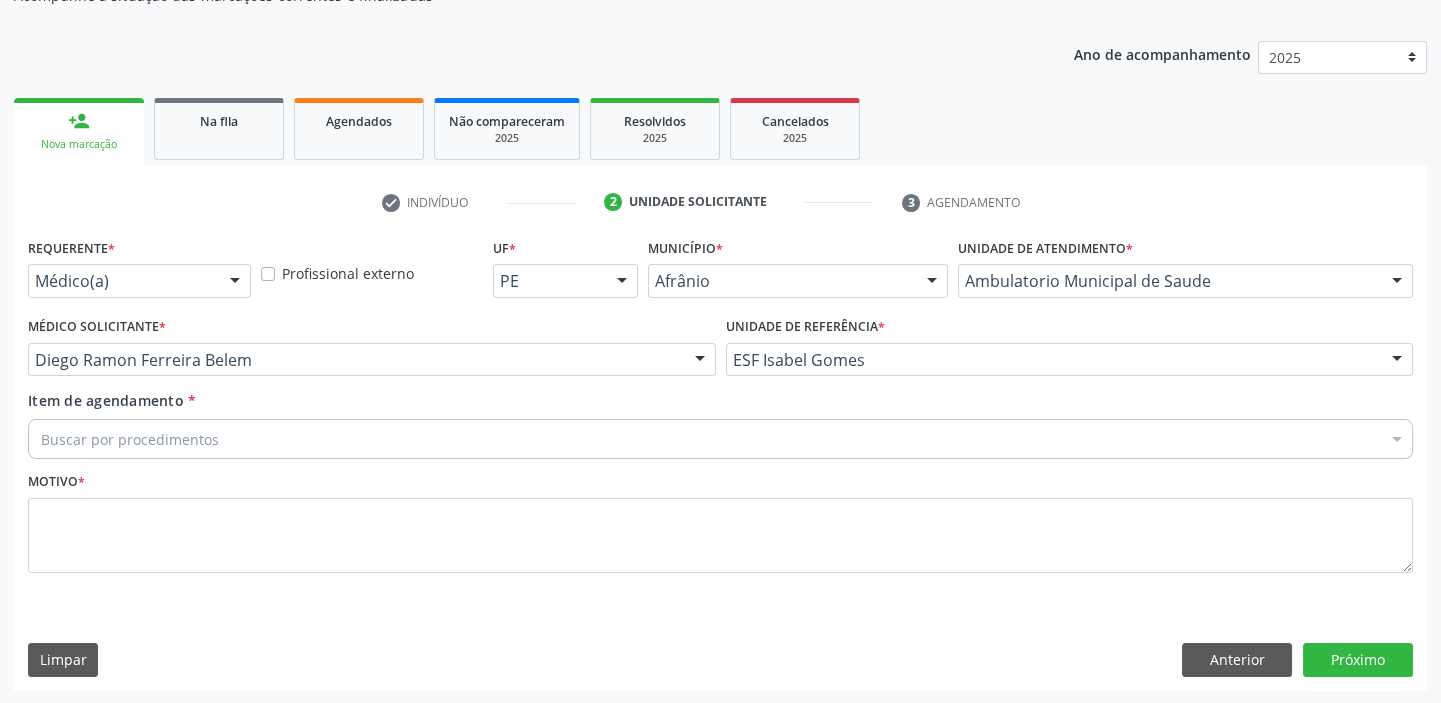 click on "Buscar por procedimentos" at bounding box center (720, 439) 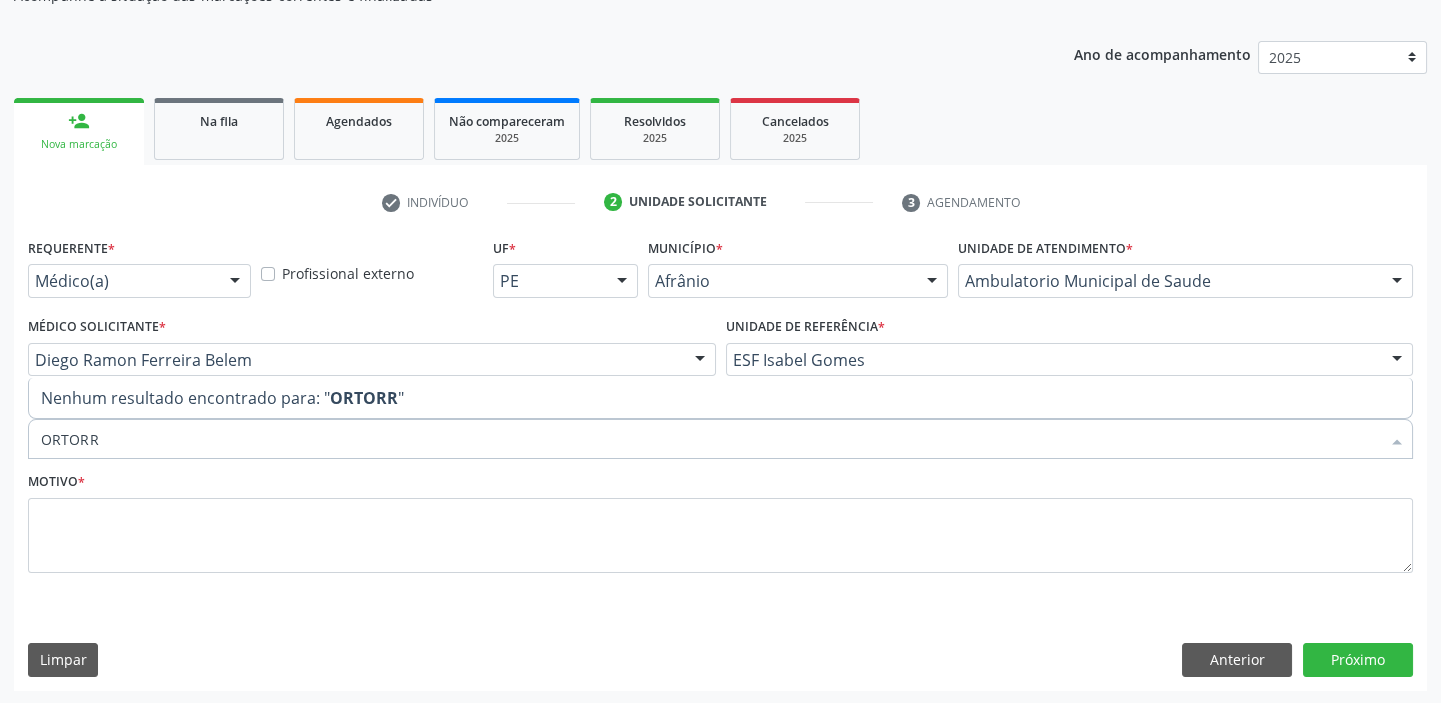 click on "ORTORR" at bounding box center (710, 439) 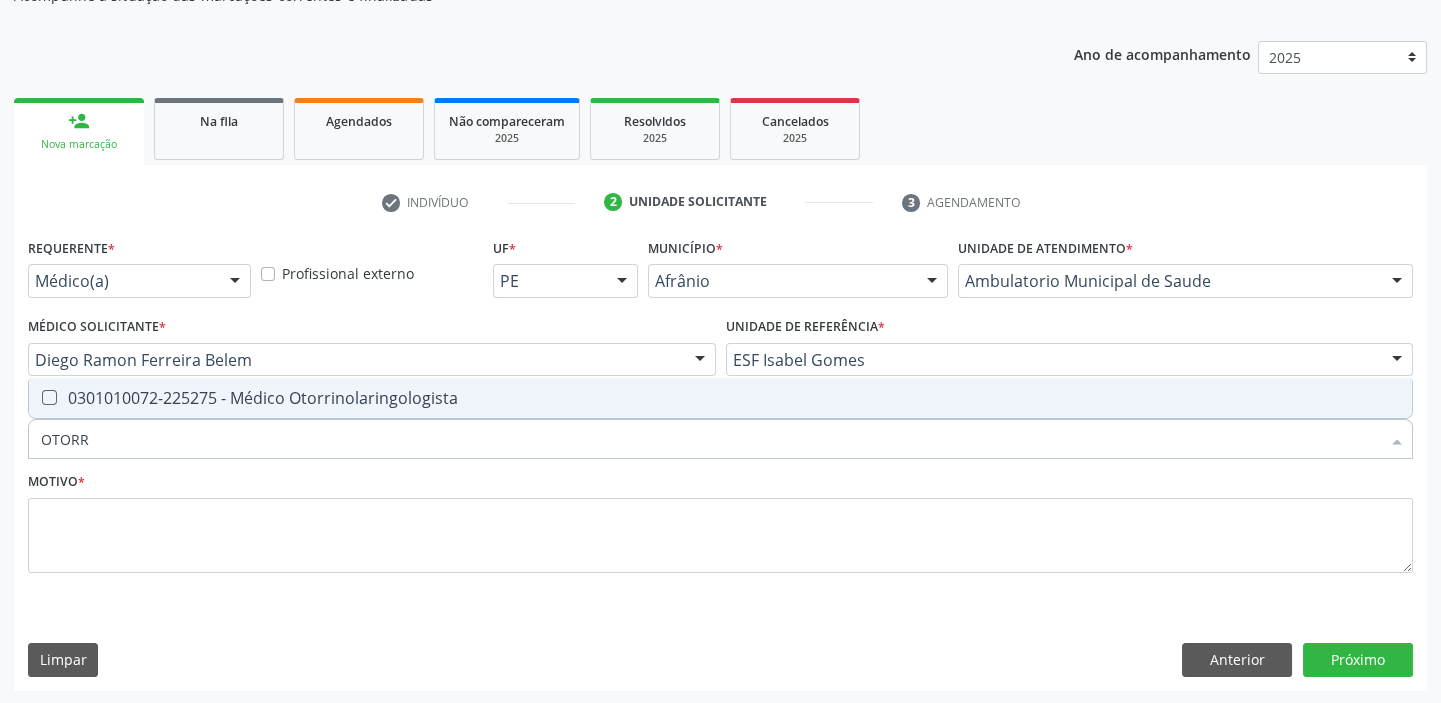 click on "0301010072-225275 - Médico Otorrinolaringologista" at bounding box center (720, 398) 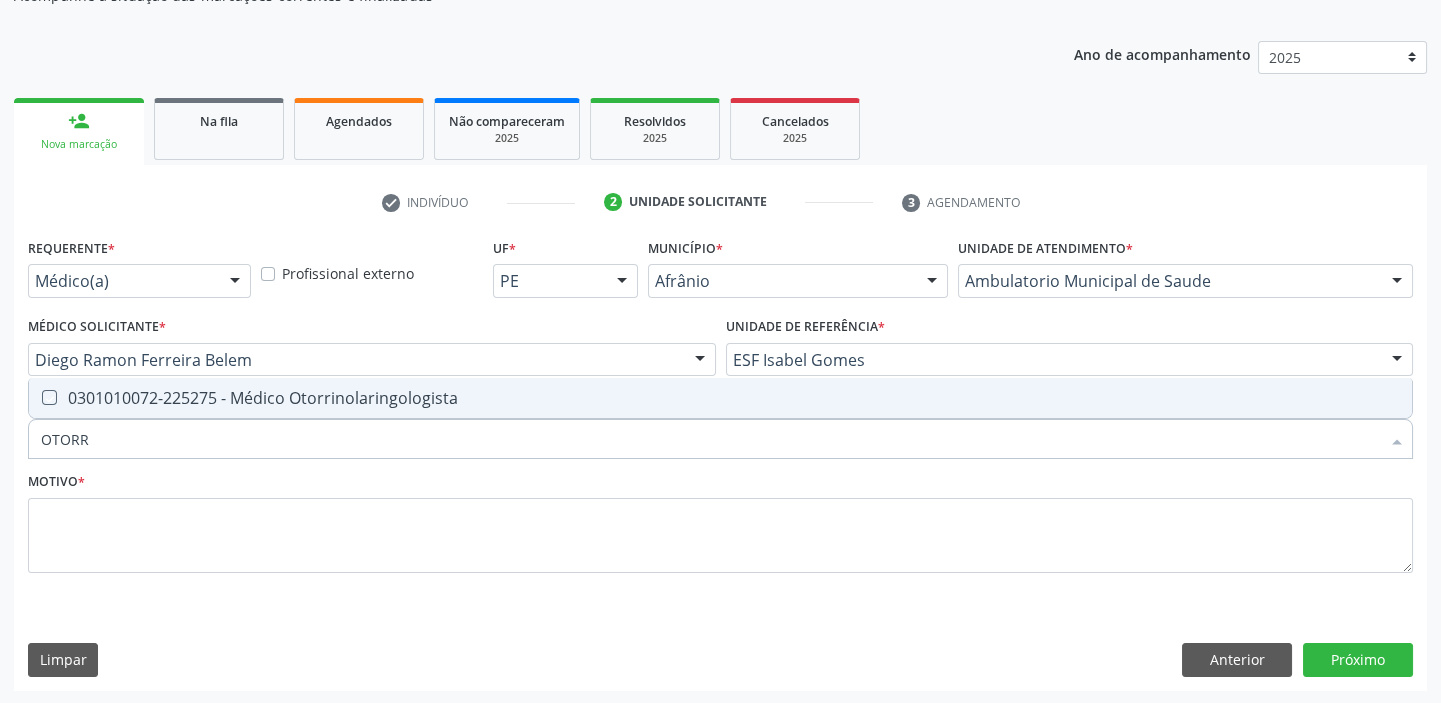 checkbox on "true" 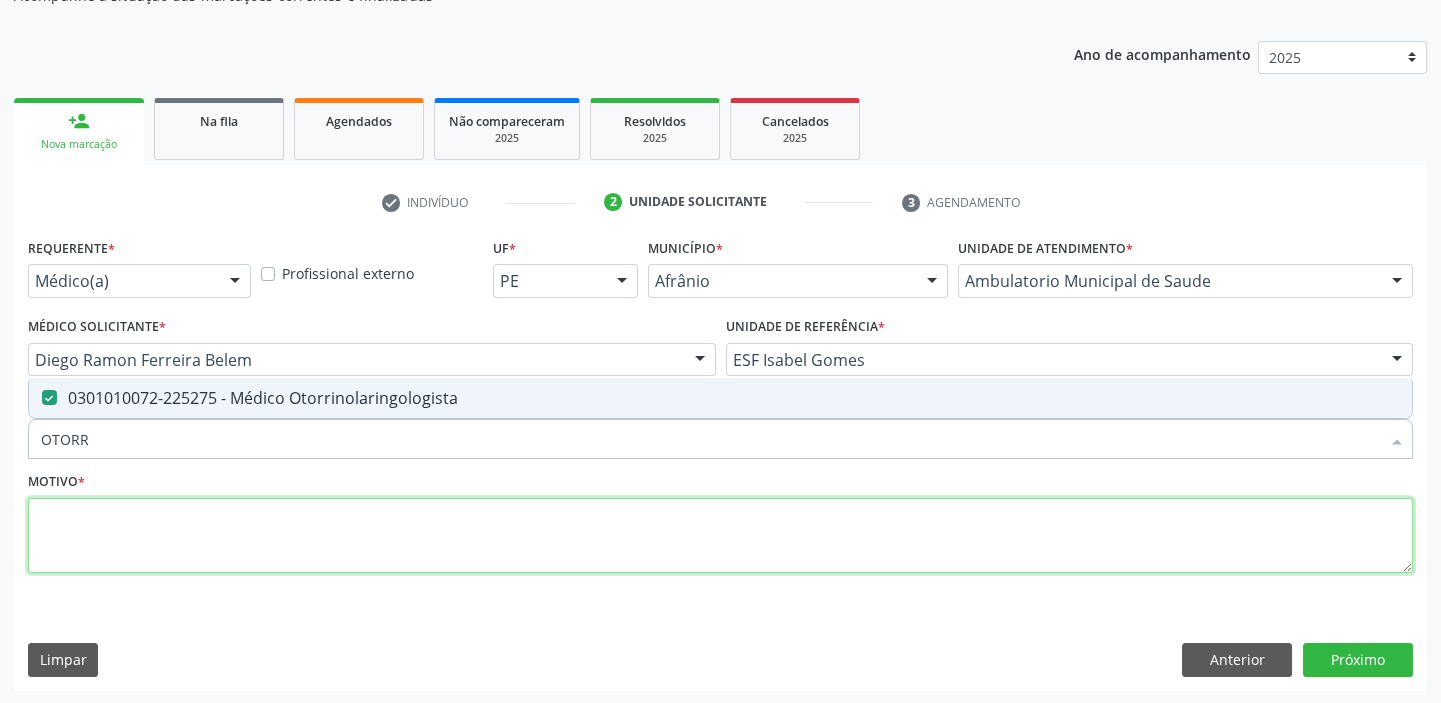 click at bounding box center (720, 536) 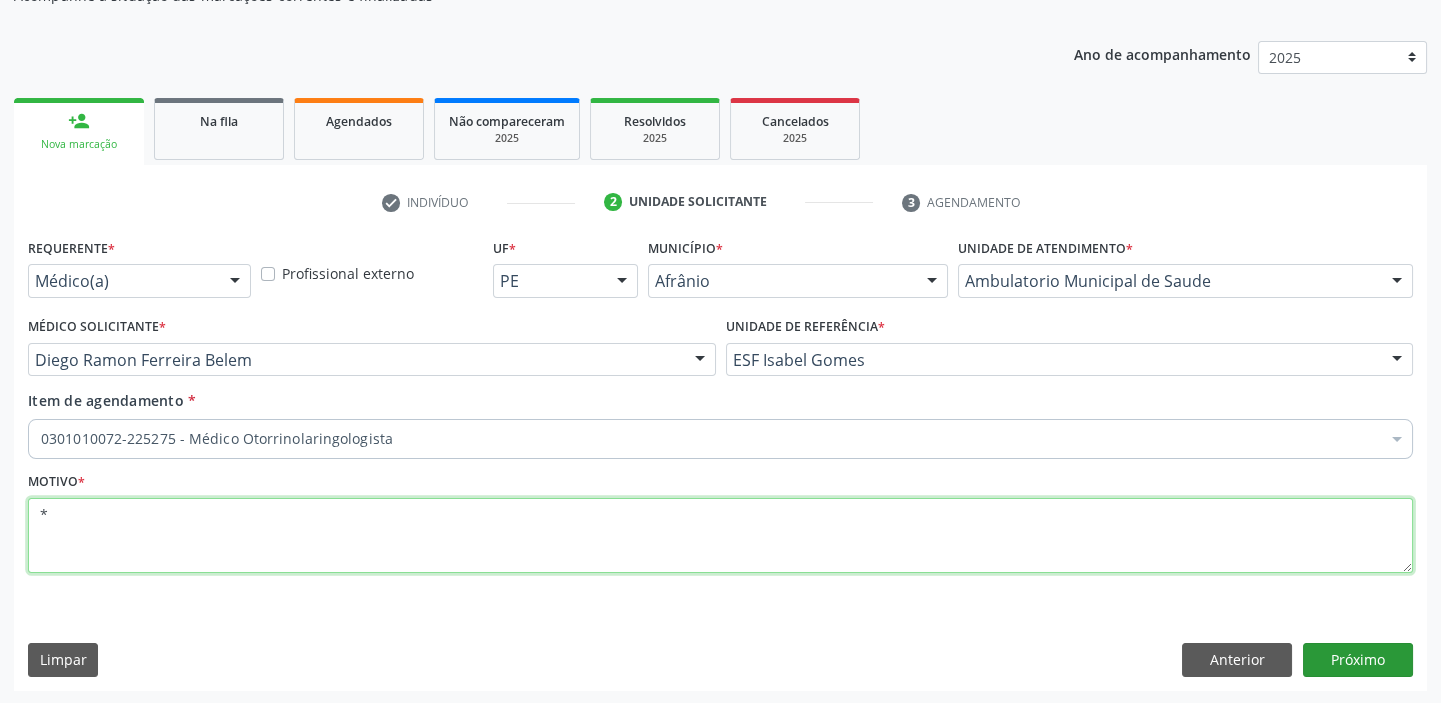 type on "*" 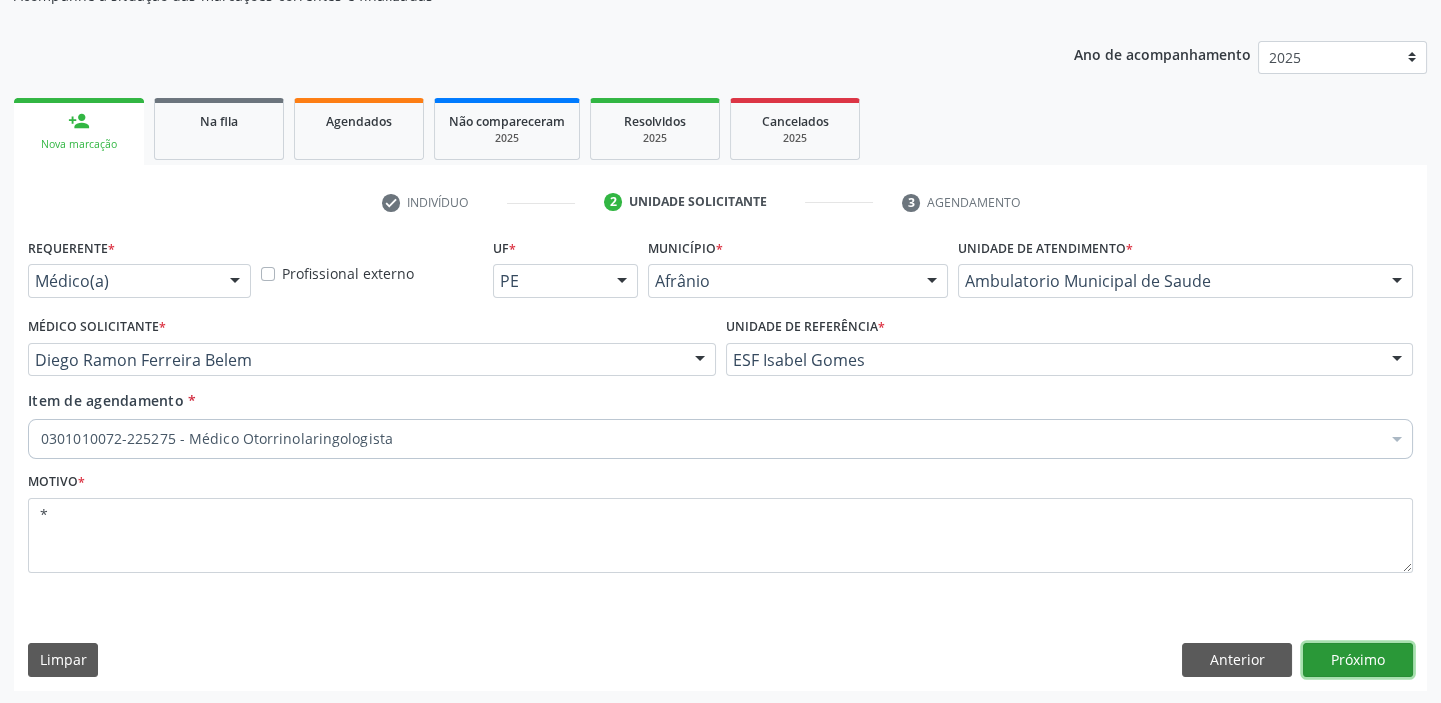 click on "Próximo" at bounding box center (1358, 660) 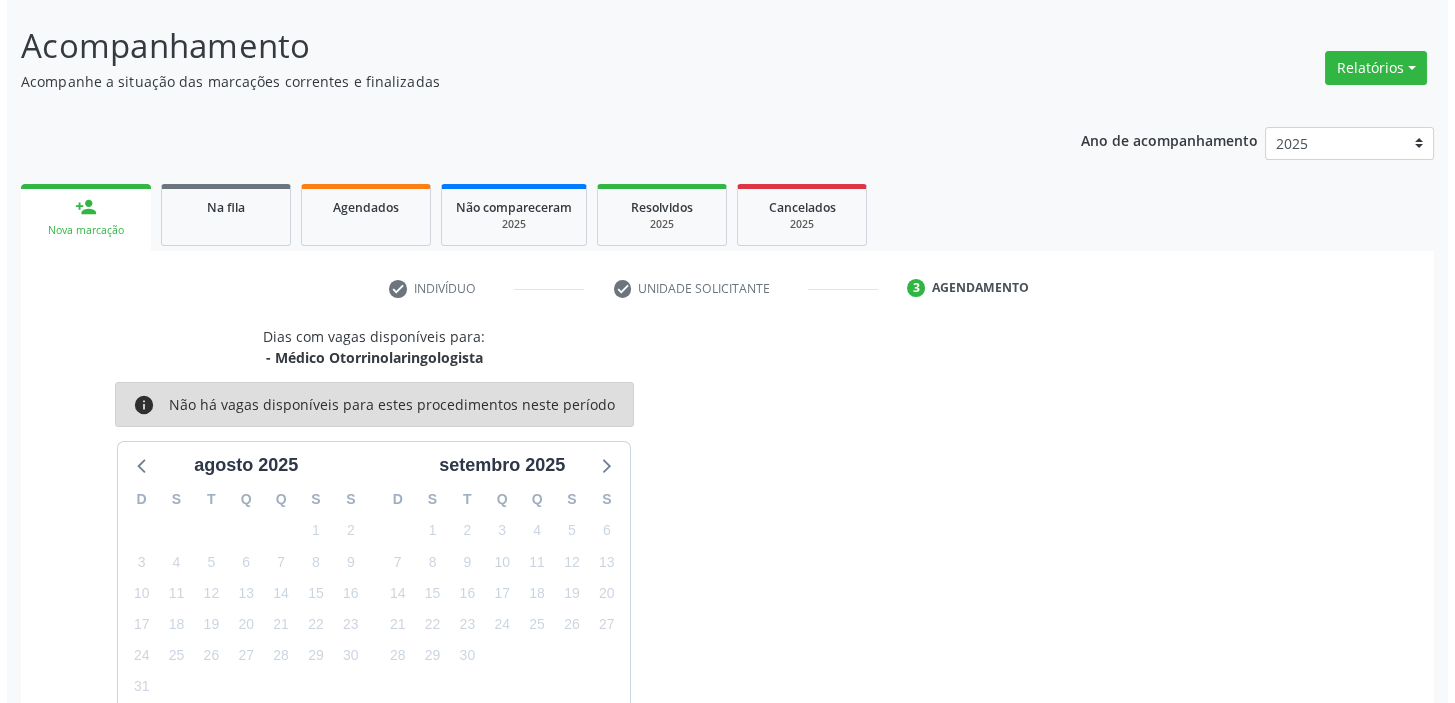 scroll, scrollTop: 0, scrollLeft: 0, axis: both 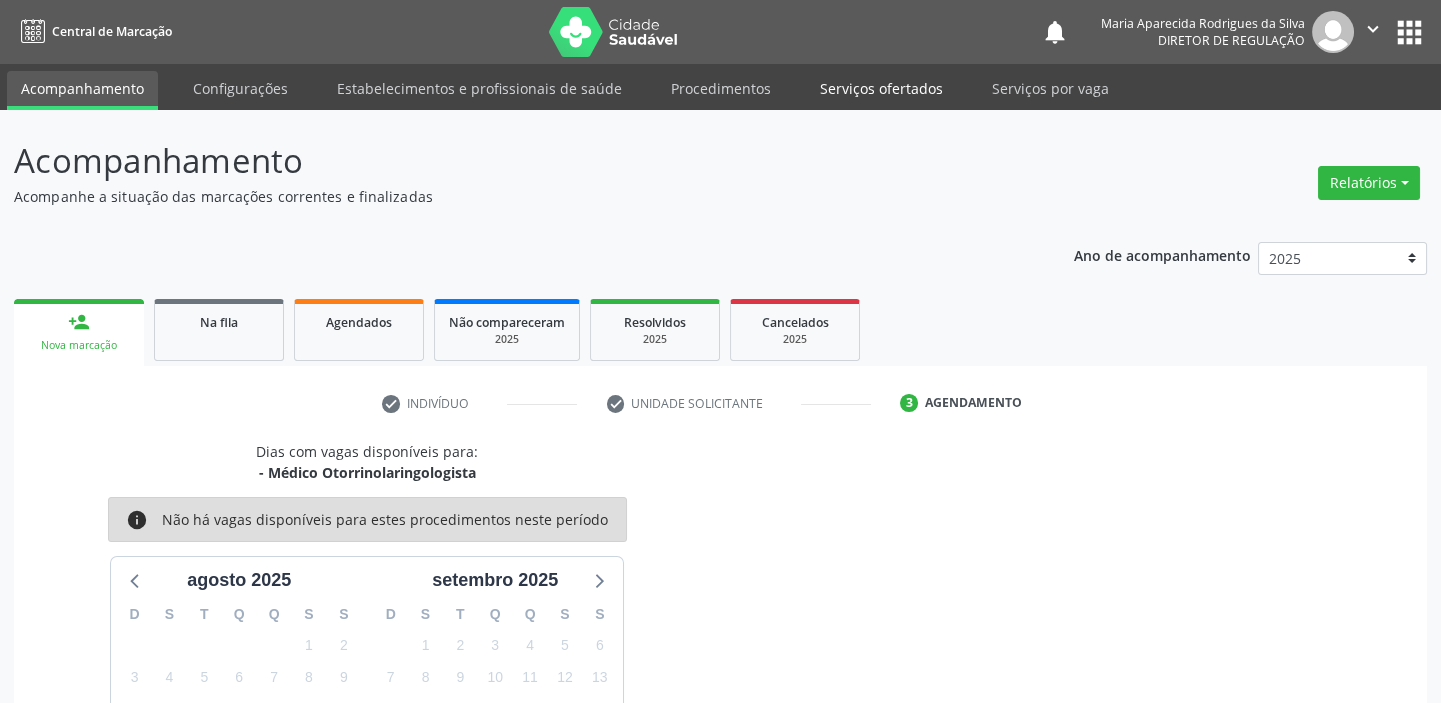 click on "Serviços ofertados" at bounding box center [881, 88] 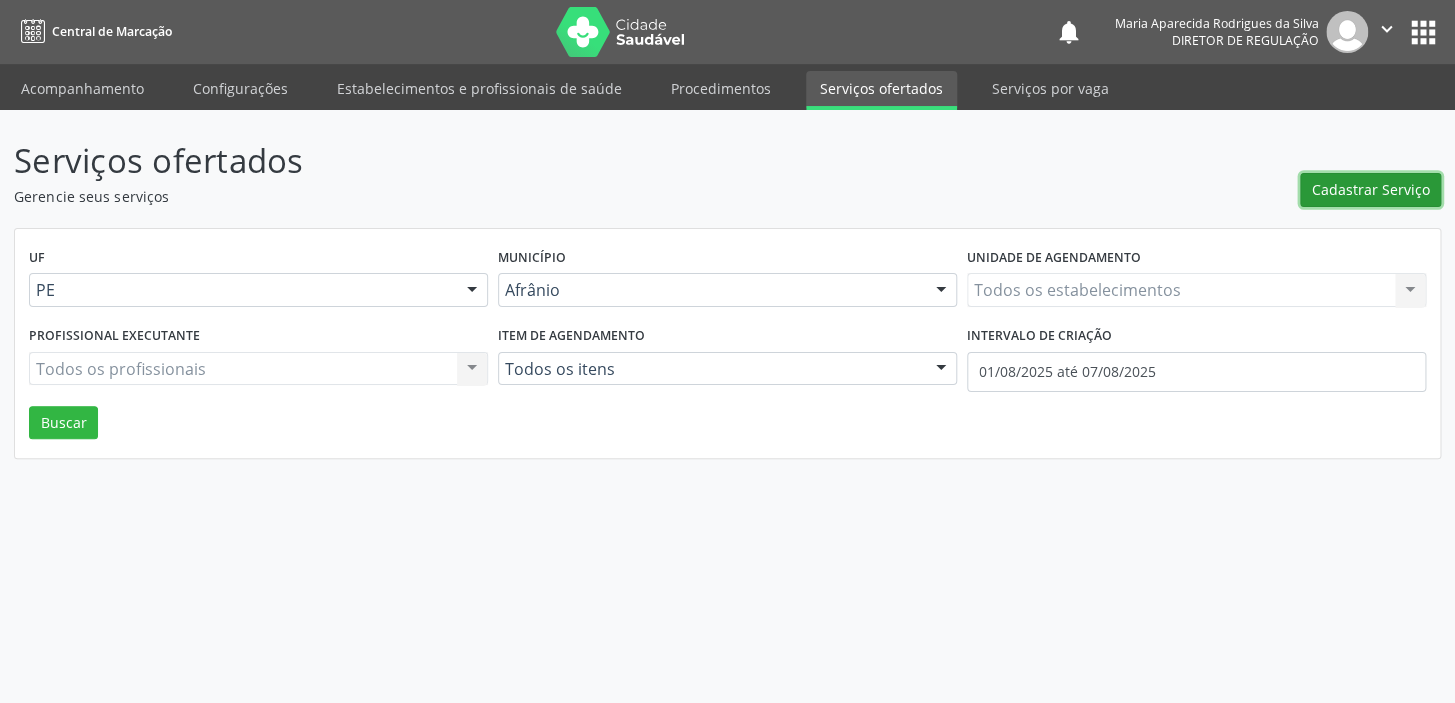 click on "Cadastrar Serviço" at bounding box center (1371, 189) 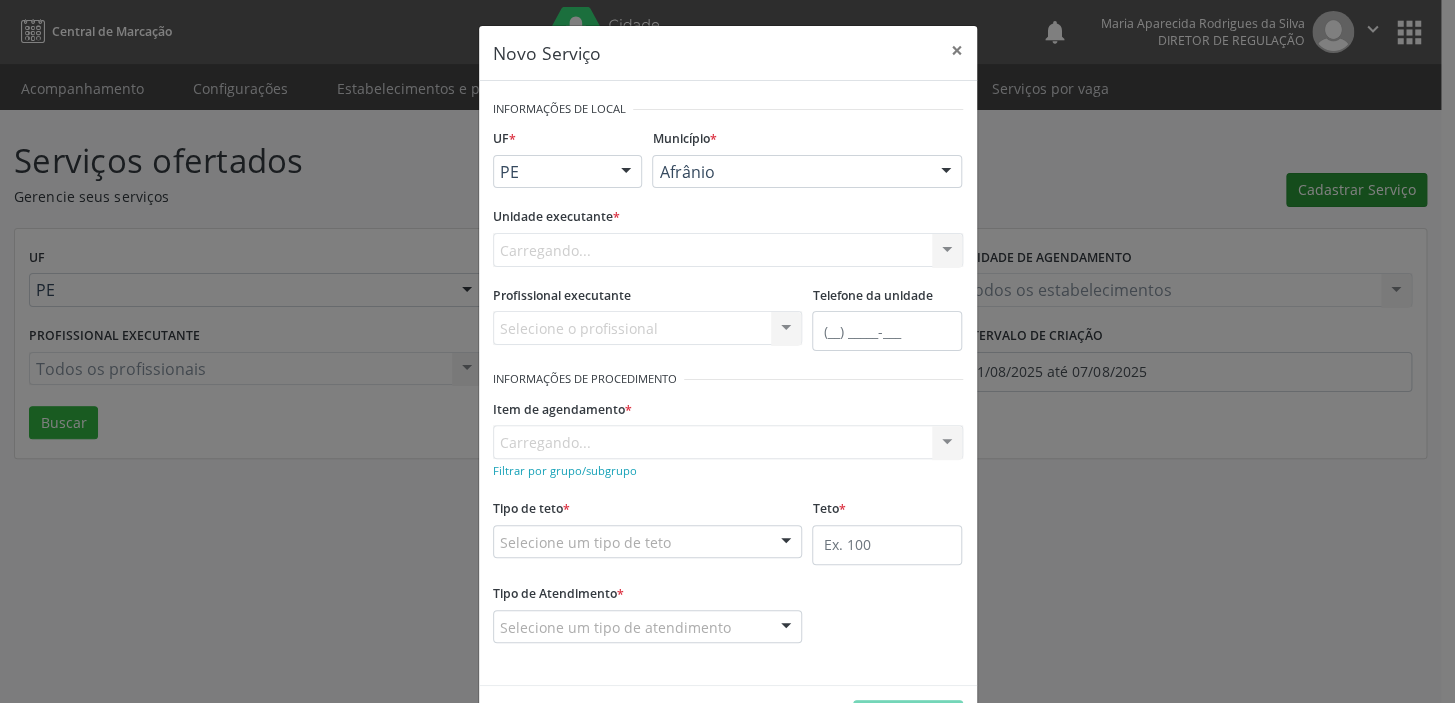 scroll, scrollTop: 0, scrollLeft: 0, axis: both 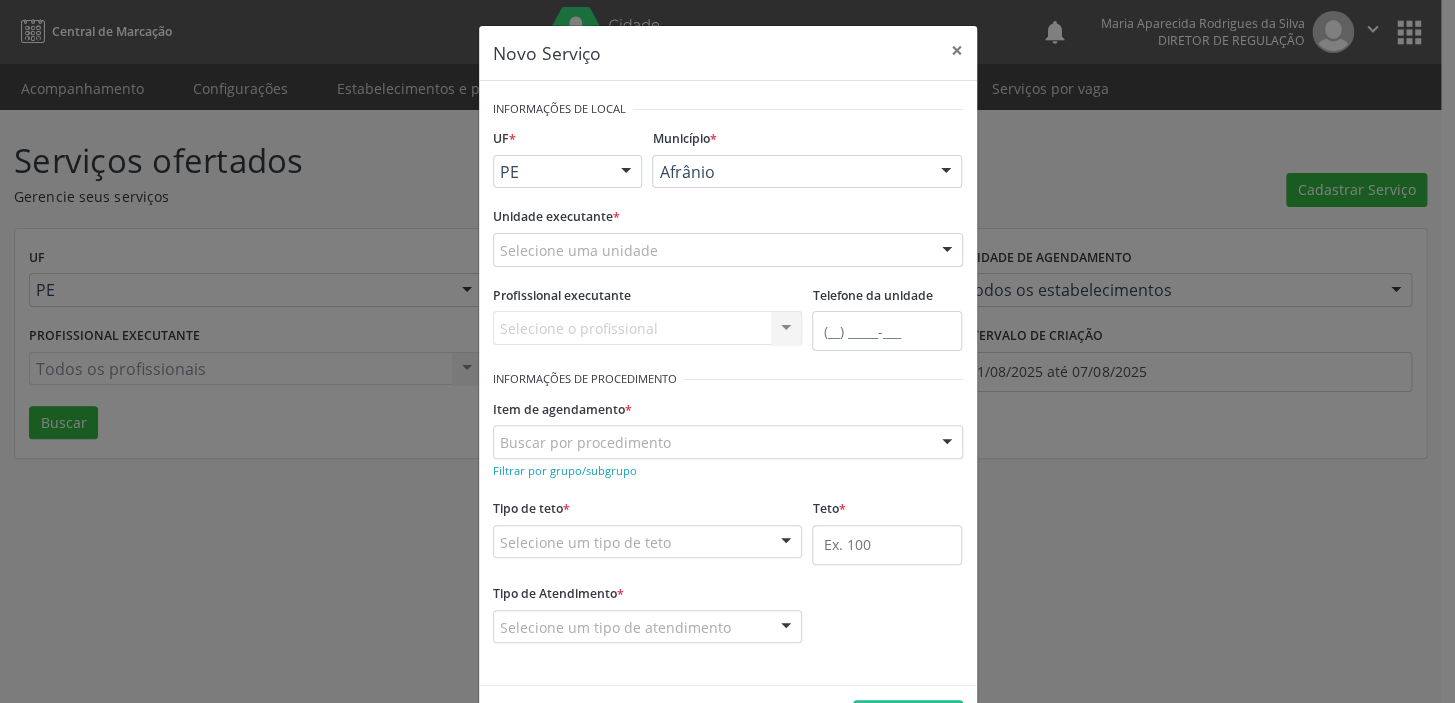 click on "Selecione uma unidade" at bounding box center (728, 250) 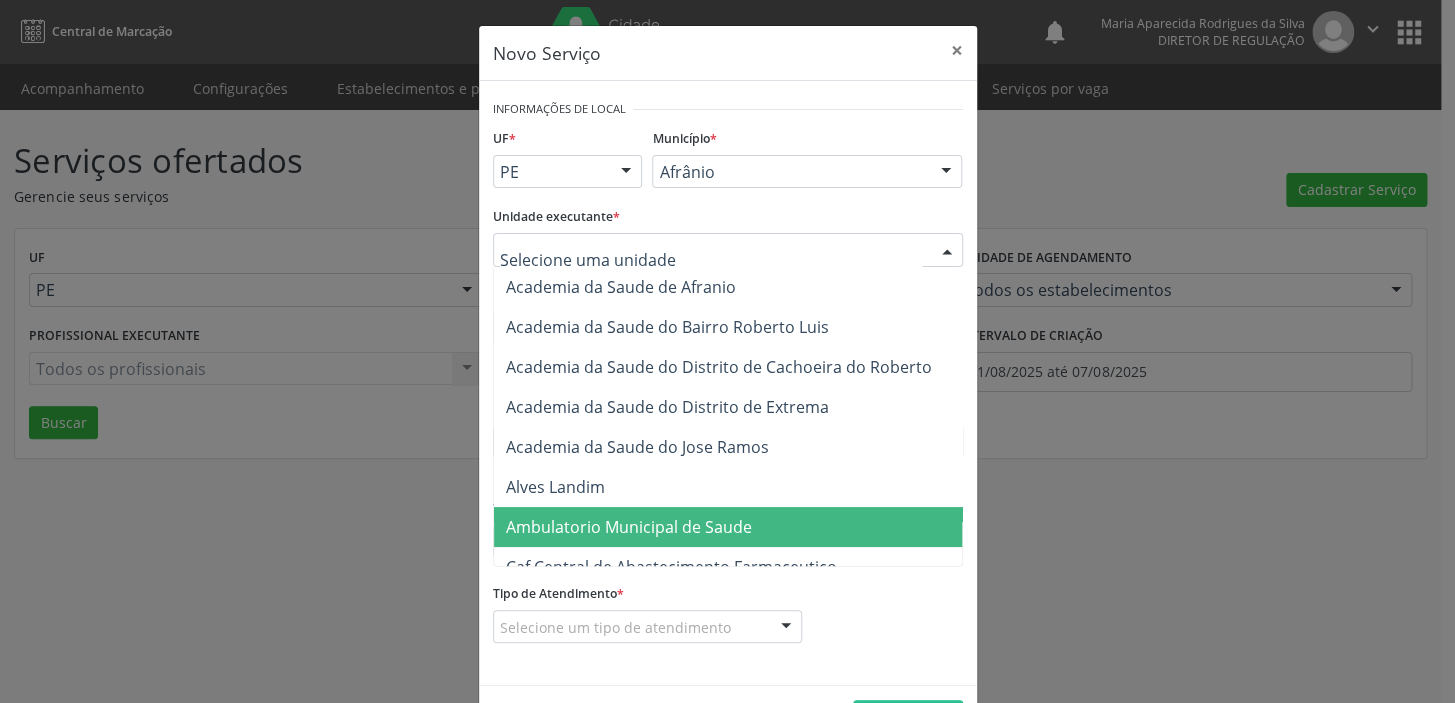 click on "Ambulatorio Municipal de Saude" at bounding box center (629, 527) 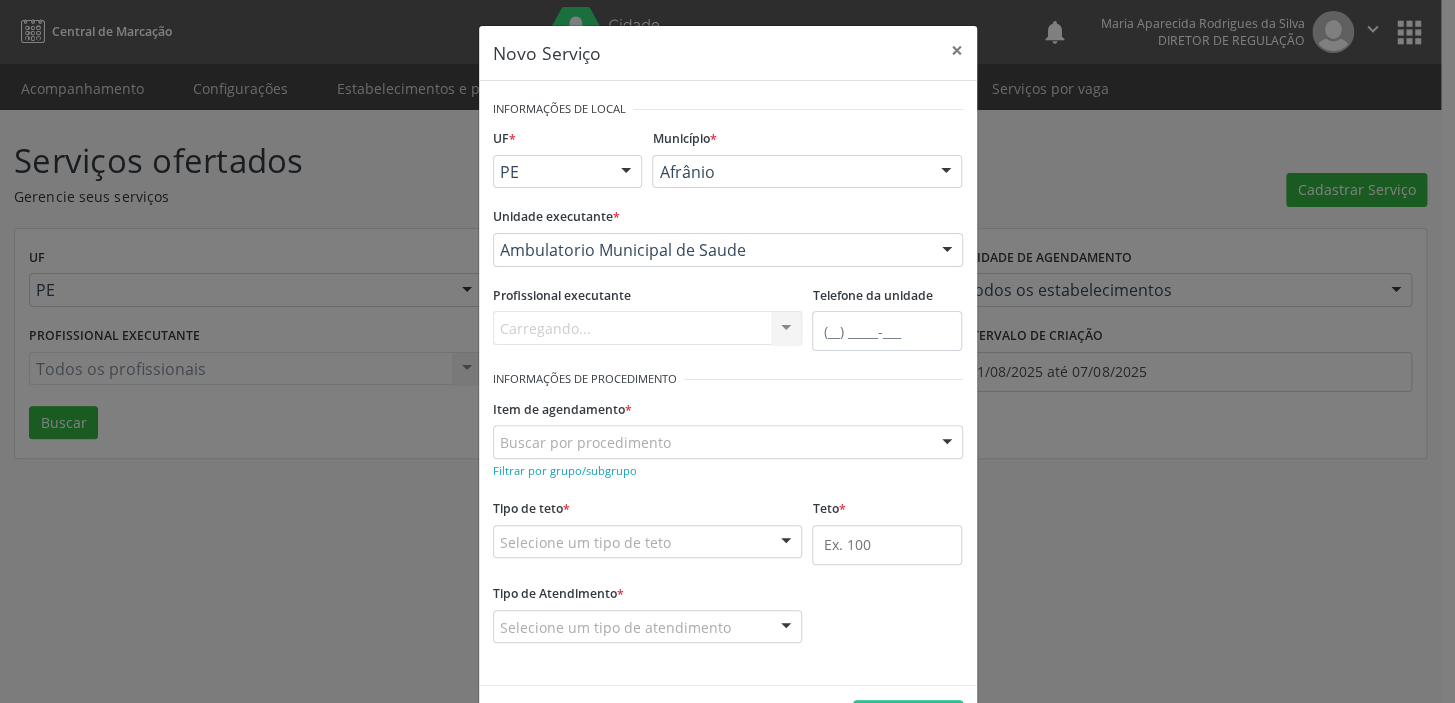click on "Buscar por procedimento" at bounding box center [728, 442] 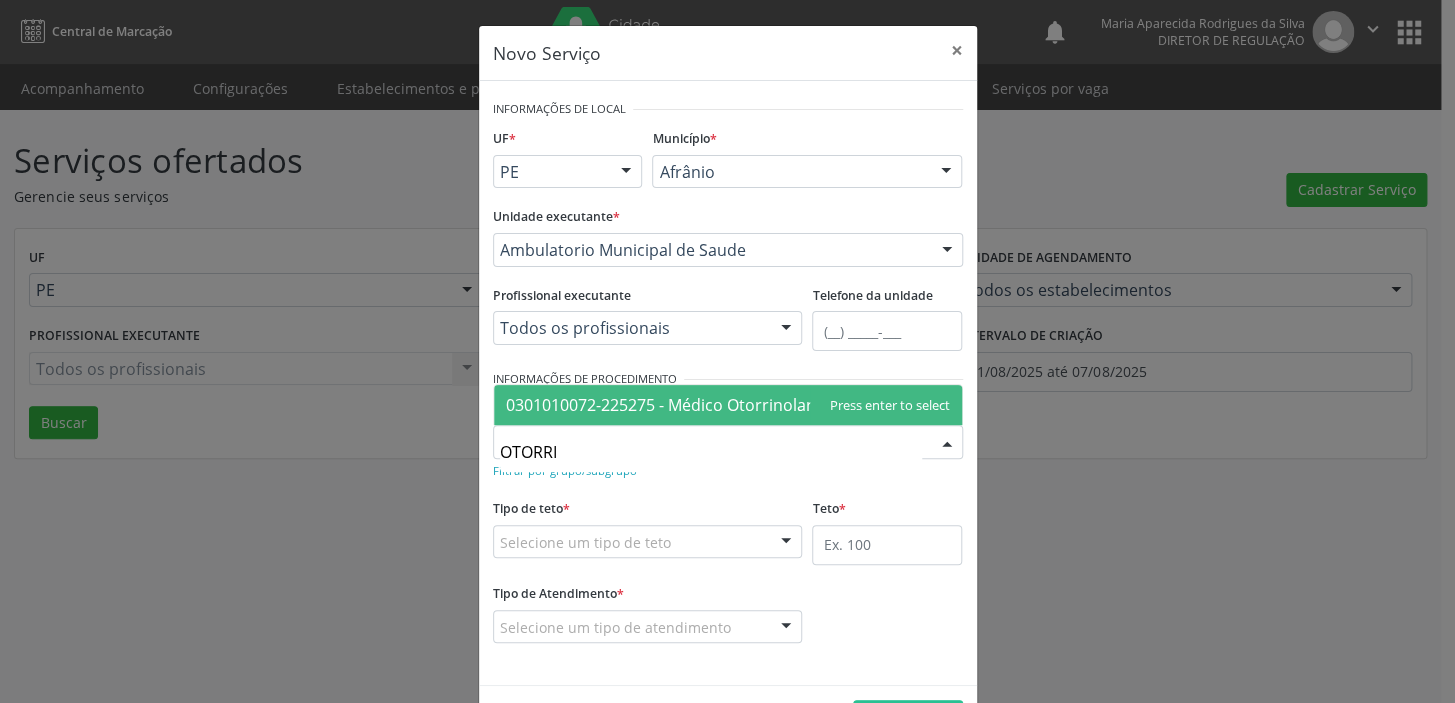 type on "OTORRIN" 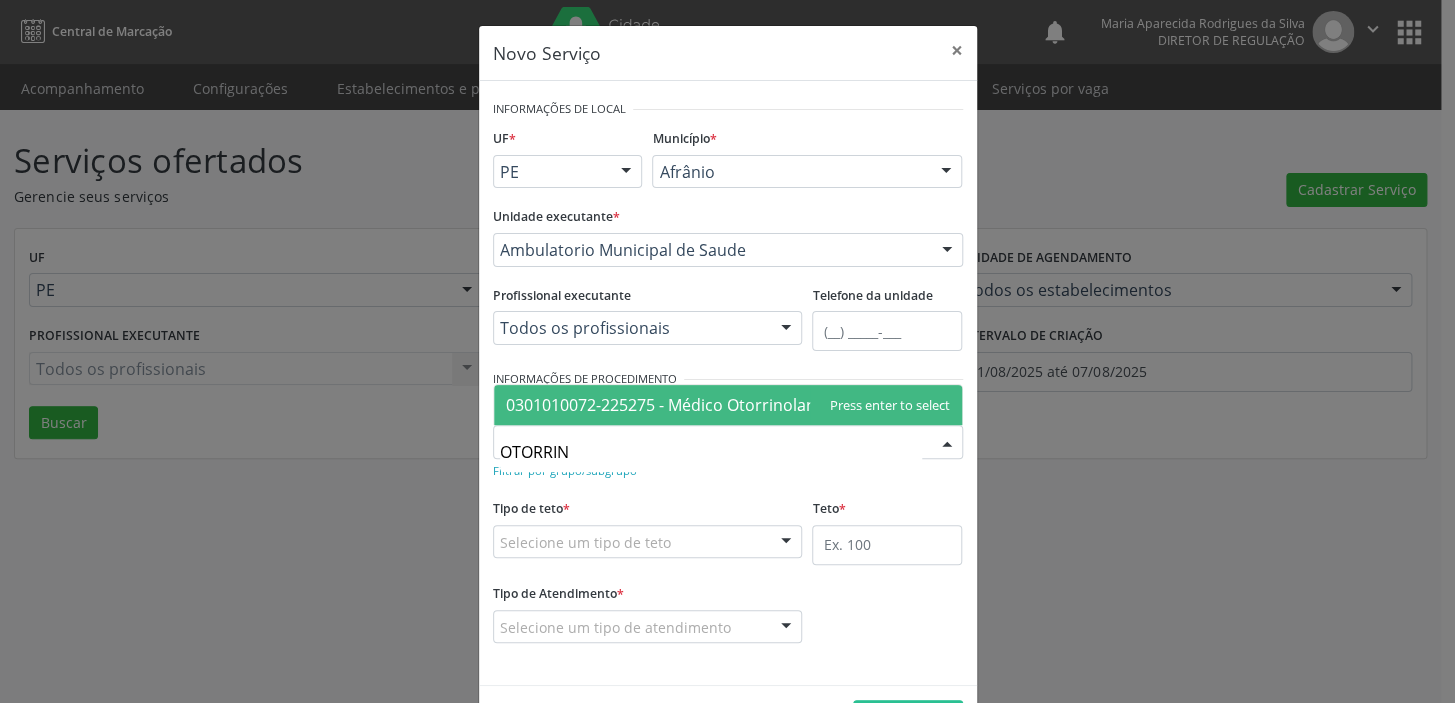 click on "0301010072-225275 - Médico Otorrinolaringologista" at bounding box center (701, 405) 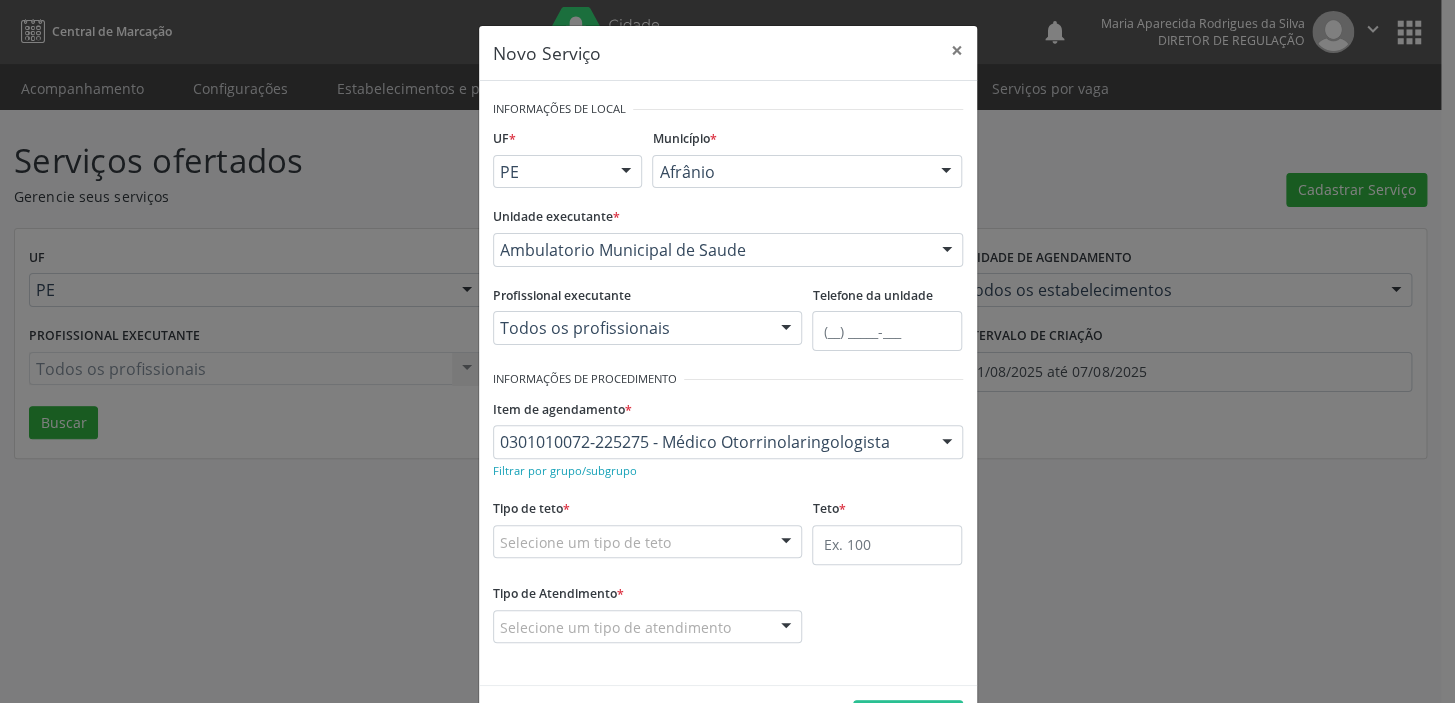 click on "Selecione um tipo de teto" at bounding box center [648, 542] 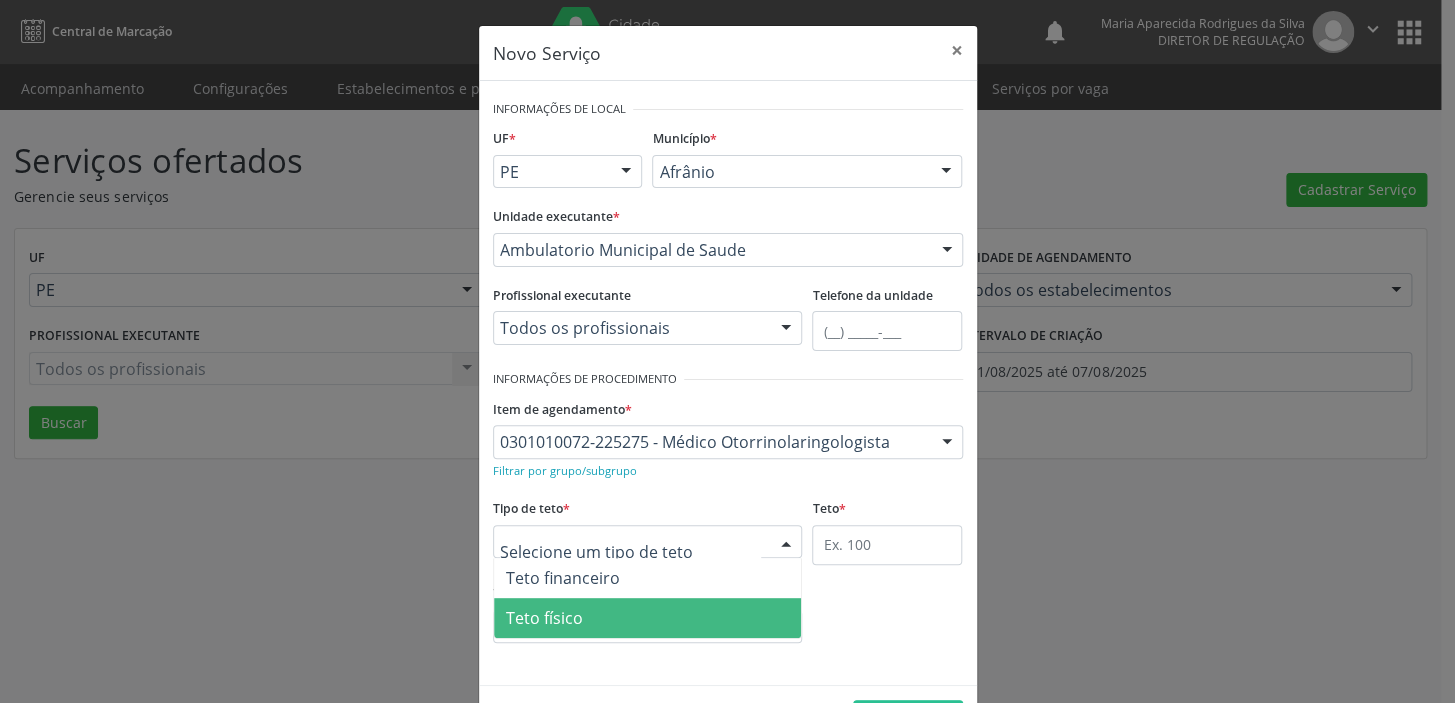 click on "Teto físico" at bounding box center [648, 618] 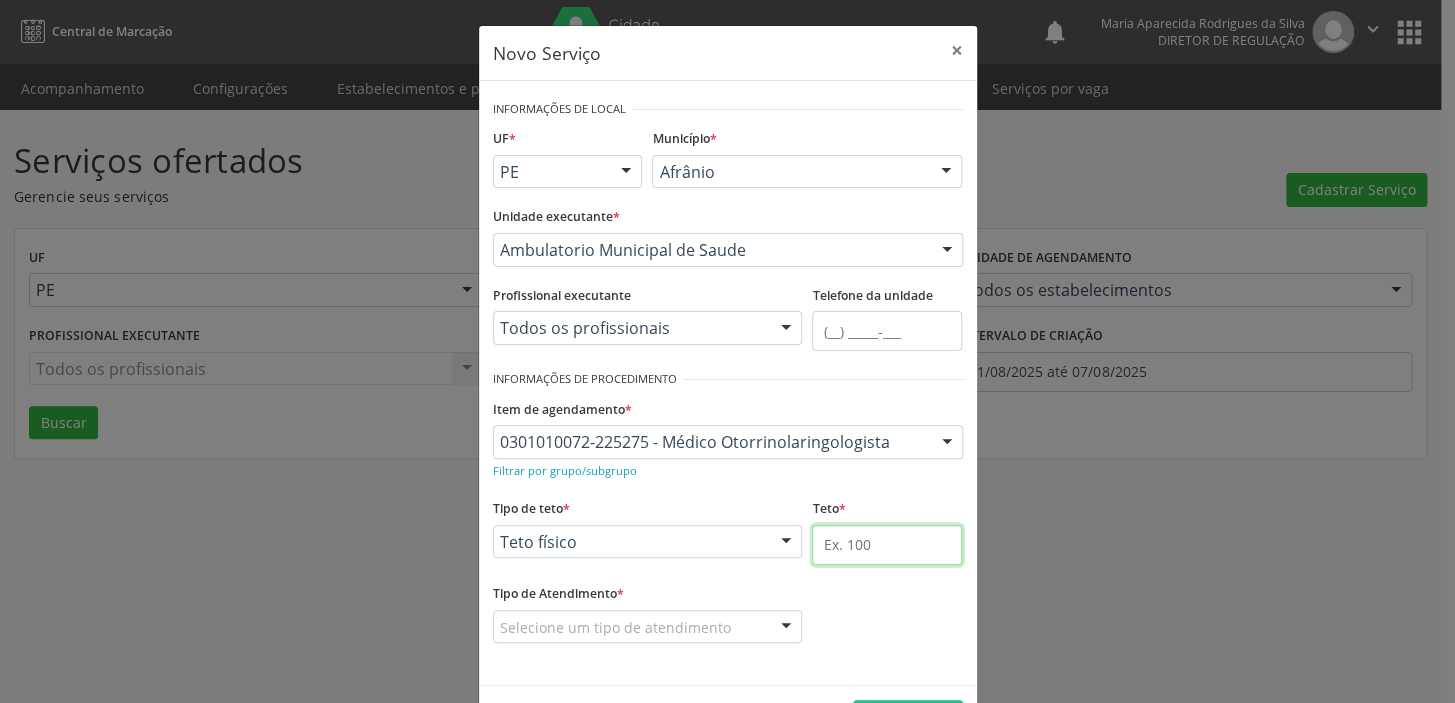 click at bounding box center [887, 545] 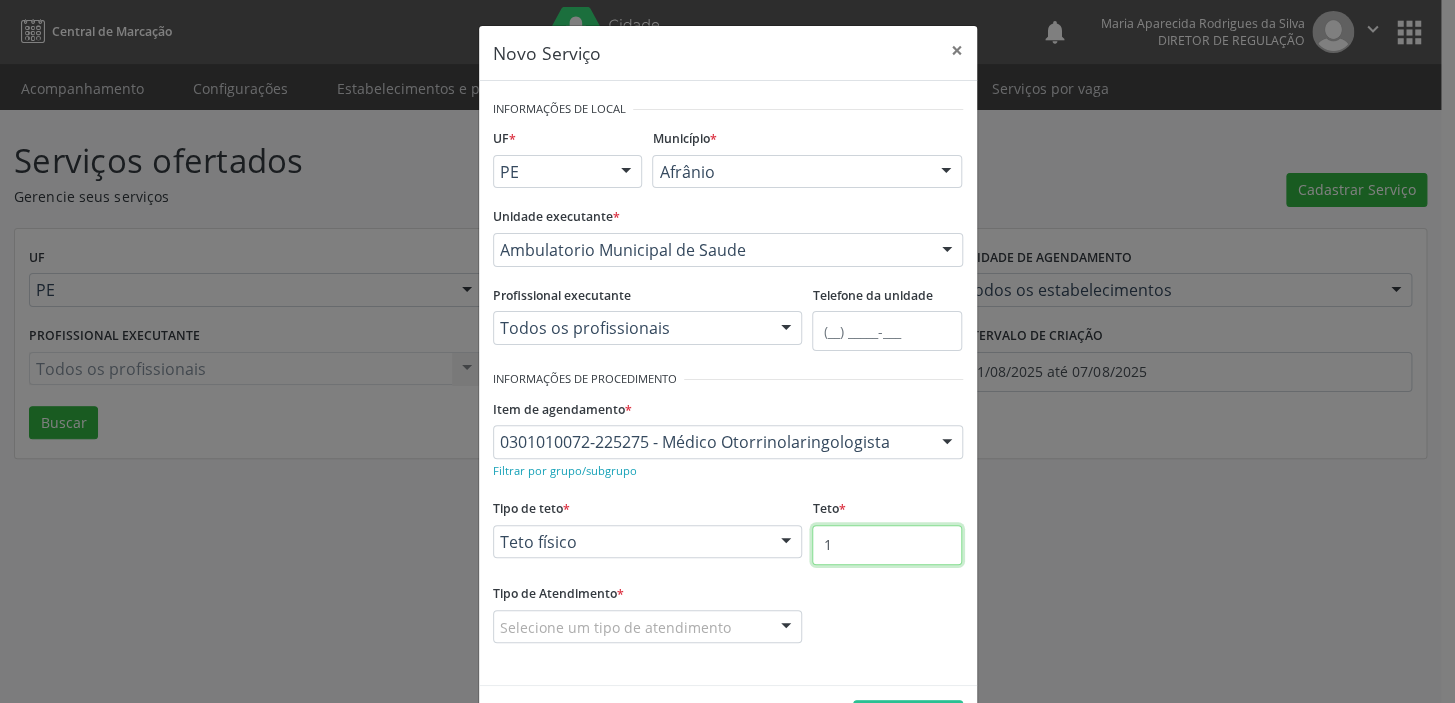 type on "1" 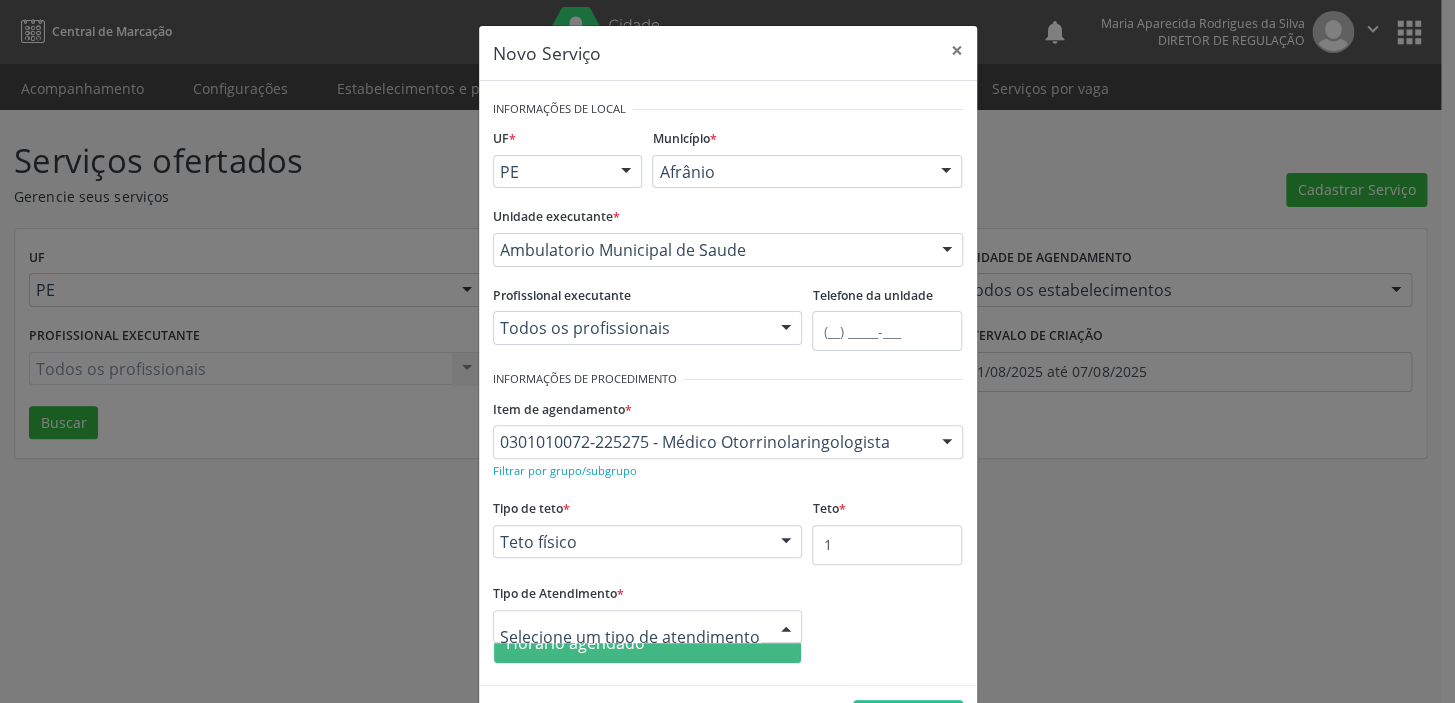 scroll, scrollTop: 0, scrollLeft: 0, axis: both 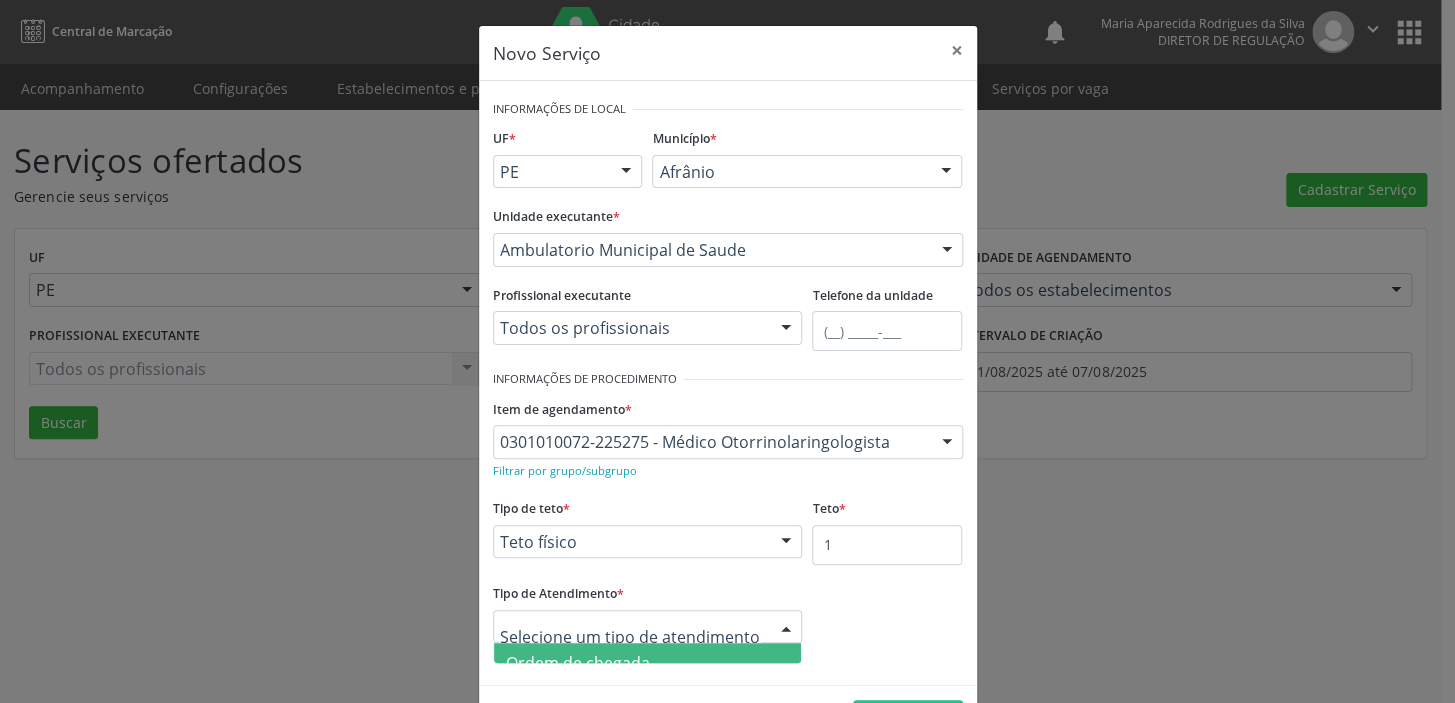 click on "Ordem de chegada" at bounding box center (648, 663) 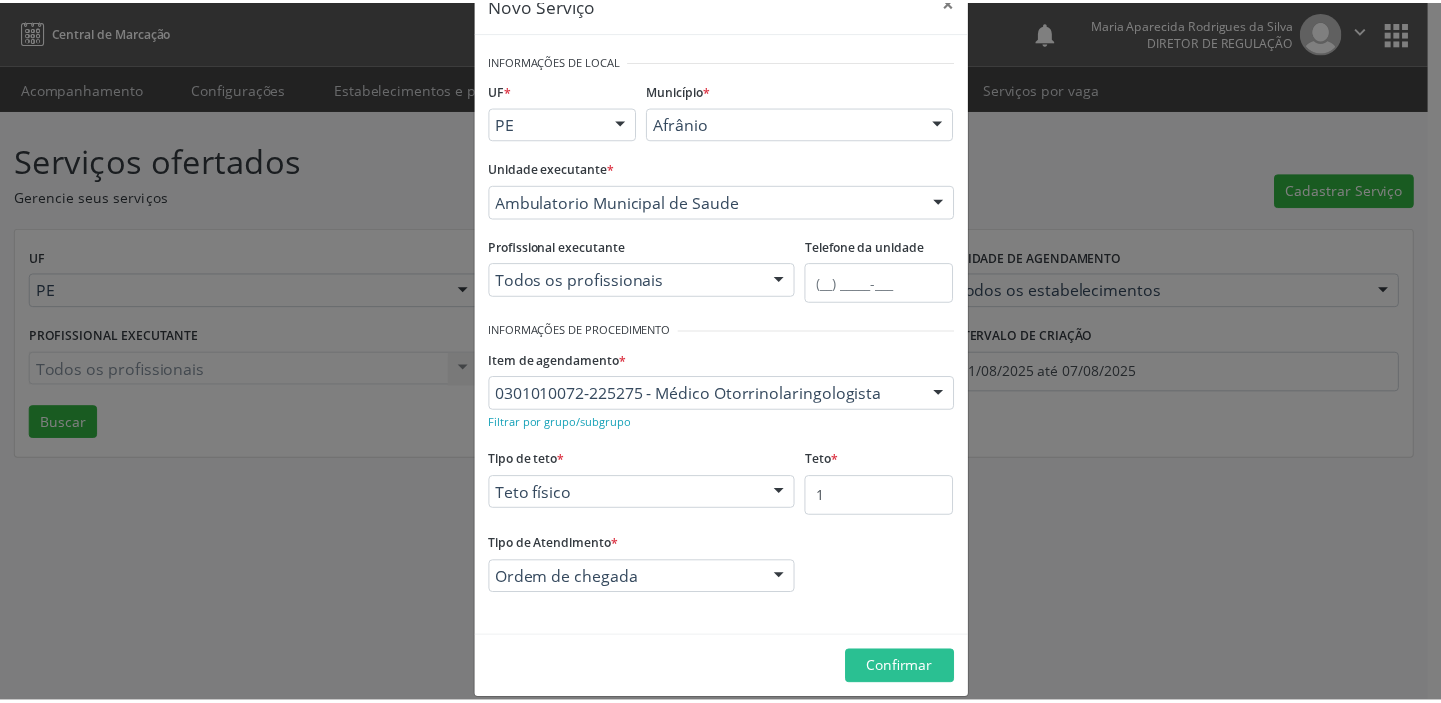 scroll, scrollTop: 69, scrollLeft: 0, axis: vertical 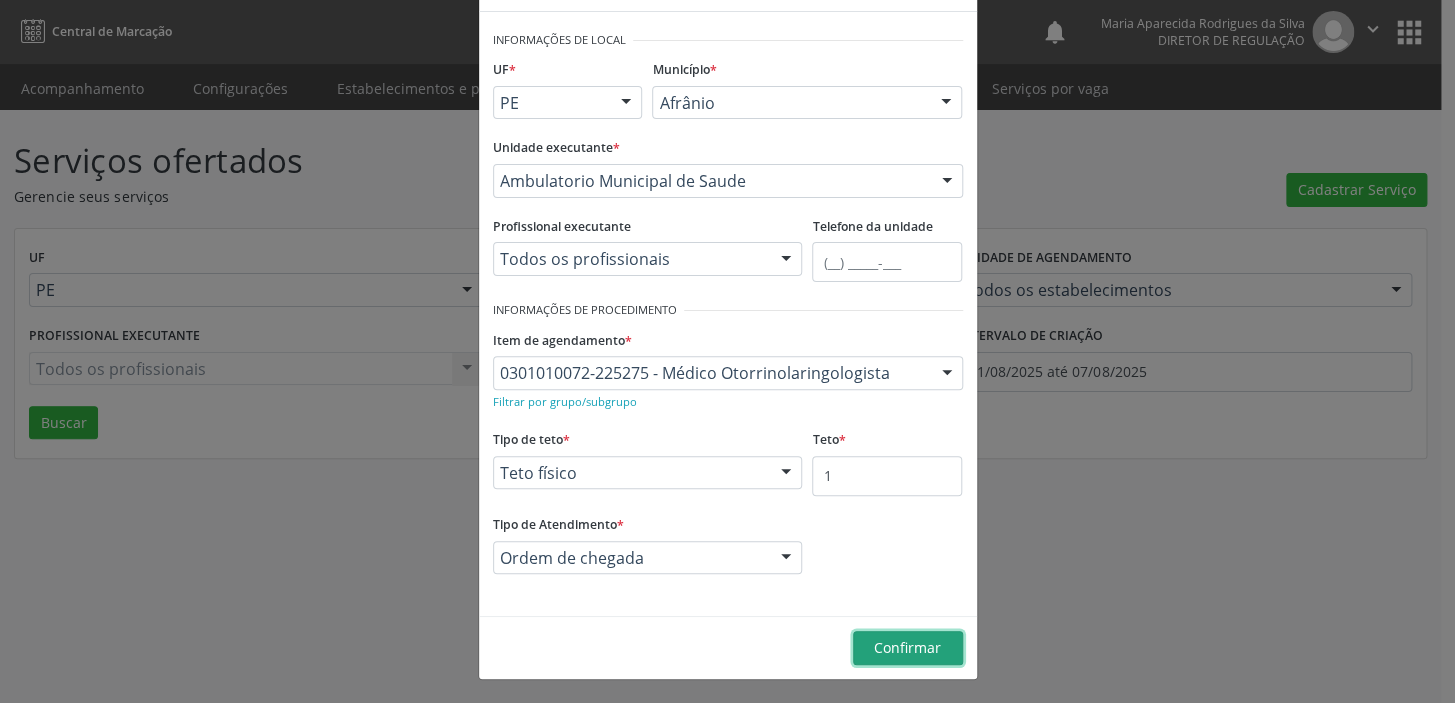 click on "Confirmar" at bounding box center [908, 648] 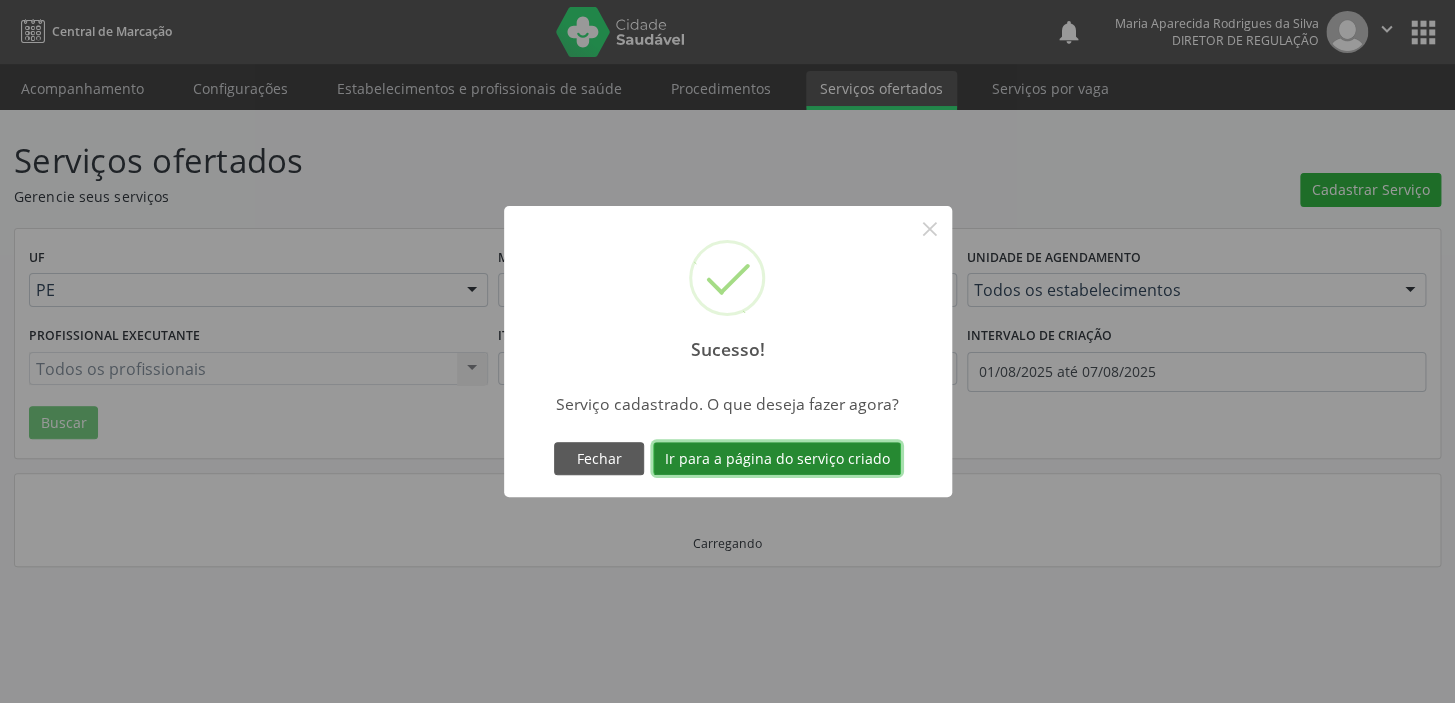 click on "Ir para a página do serviço criado" at bounding box center [777, 459] 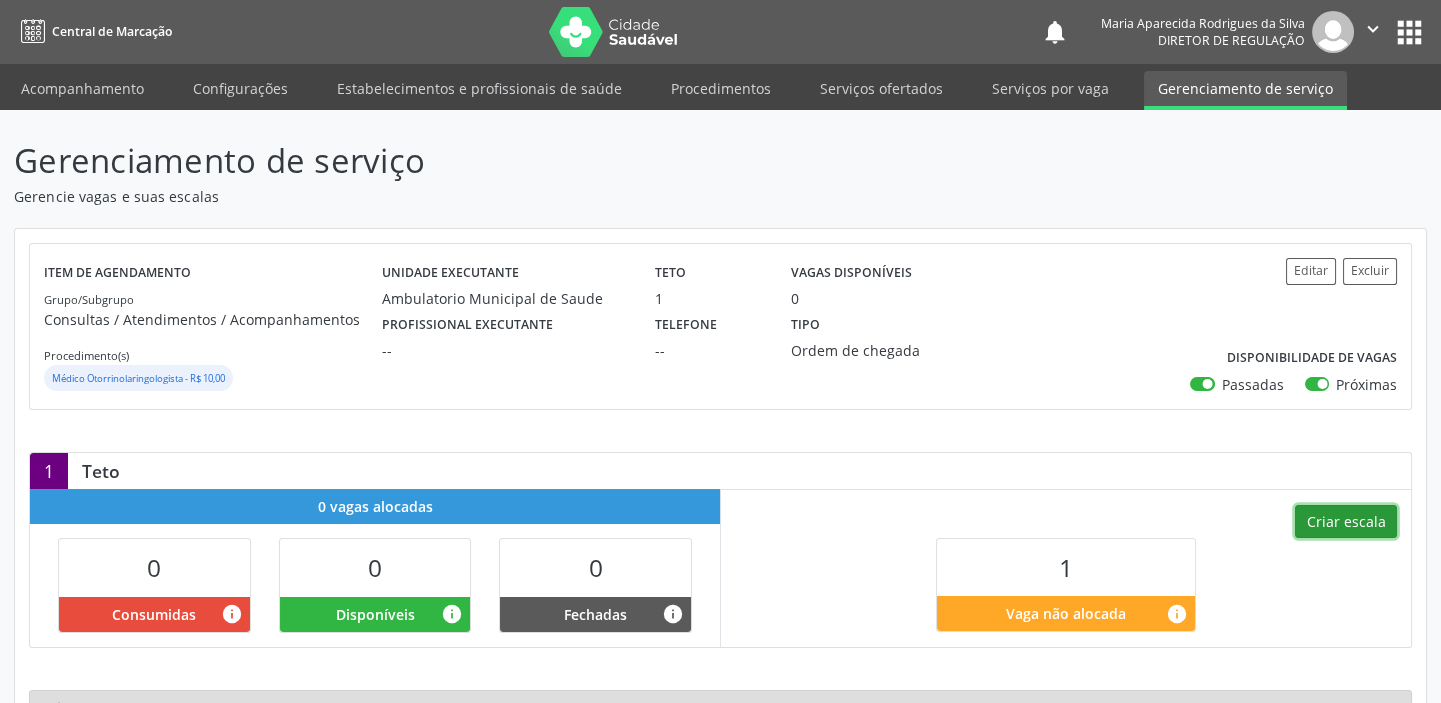 click on "Criar escala" at bounding box center (1346, 522) 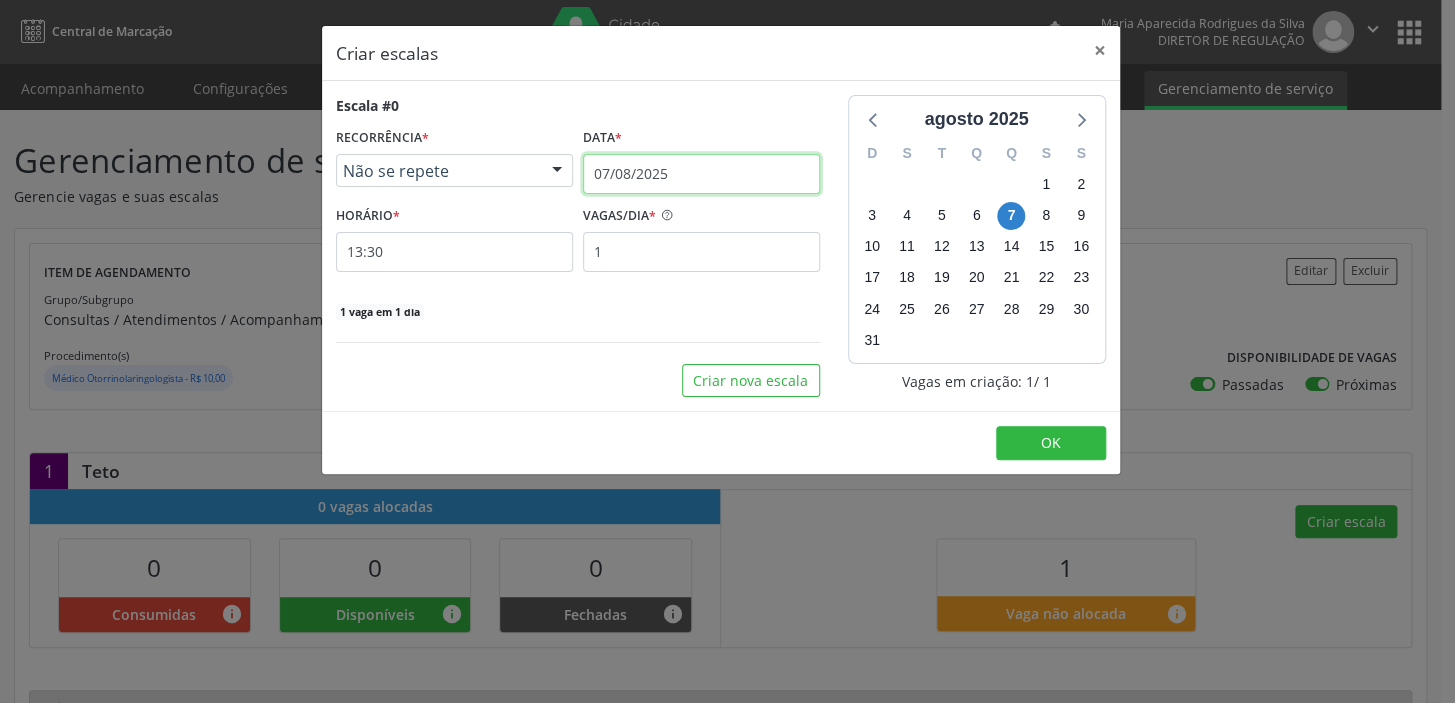 click on "07/08/2025" at bounding box center [701, 174] 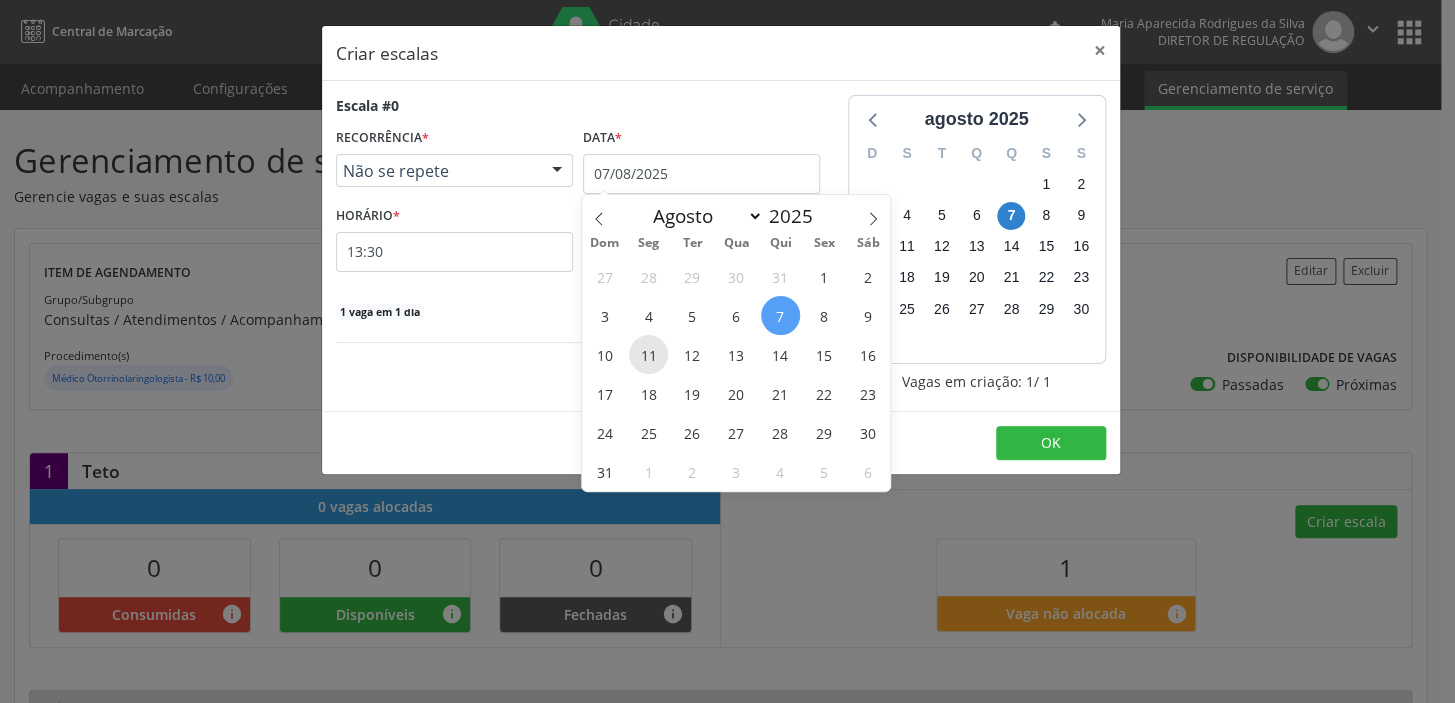 click on "11" at bounding box center [648, 354] 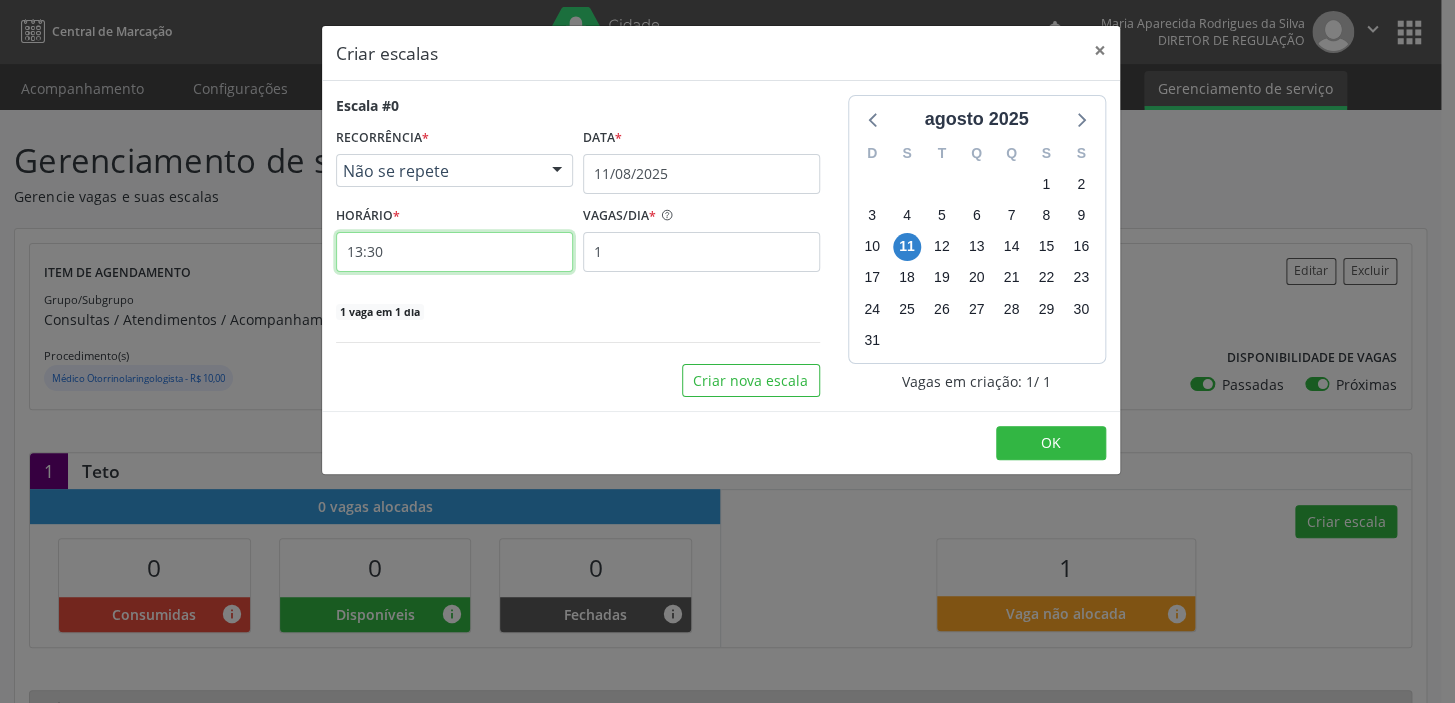 click on "13:30" at bounding box center (454, 252) 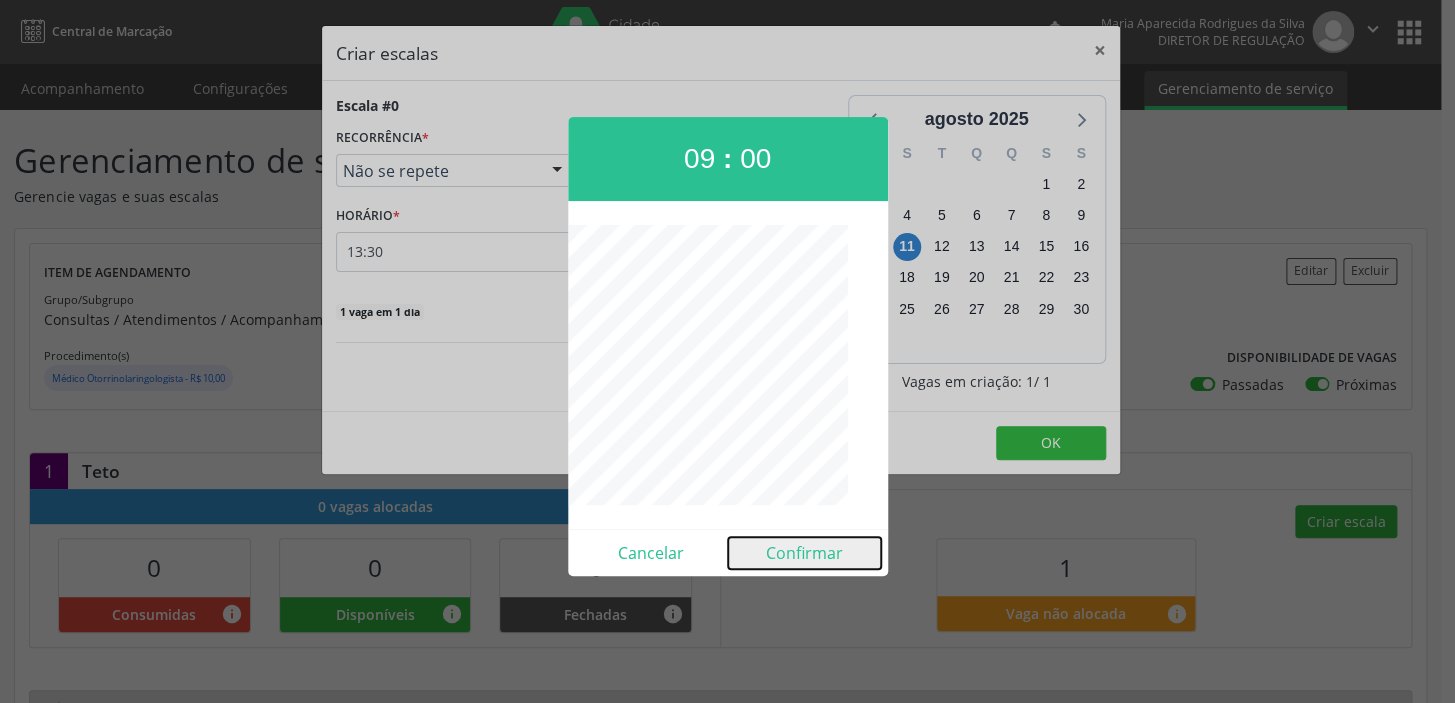 click on "Confirmar" at bounding box center [804, 553] 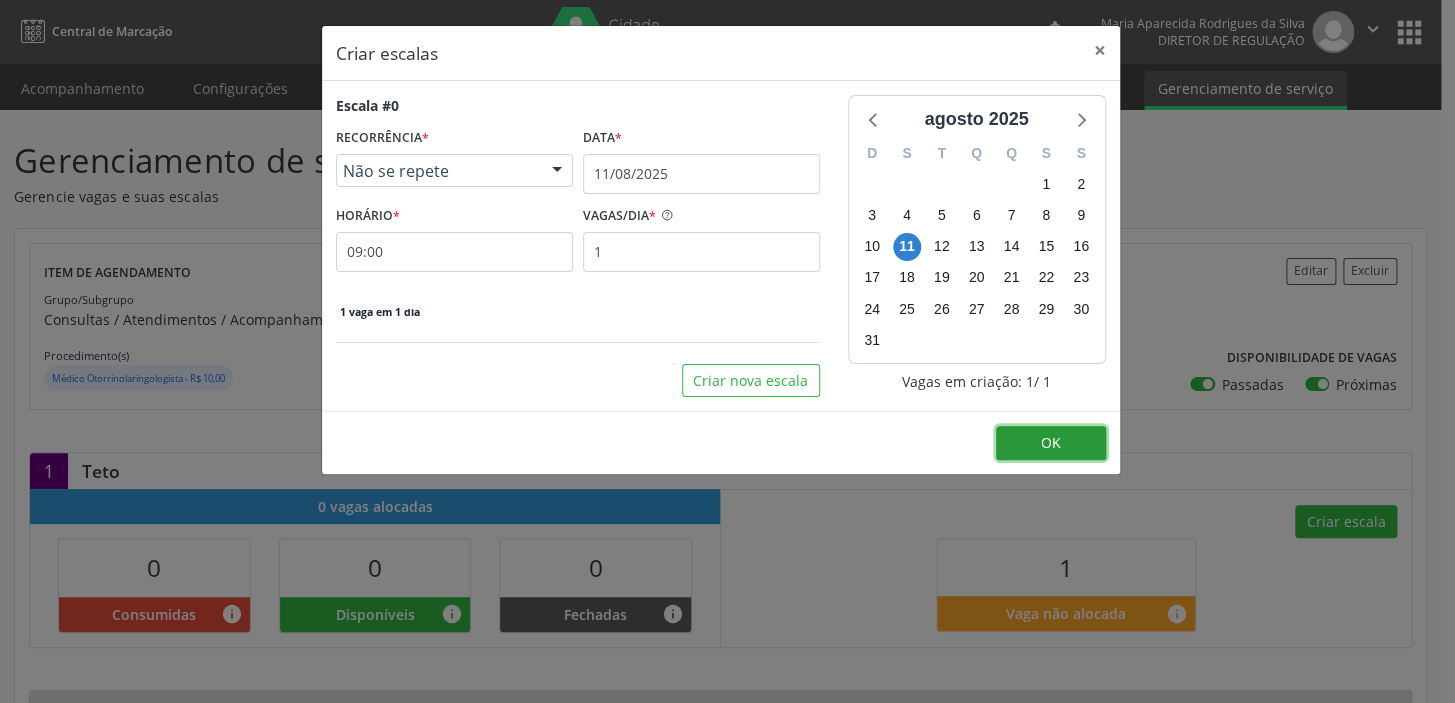 click on "OK" at bounding box center [1051, 443] 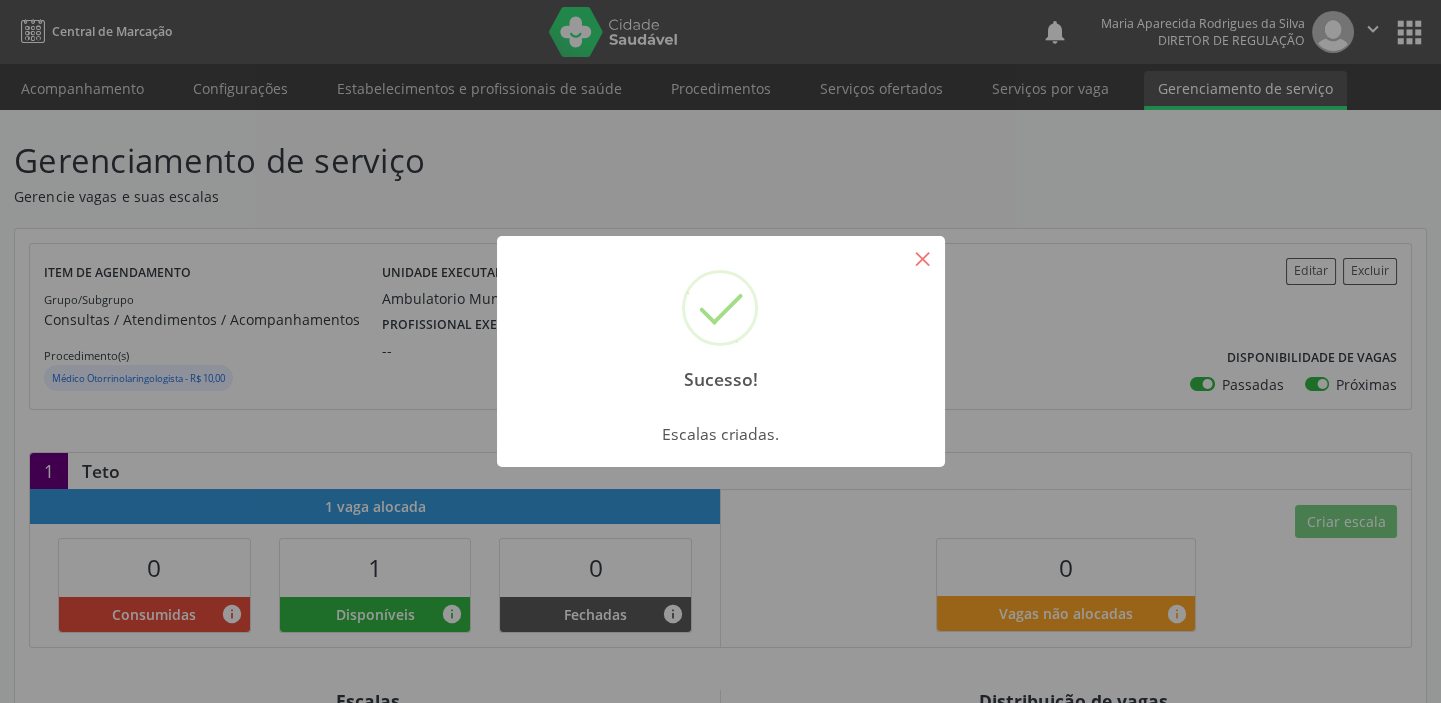 click on "×" at bounding box center (923, 258) 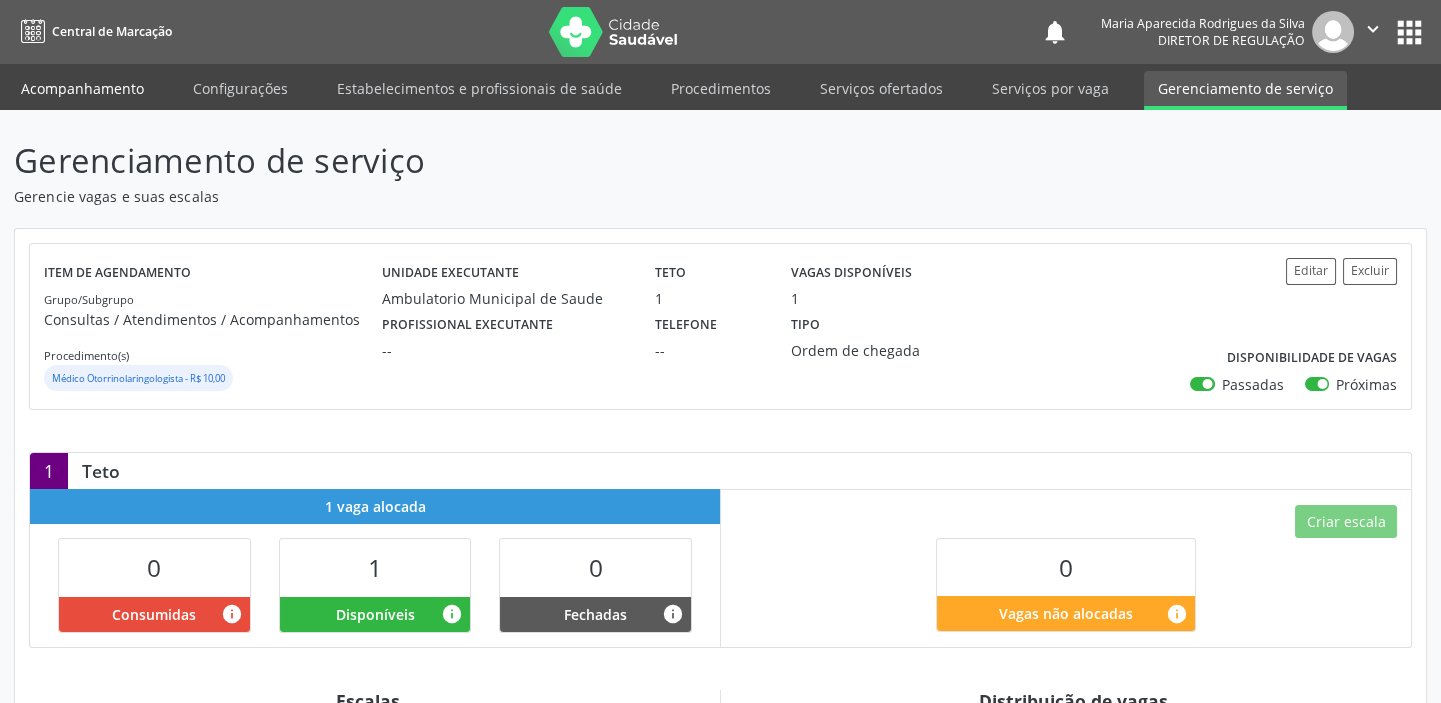 click on "Acompanhamento" at bounding box center [82, 88] 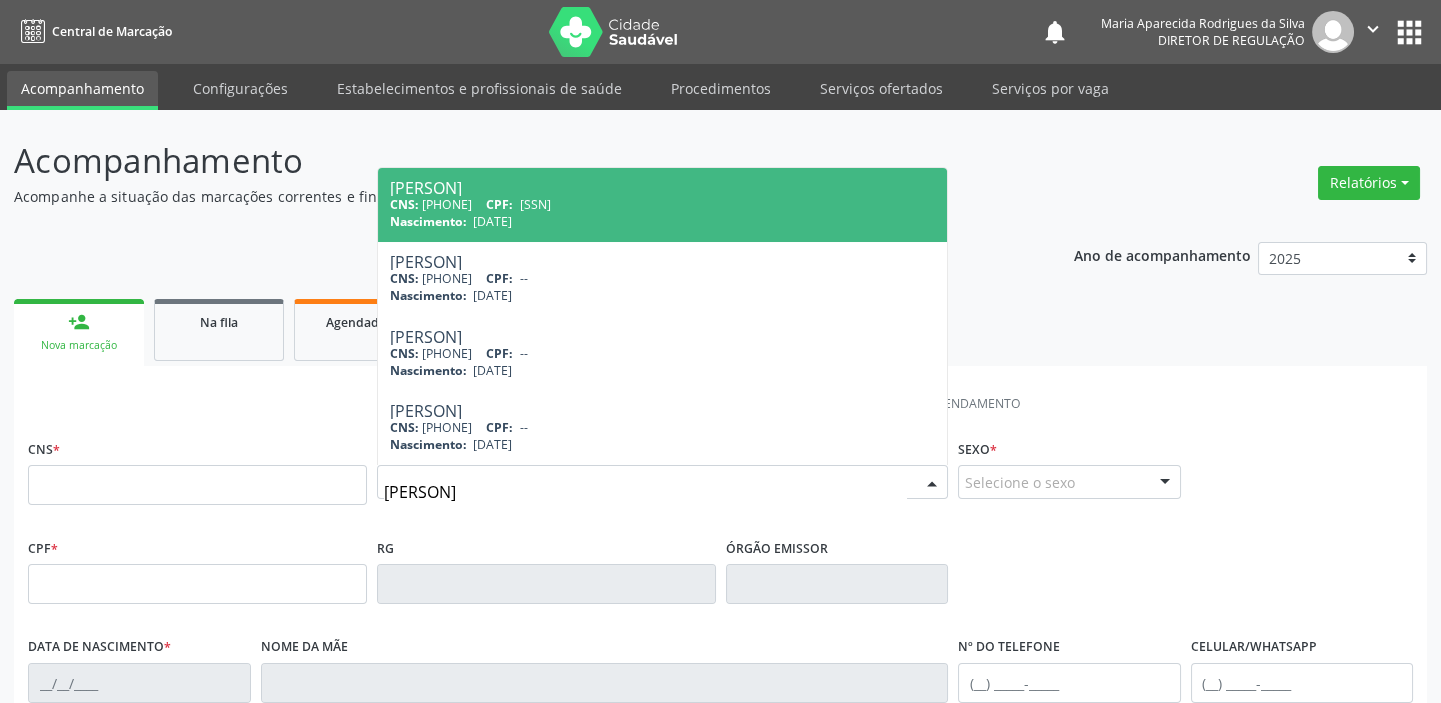 type on "ERENILSON F" 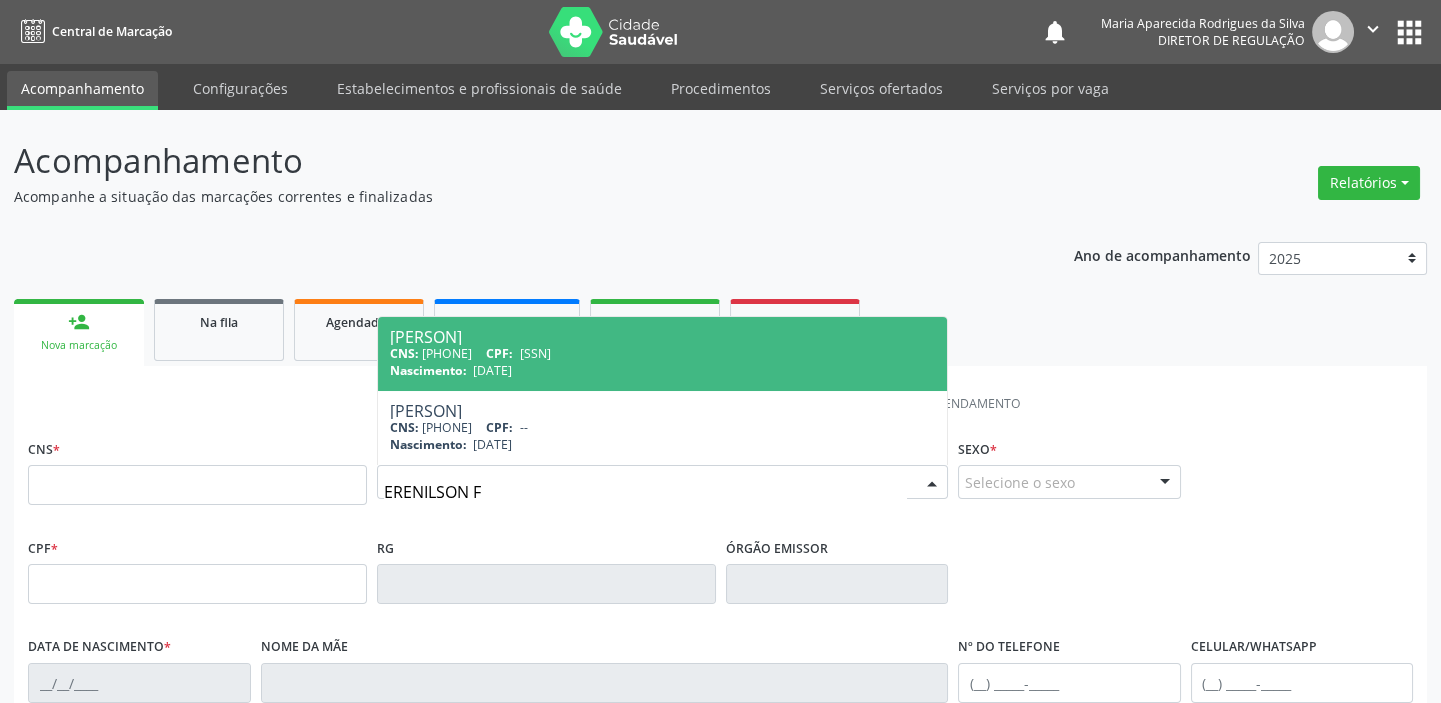 click on "CNS:
898 0034 5832 2649
CPF:
045.189.964-45" at bounding box center [662, 353] 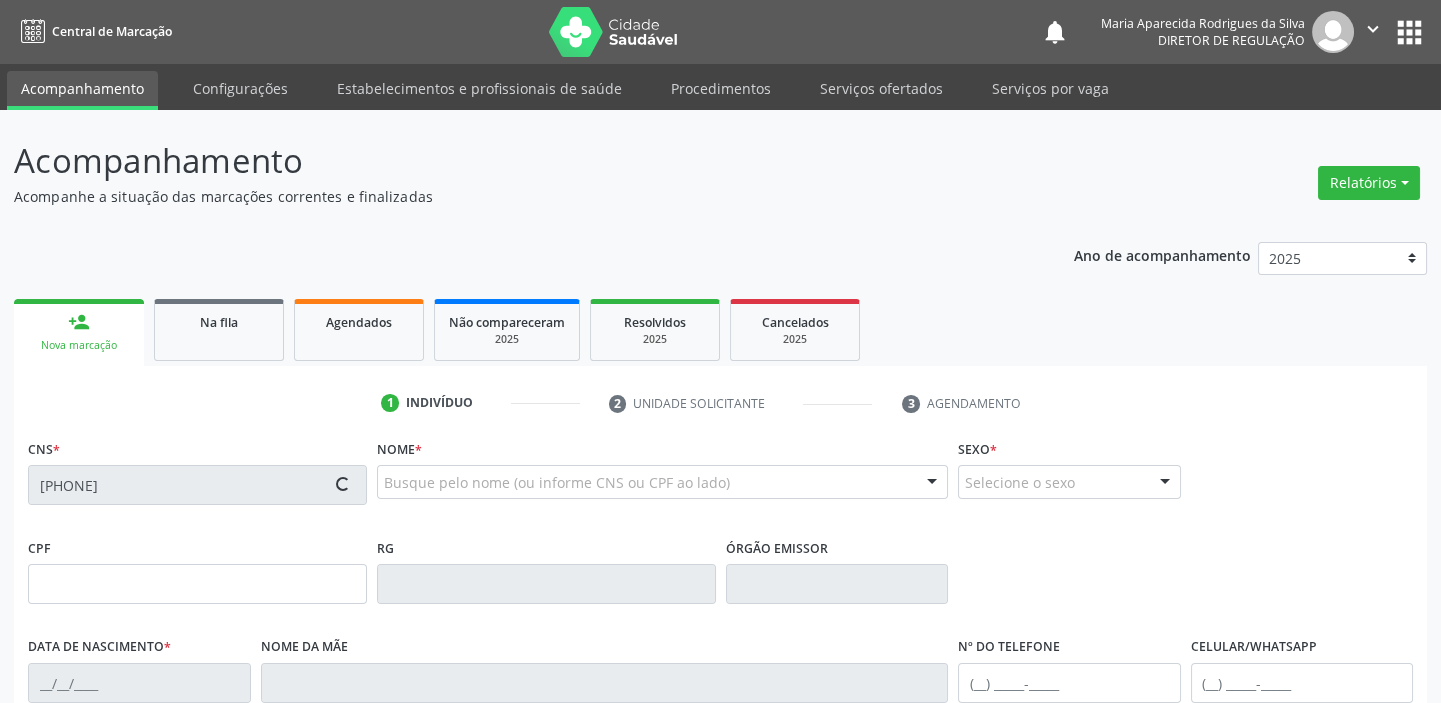type on "045.189.964-45" 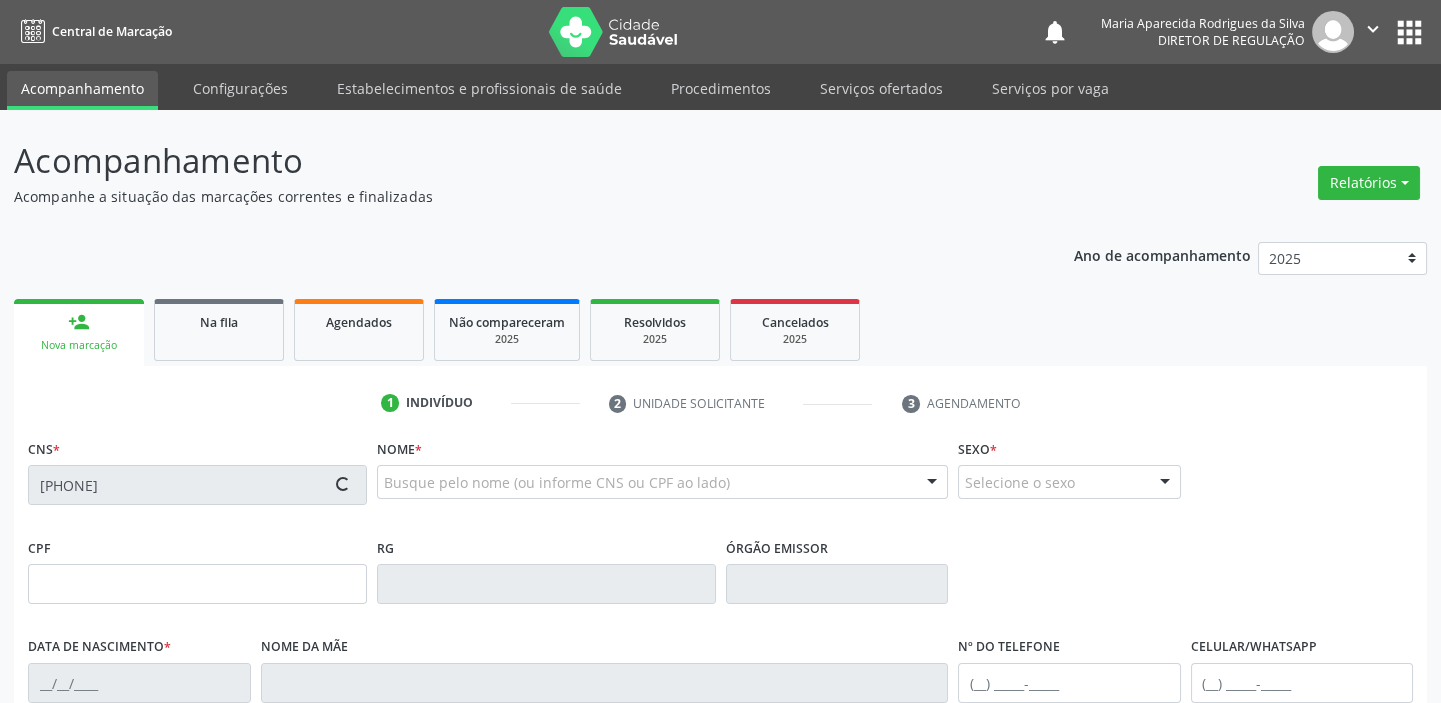 type on "14/08/1981" 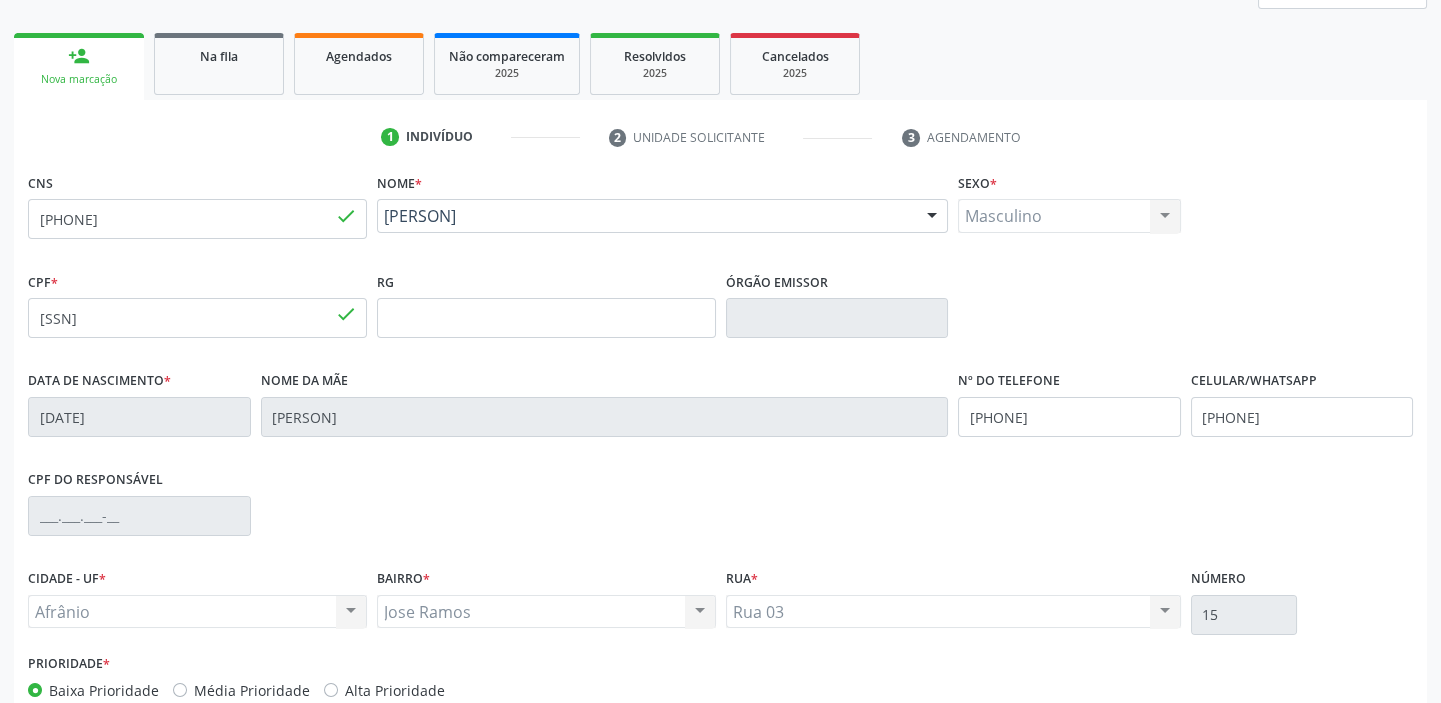 scroll, scrollTop: 380, scrollLeft: 0, axis: vertical 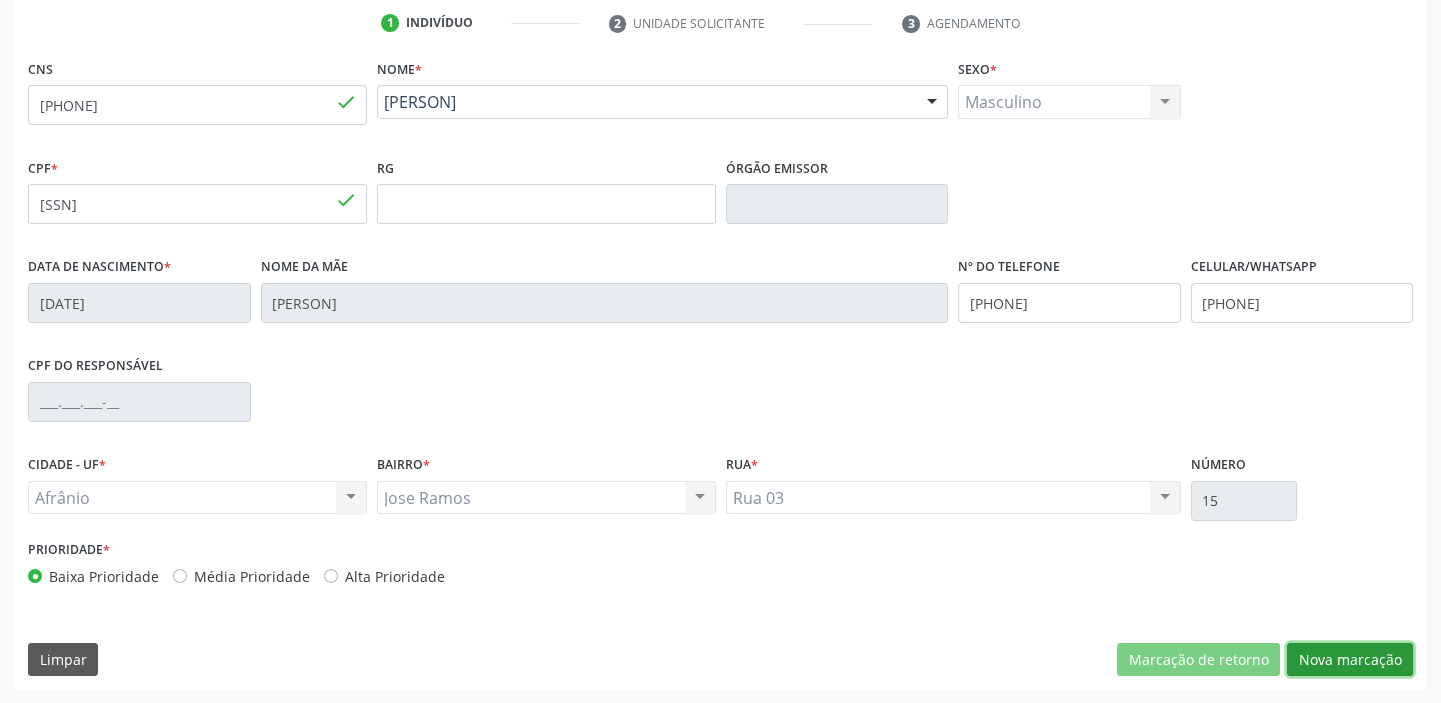 click on "Nova marcação" at bounding box center (1350, 660) 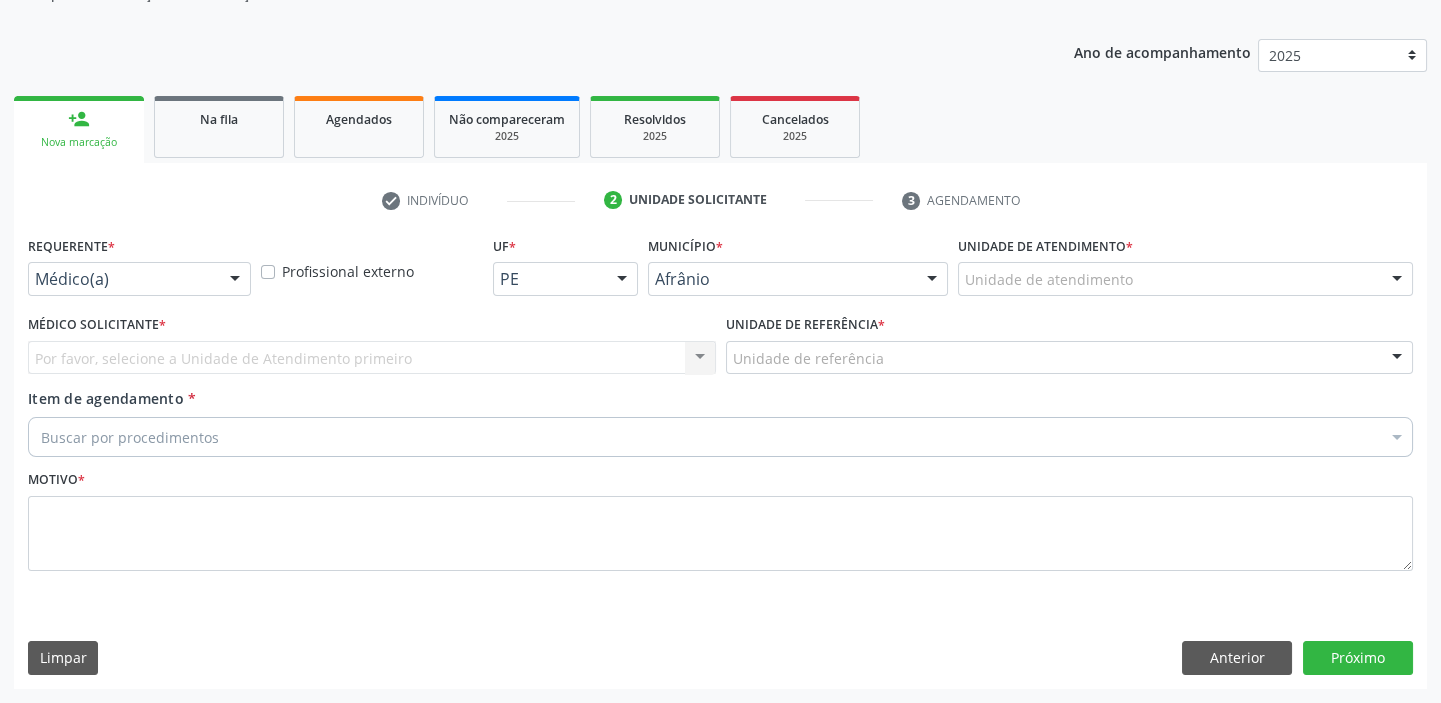 scroll, scrollTop: 201, scrollLeft: 0, axis: vertical 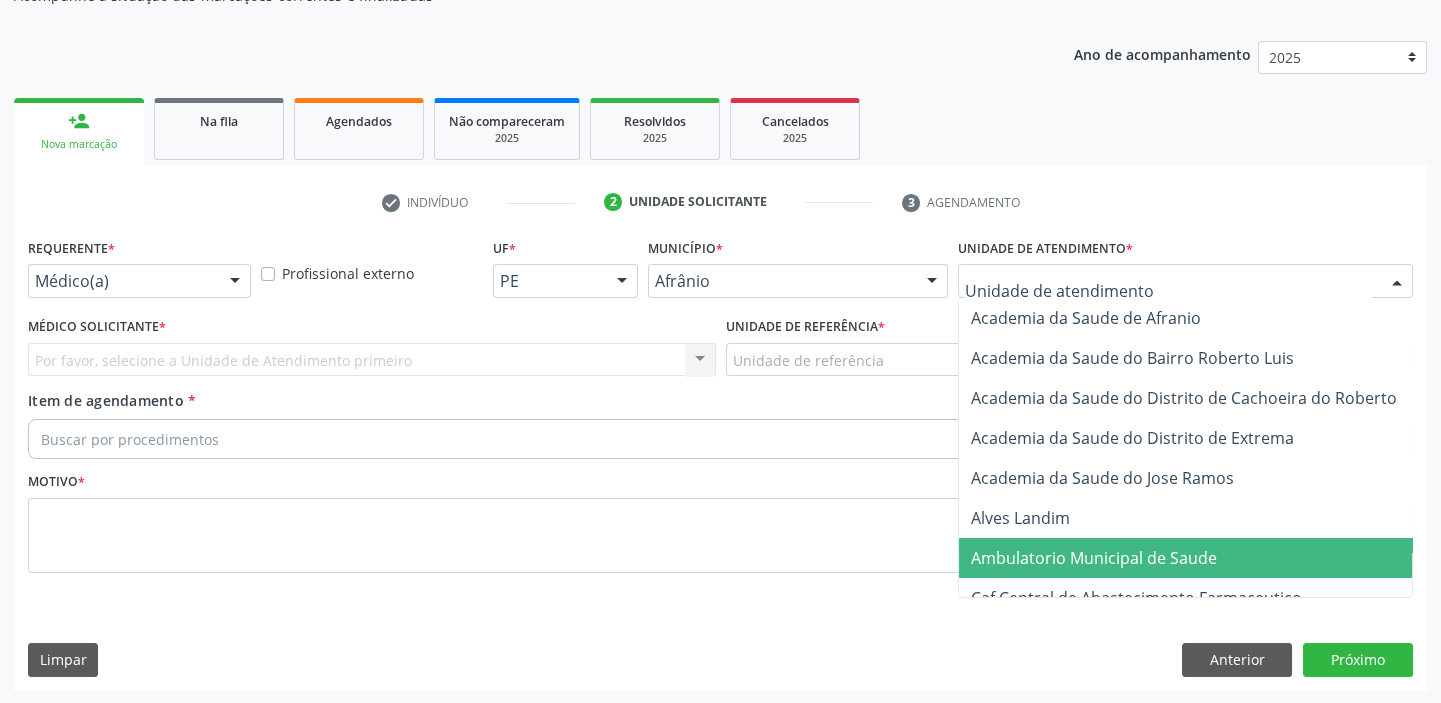 click on "Ambulatorio Municipal de Saude" at bounding box center (1094, 558) 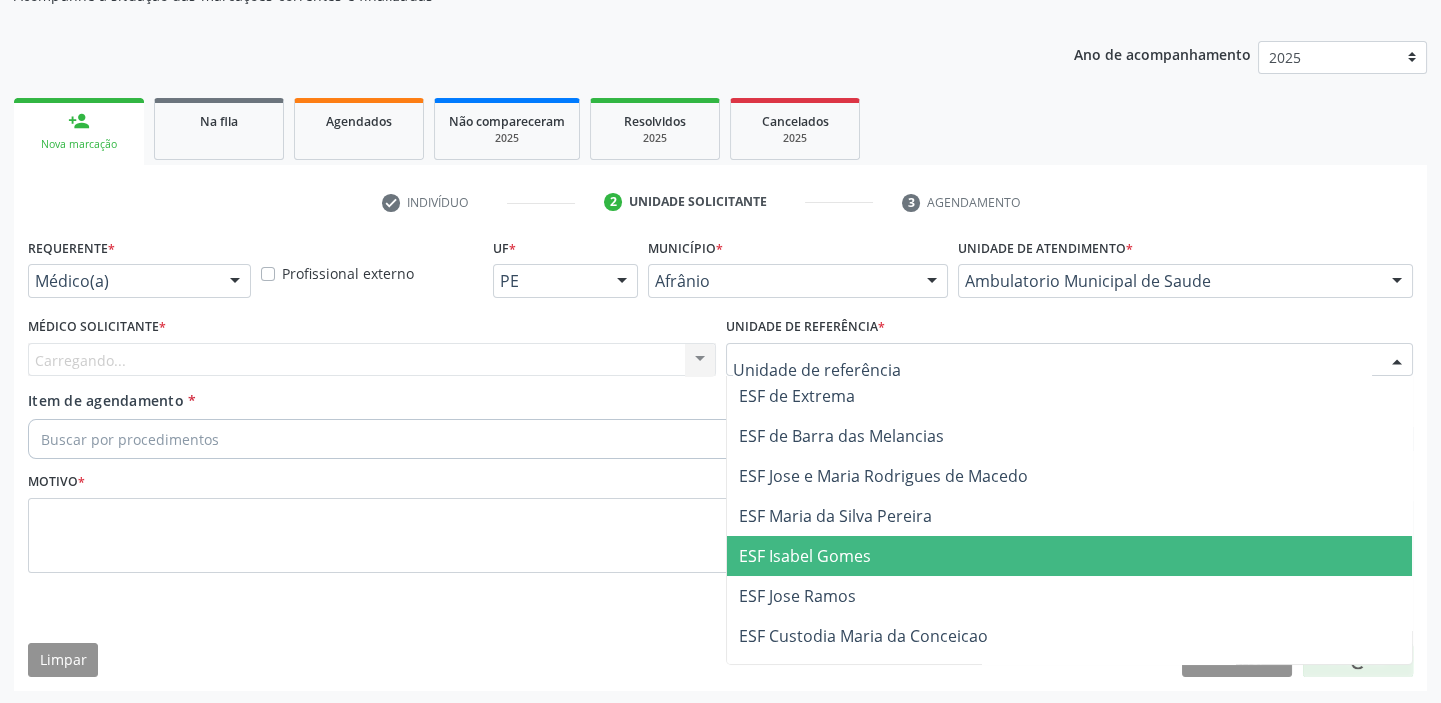 click on "ESF Isabel Gomes" at bounding box center [1070, 556] 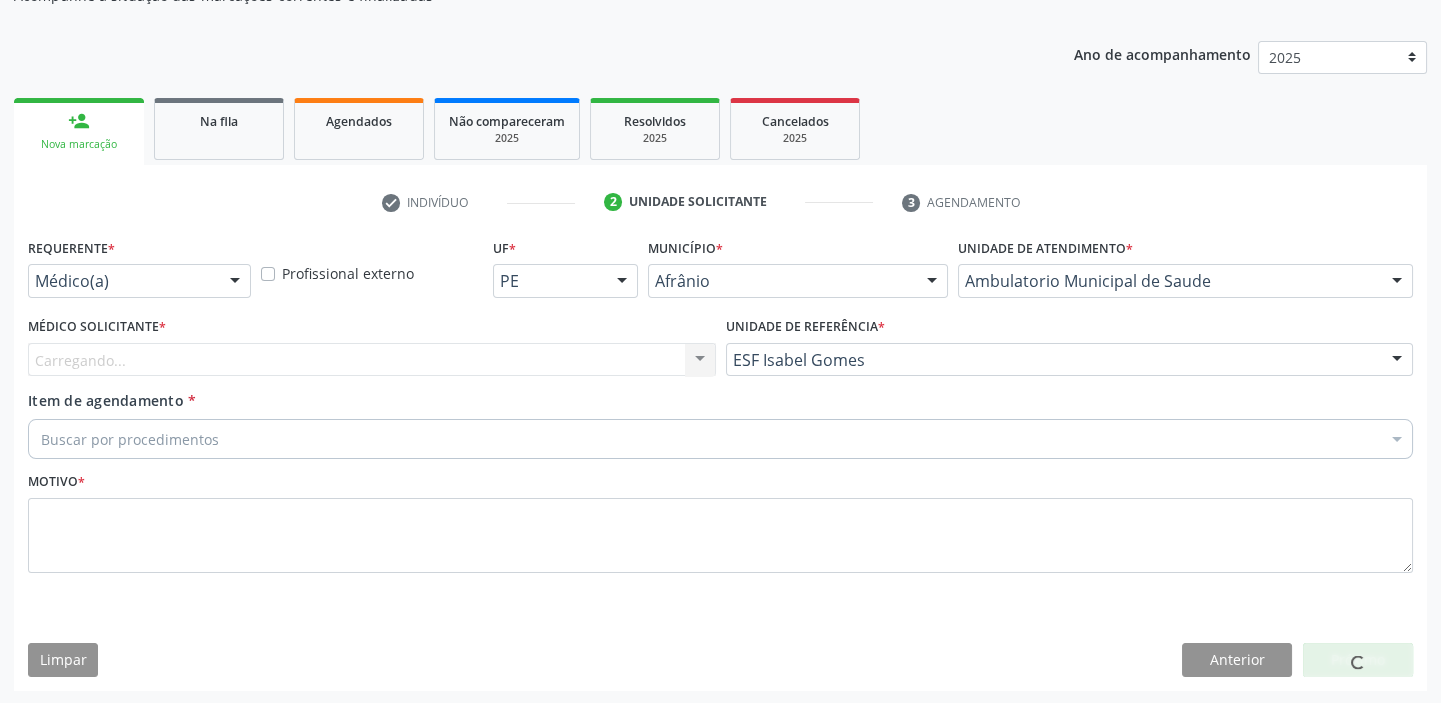click on "Carregando...
Nenhum resultado encontrado para: "   "
Não há nenhuma opção para ser exibida." at bounding box center [372, 360] 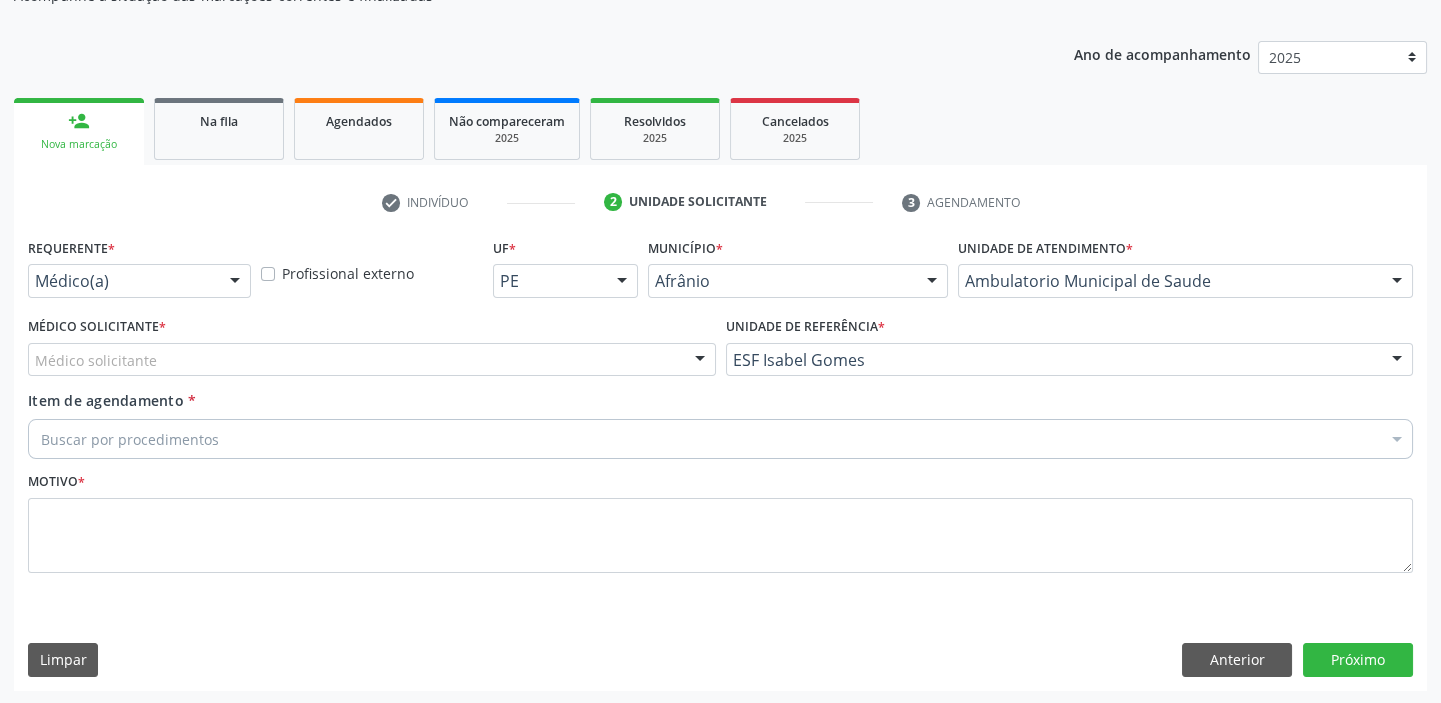 click on "Médico solicitante" at bounding box center [372, 360] 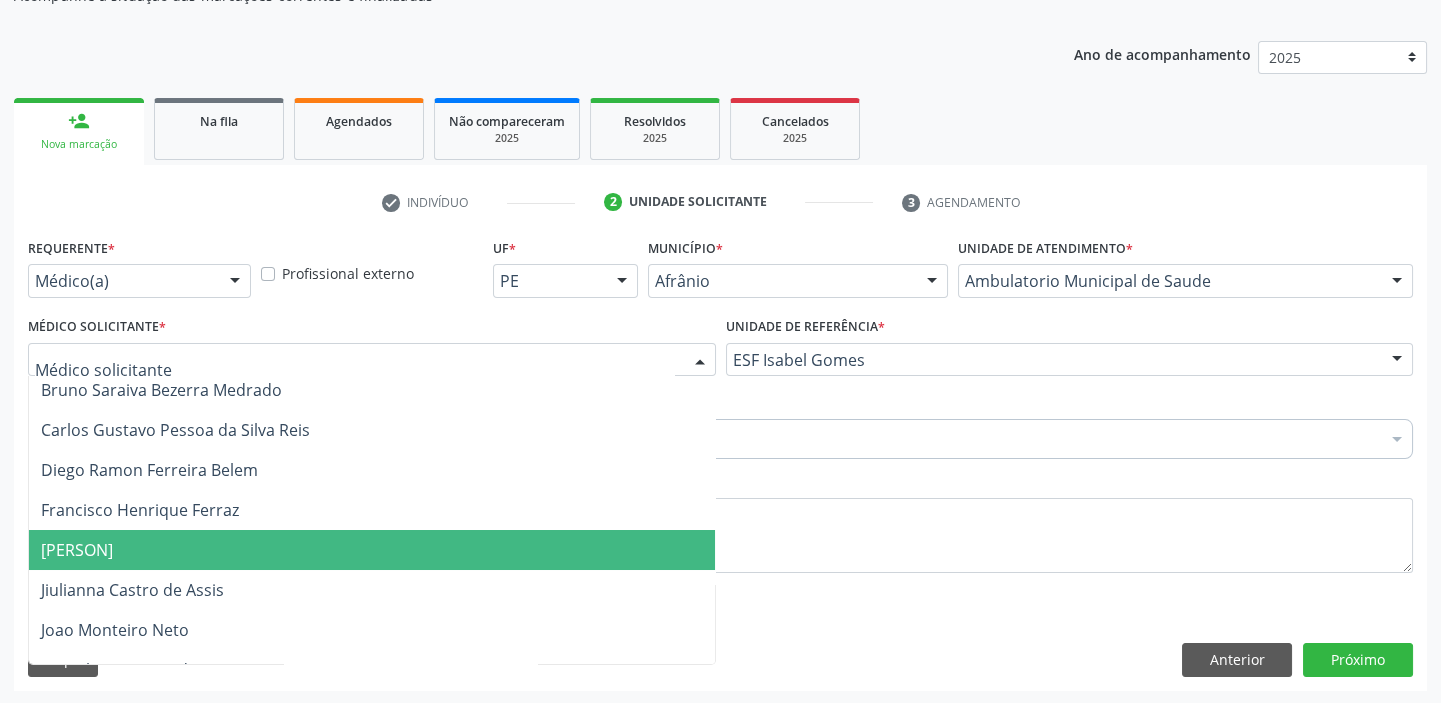scroll, scrollTop: 181, scrollLeft: 0, axis: vertical 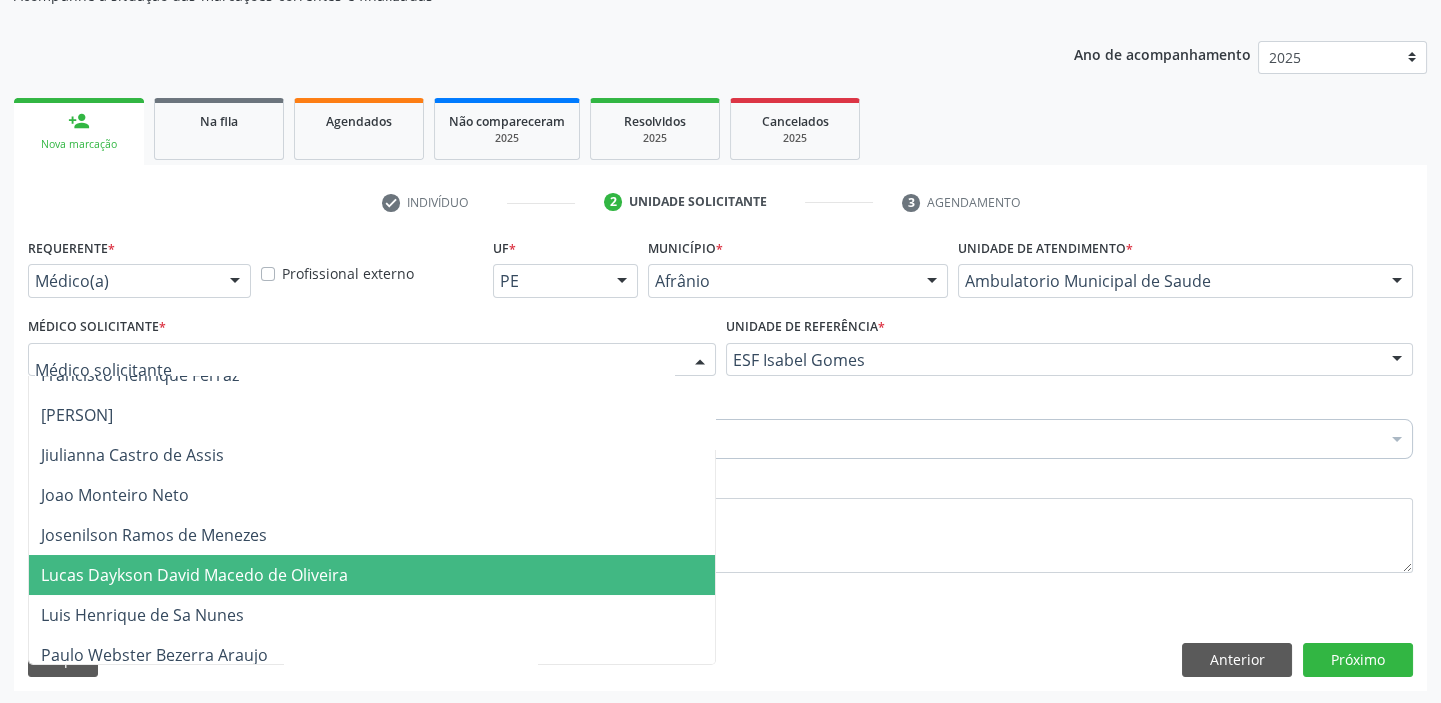 click on "Lucas Daykson David Macedo de Oliveira" at bounding box center (194, 575) 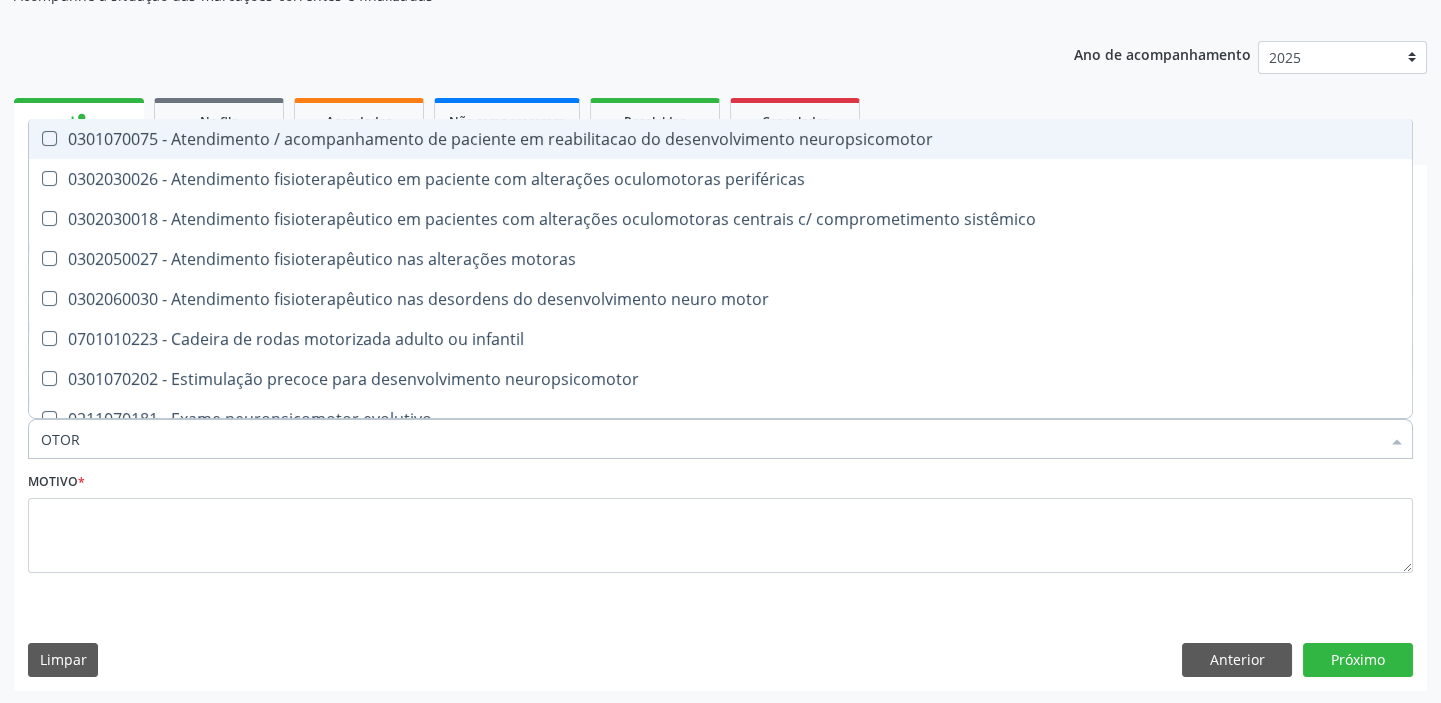 type on "OTORR" 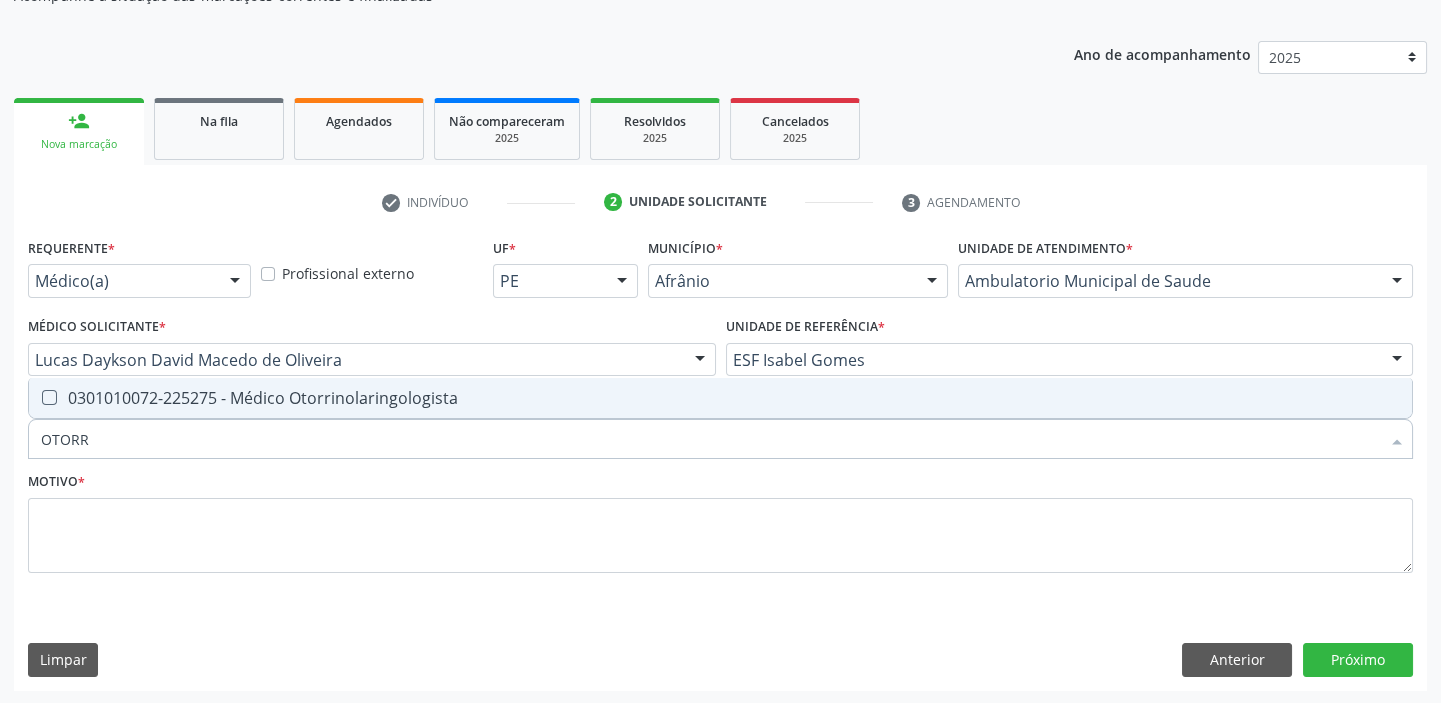 click on "0301010072-225275 - Médico Otorrinolaringologista" at bounding box center [720, 398] 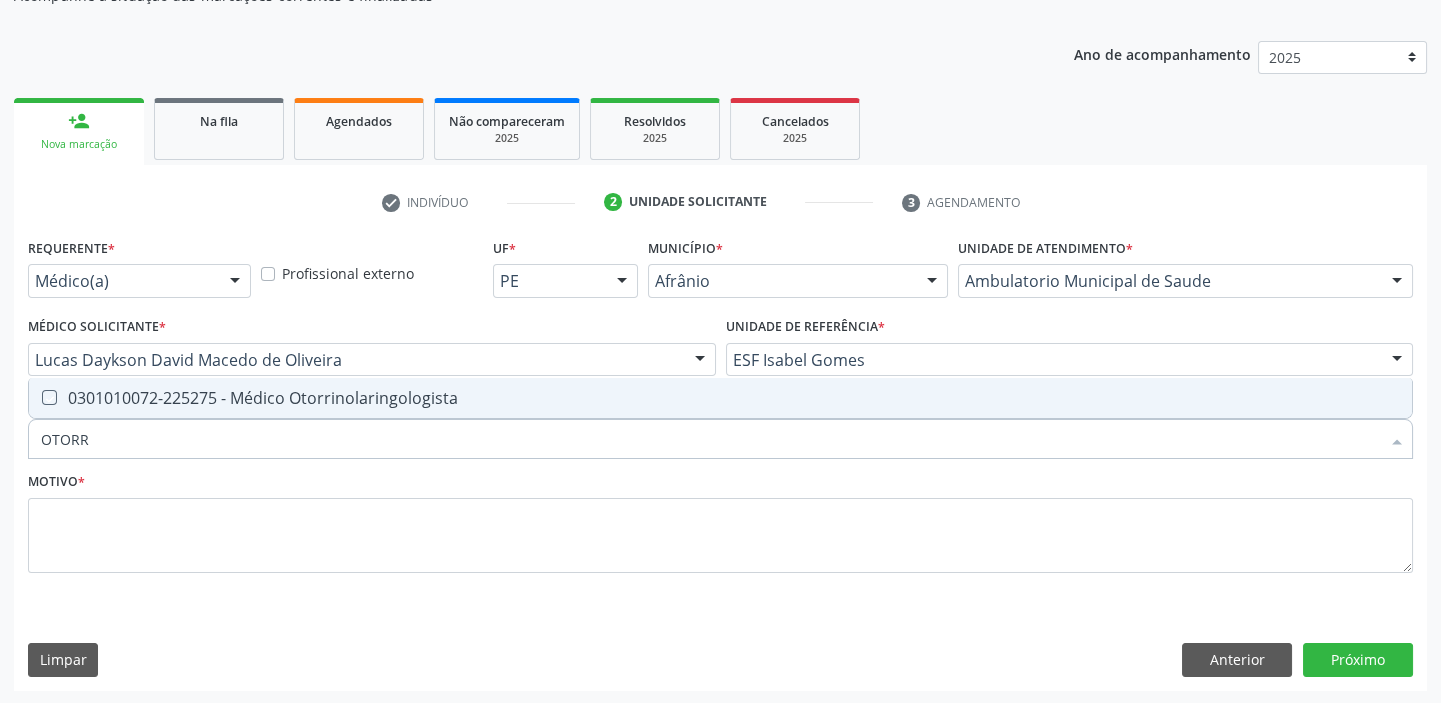 checkbox on "true" 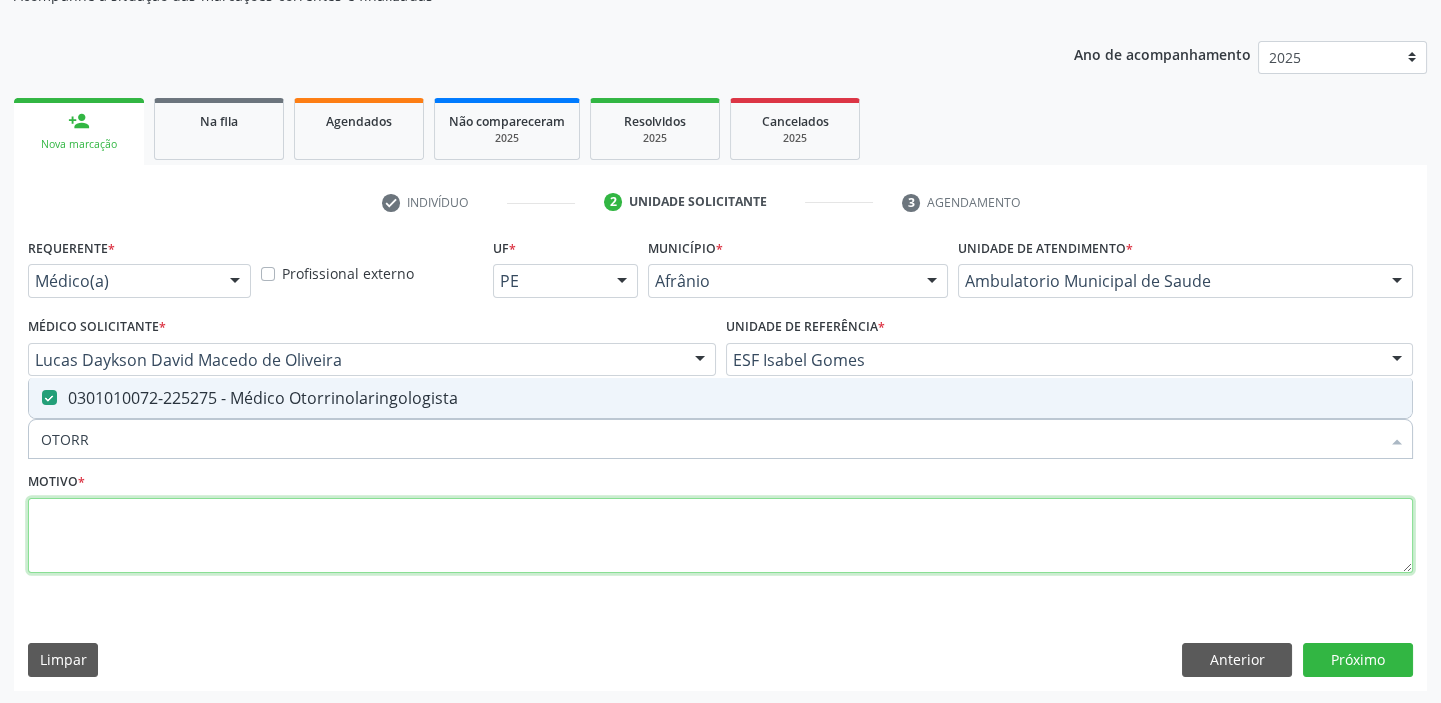 click at bounding box center (720, 536) 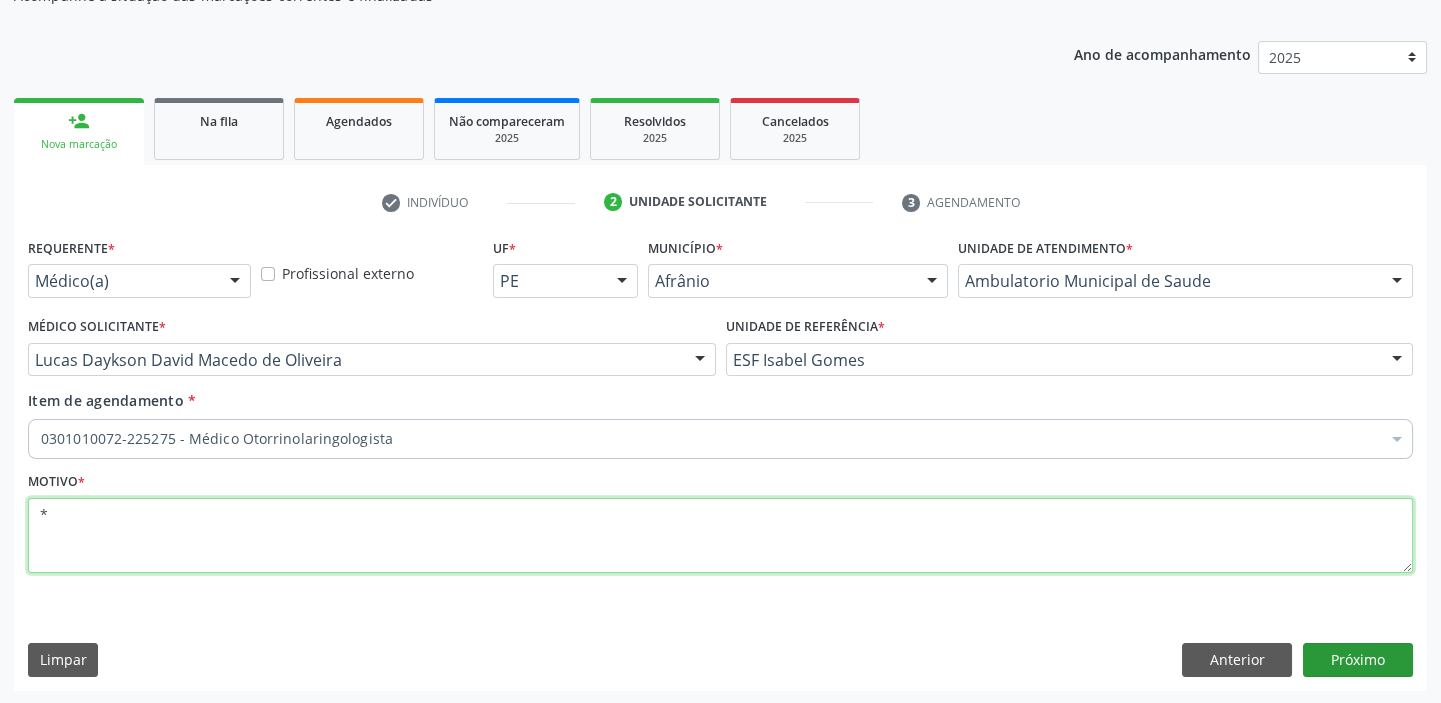 type on "*" 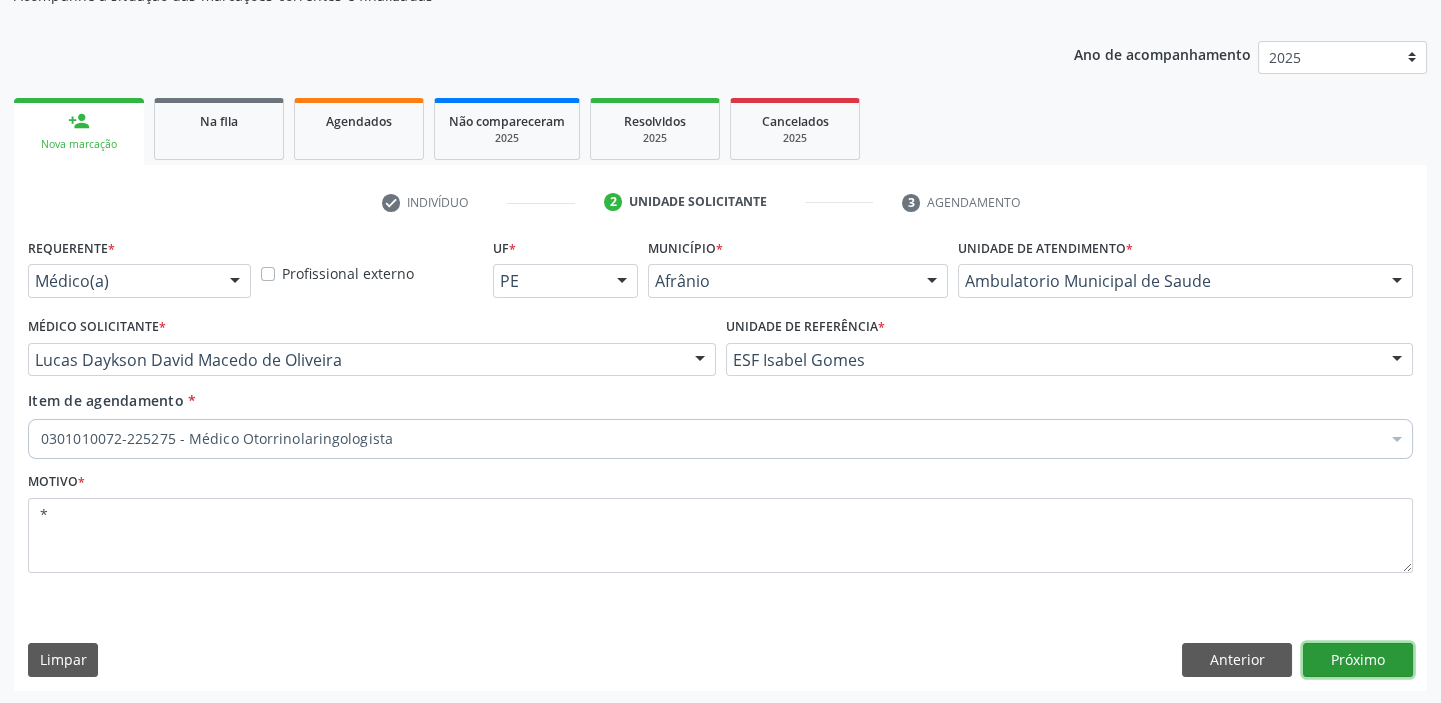 click on "Próximo" at bounding box center [1358, 660] 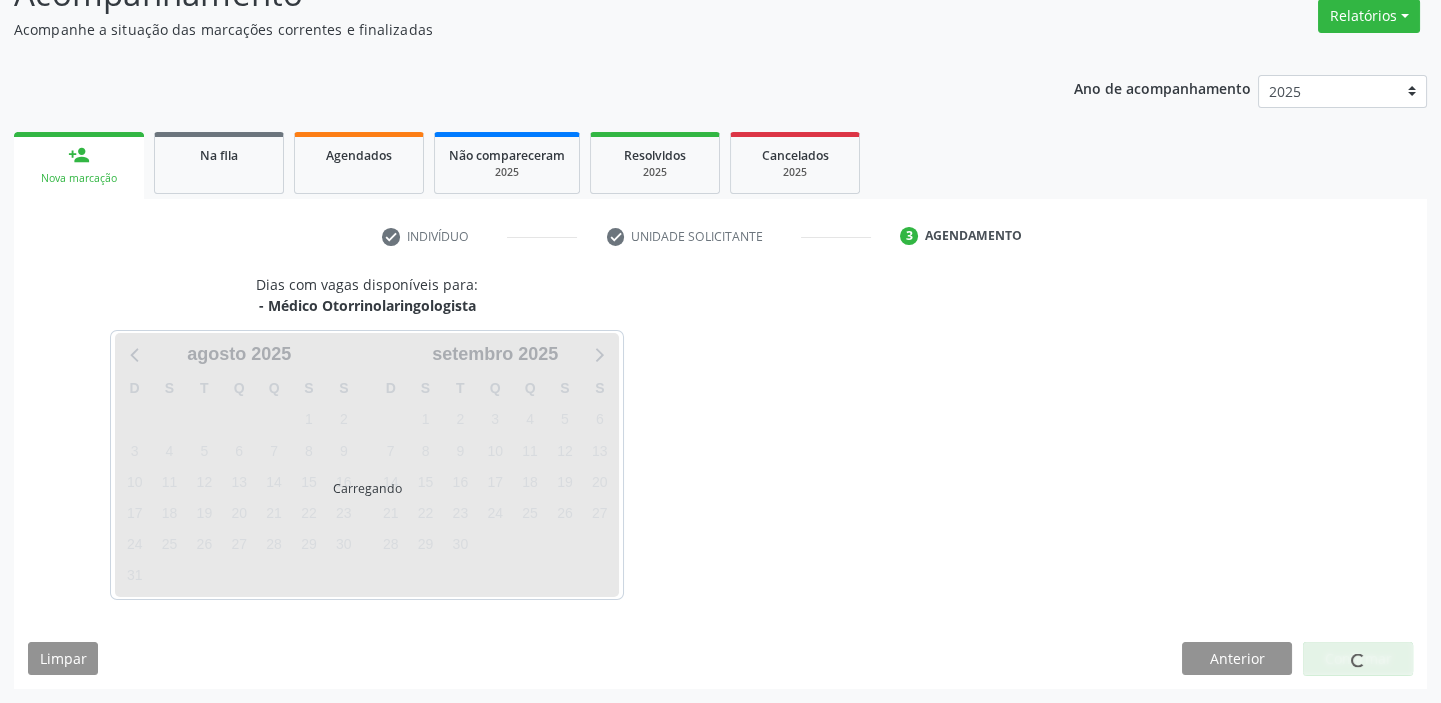 scroll, scrollTop: 166, scrollLeft: 0, axis: vertical 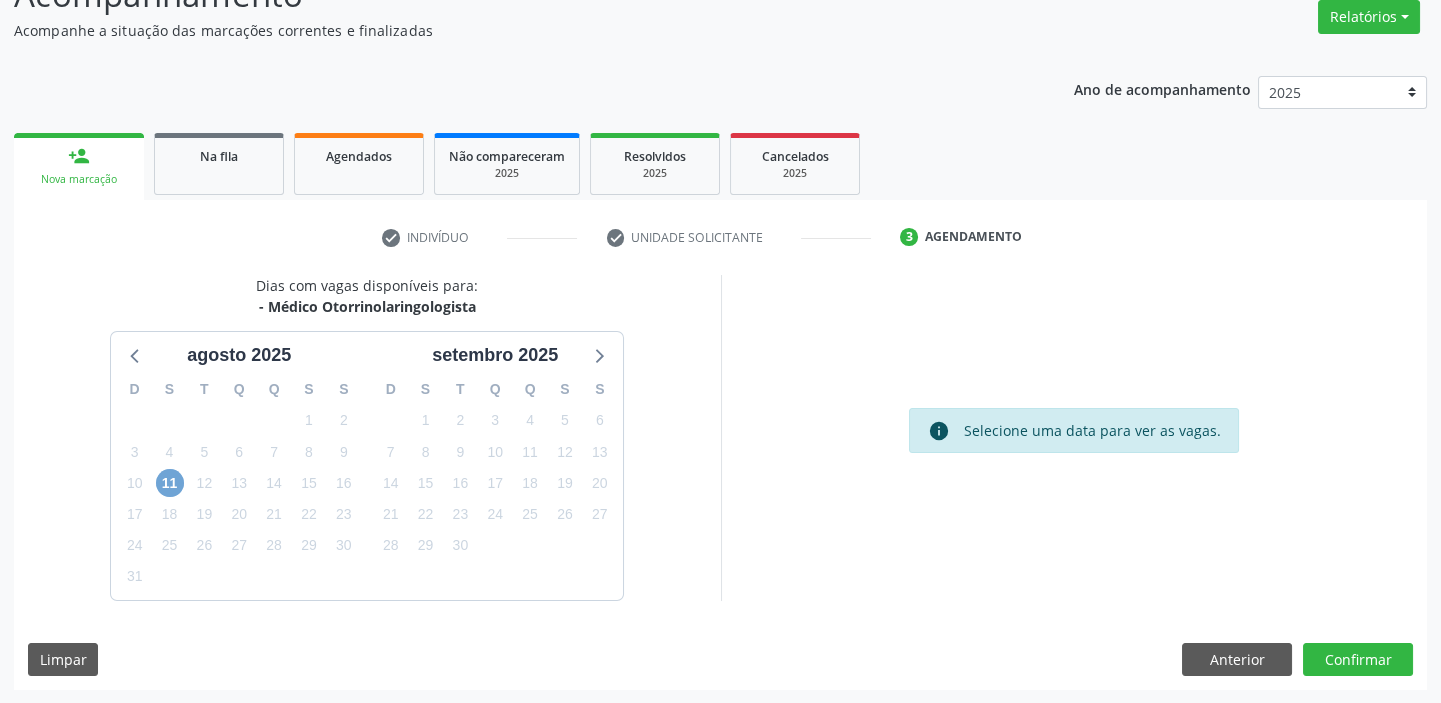 click on "11" at bounding box center [170, 483] 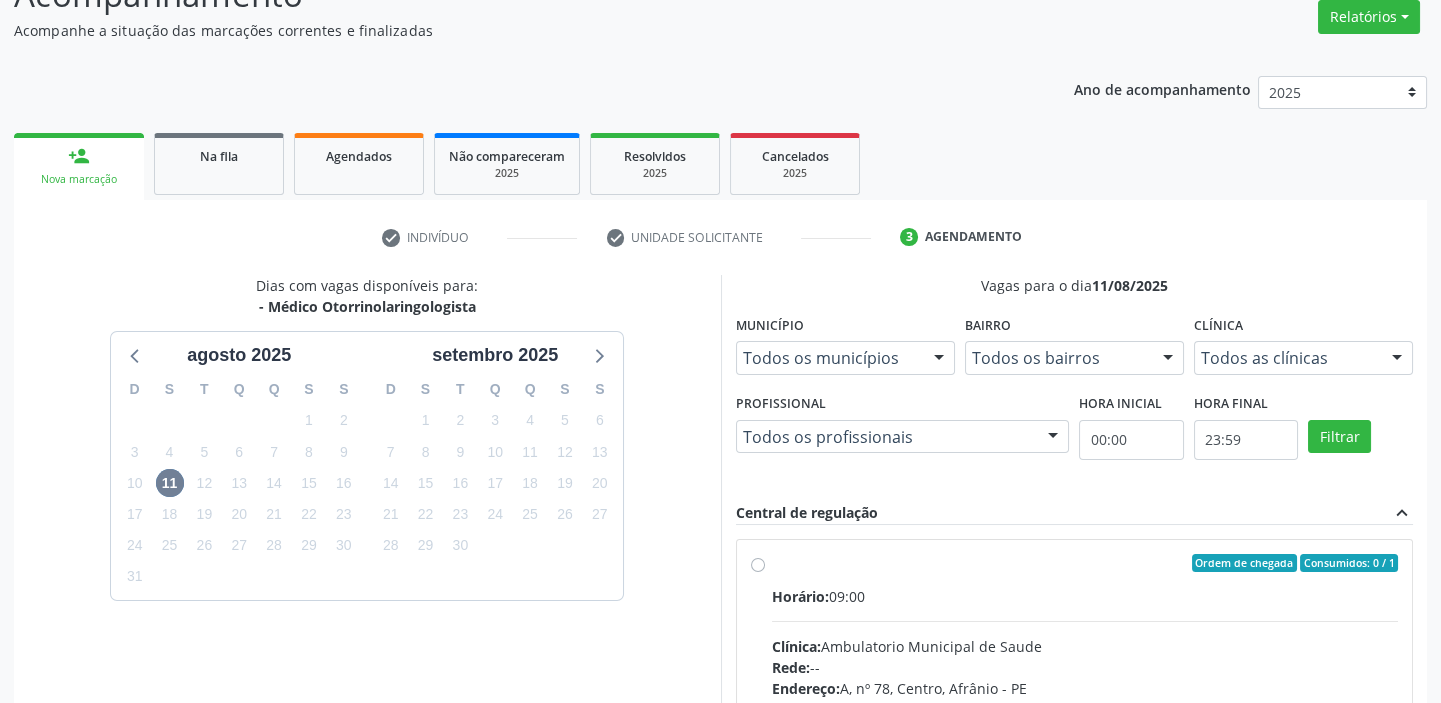 click on "Ordem de chegada
Consumidos: 0 / 1" at bounding box center [1085, 563] 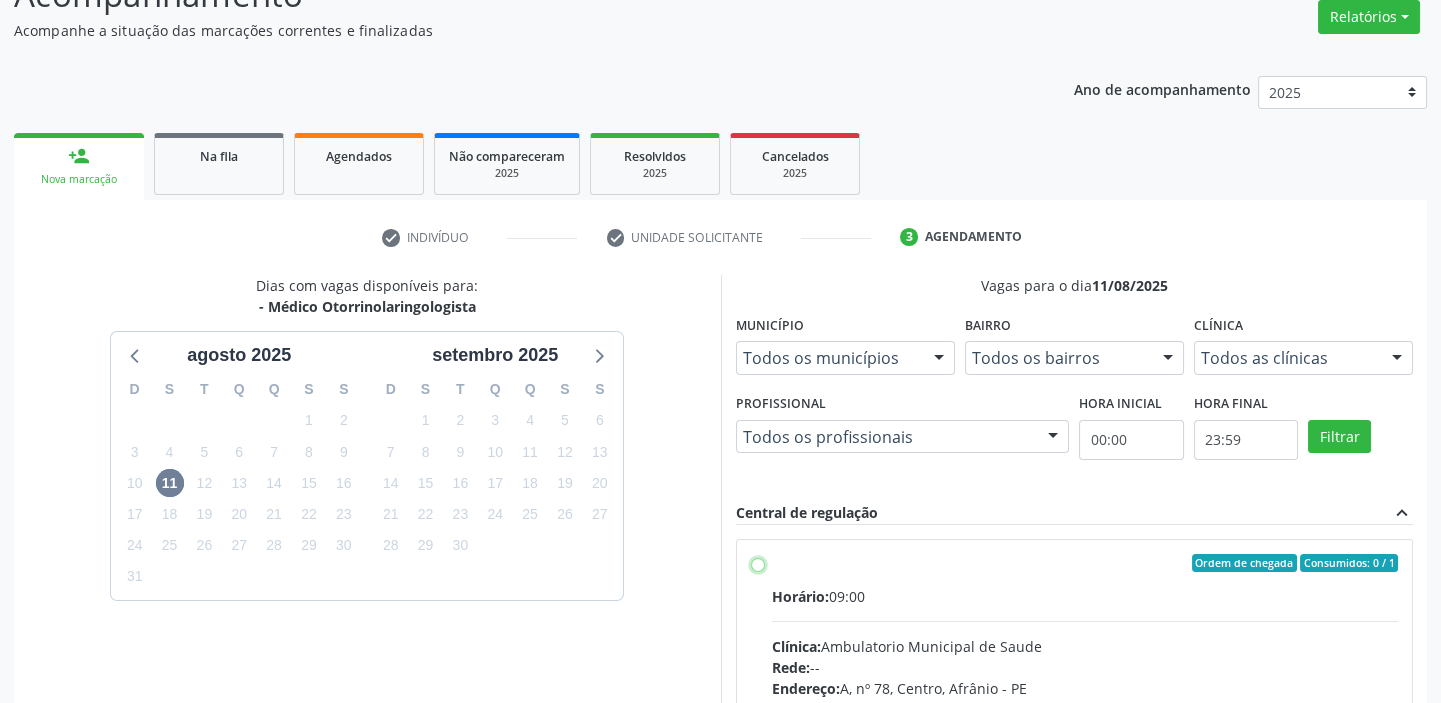 click on "Ordem de chegada
Consumidos: 0 / 1
Horário:   09:00
Clínica:  Ambulatorio Municipal de Saude
Rede:
--
Endereço:   A, nº 78, Centro, Afrânio - PE
Telefone:   --
Profissional:
--
Informações adicionais sobre o atendimento
Idade de atendimento:
Sem restrição
Gênero(s) atendido(s):
Sem restrição
Informações adicionais:
--" at bounding box center (758, 563) 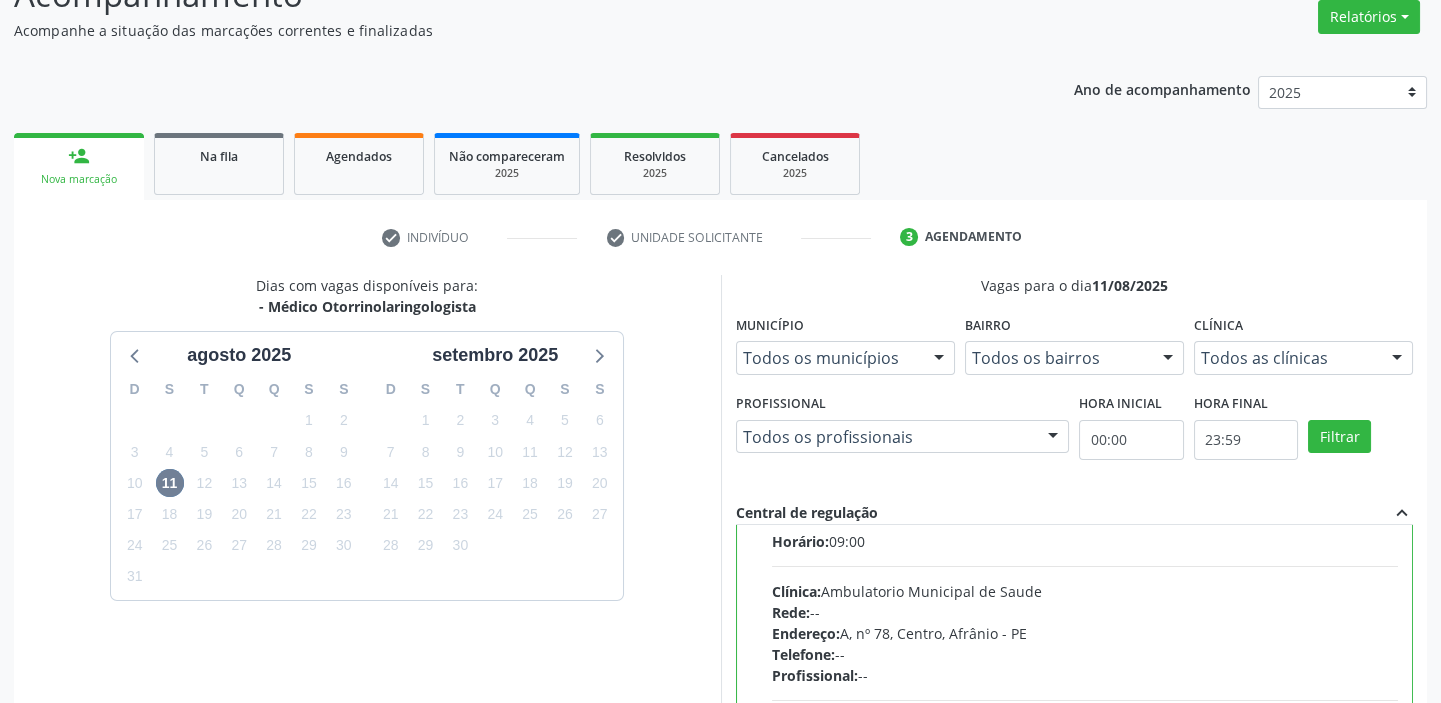 scroll, scrollTop: 99, scrollLeft: 0, axis: vertical 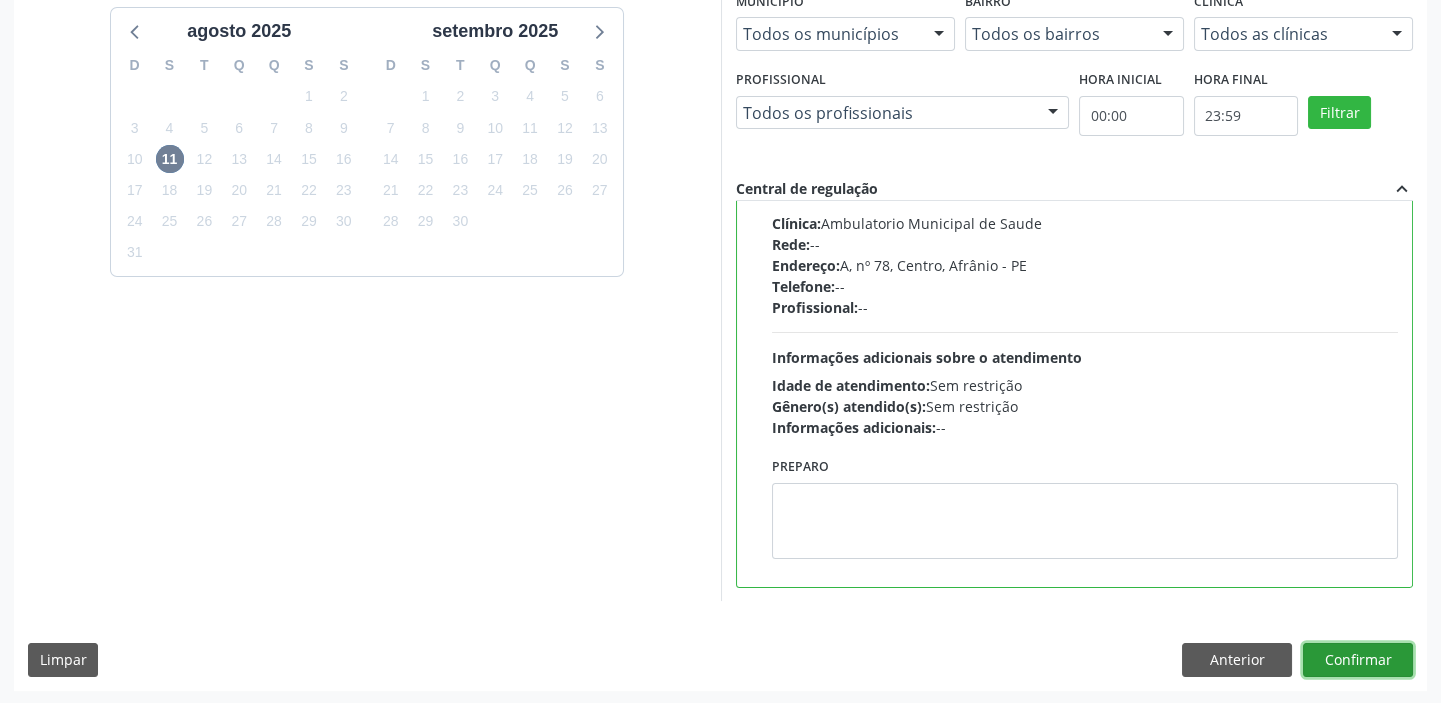 click on "Confirmar" at bounding box center (1358, 660) 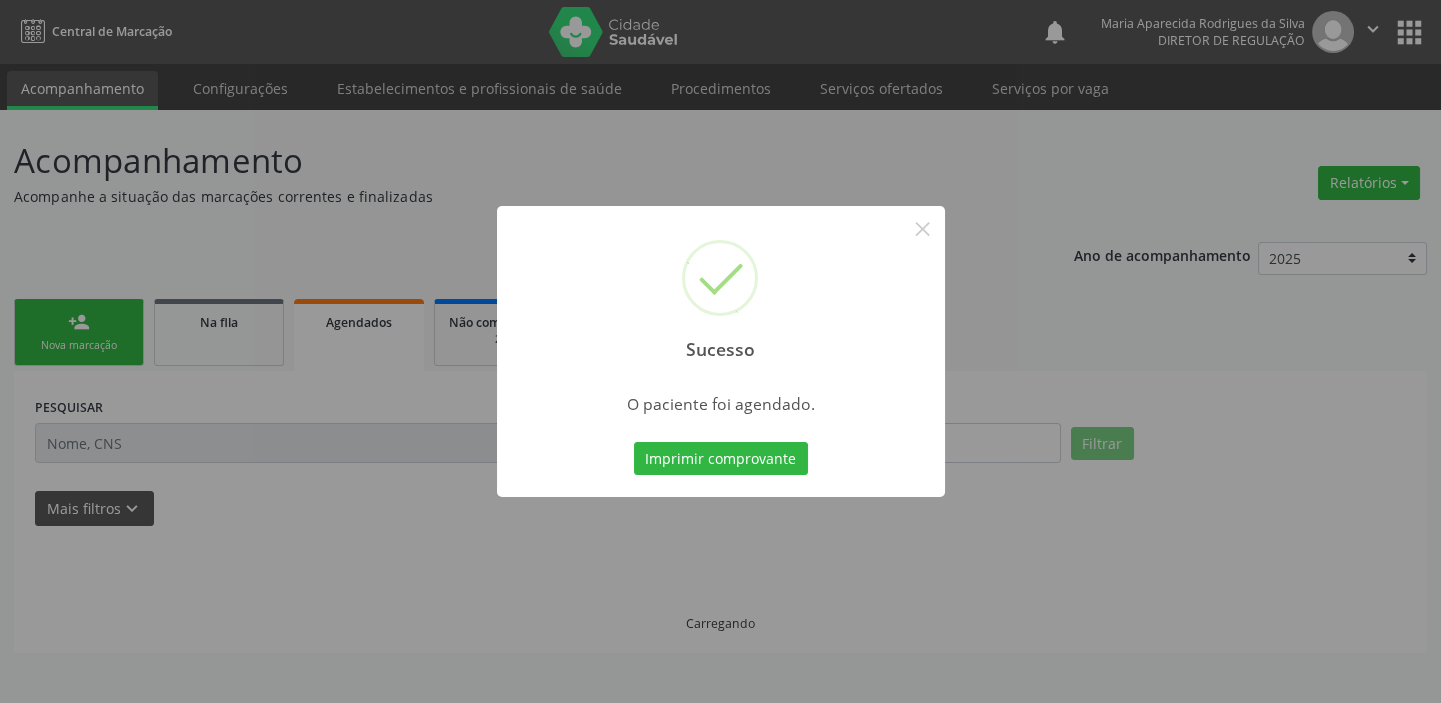 scroll, scrollTop: 0, scrollLeft: 0, axis: both 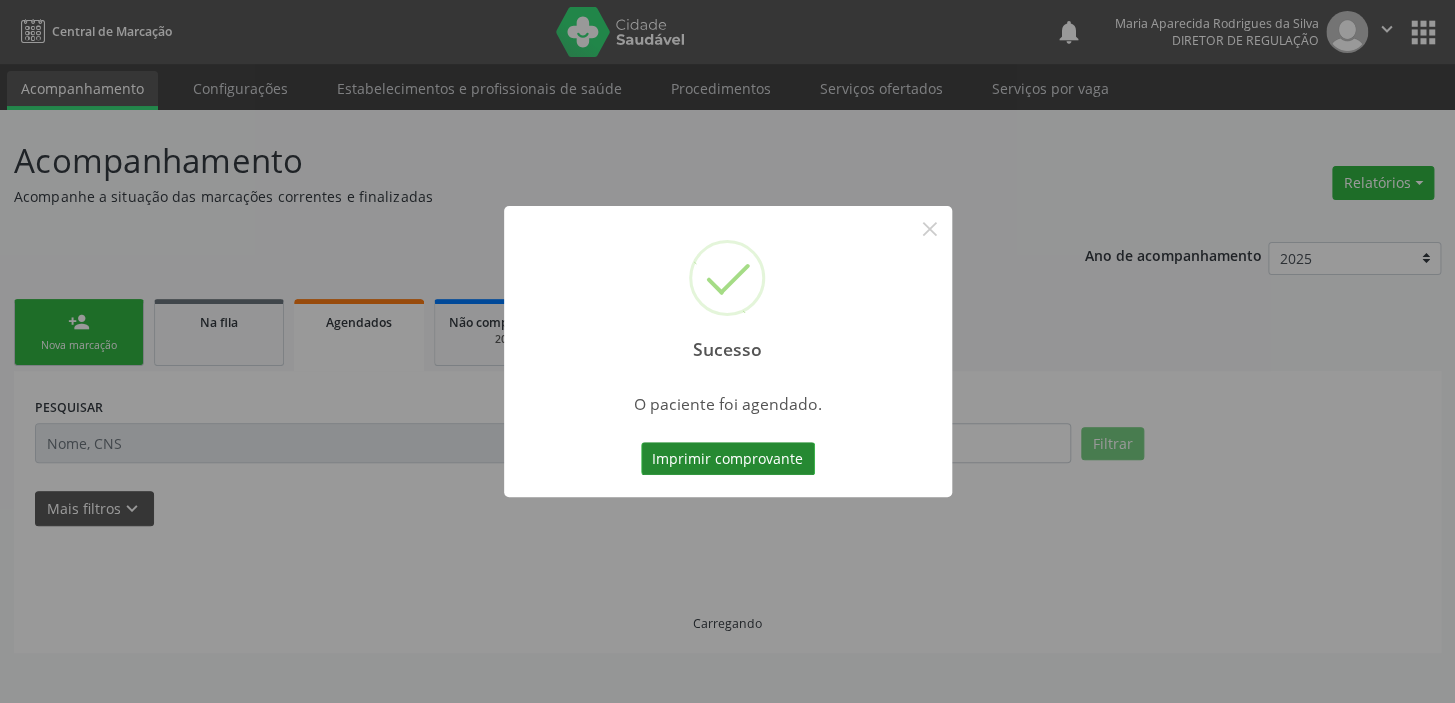 click on "Imprimir comprovante" at bounding box center [728, 459] 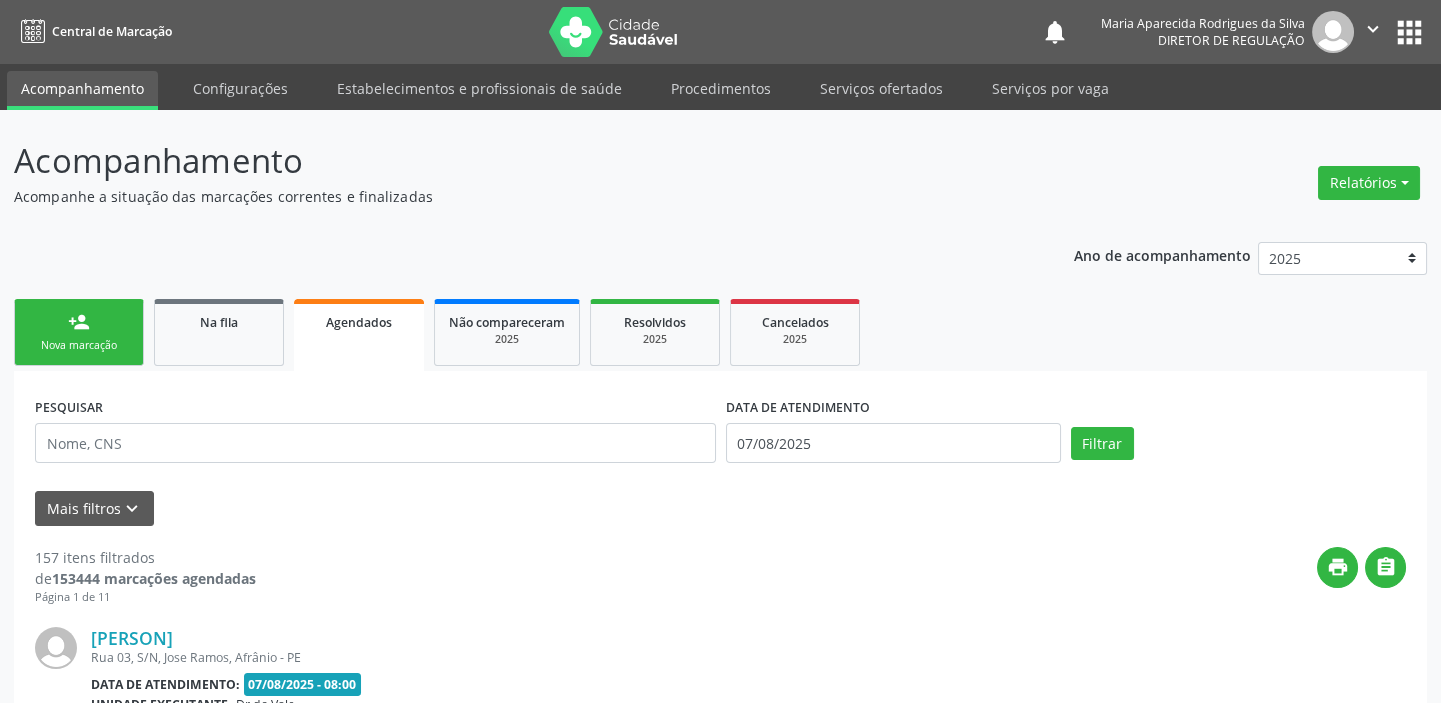 click on "Nova marcação" at bounding box center [79, 345] 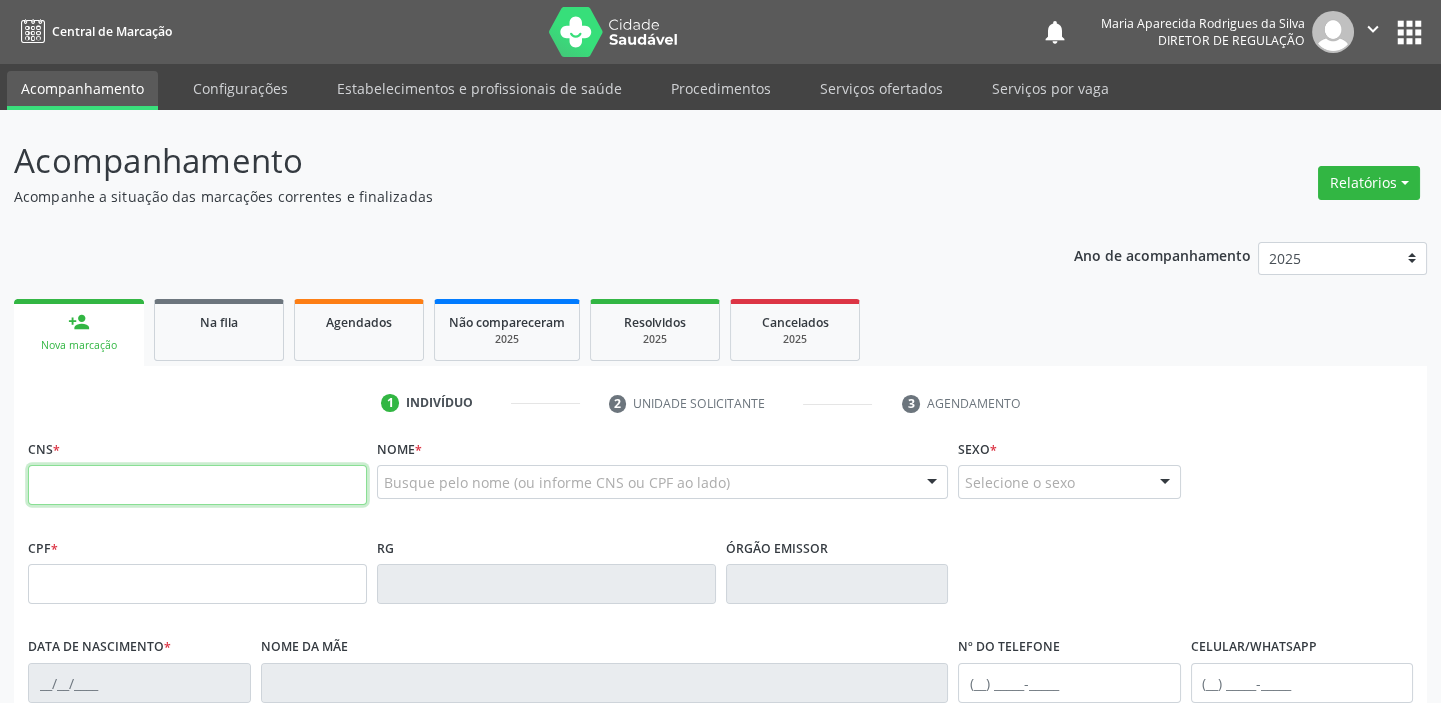 click at bounding box center [197, 485] 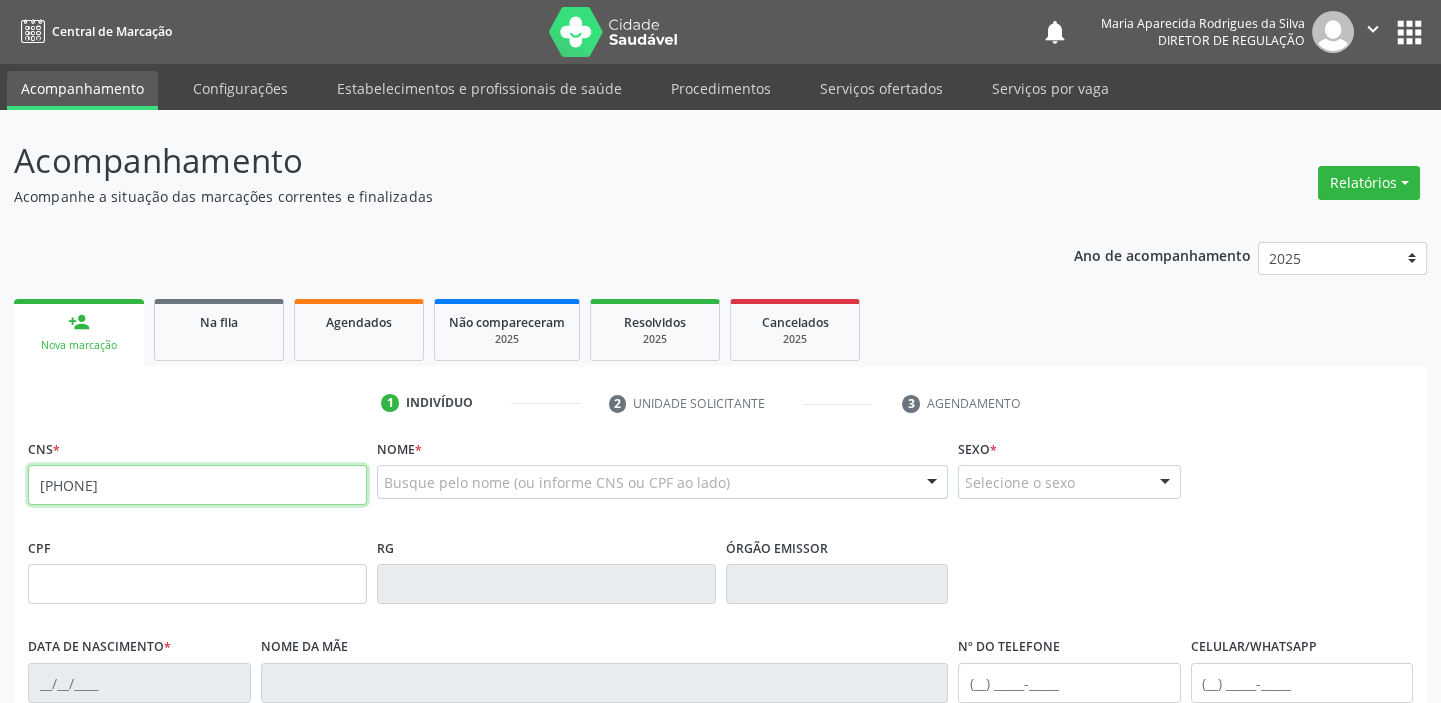 type on "700 5029 8104 0960" 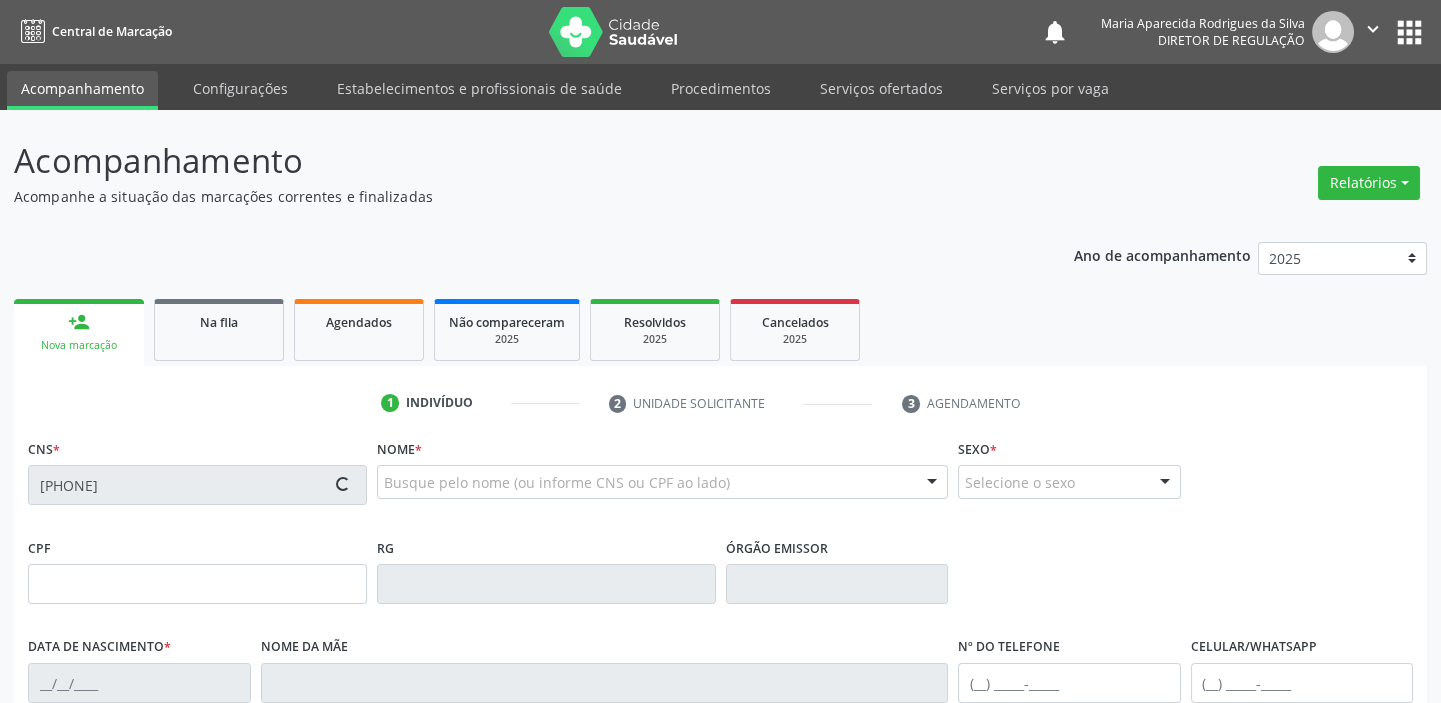 type on "09/05/1992" 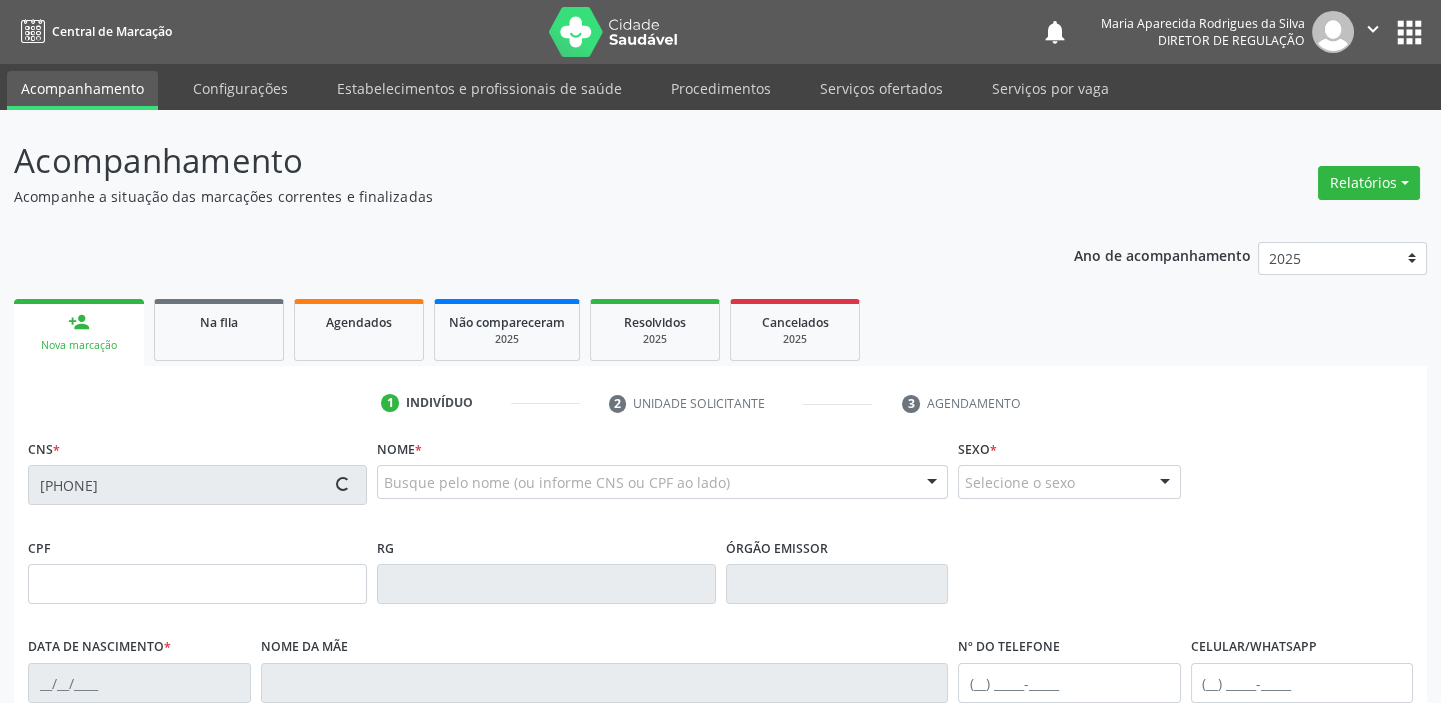 type on "Rosileide Lima Gomes" 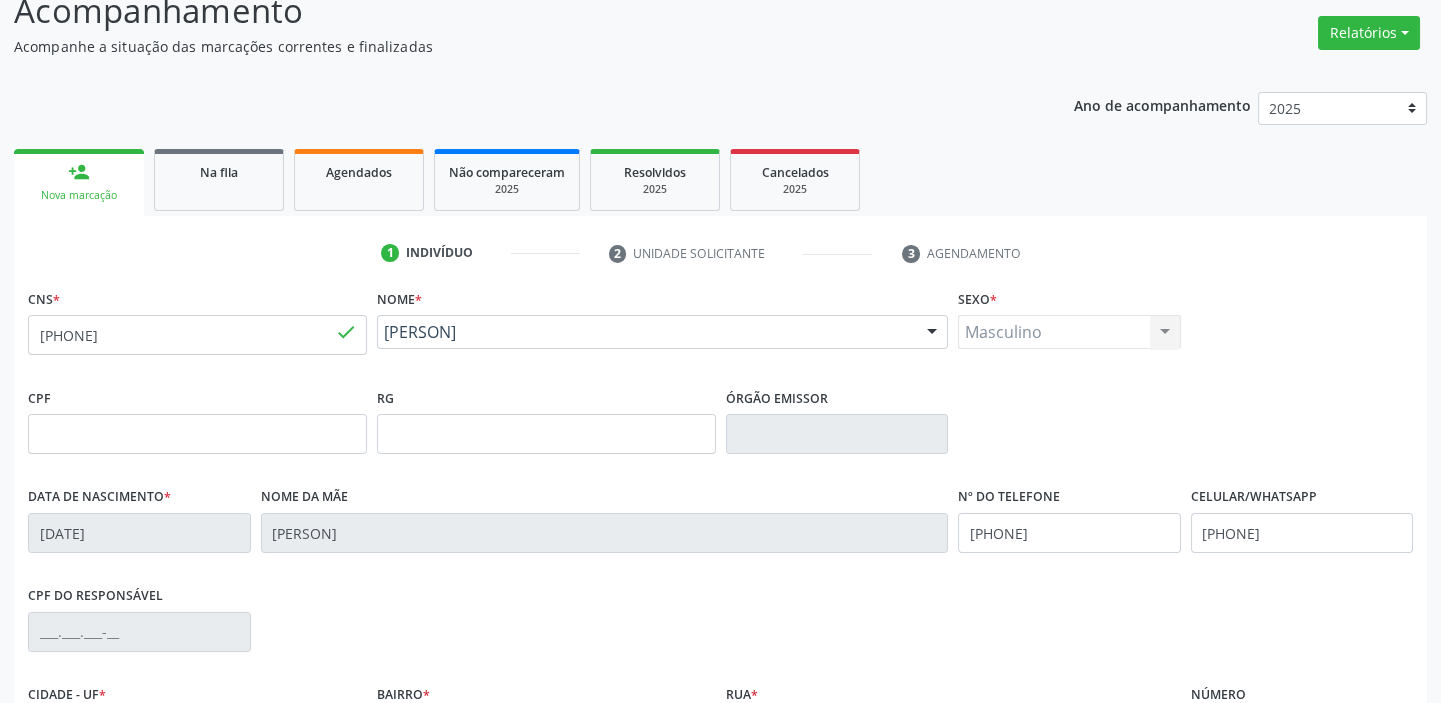 scroll, scrollTop: 380, scrollLeft: 0, axis: vertical 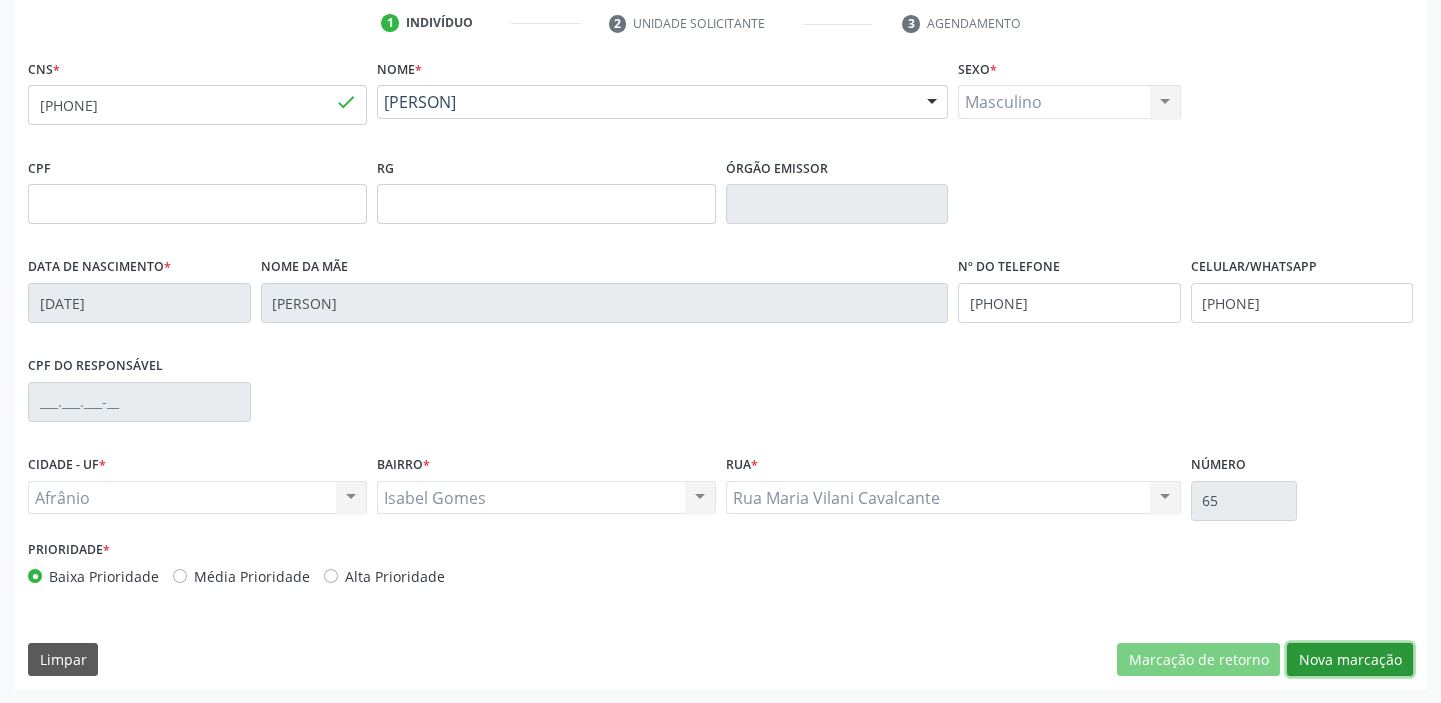 click on "Nova marcação" at bounding box center (1350, 660) 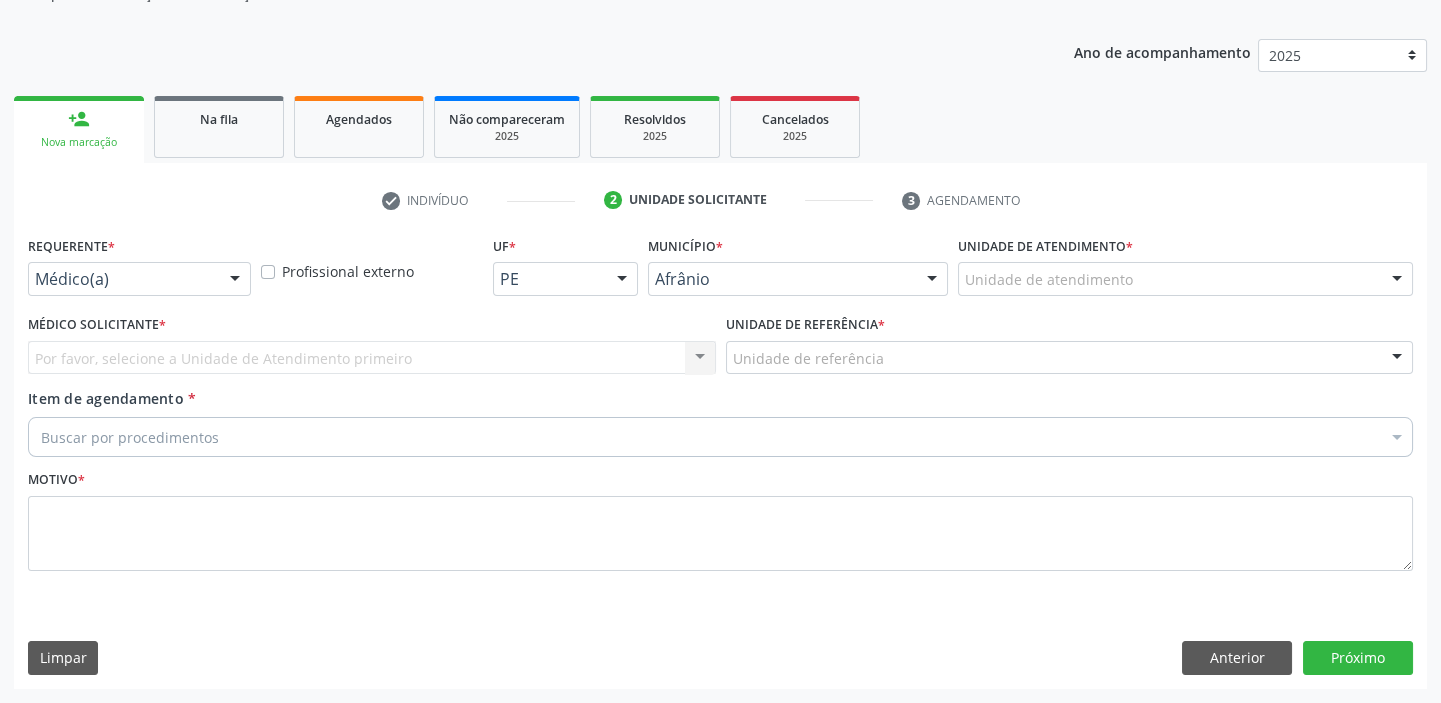 scroll, scrollTop: 201, scrollLeft: 0, axis: vertical 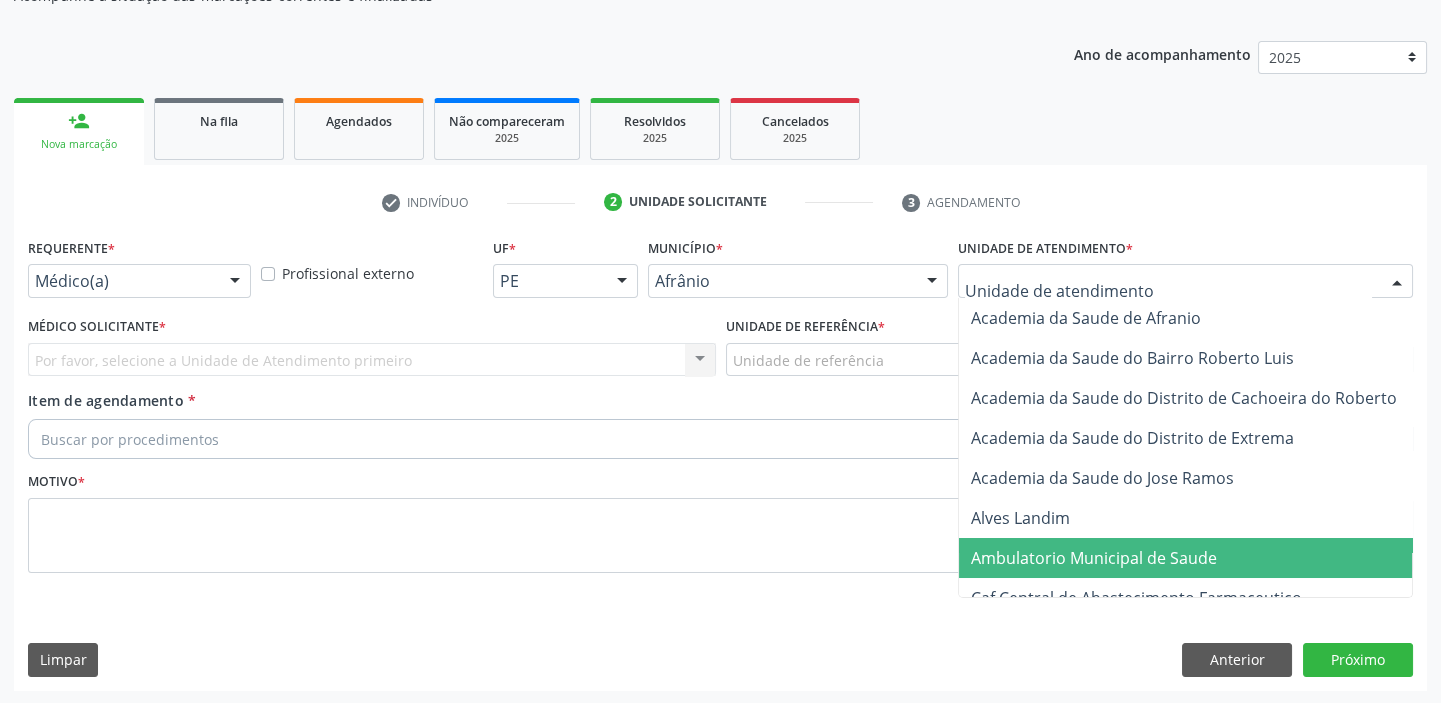 click on "Ambulatorio Municipal de Saude" at bounding box center [1094, 558] 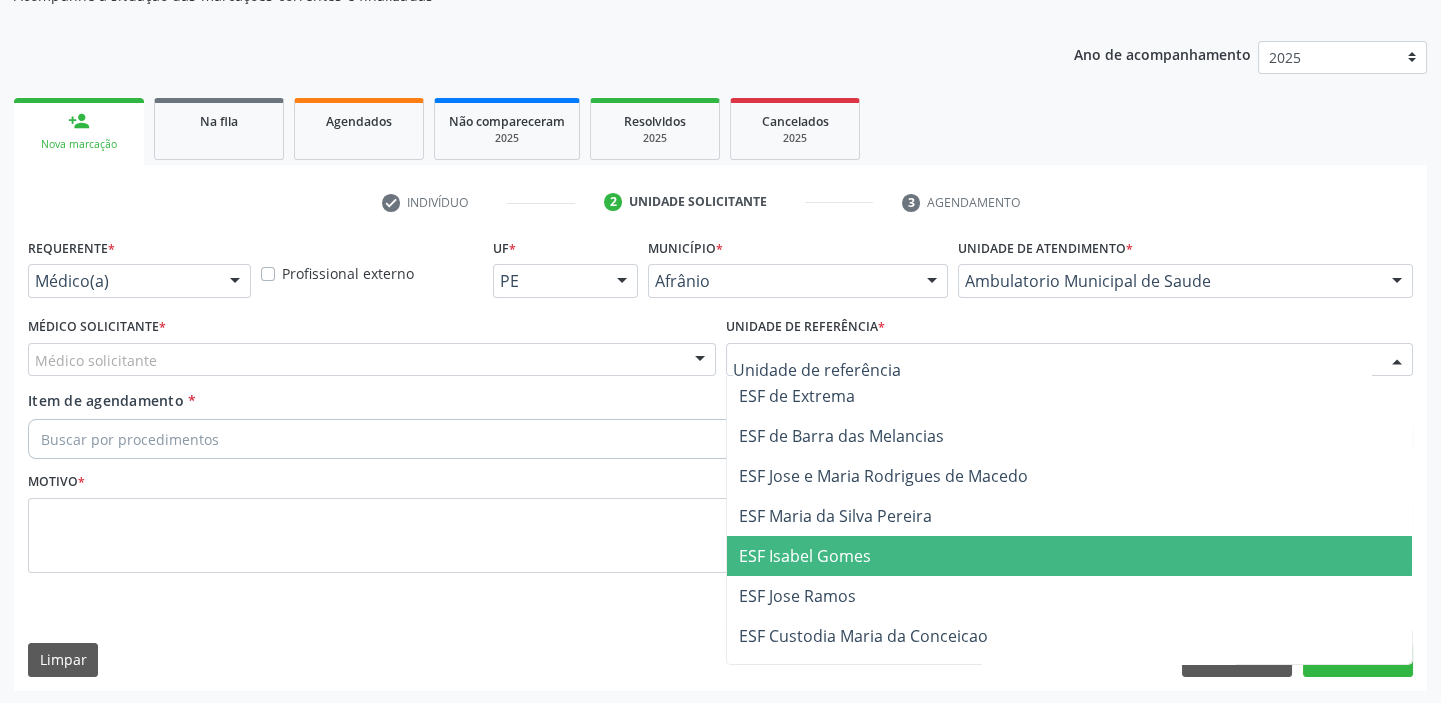 click on "ESF Isabel Gomes" at bounding box center (1070, 556) 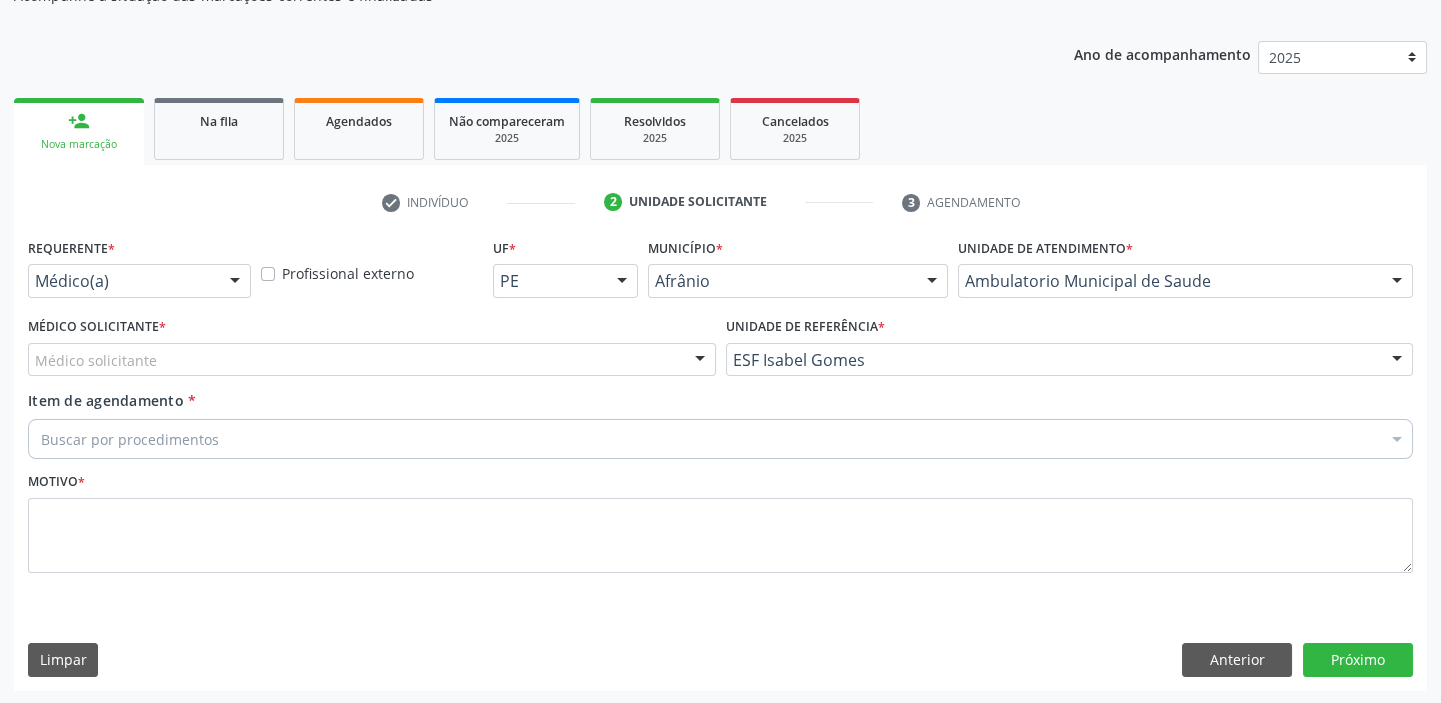 click on "Médico solicitante" at bounding box center [372, 360] 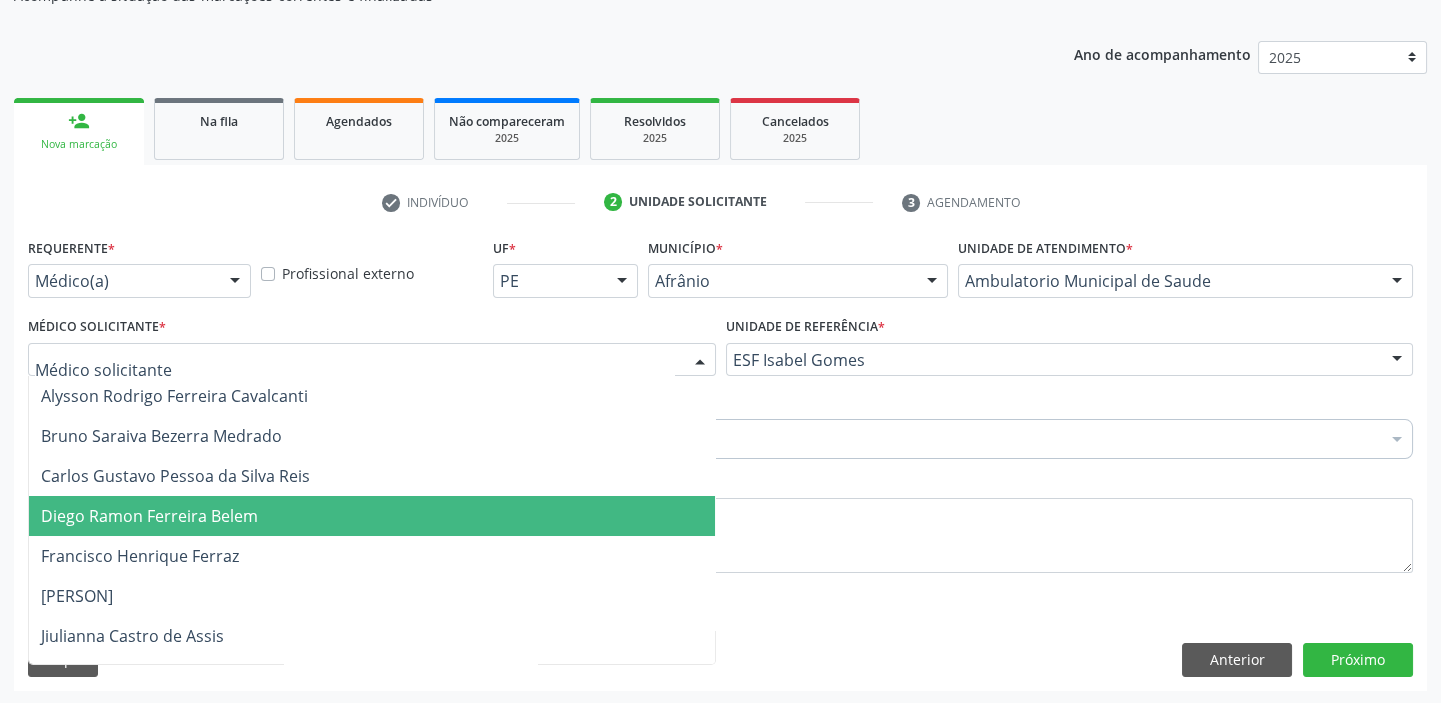 click on "Diego Ramon Ferreira Belem" at bounding box center (372, 516) 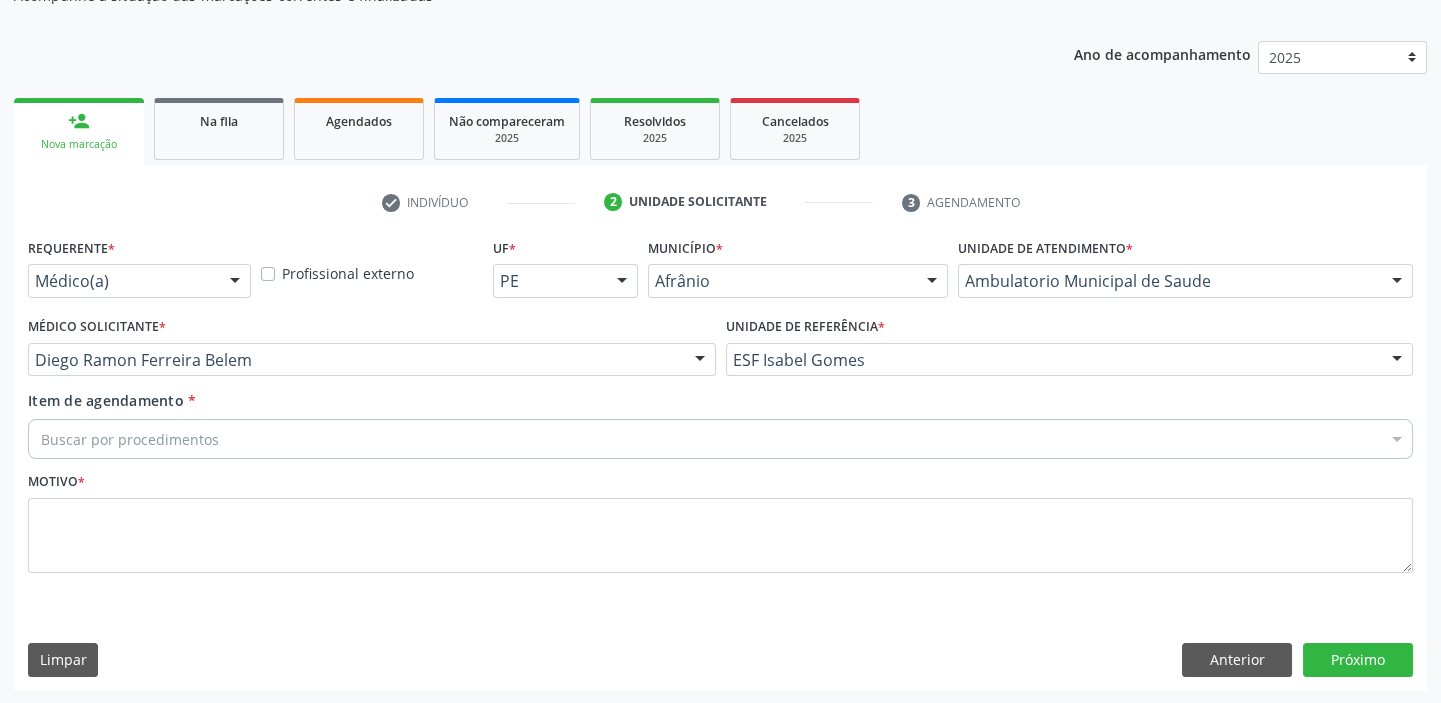 click on "Buscar por procedimentos" at bounding box center [720, 439] 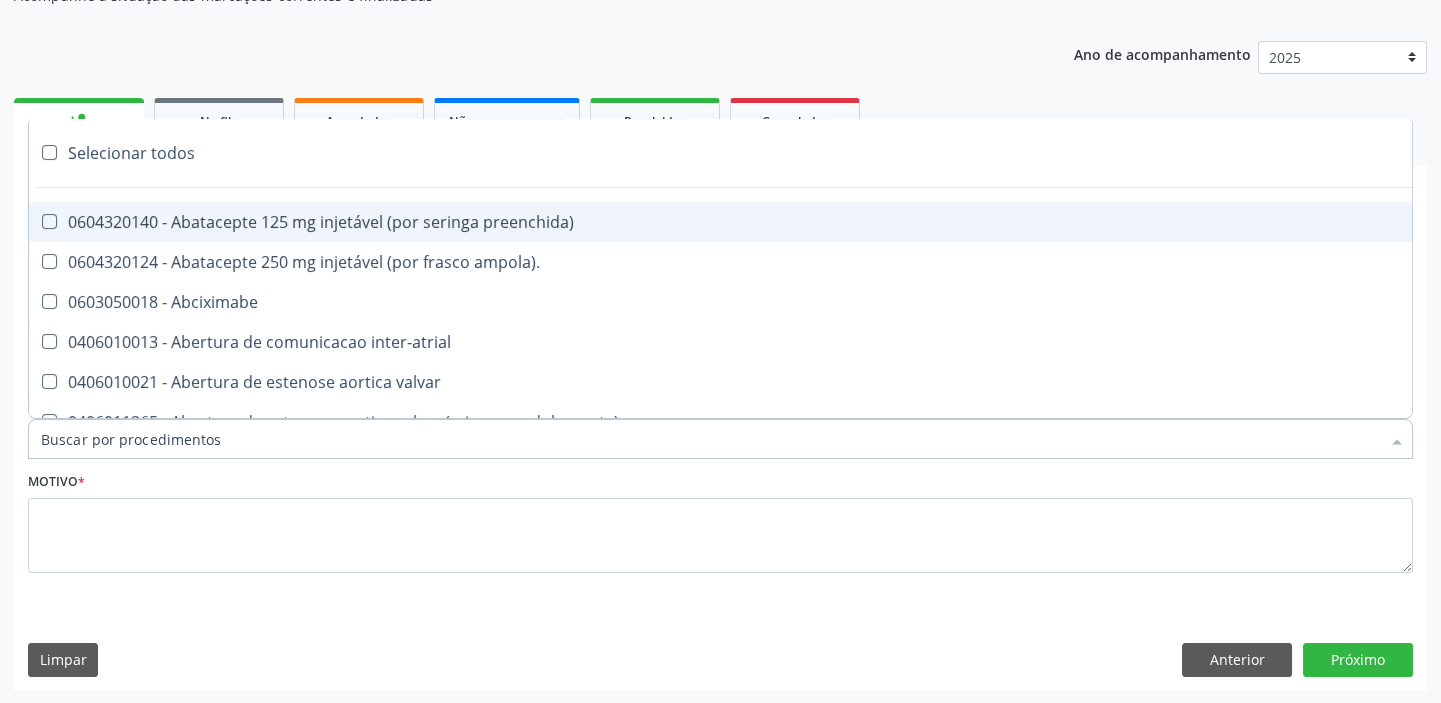 type on "O" 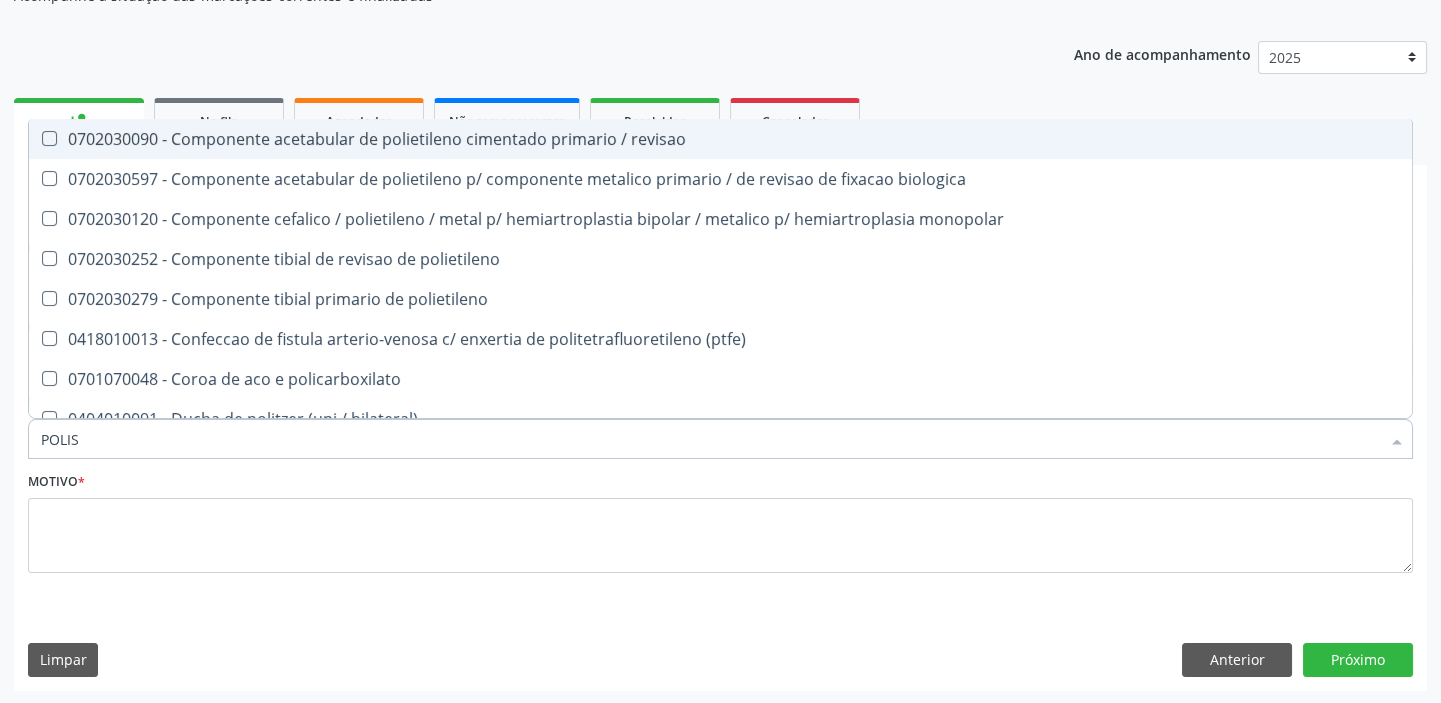 type on "POLISS" 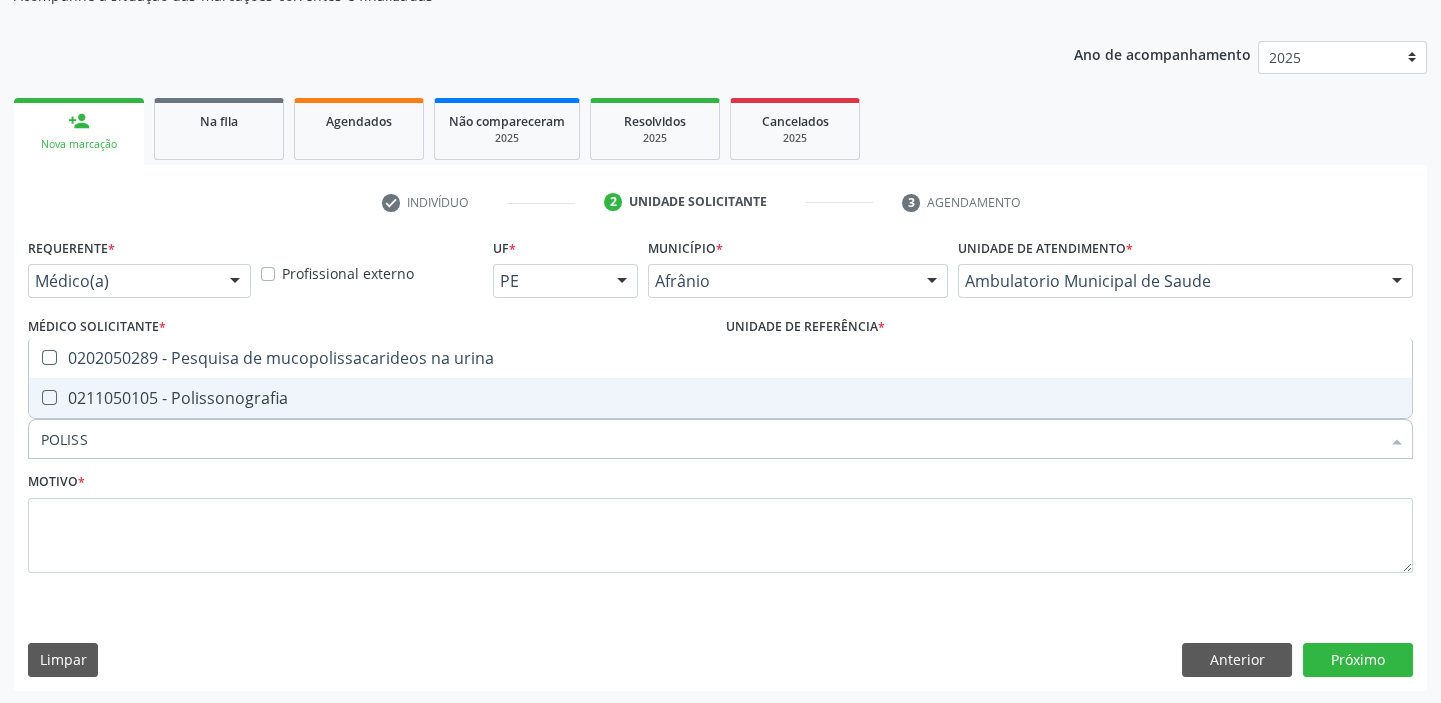 click on "0211050105 - Polissonografia" at bounding box center [720, 398] 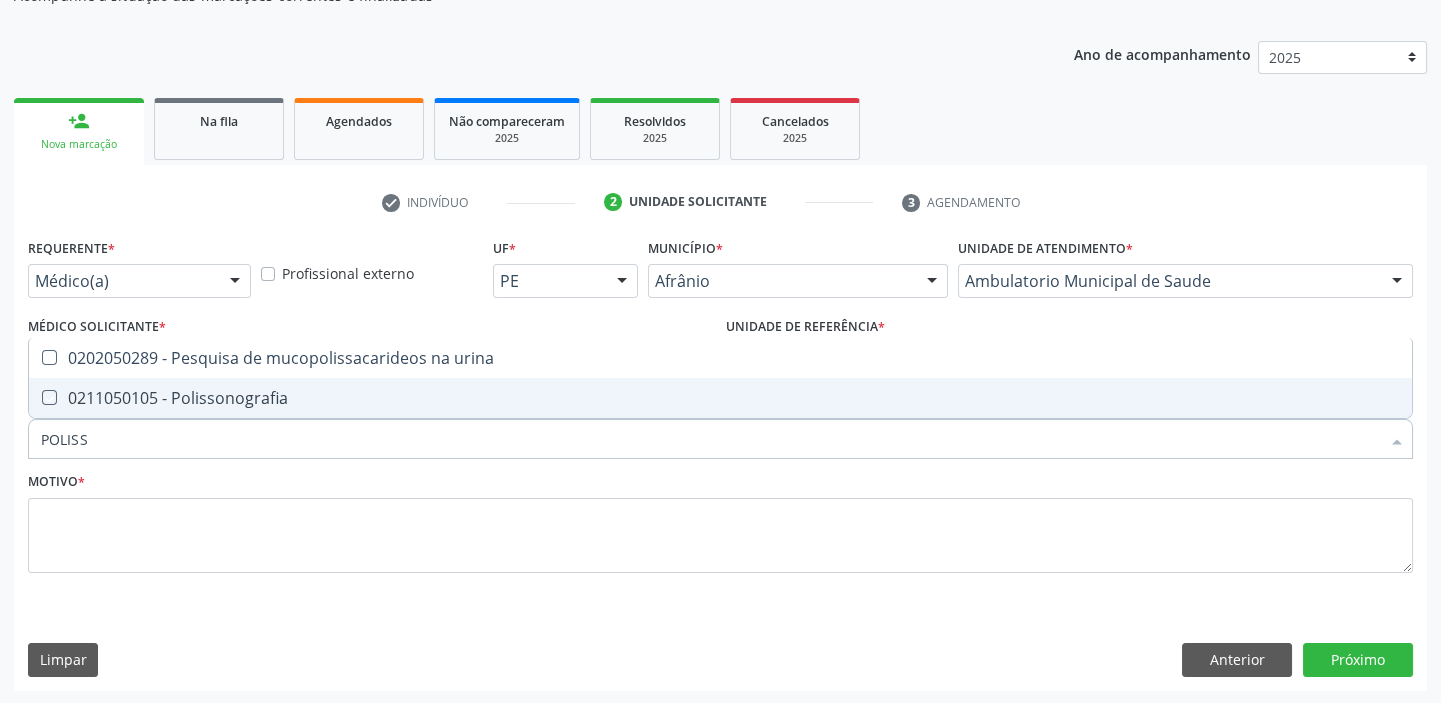 checkbox on "true" 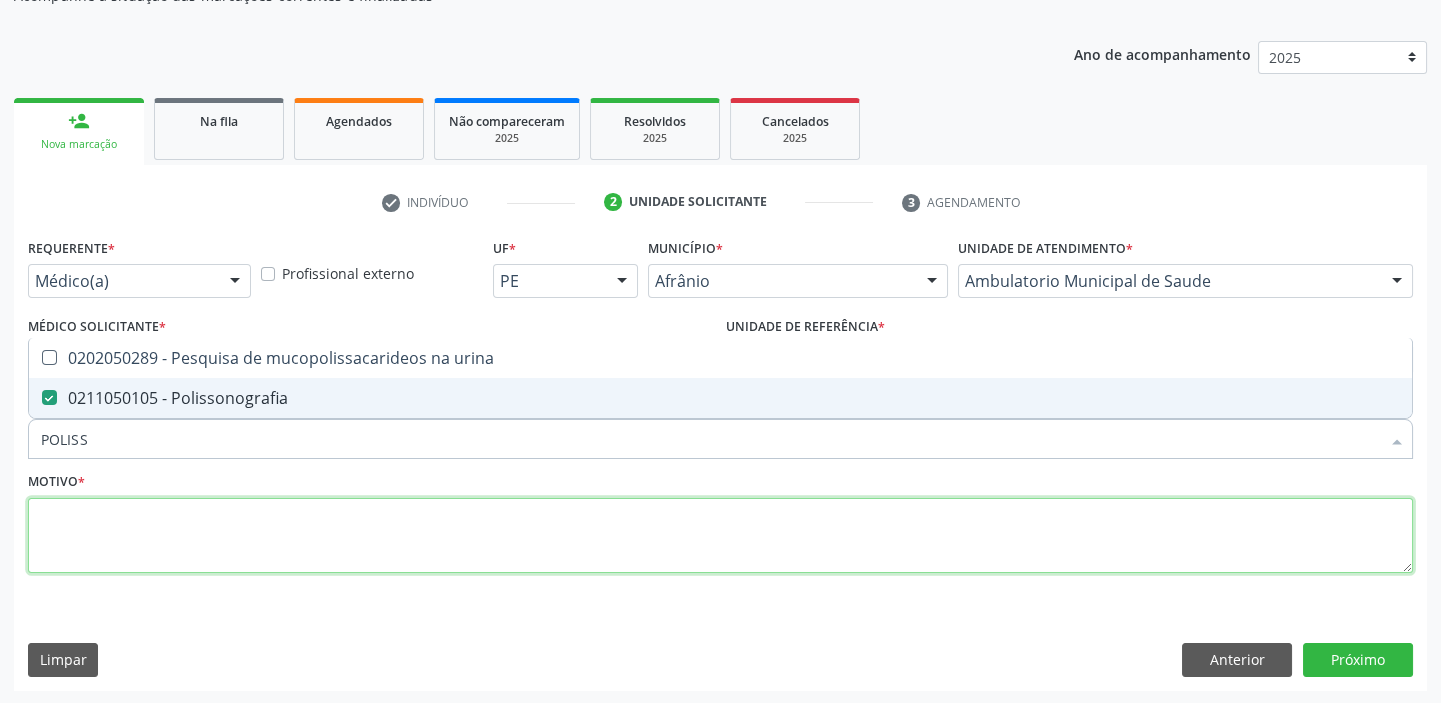 click at bounding box center (720, 536) 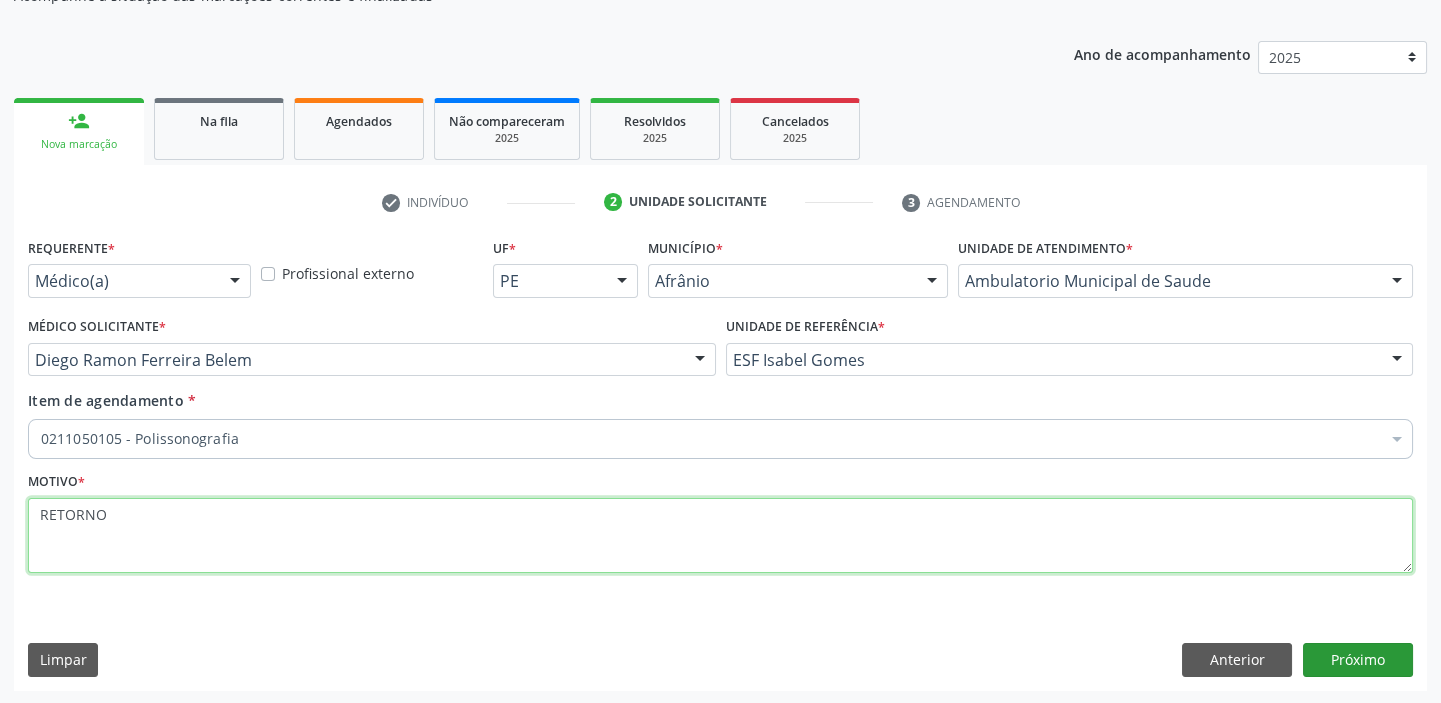 type on "RETORNO" 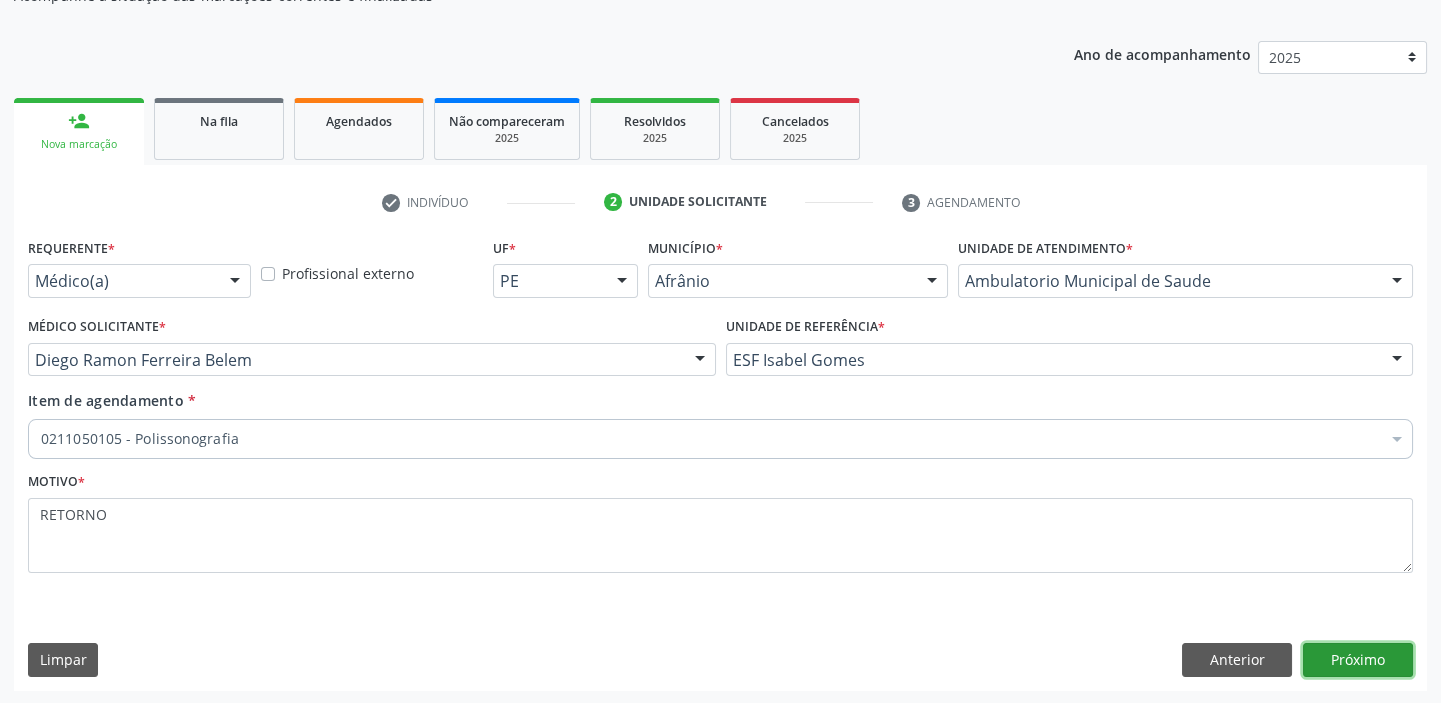 click on "Próximo" at bounding box center (1358, 660) 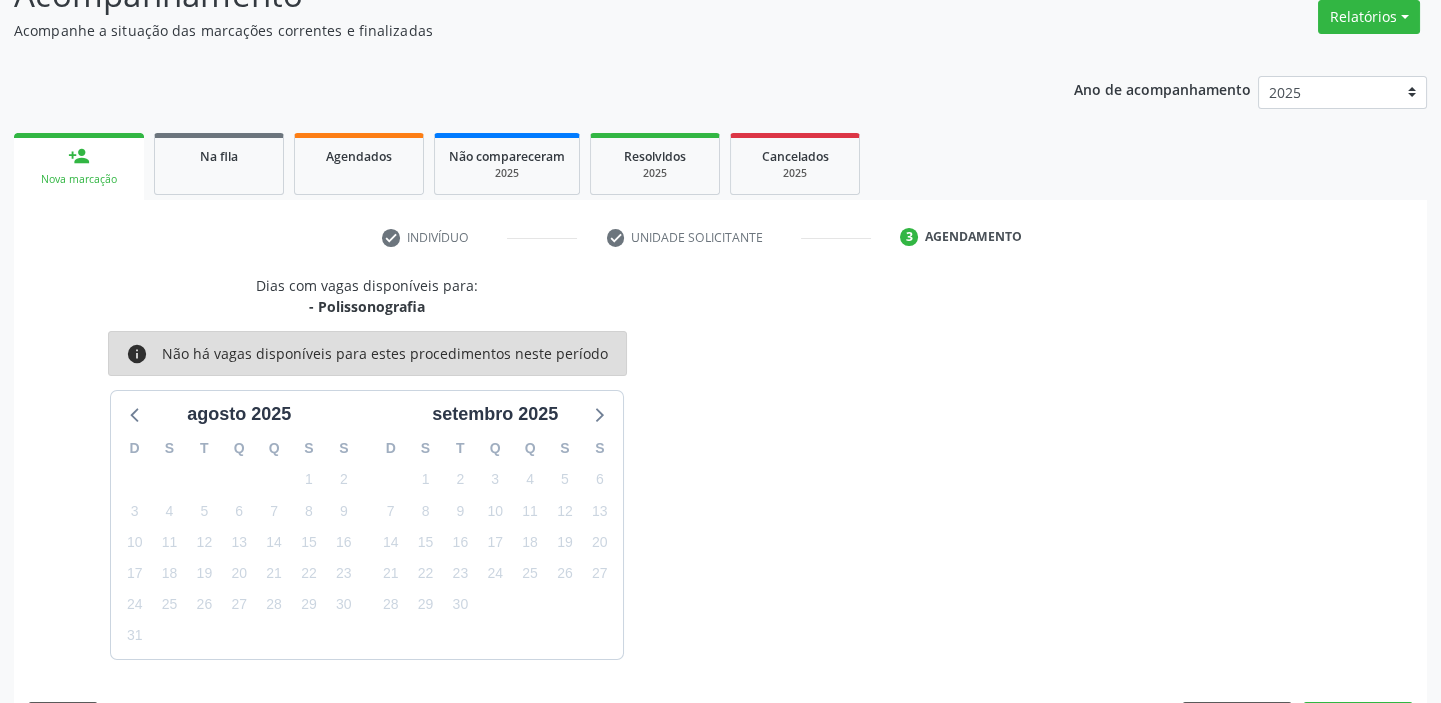scroll, scrollTop: 201, scrollLeft: 0, axis: vertical 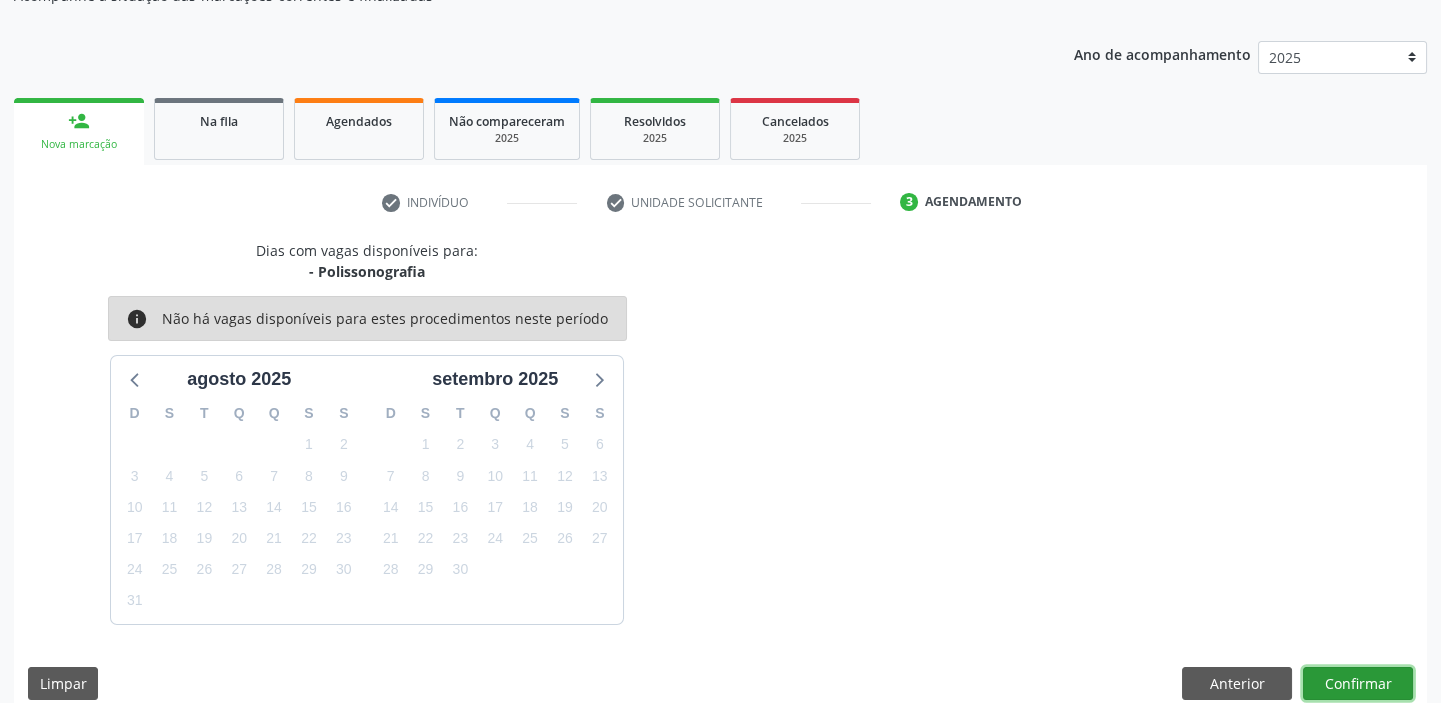 click on "Confirmar" at bounding box center [1358, 684] 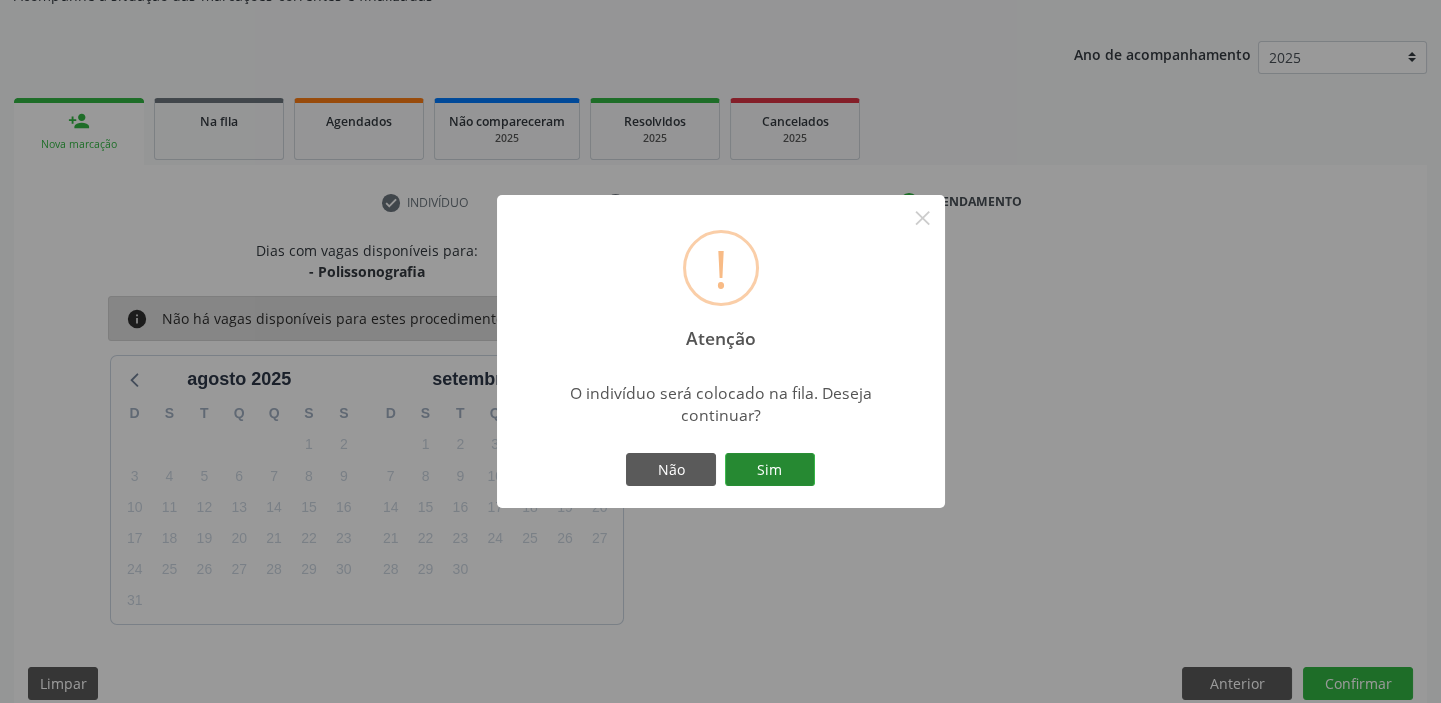 click on "Sim" at bounding box center (770, 470) 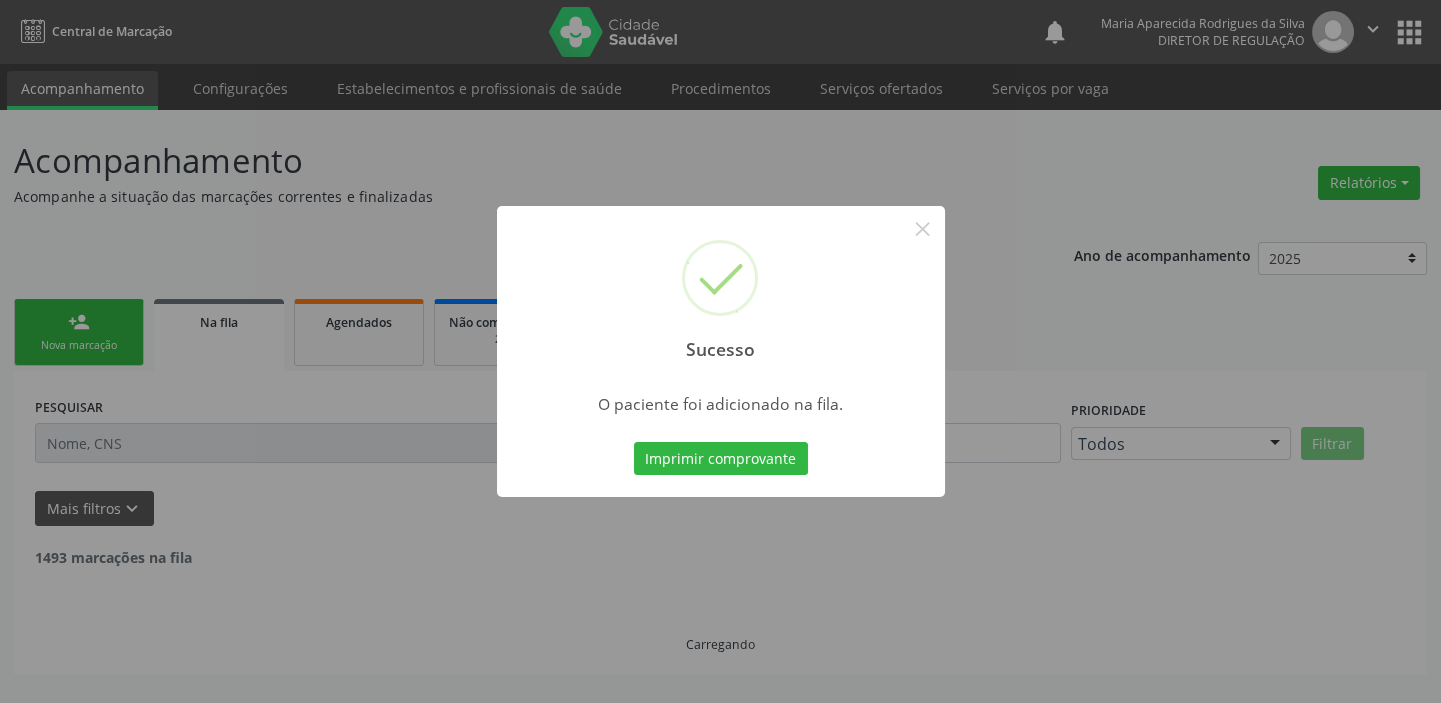 scroll, scrollTop: 0, scrollLeft: 0, axis: both 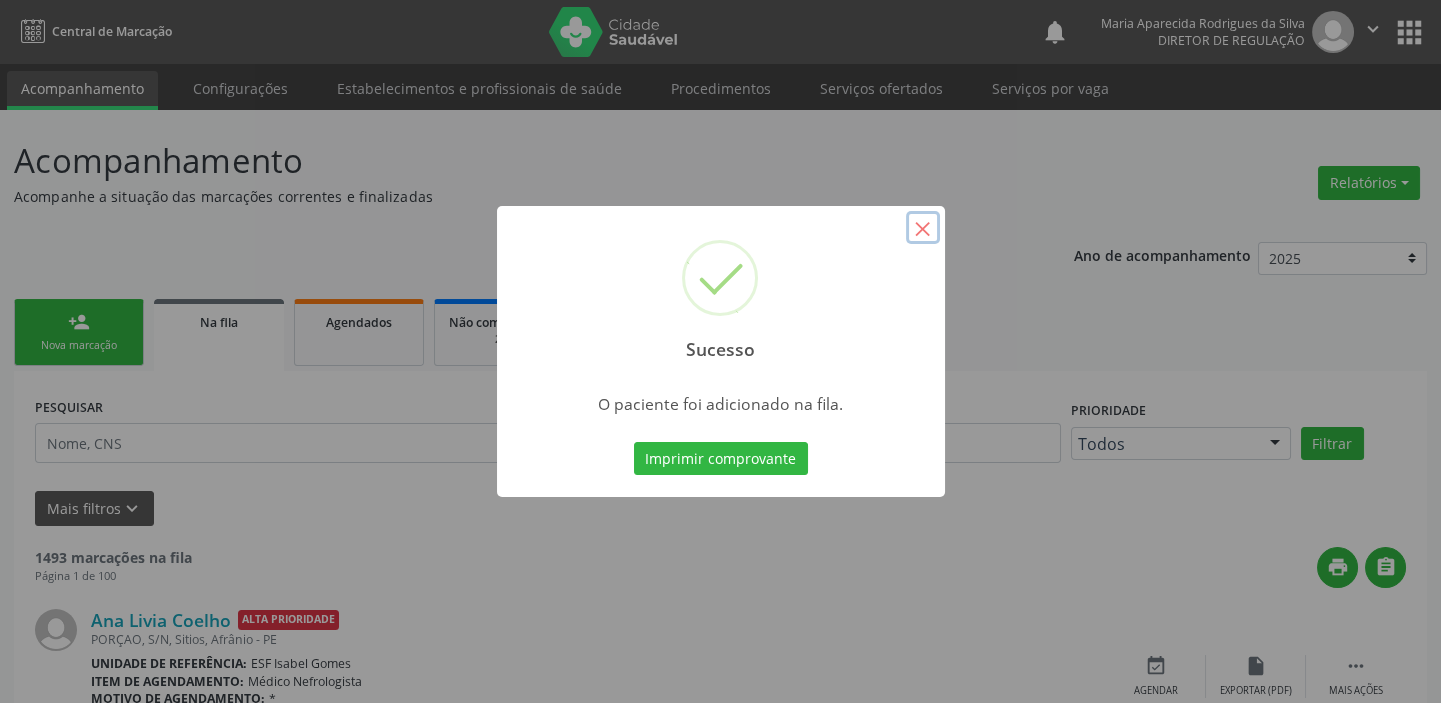 click on "×" at bounding box center (923, 228) 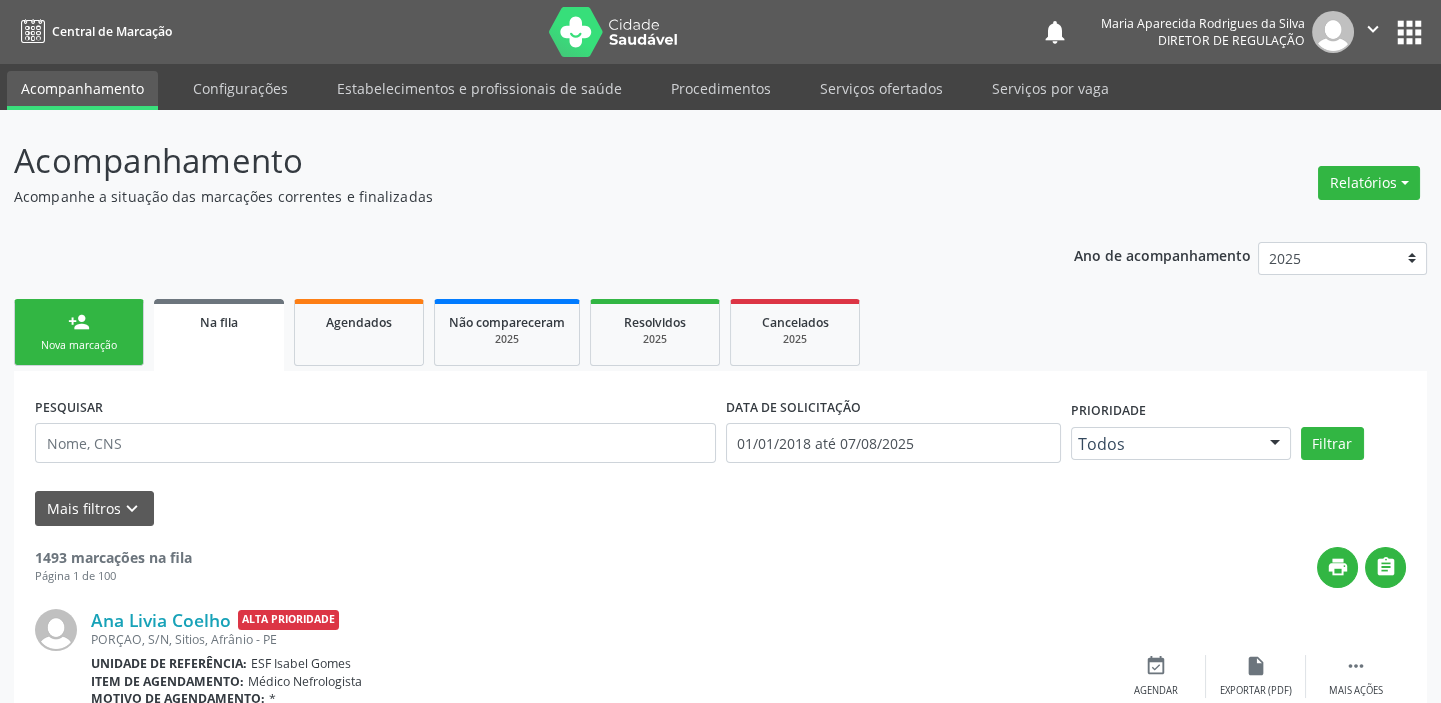 click on "person_add
Nova marcação" at bounding box center [79, 332] 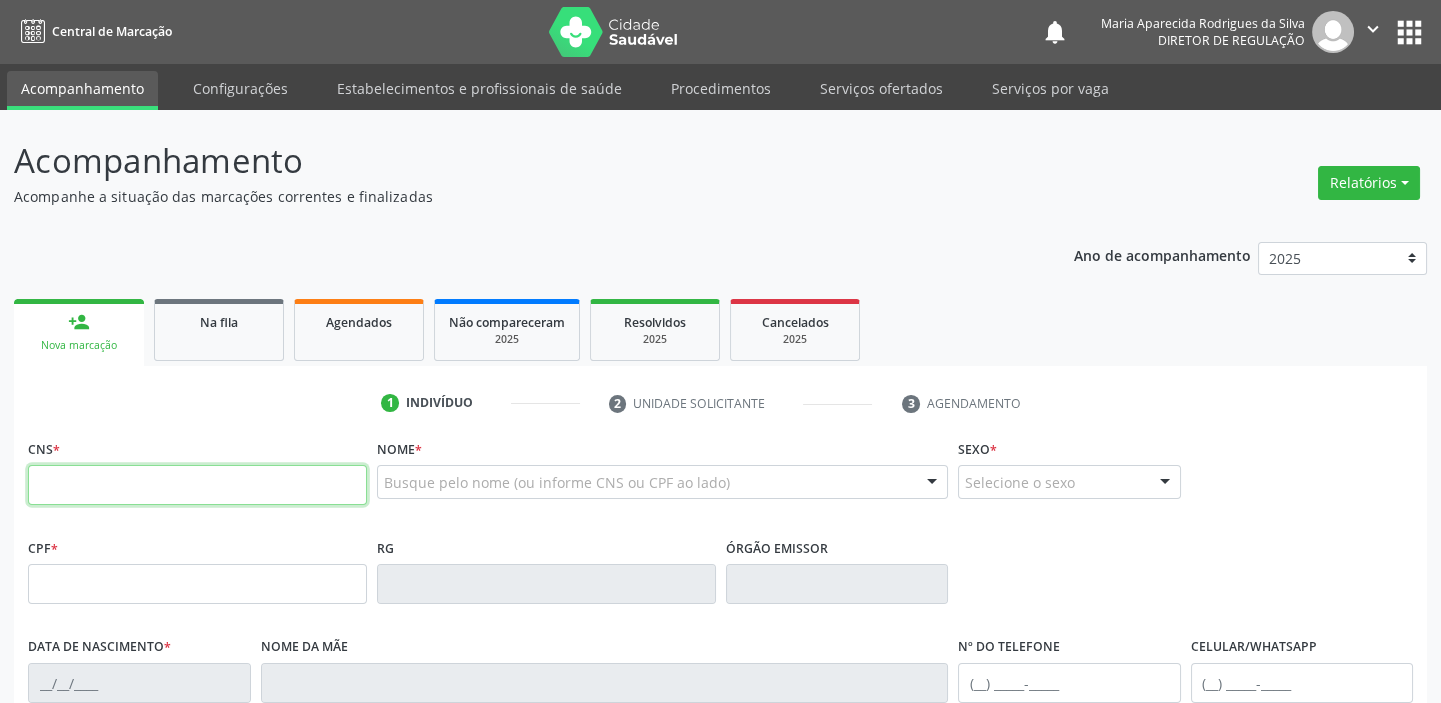 click at bounding box center (197, 485) 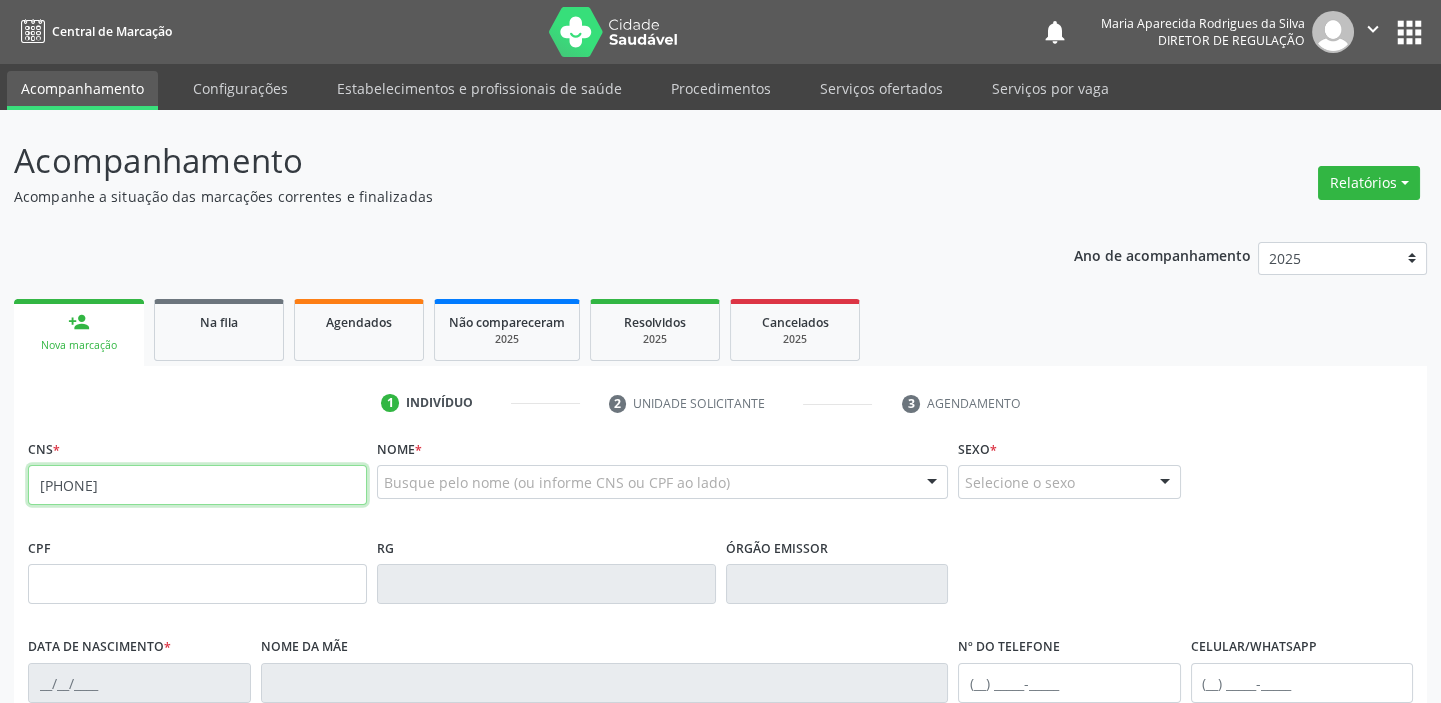 type on "700 5029 8104 0960" 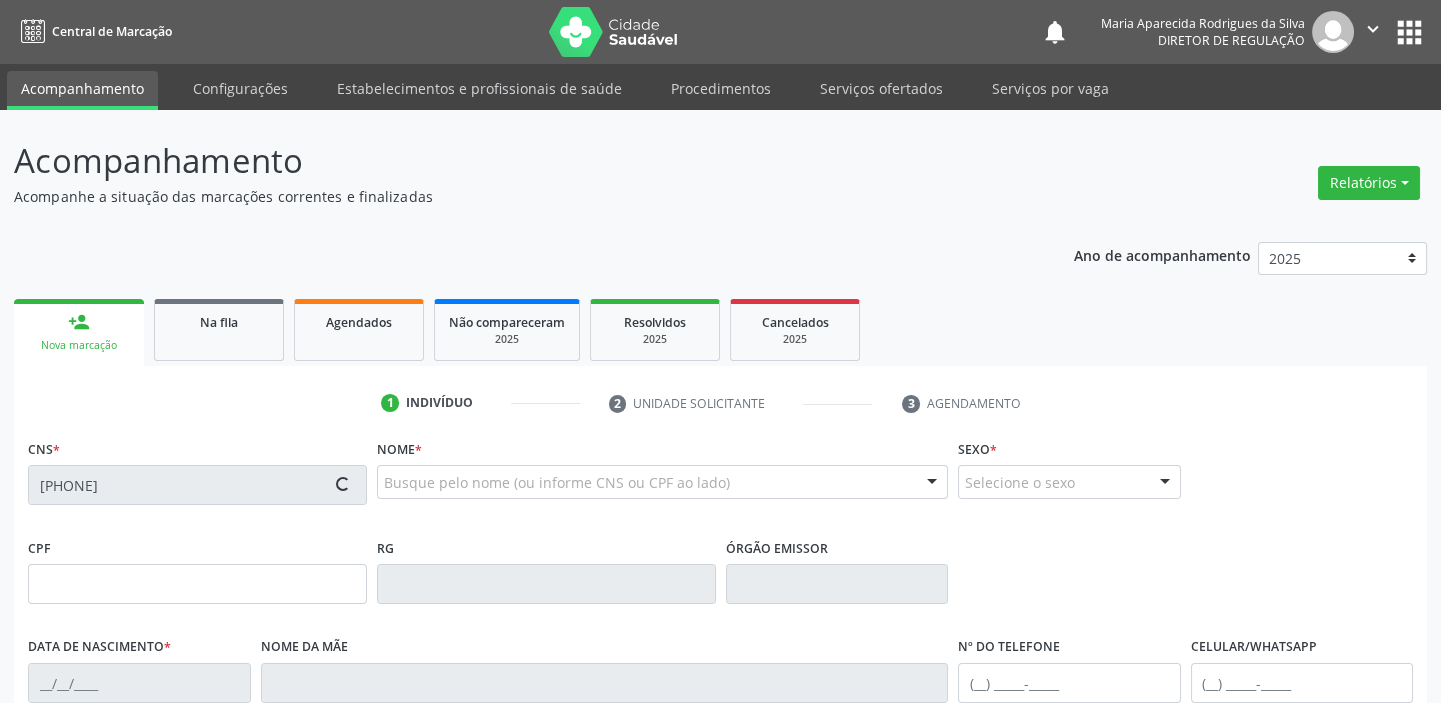 type on "09/05/1992" 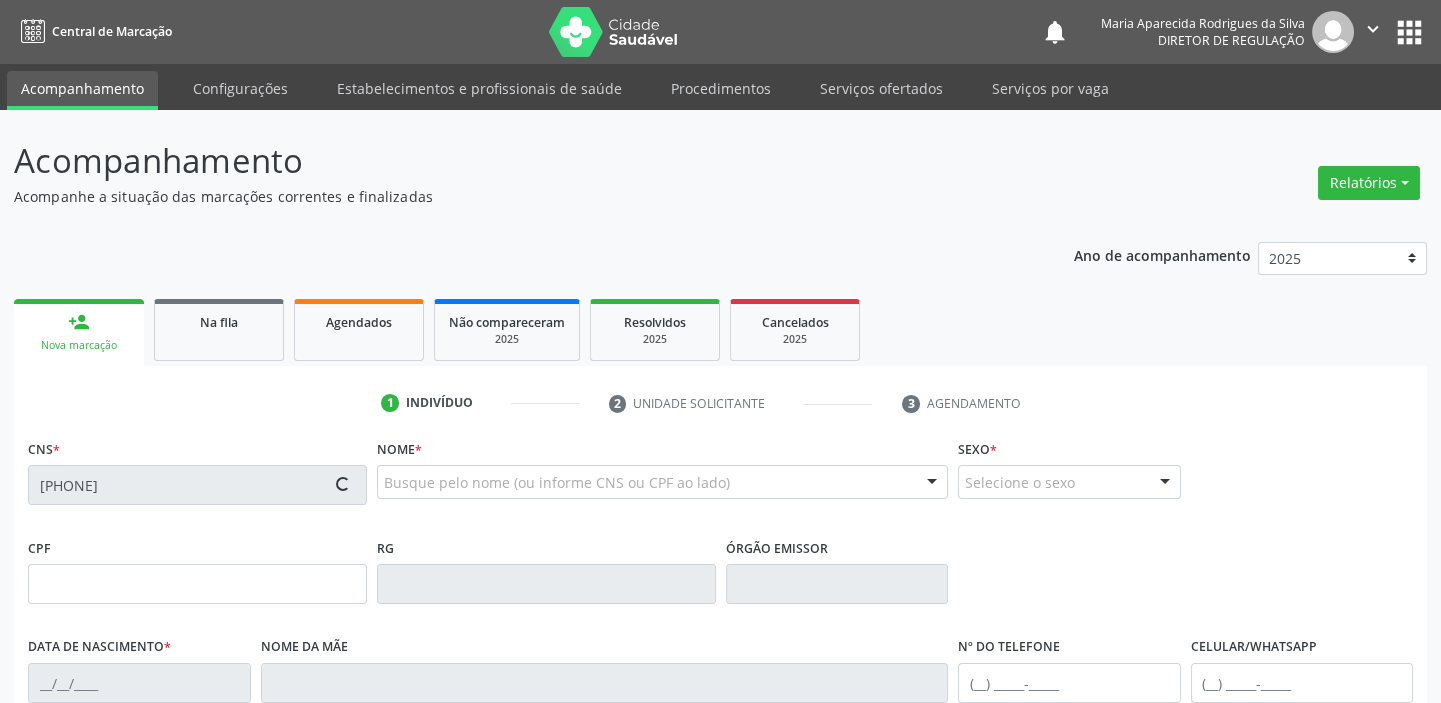 type on "Rosileide Lima Gomes" 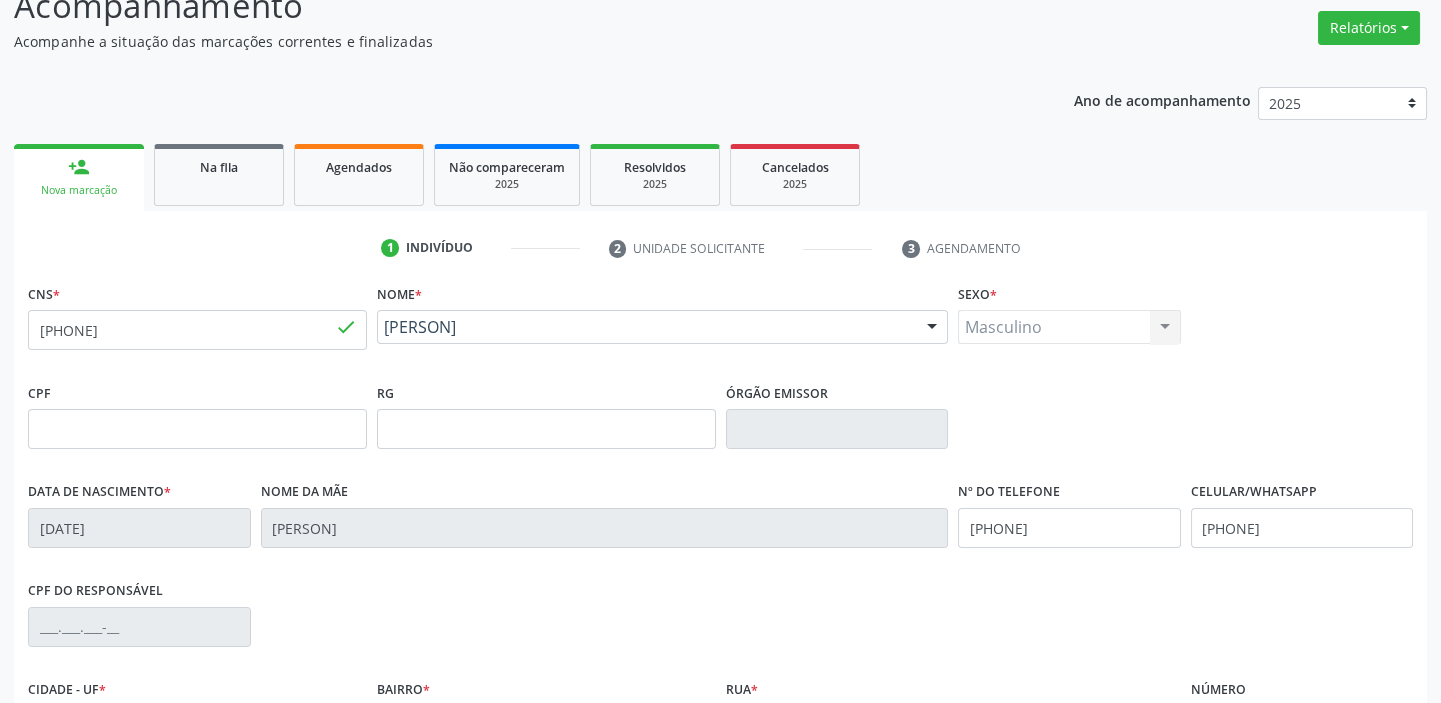 scroll, scrollTop: 380, scrollLeft: 0, axis: vertical 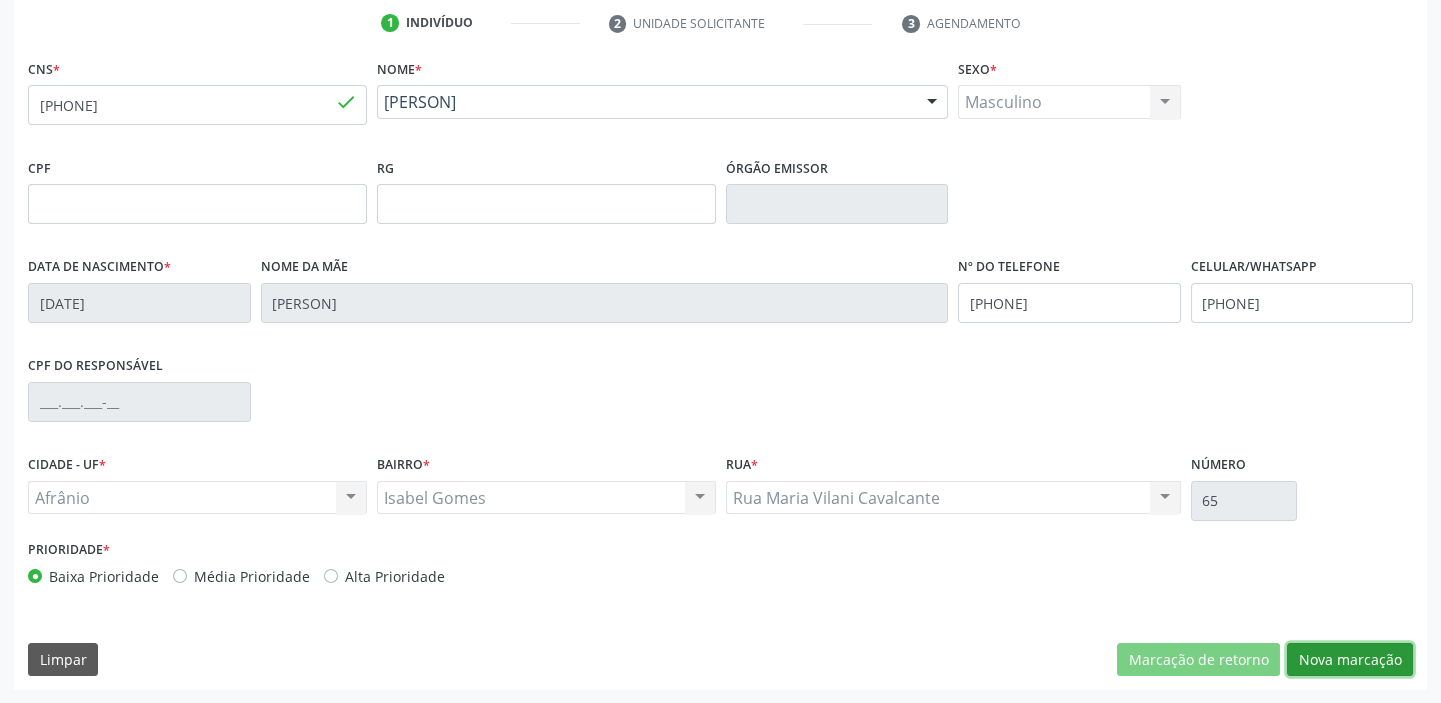 click on "Nova marcação" at bounding box center [1350, 660] 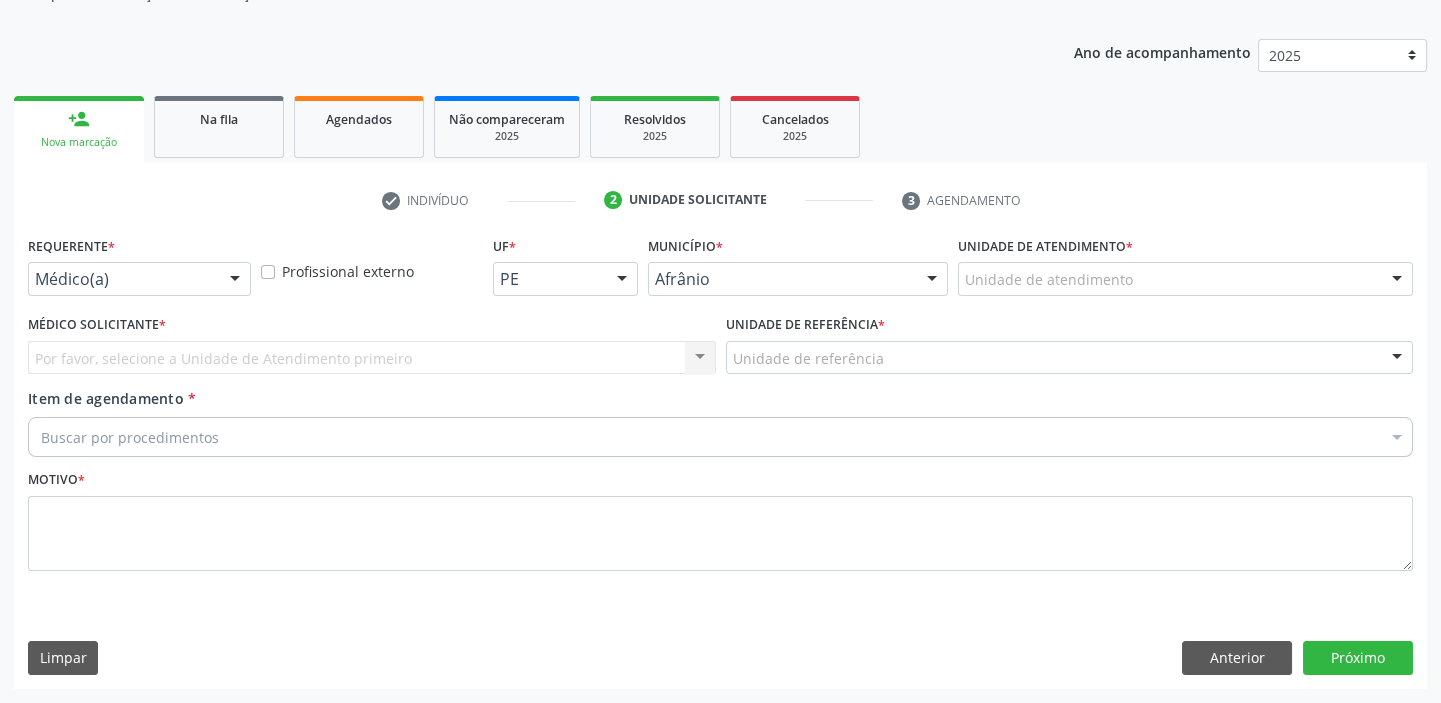 scroll, scrollTop: 201, scrollLeft: 0, axis: vertical 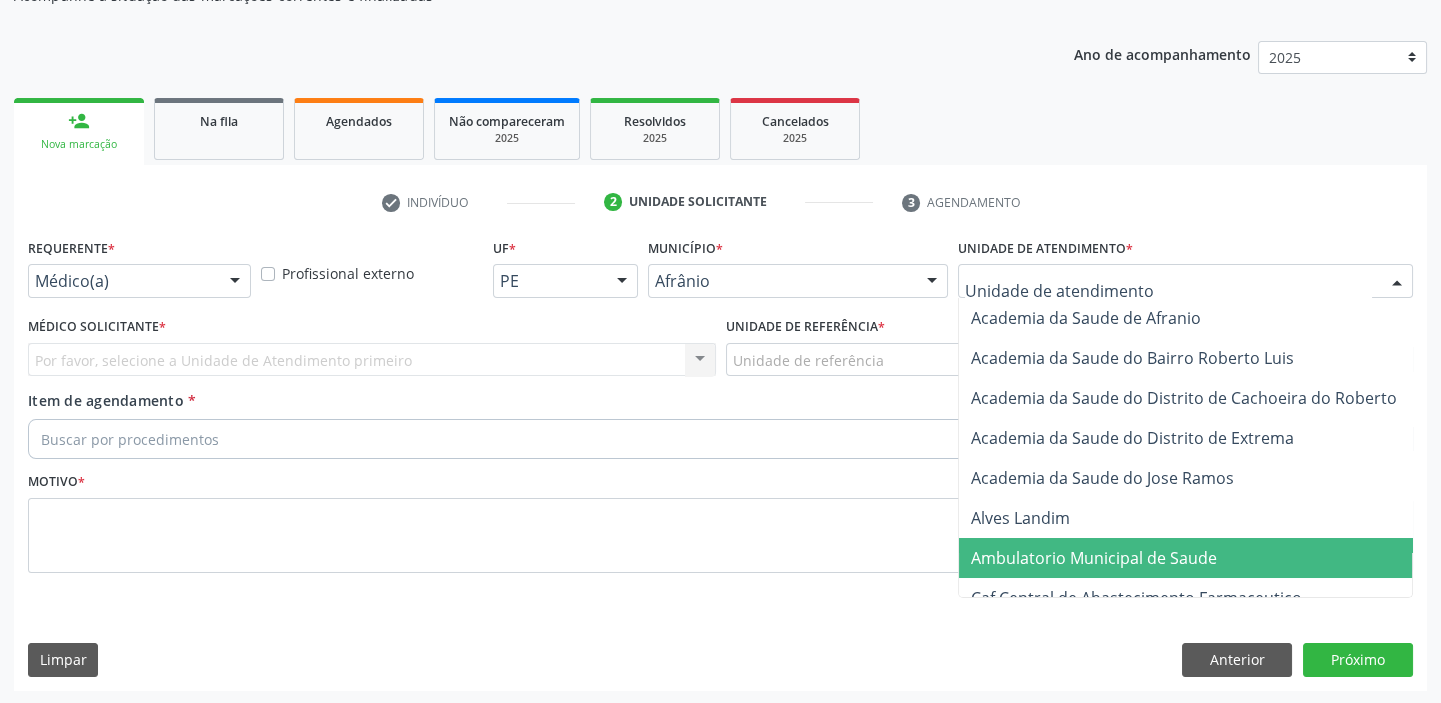 click on "Ambulatorio Municipal de Saude" at bounding box center [1094, 558] 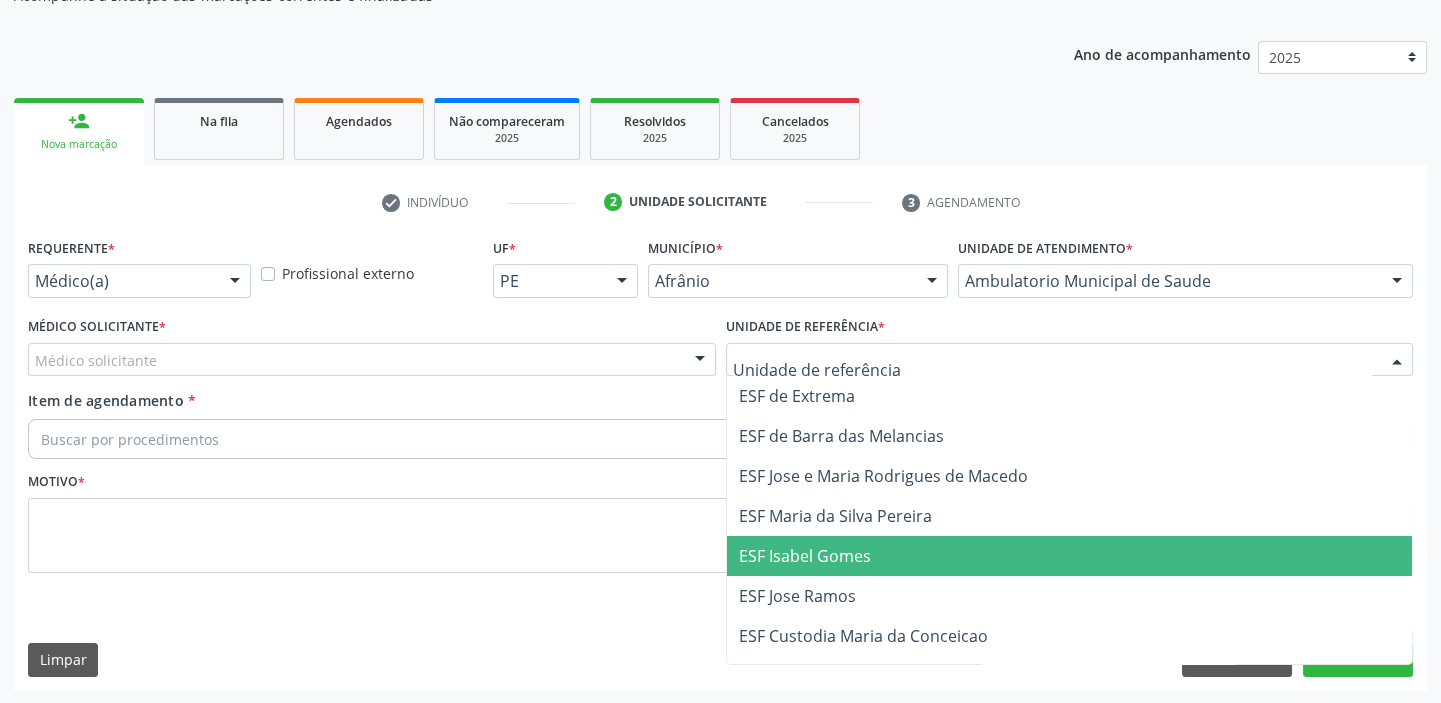 click on "ESF Isabel Gomes" at bounding box center [805, 556] 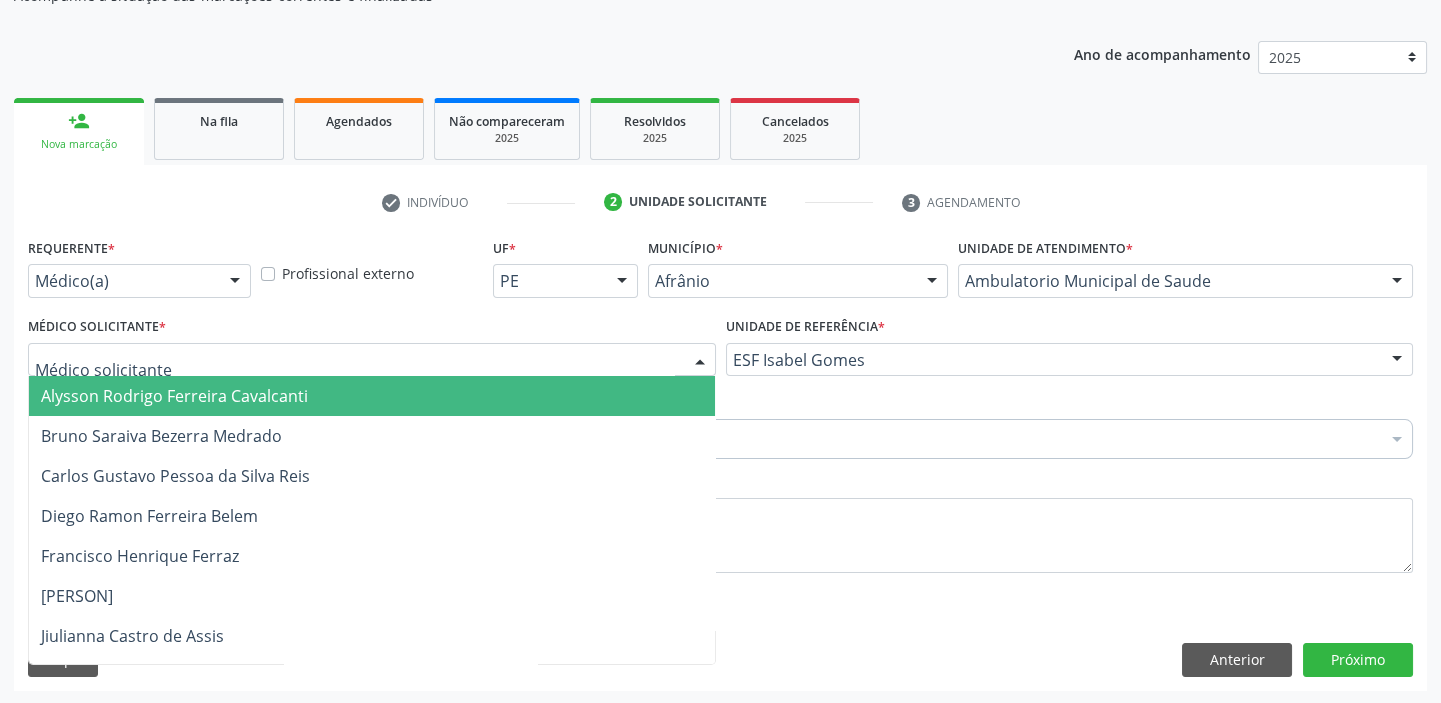 click at bounding box center (372, 360) 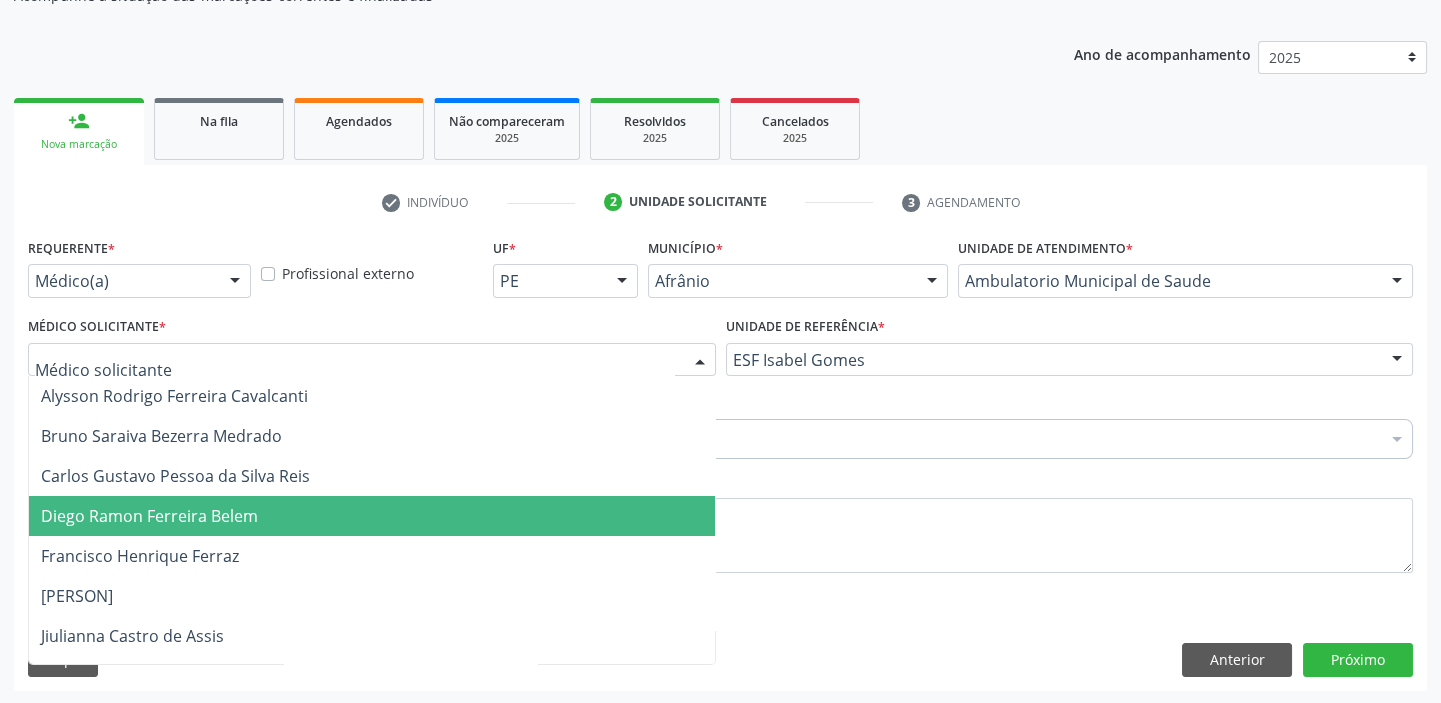 click on "Diego Ramon Ferreira Belem" at bounding box center (372, 516) 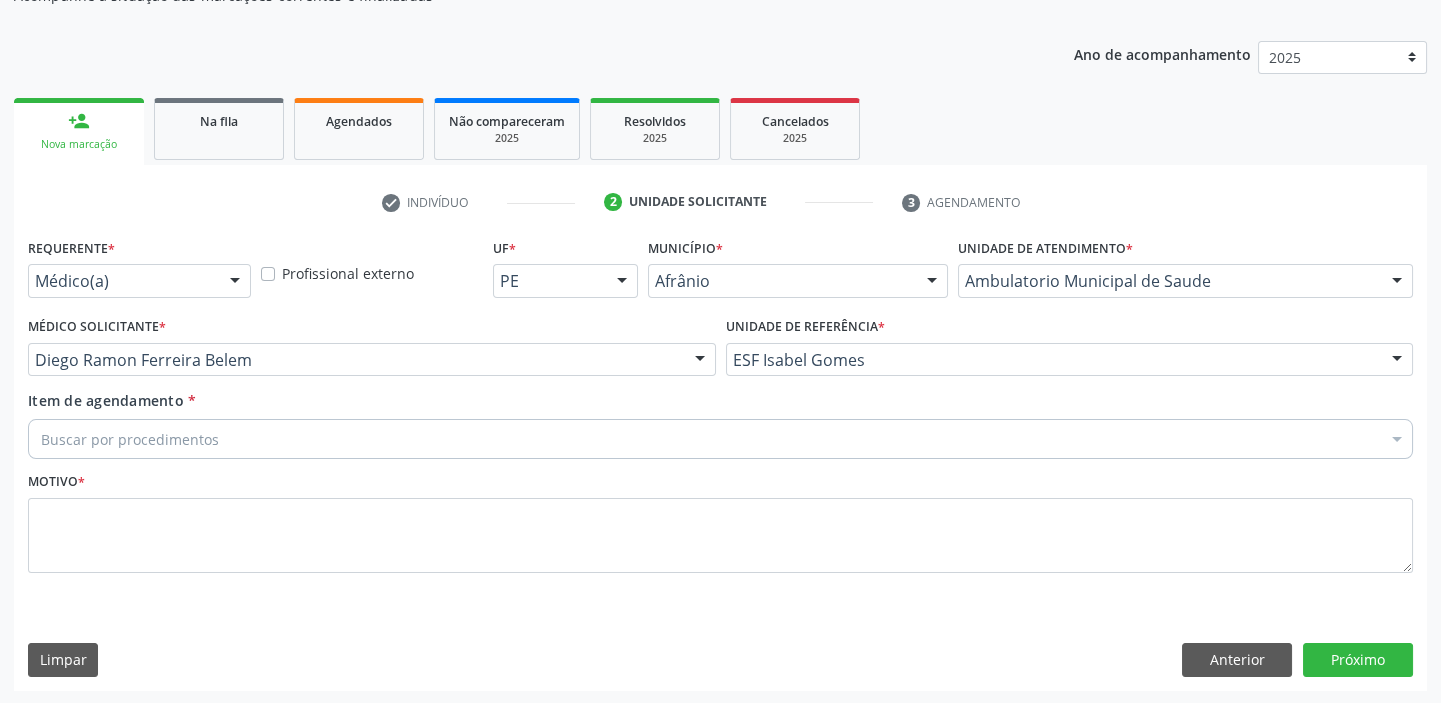 click on "Buscar por procedimentos" at bounding box center [720, 439] 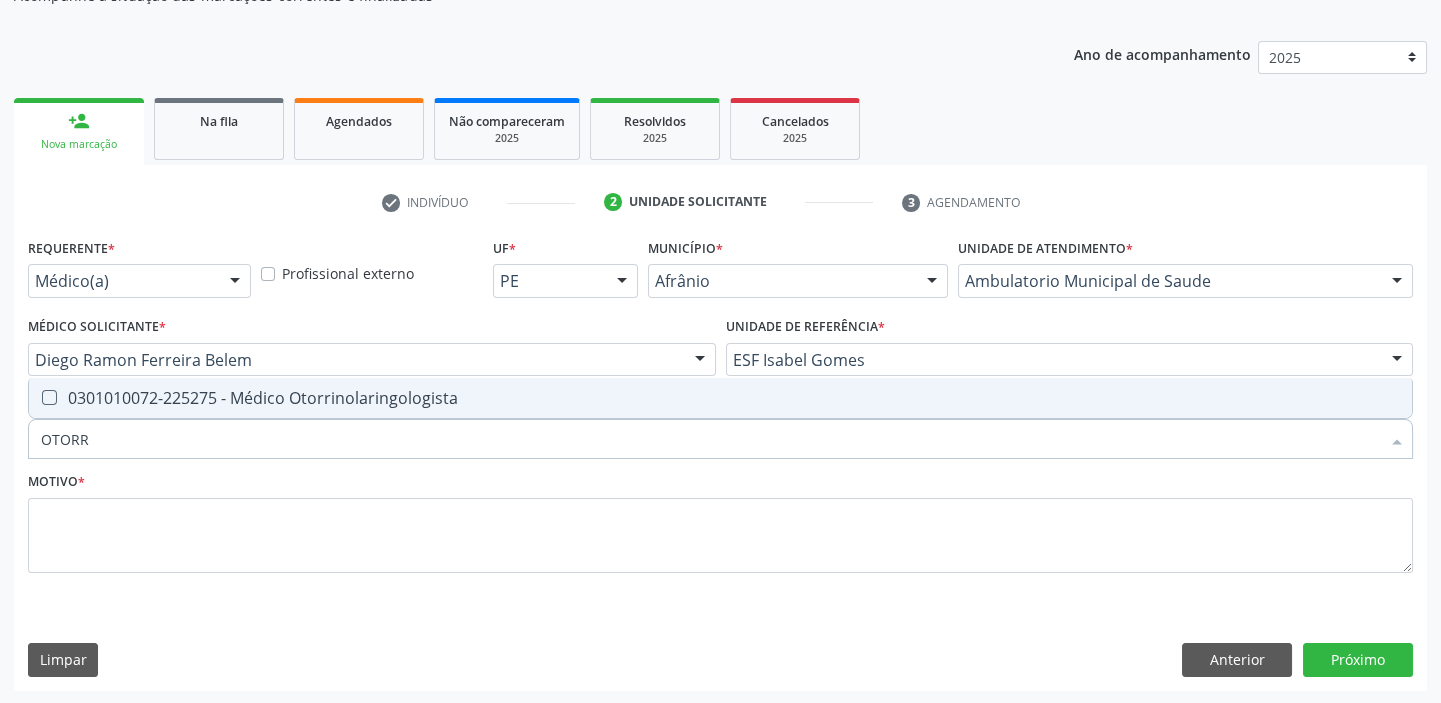 type on "OTORRI" 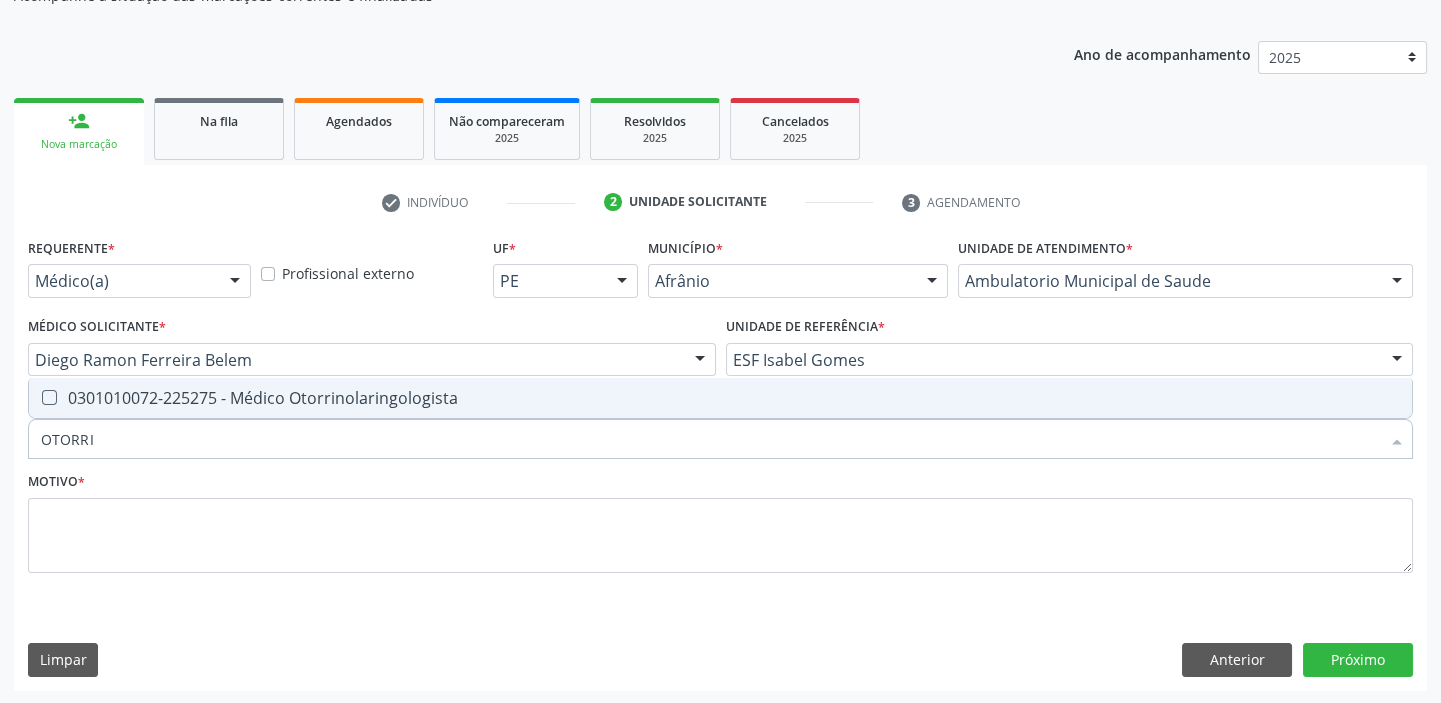 click on "0301010072-225275 - Médico Otorrinolaringologista" at bounding box center [720, 398] 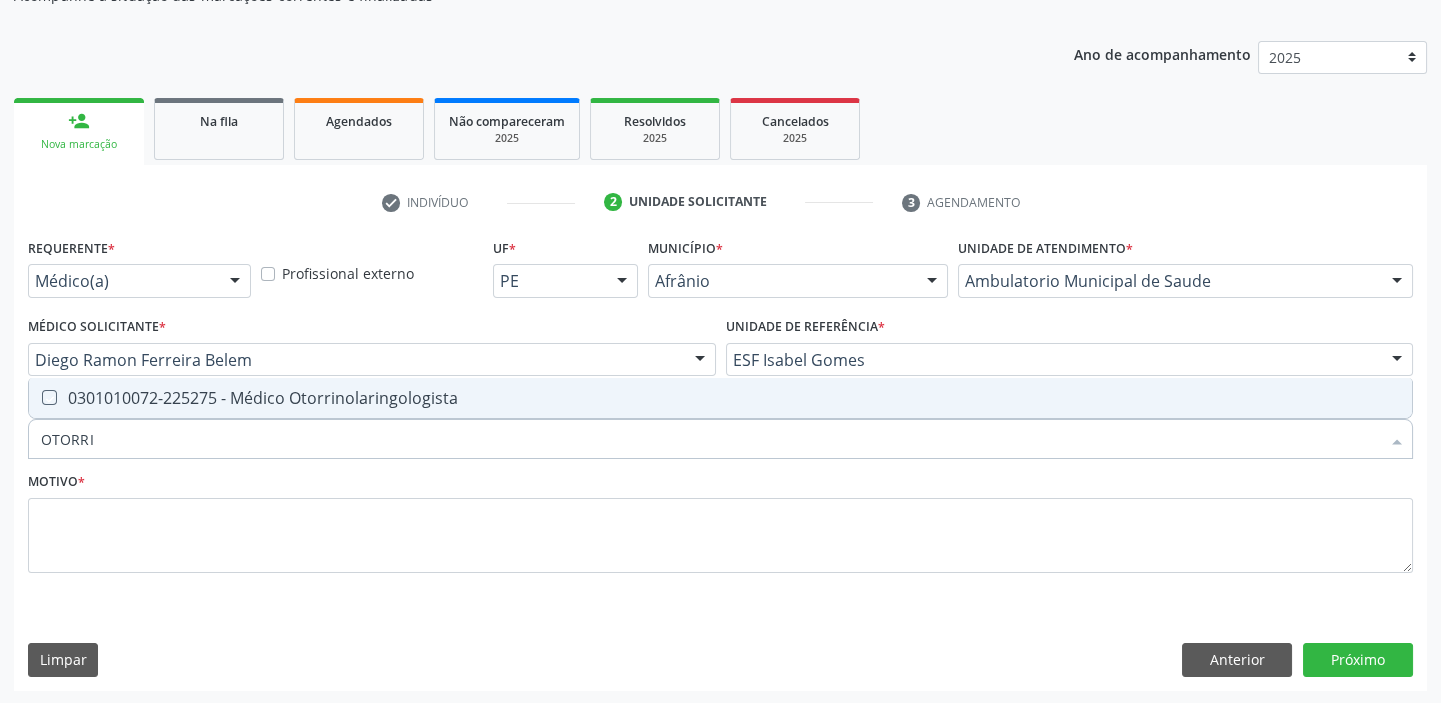 checkbox on "true" 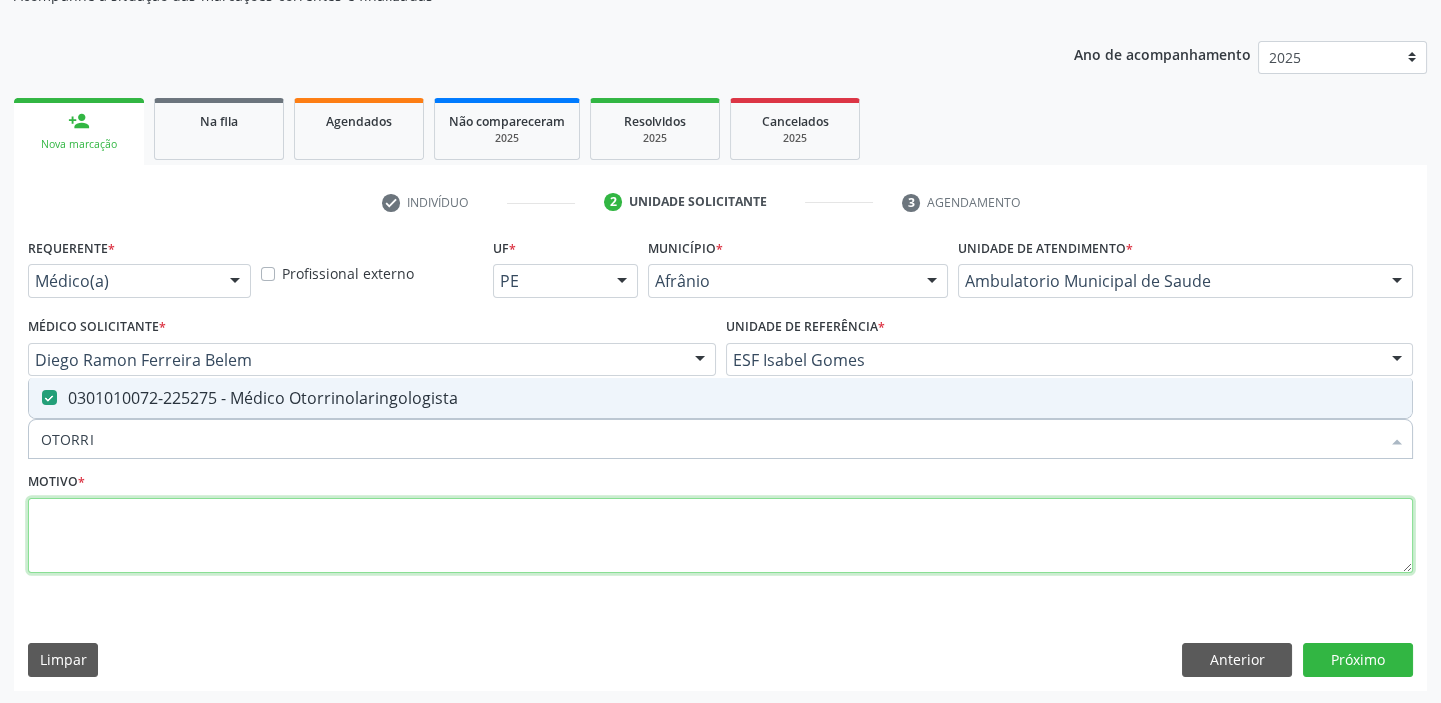 click at bounding box center [720, 536] 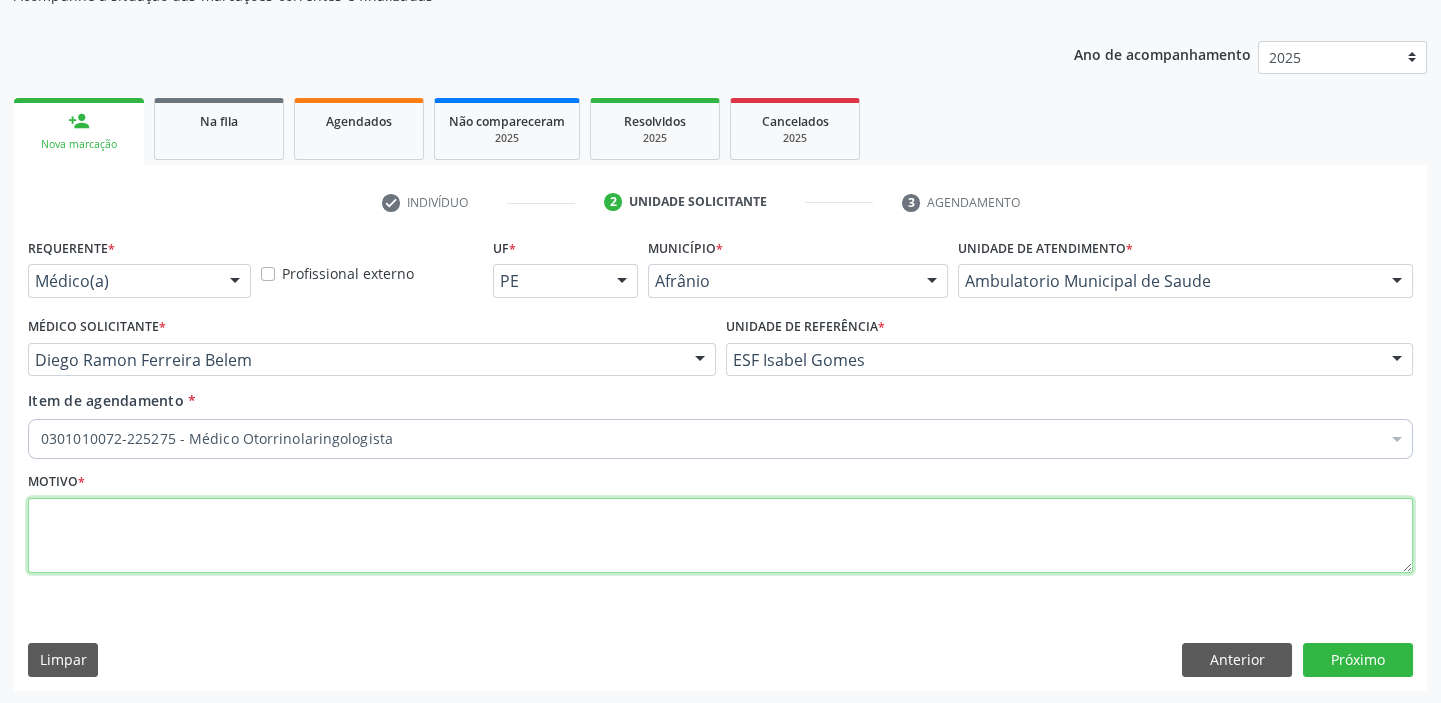 type on "T" 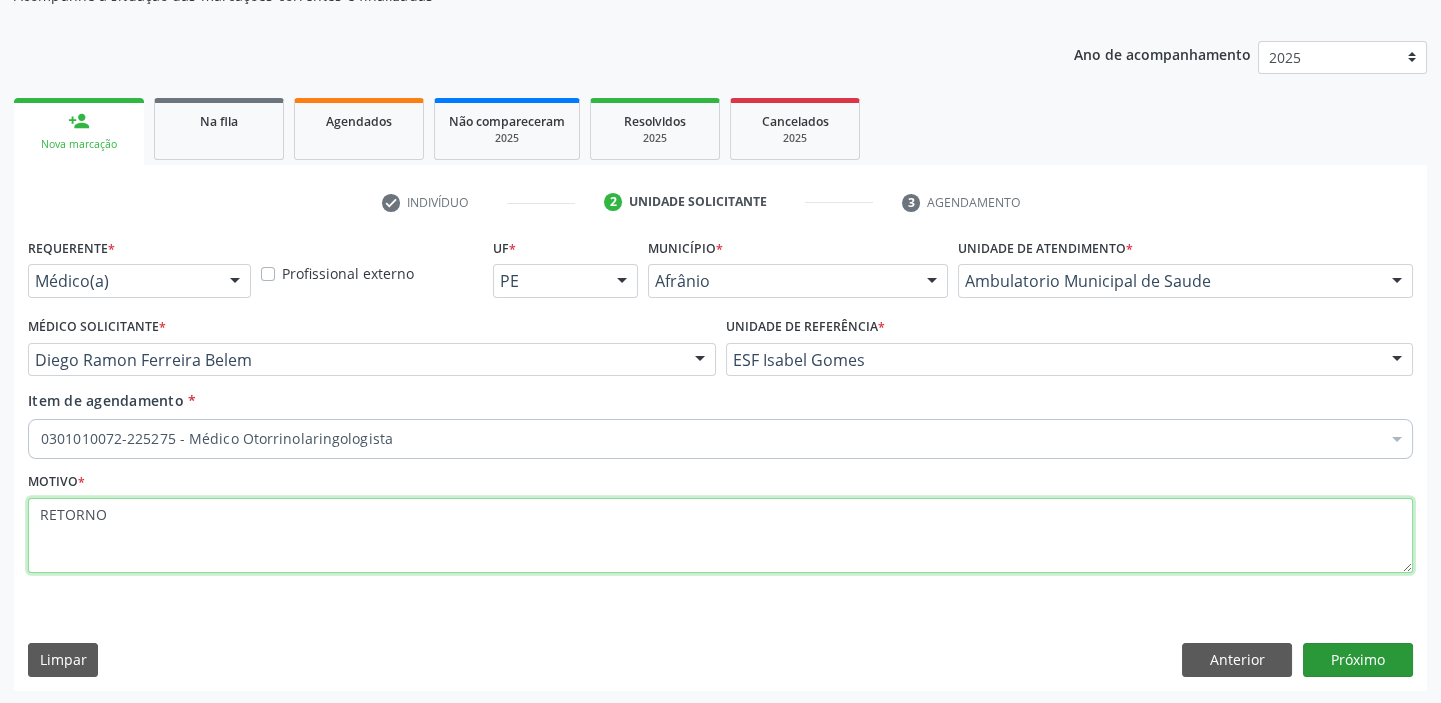 type on "RETORNO" 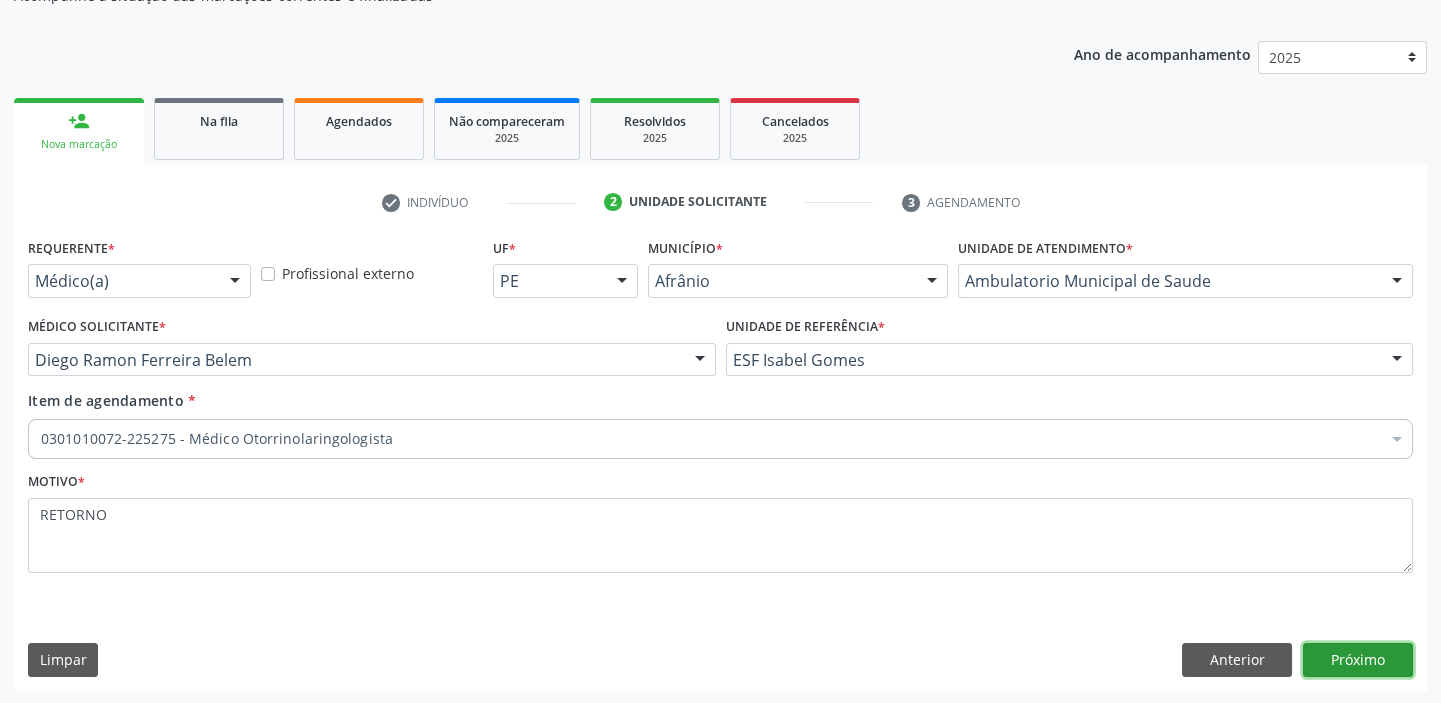 click on "Próximo" at bounding box center (1358, 660) 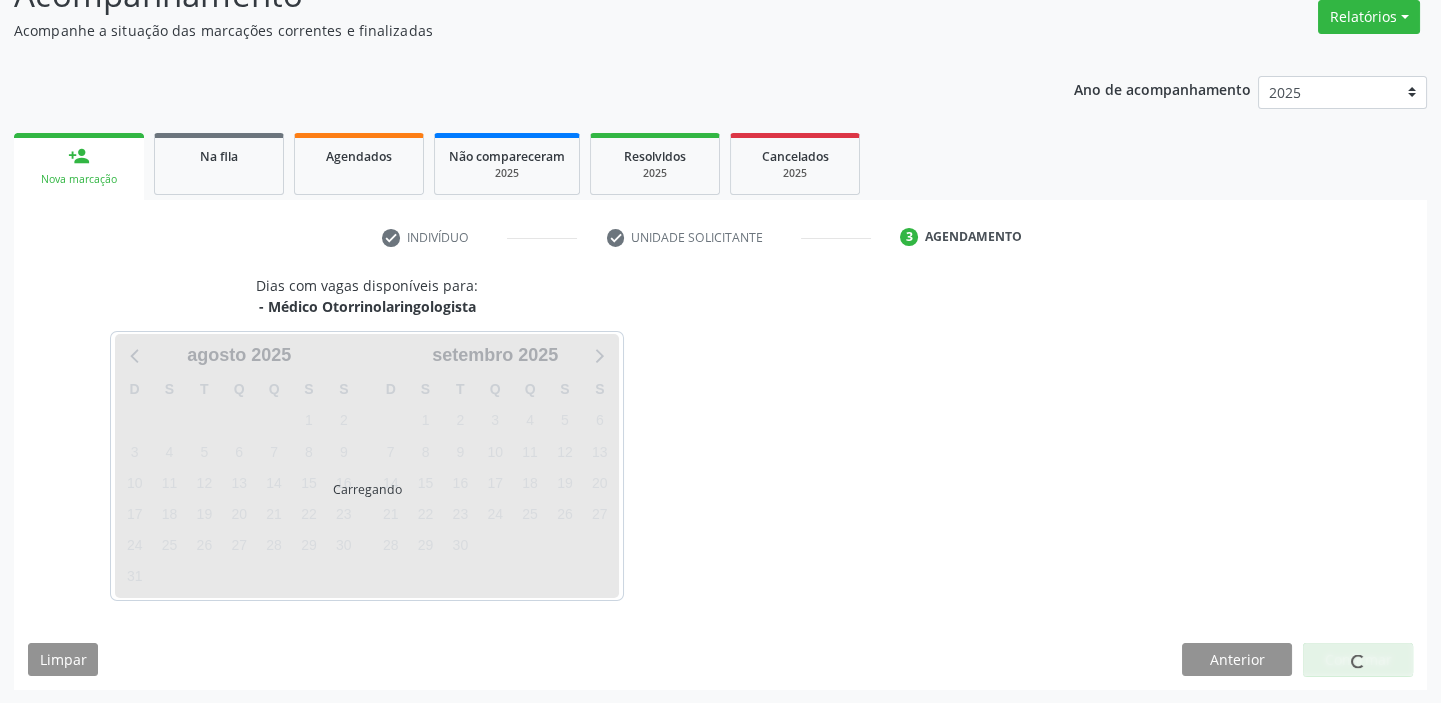 scroll, scrollTop: 201, scrollLeft: 0, axis: vertical 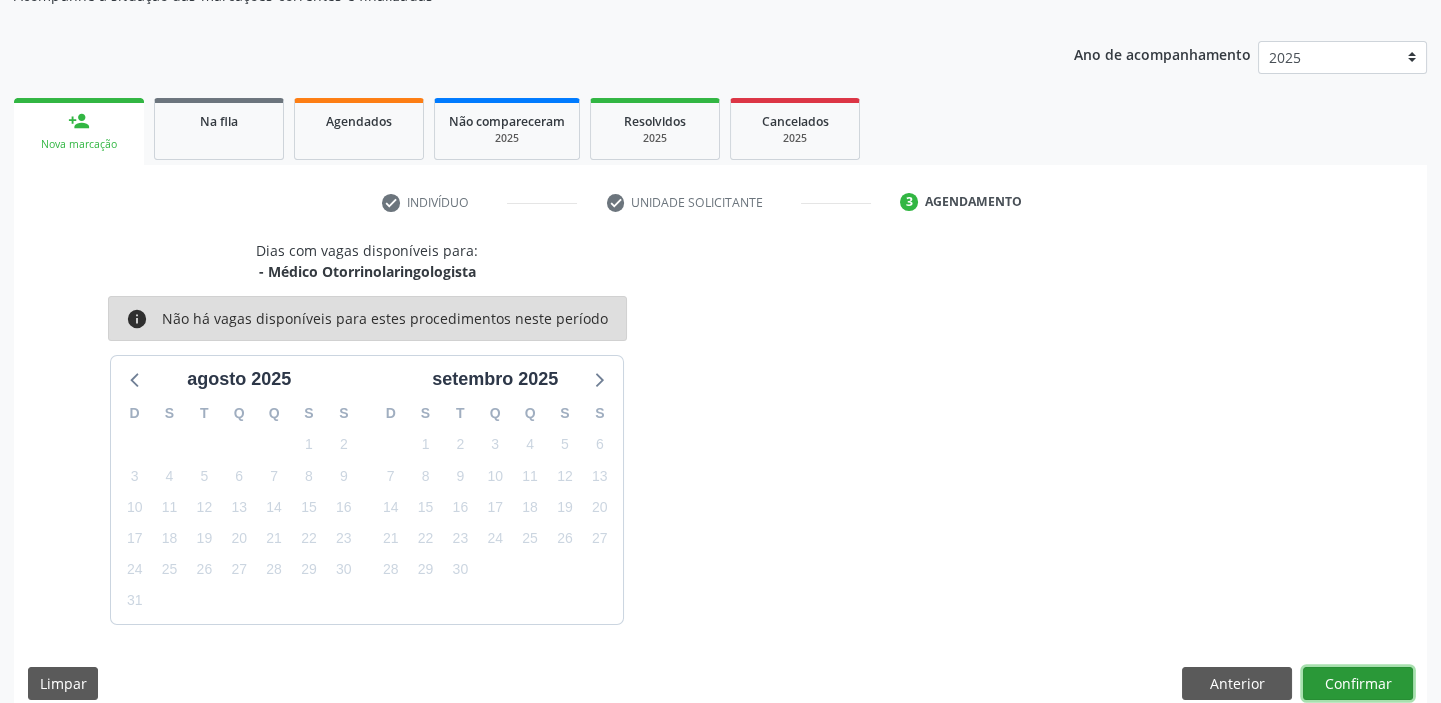 click on "Confirmar" at bounding box center (1358, 684) 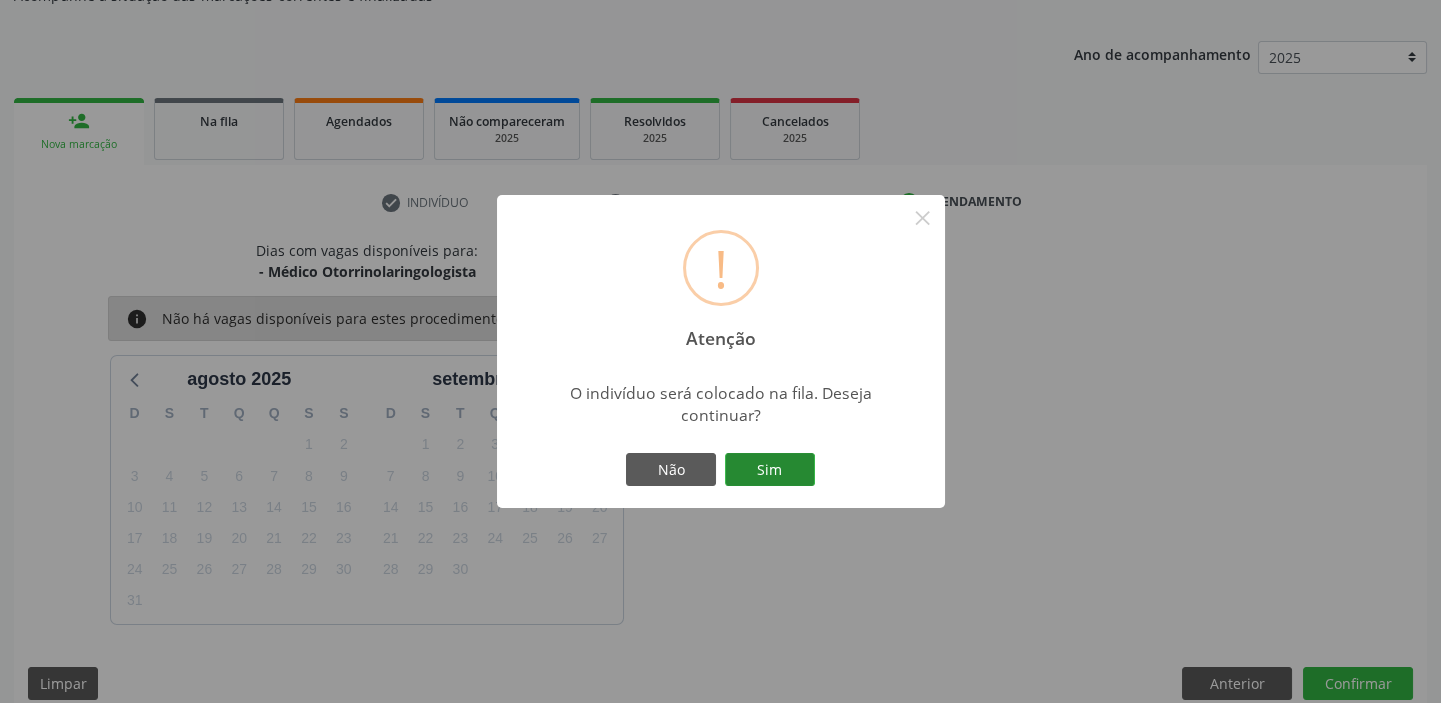 click on "Sim" at bounding box center [770, 470] 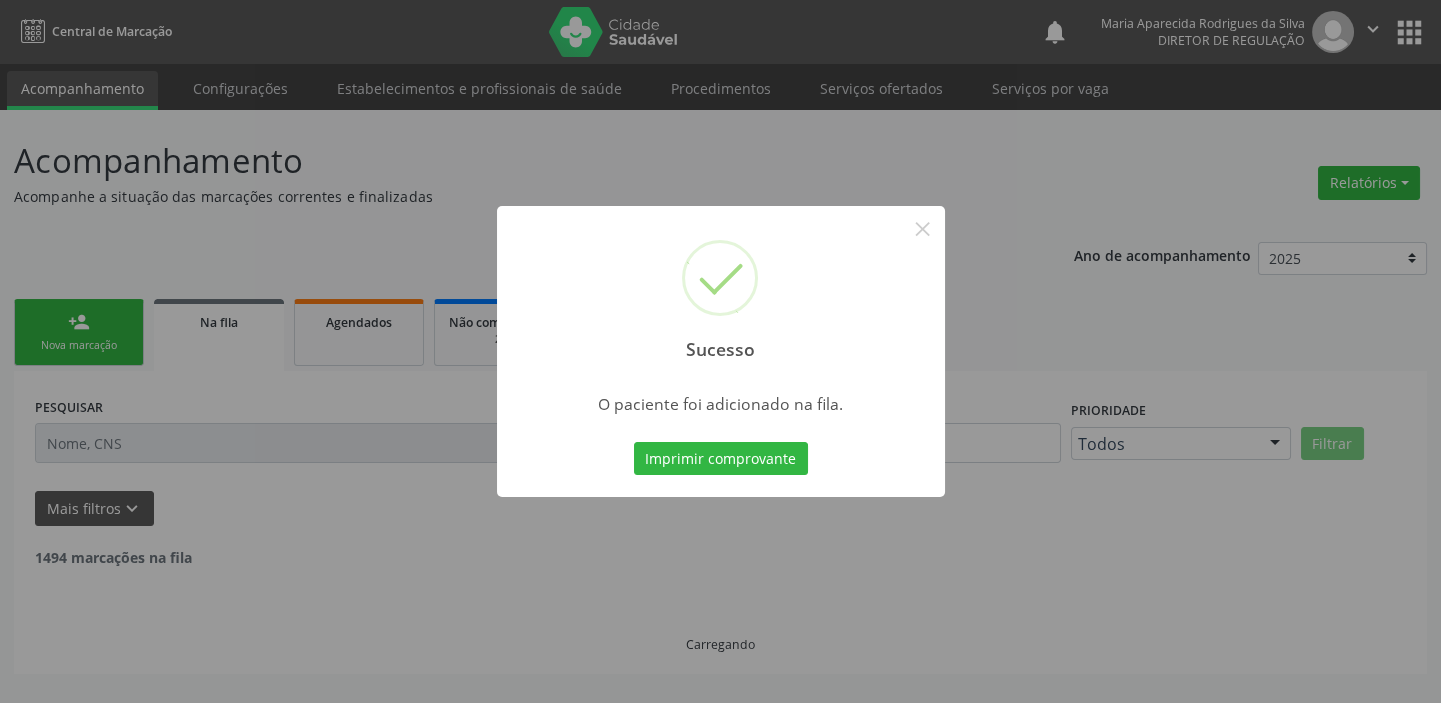 scroll, scrollTop: 0, scrollLeft: 0, axis: both 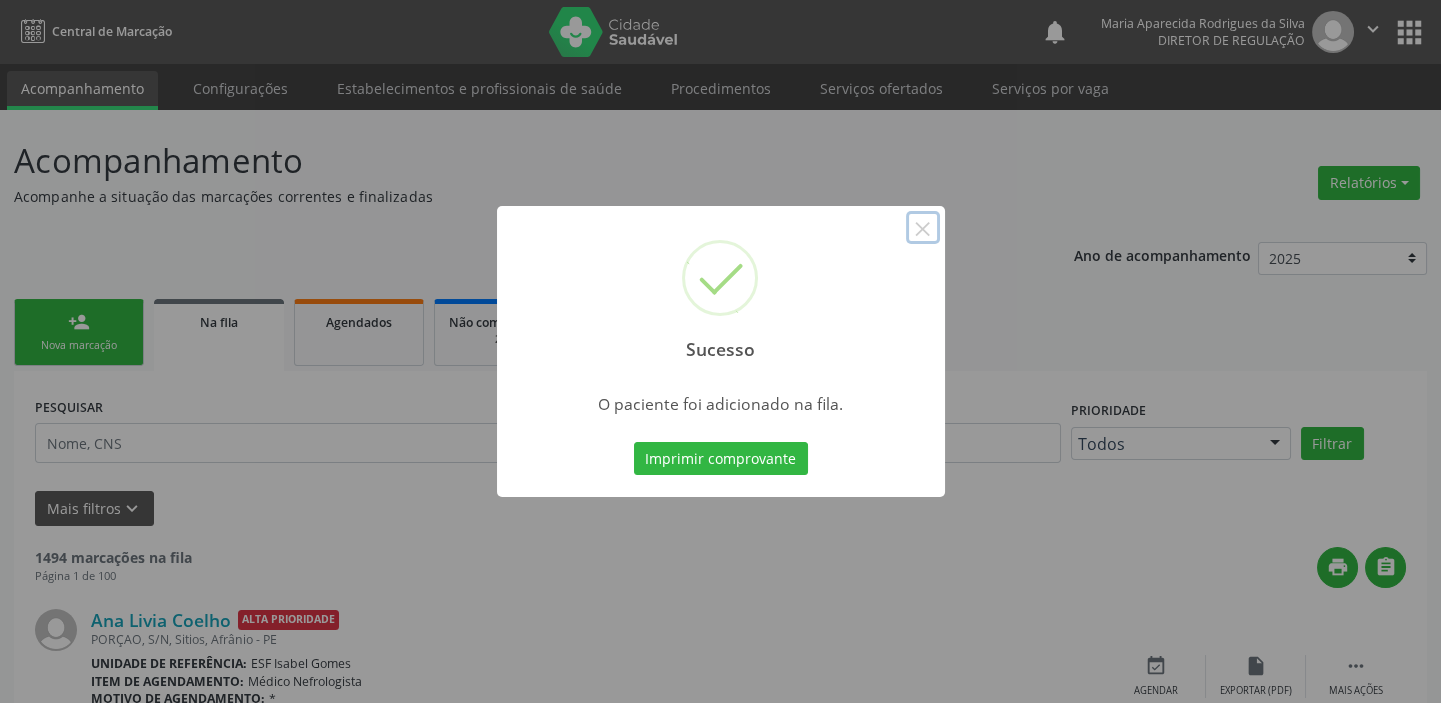 click on "×" at bounding box center (923, 228) 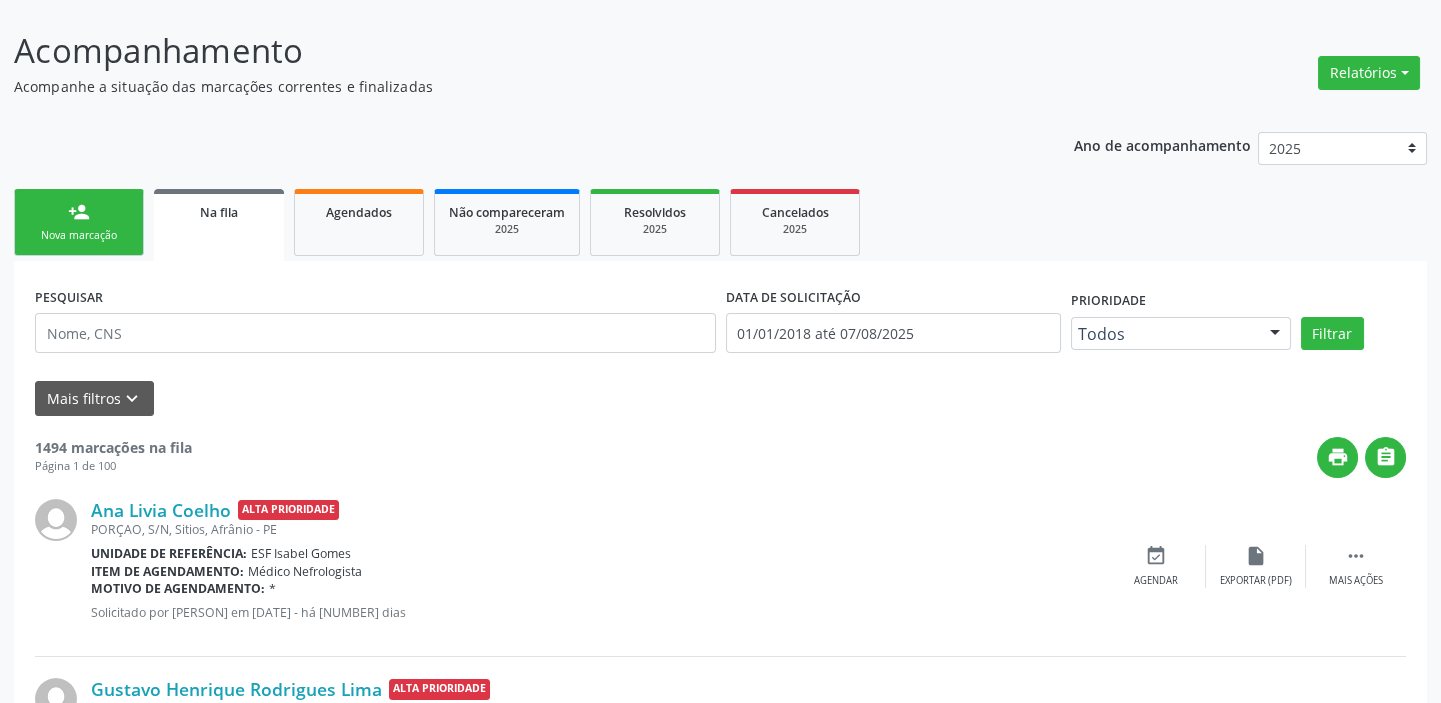 scroll, scrollTop: 0, scrollLeft: 0, axis: both 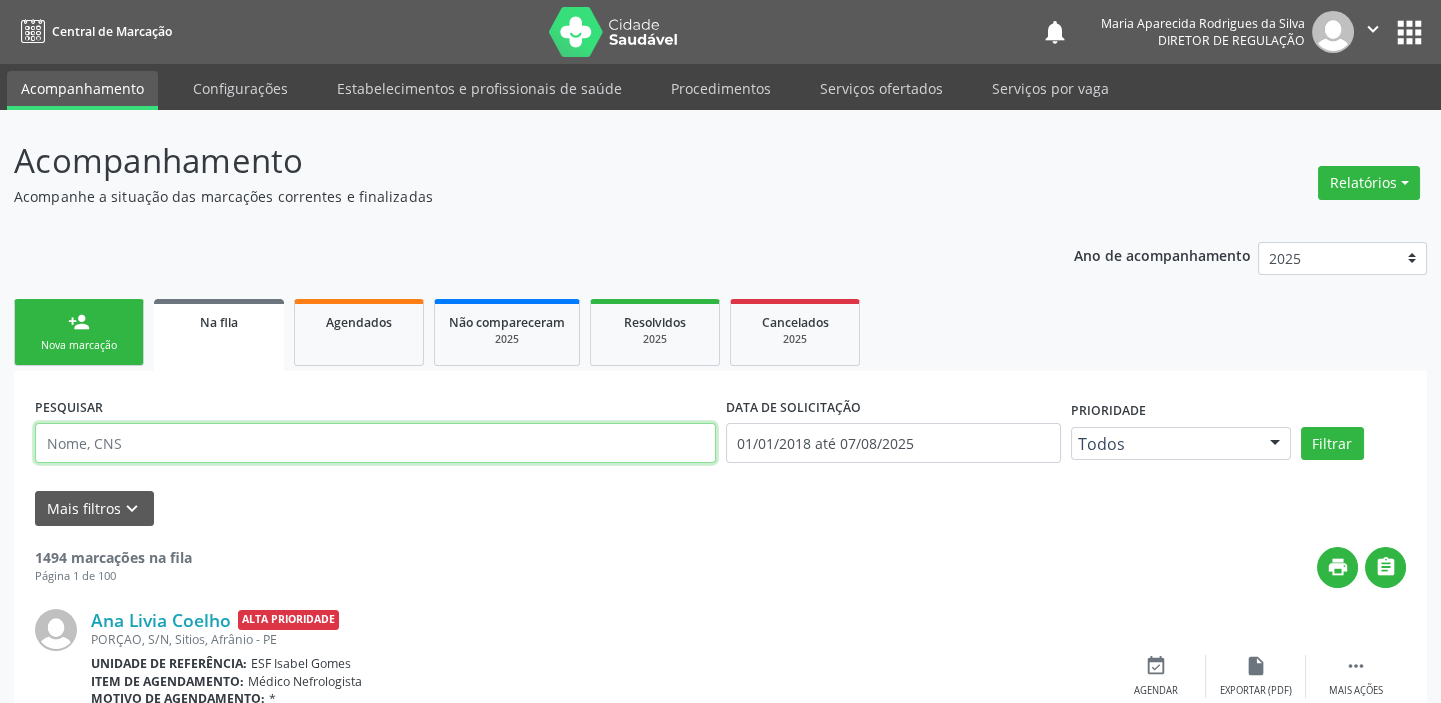 click at bounding box center [375, 443] 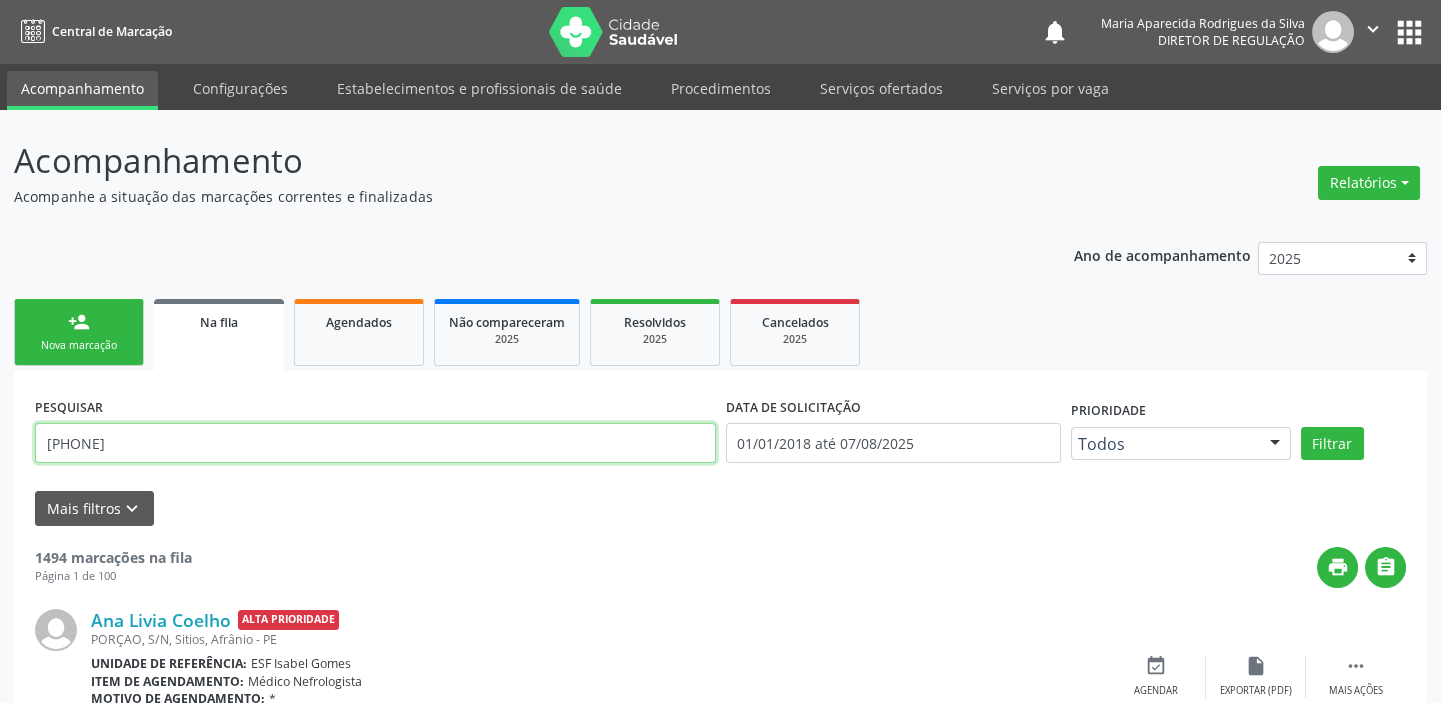 type on "709200246227733" 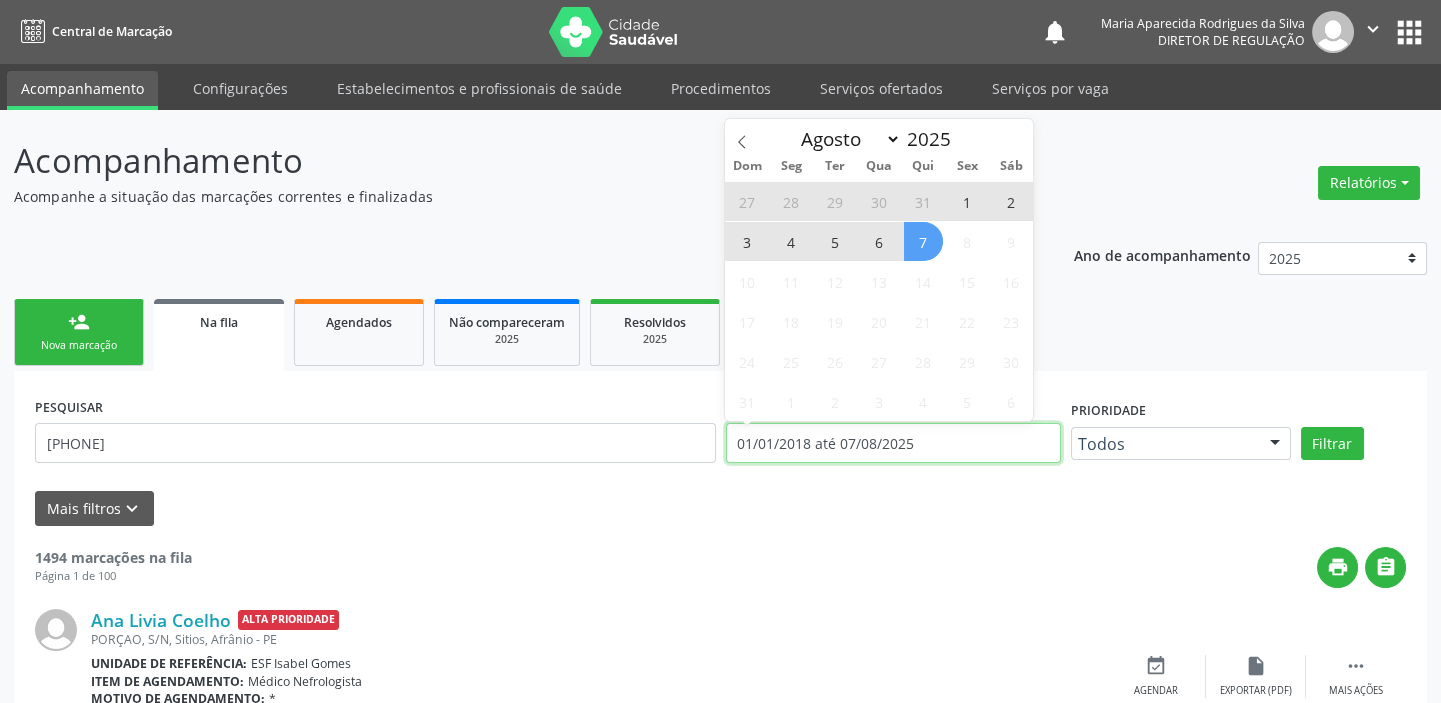 click on "01/01/2018 até 07/08/2025" at bounding box center [893, 443] 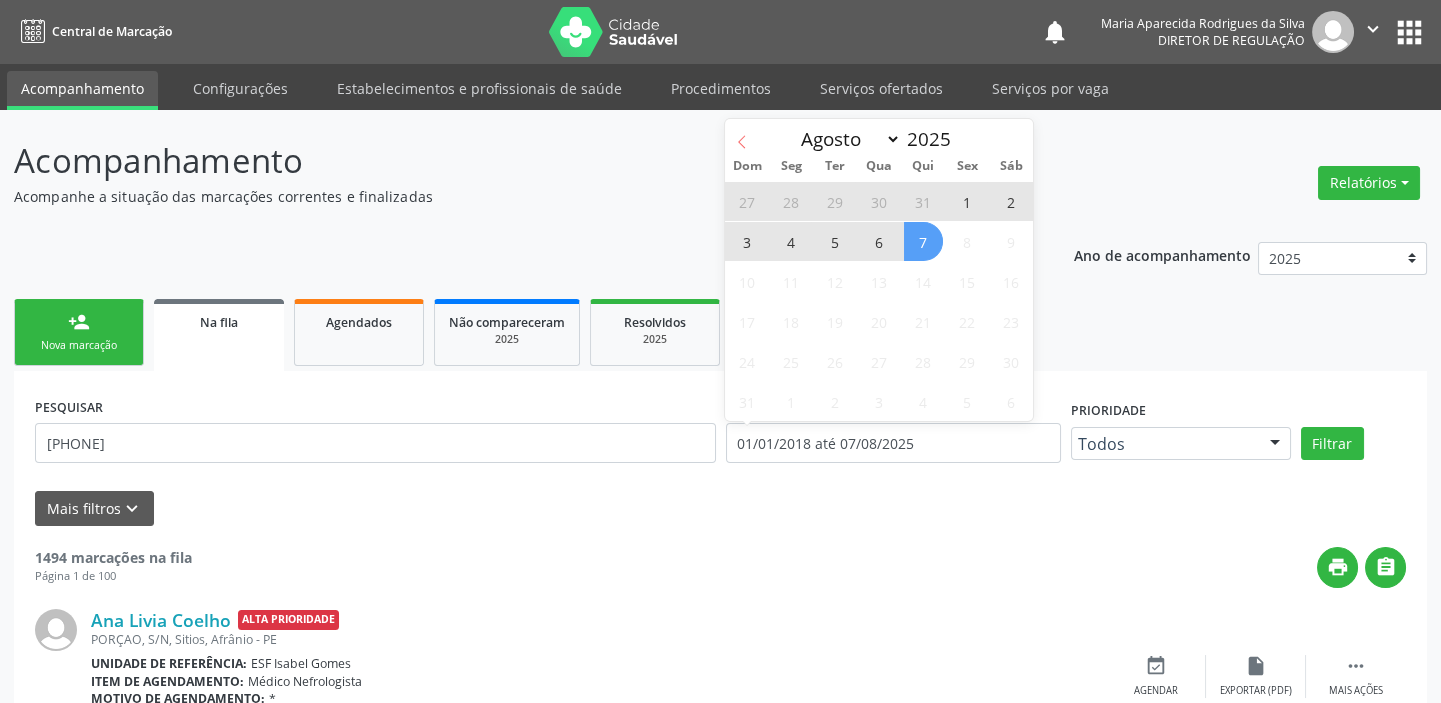click 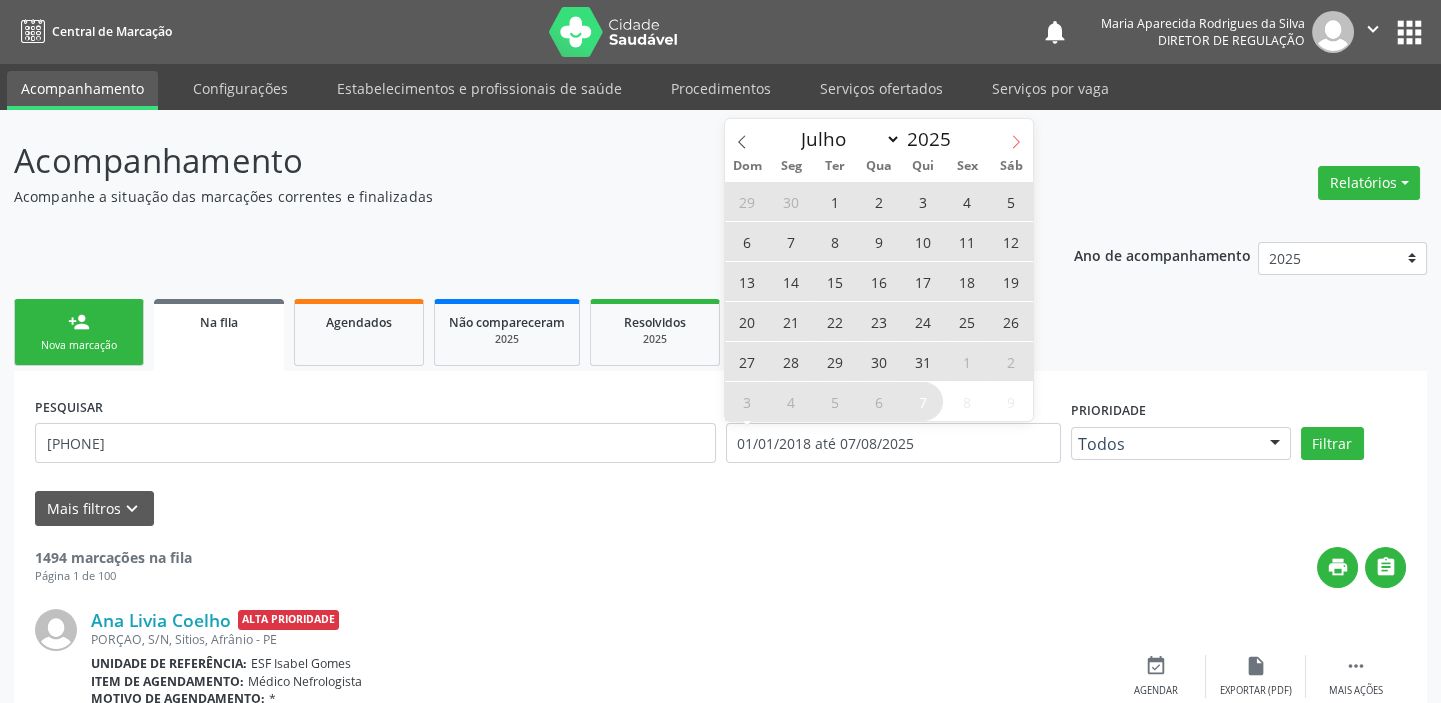 click 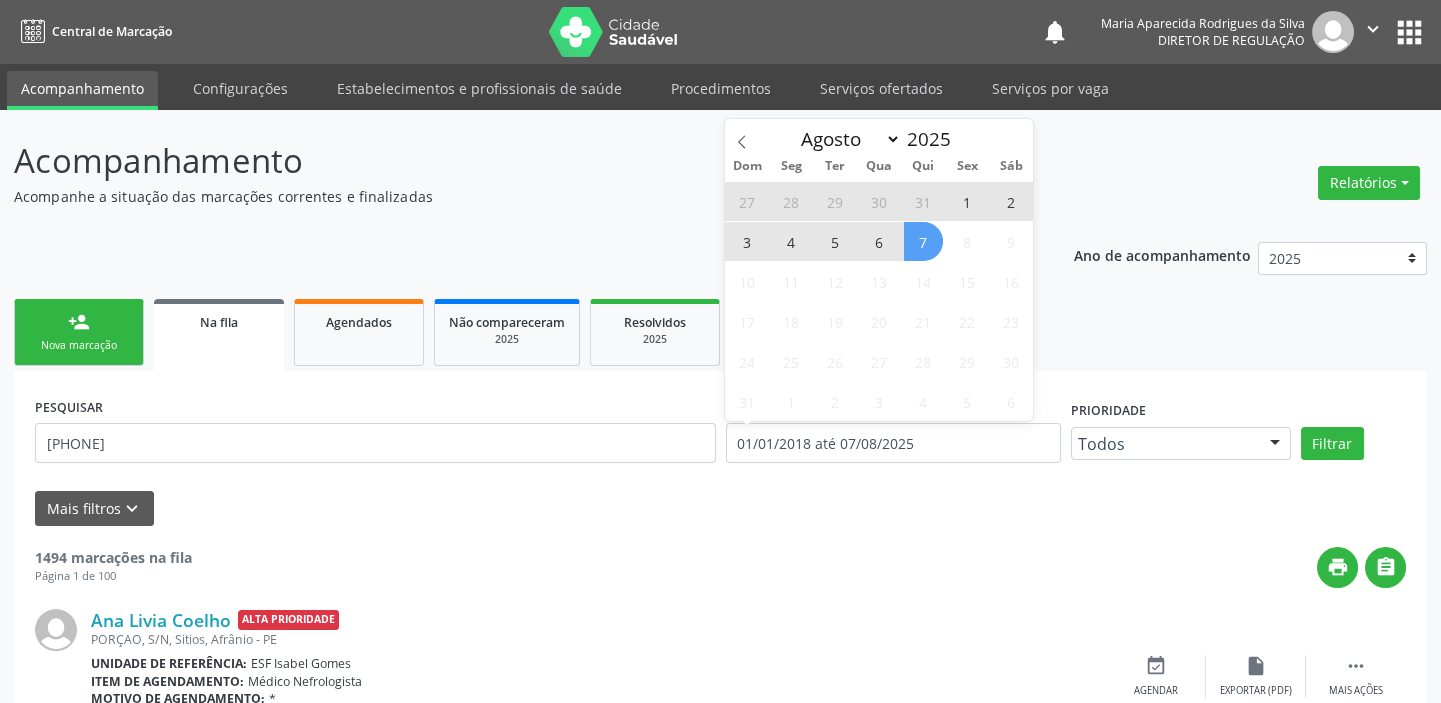click on "Janeiro Fevereiro Março Abril Maio Junho Julho Agosto 2025" at bounding box center [879, 136] 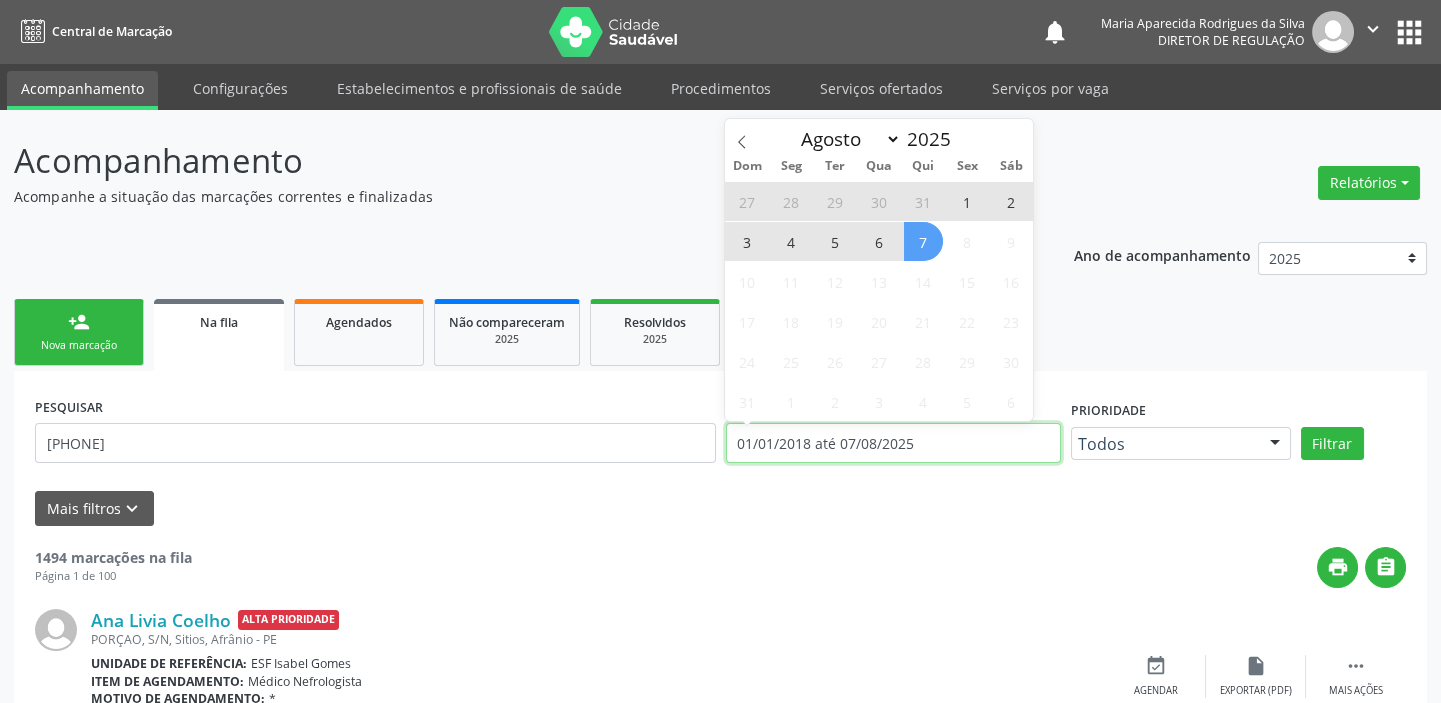 click on "01/01/2018 até 07/08/2025" at bounding box center [893, 443] 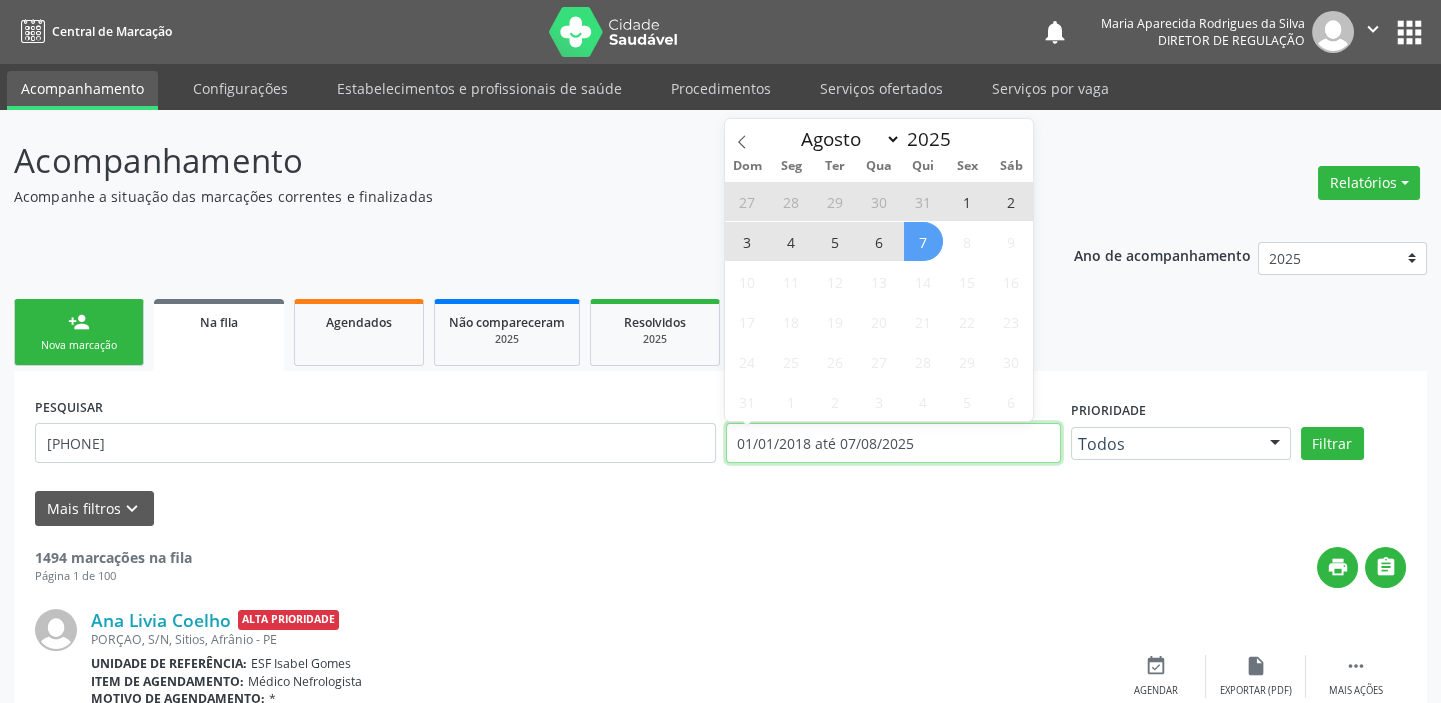 click on "01/01/2018 até 07/08/2025" at bounding box center (893, 443) 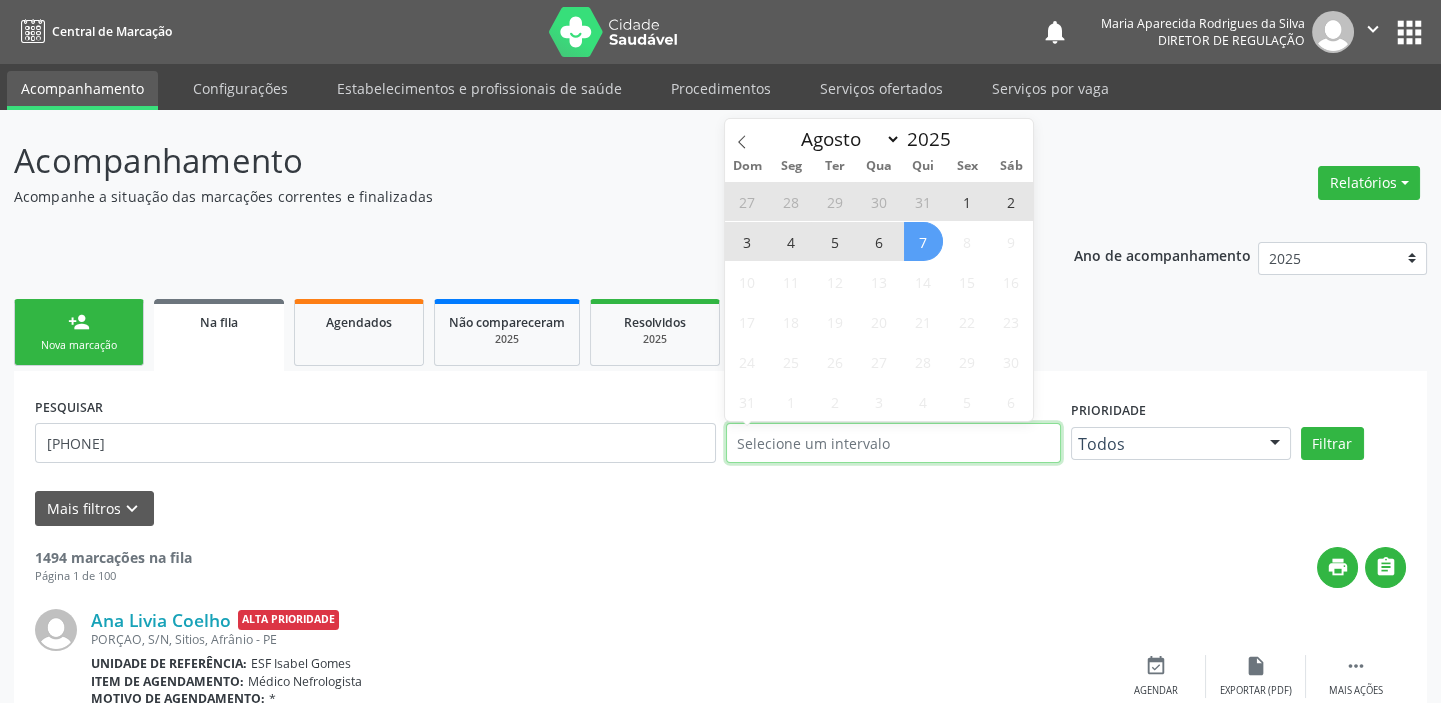 type on "2018" 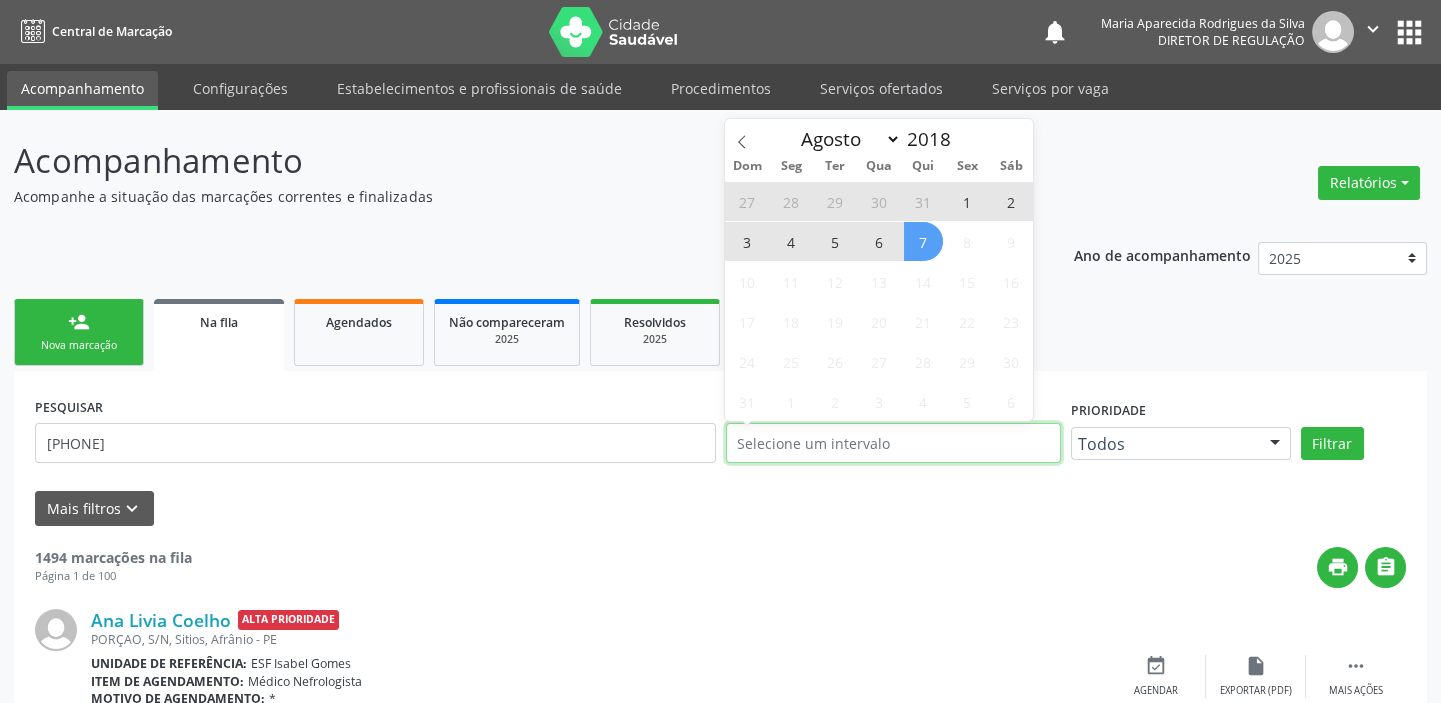 select on "0" 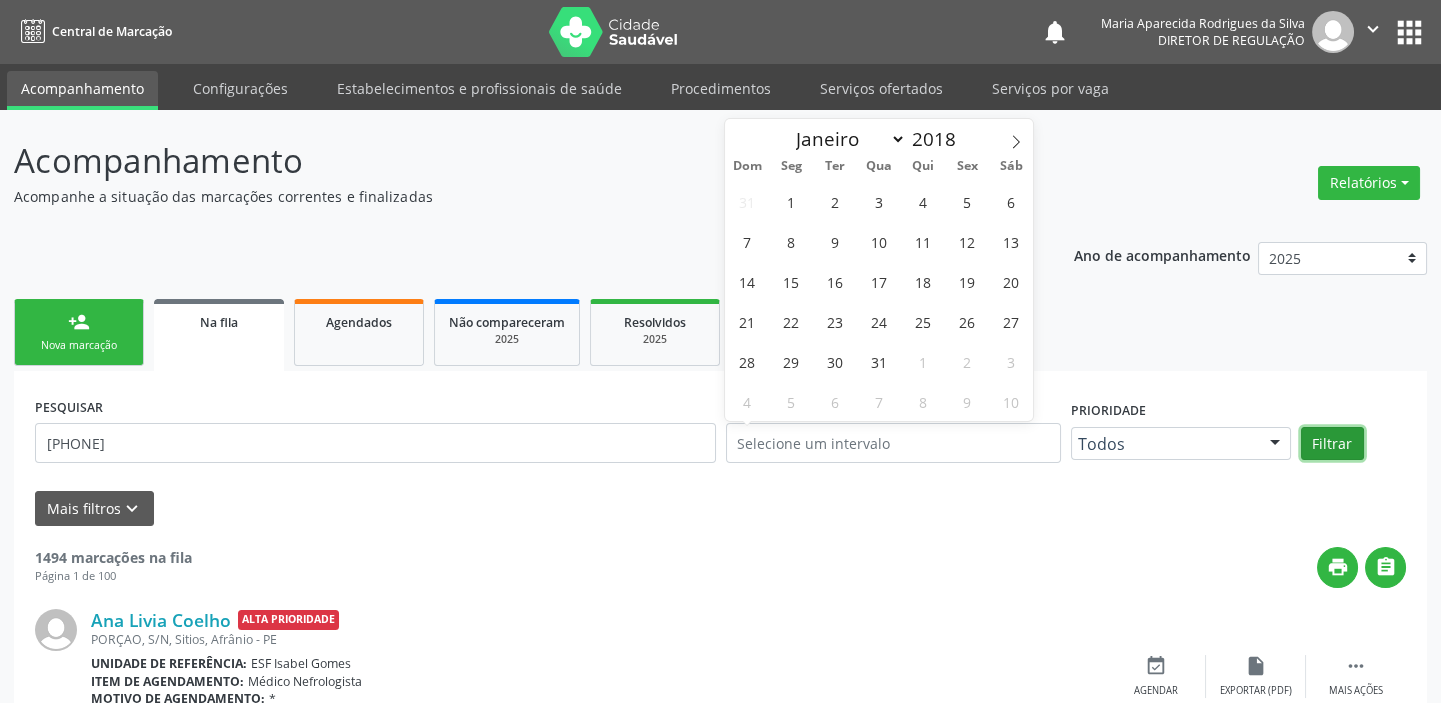 click on "Filtrar" at bounding box center (1332, 444) 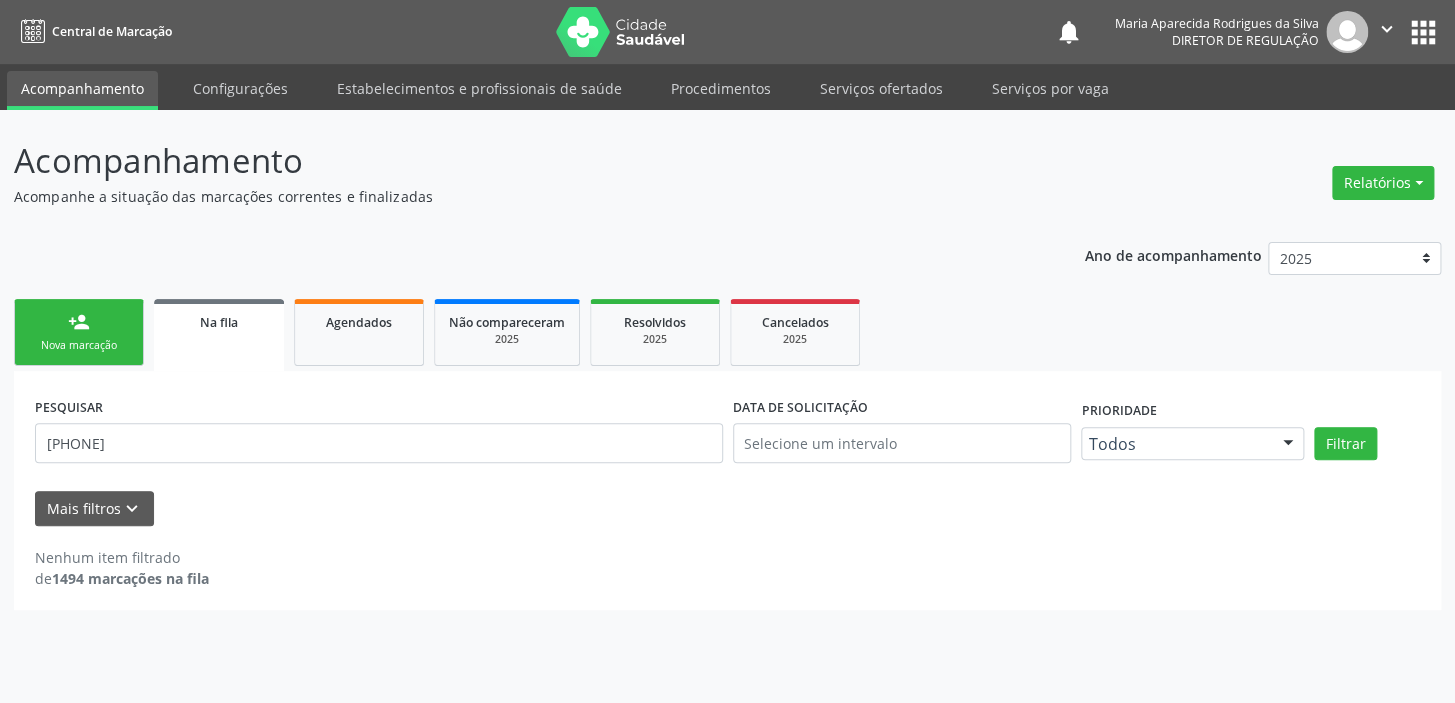 click on "Nova marcação" at bounding box center [79, 345] 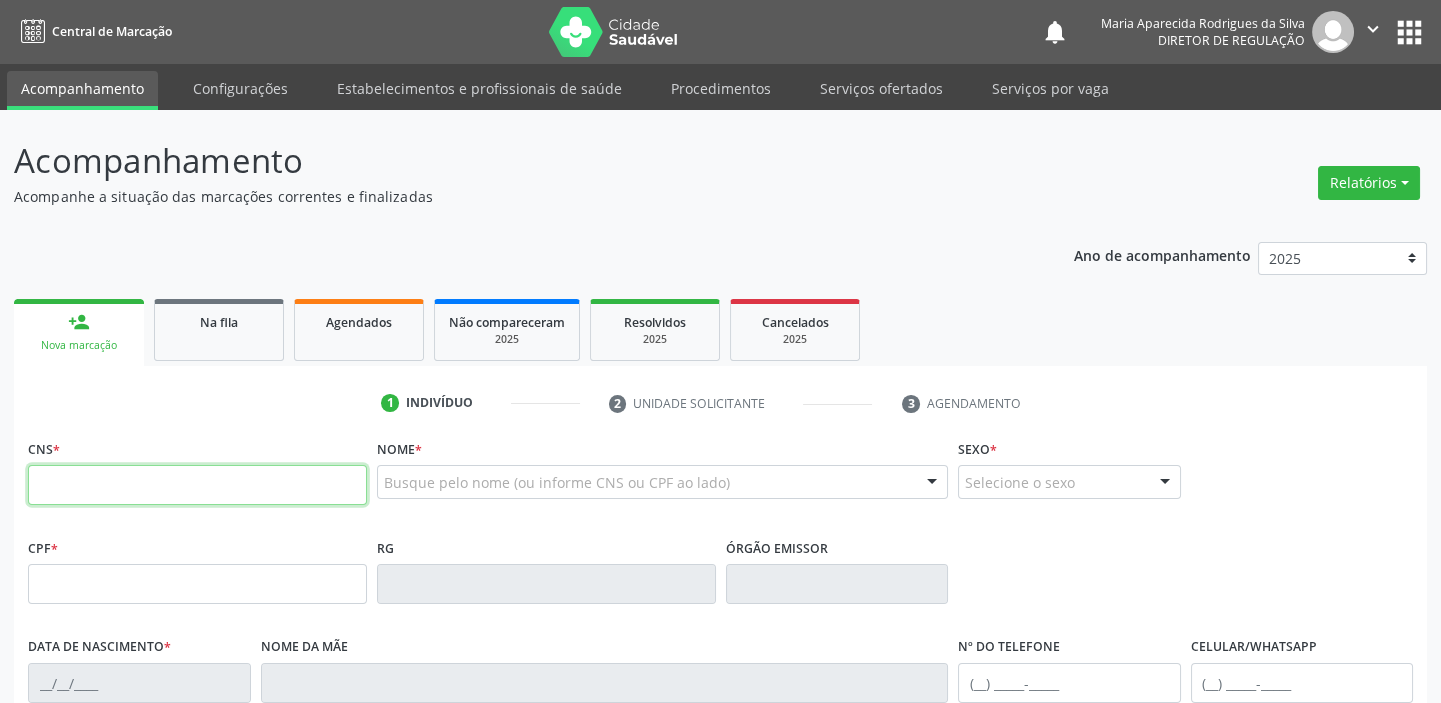 click at bounding box center [197, 485] 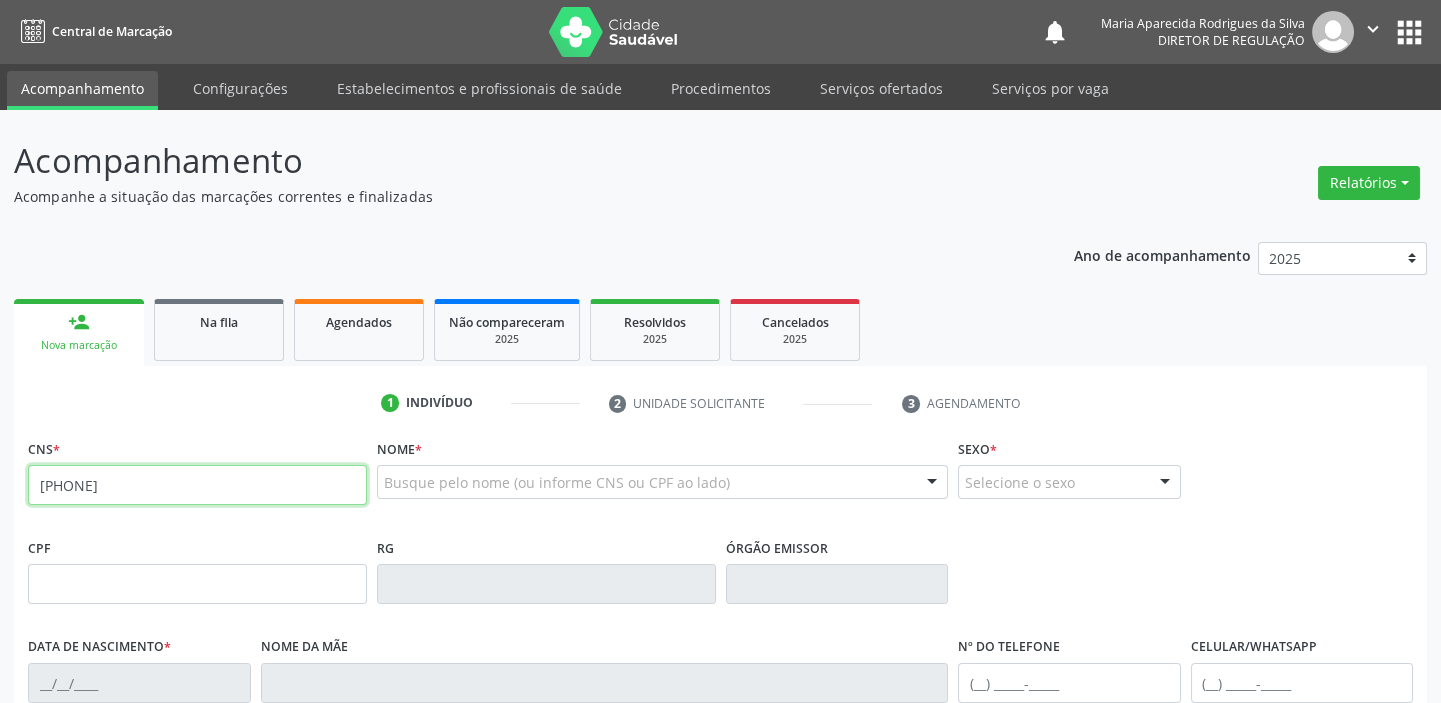 type on "709 2002 4622 7733" 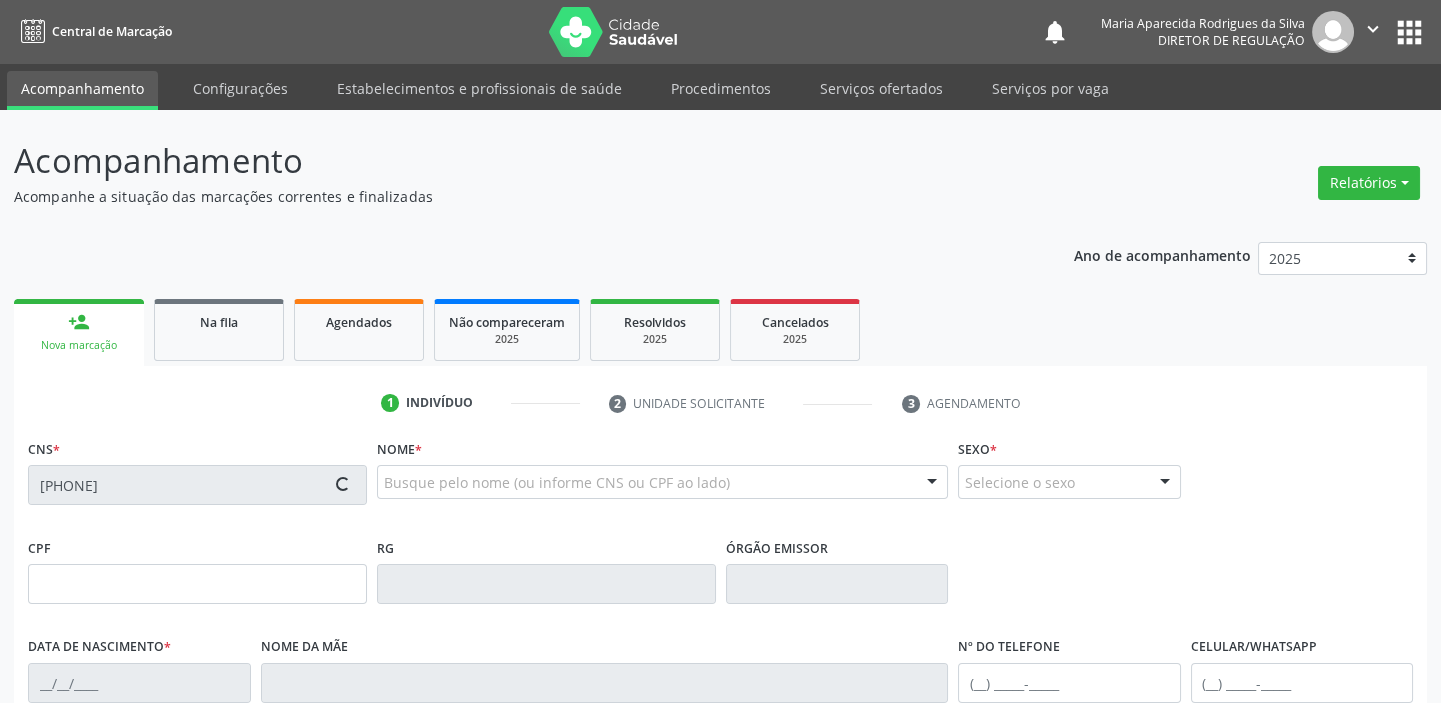 type on "05/06/2025" 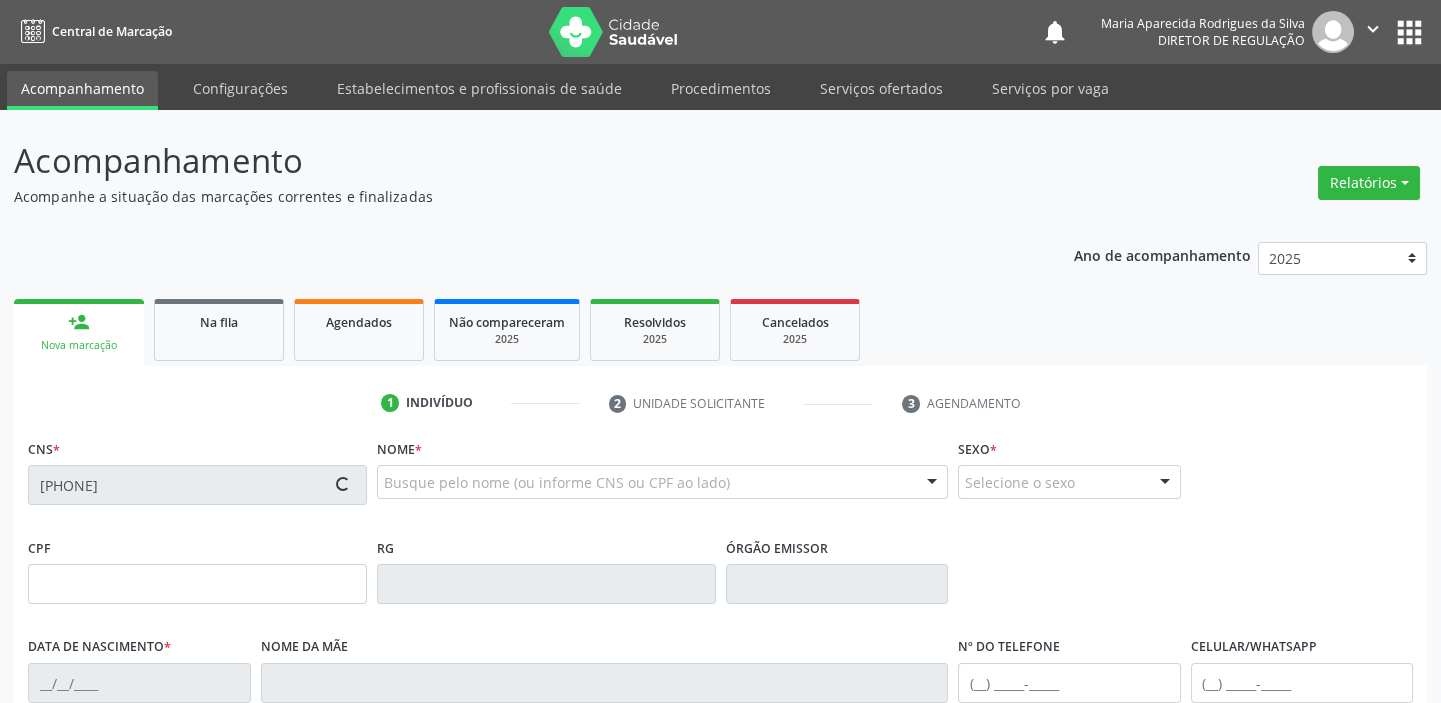 type on "S/N" 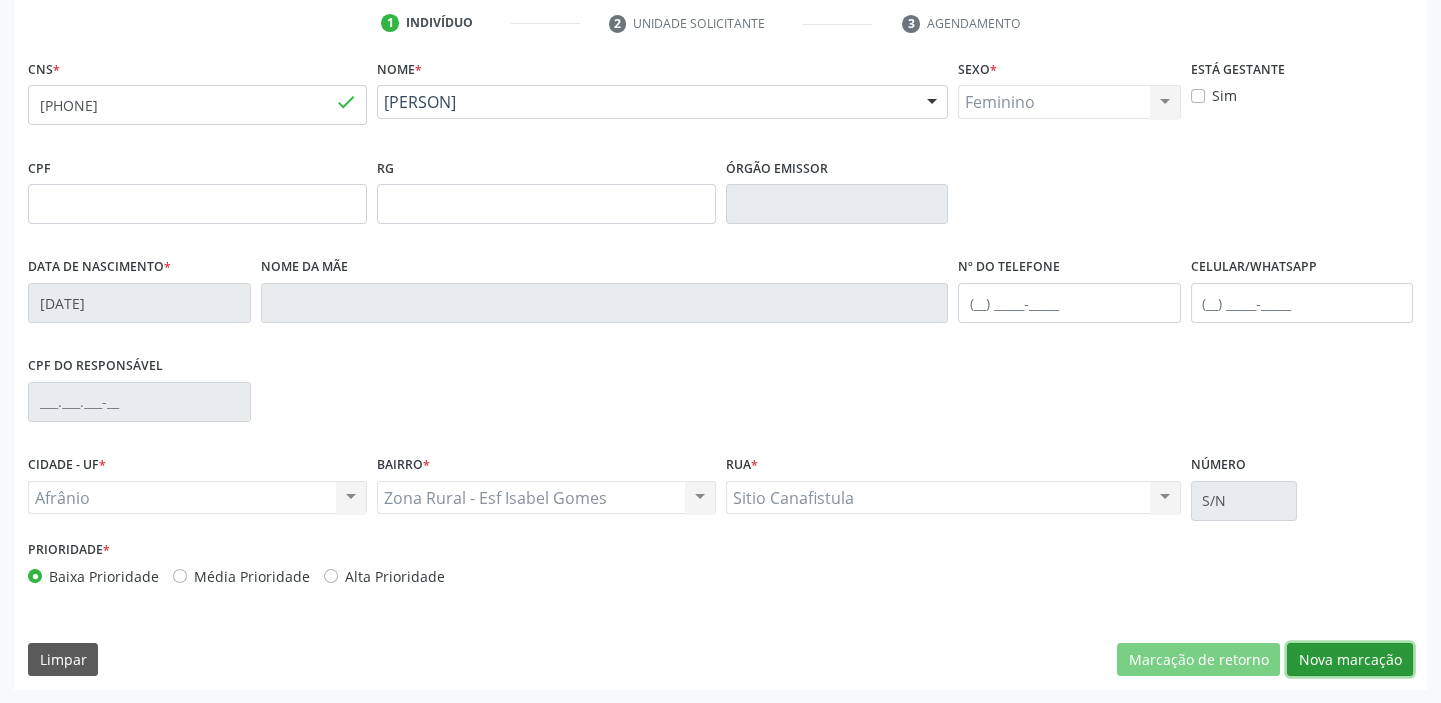 click on "Nova marcação" at bounding box center [1350, 660] 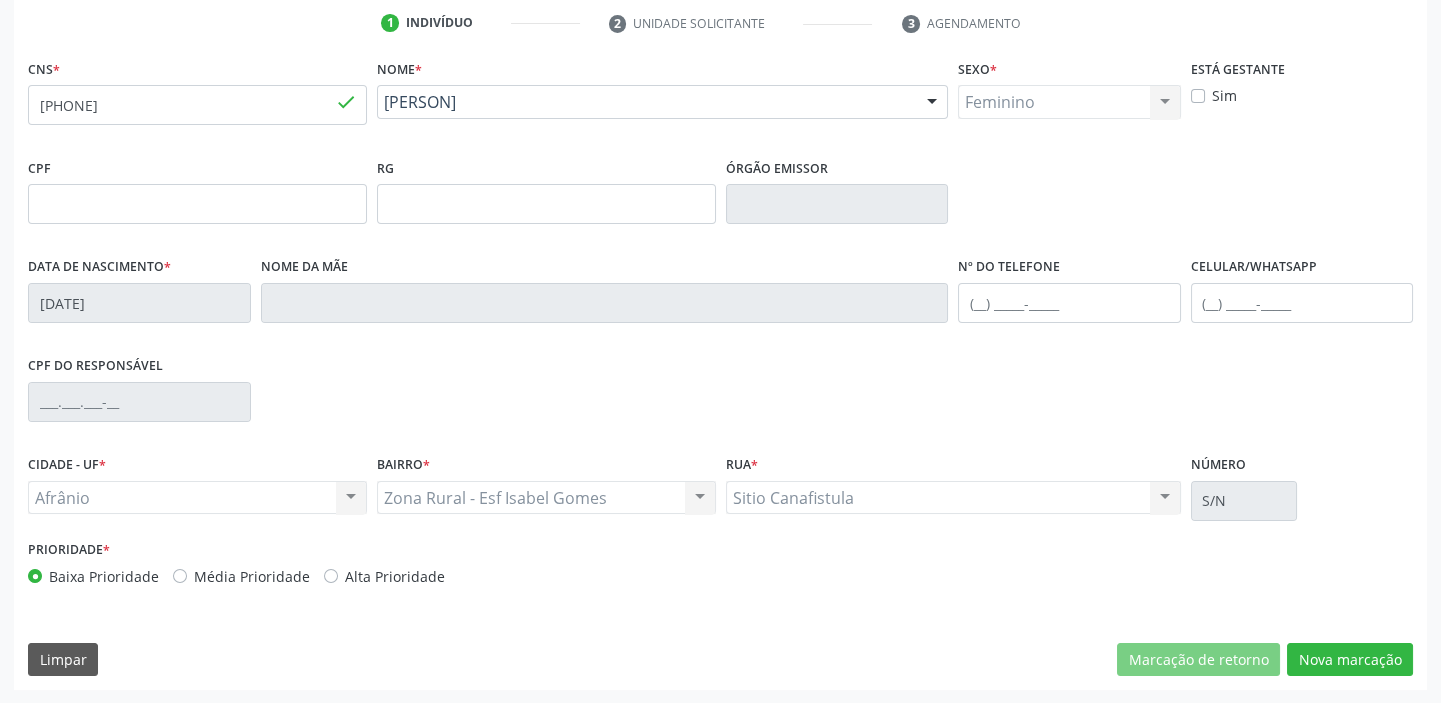 scroll, scrollTop: 201, scrollLeft: 0, axis: vertical 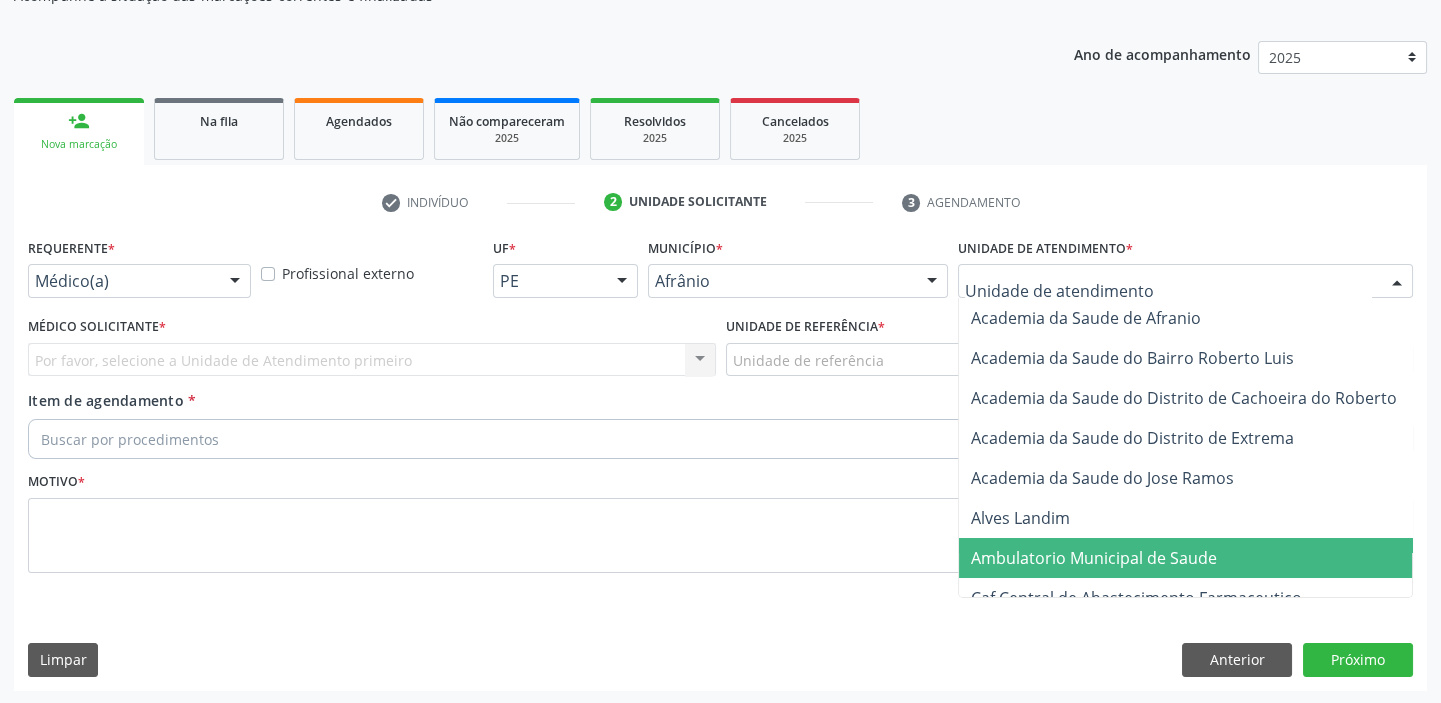 click on "Ambulatorio Municipal de Saude" at bounding box center [1197, 558] 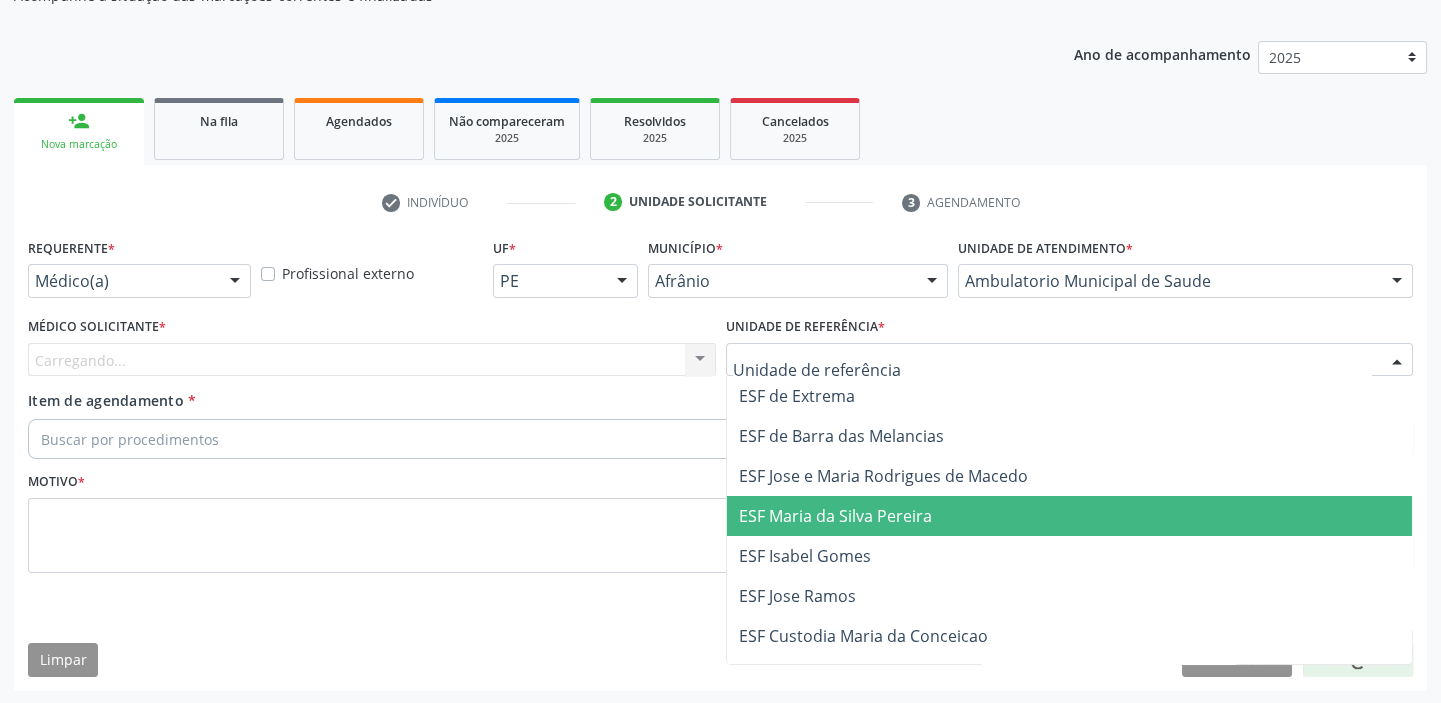click on "ESF Maria da Silva Pereira" at bounding box center (835, 516) 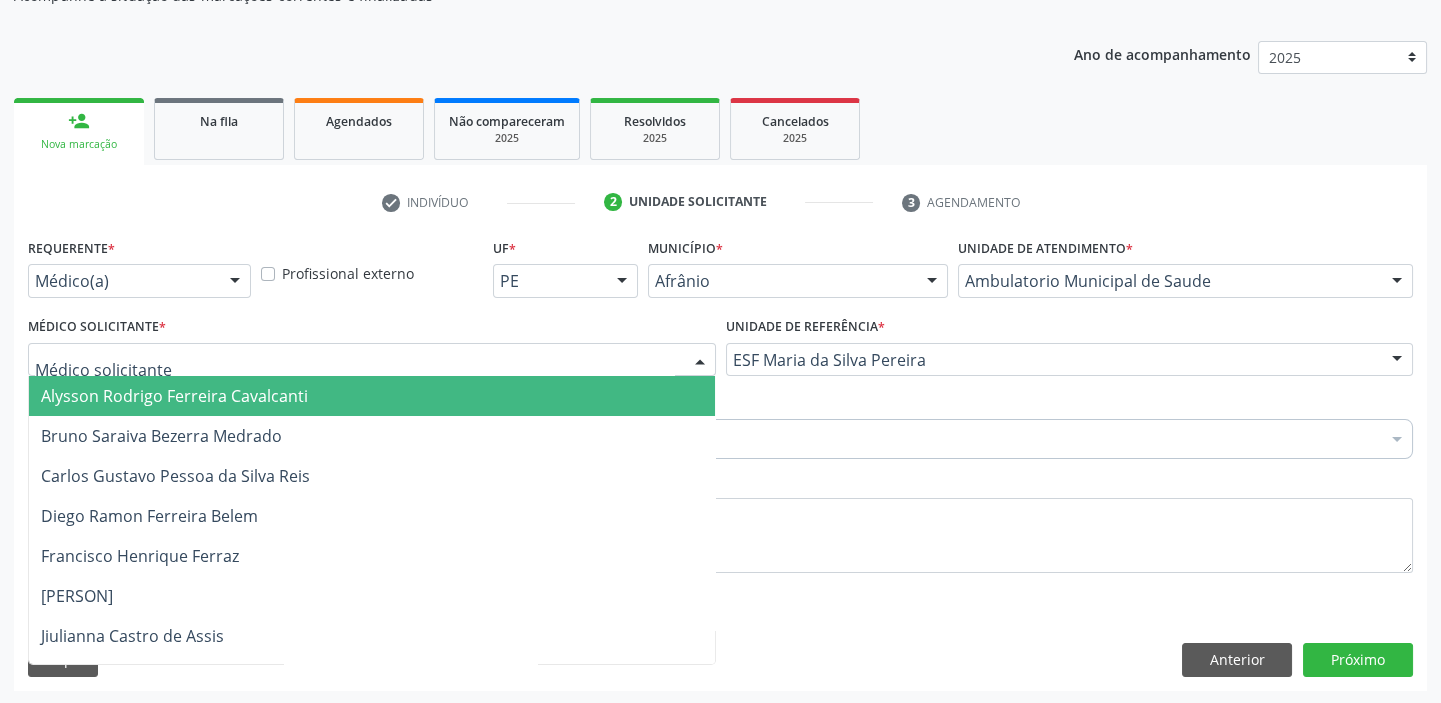 click at bounding box center (372, 360) 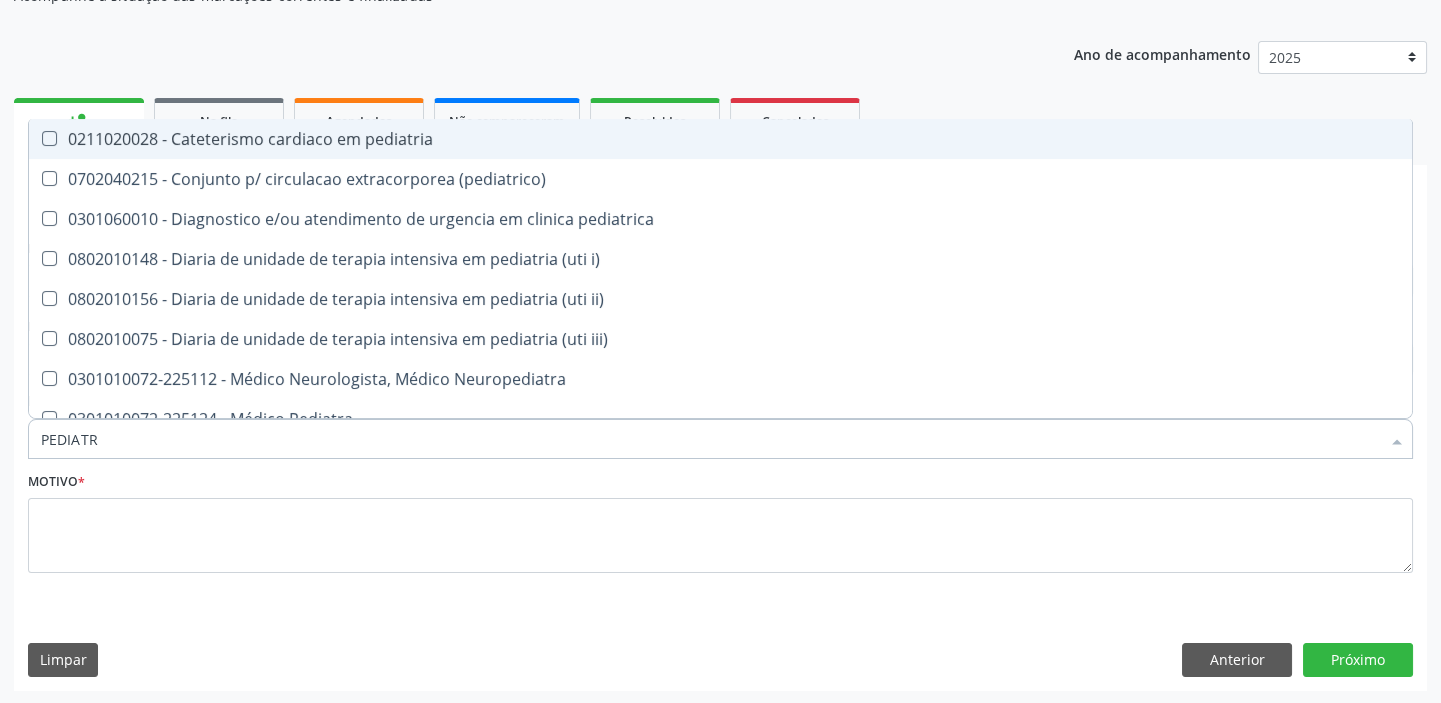type on "PEDIATRA" 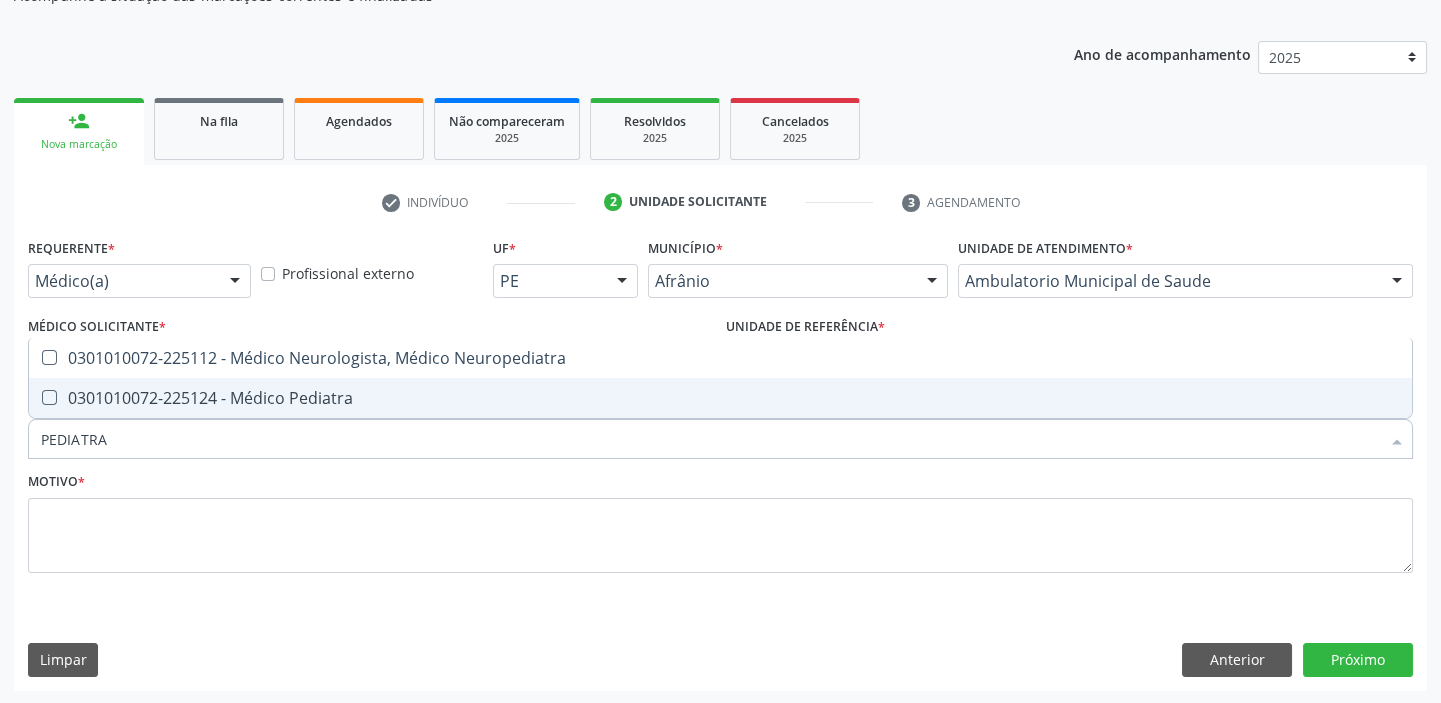 click on "0301010072-225124 - Médico Pediatra" at bounding box center (720, 398) 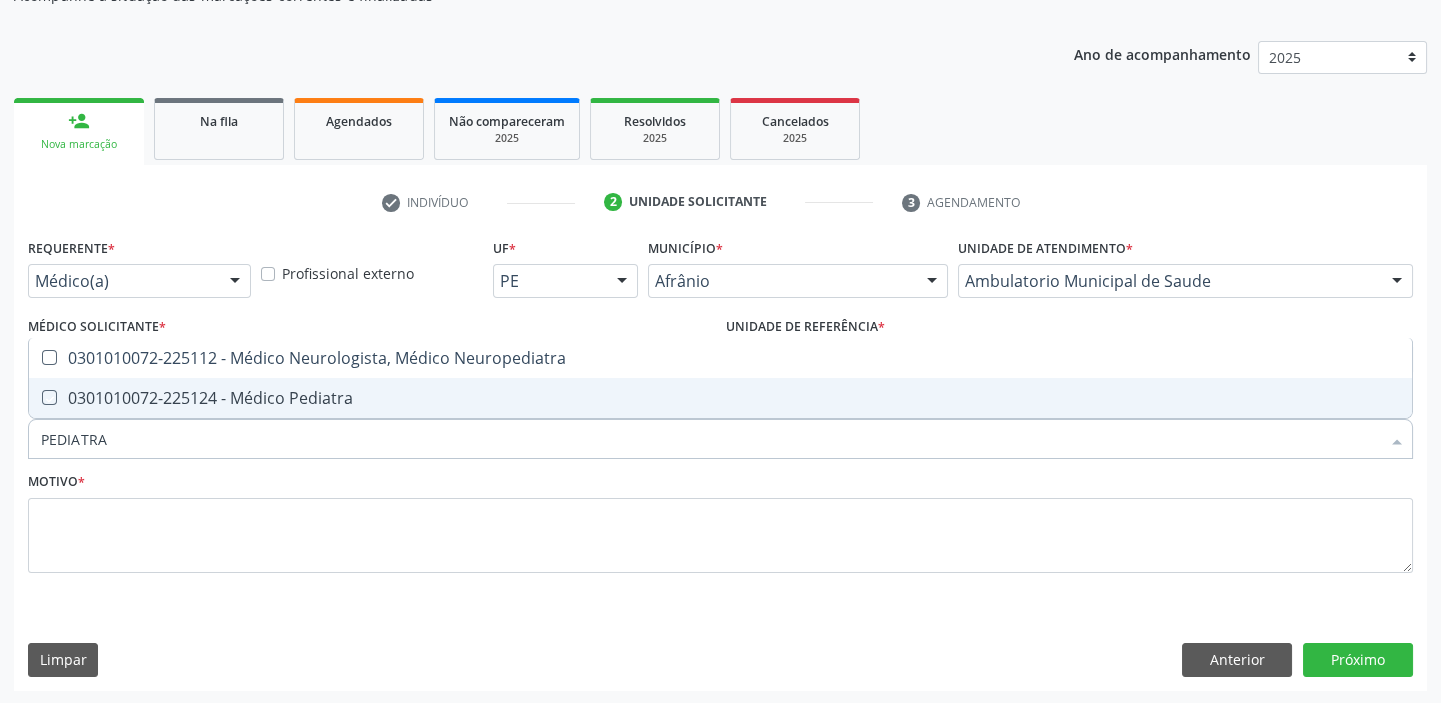 checkbox on "true" 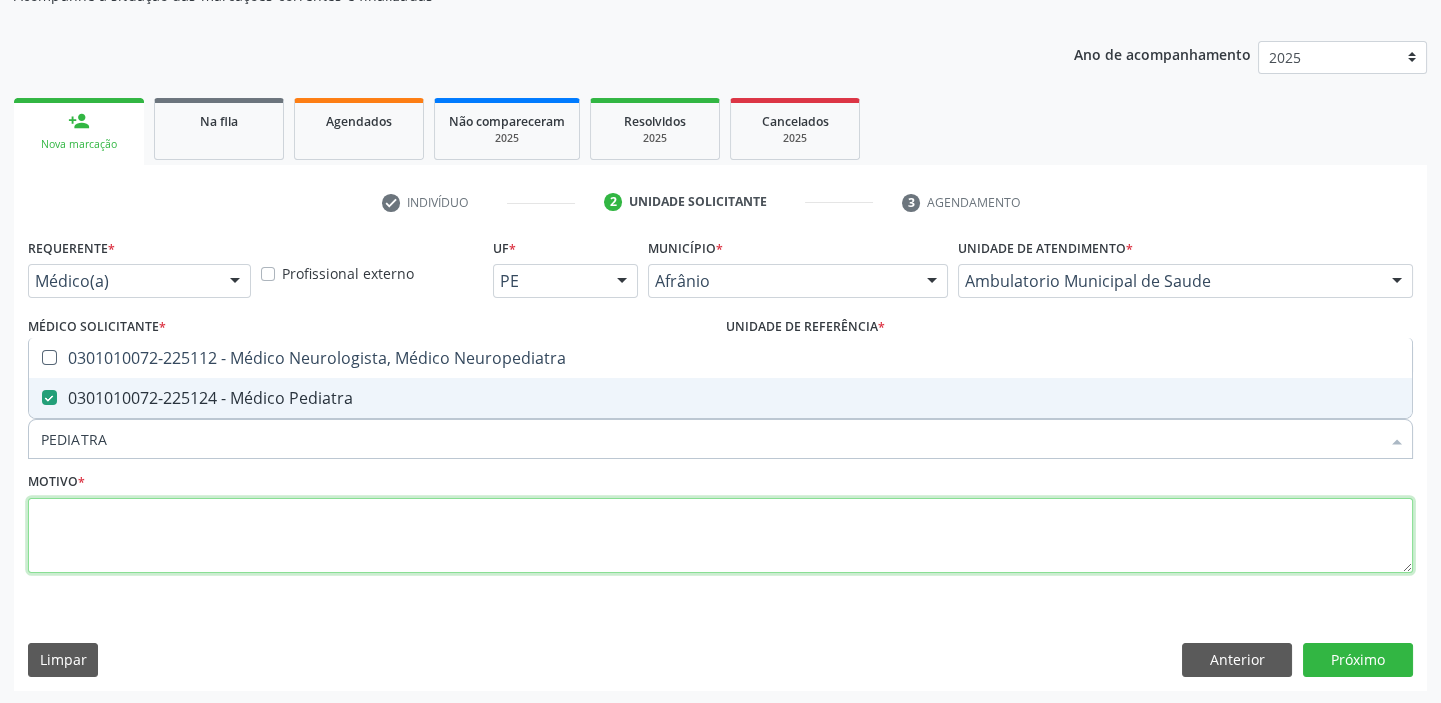 click at bounding box center (720, 536) 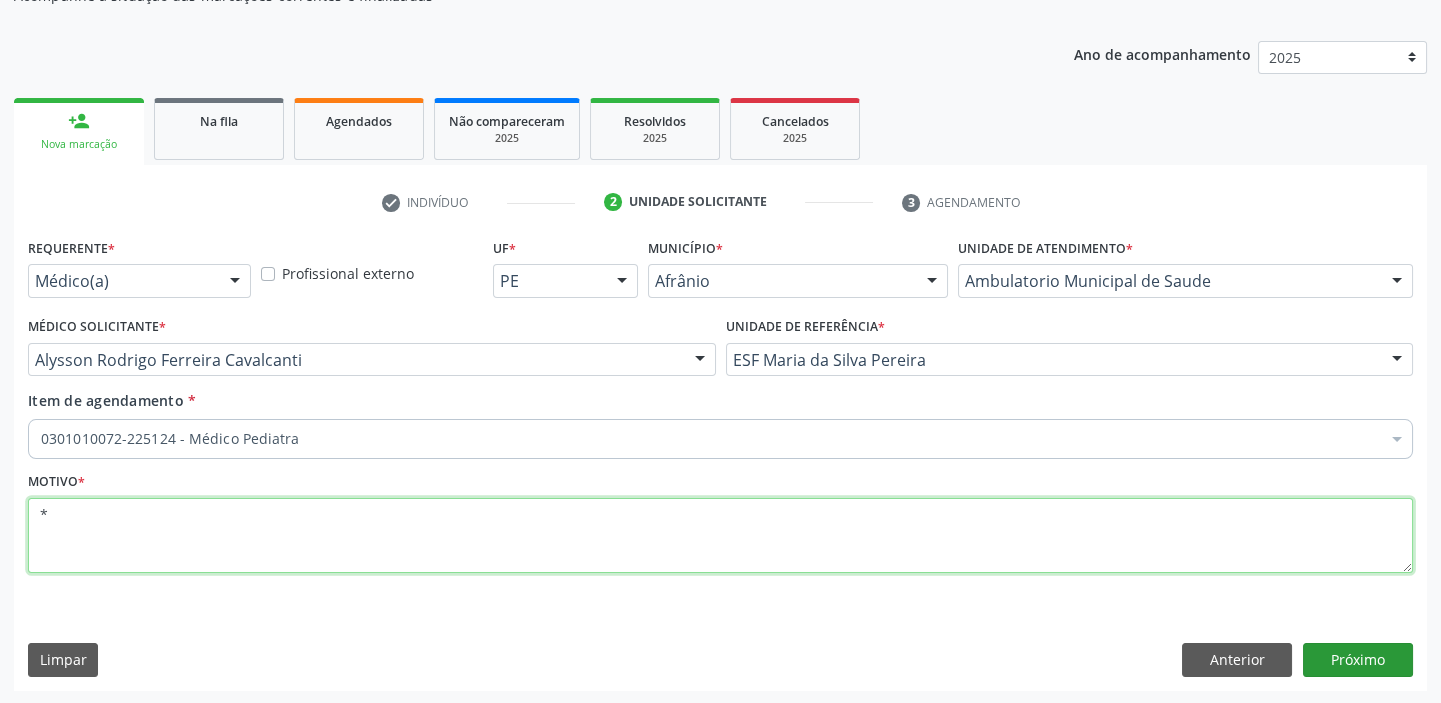 type on "*" 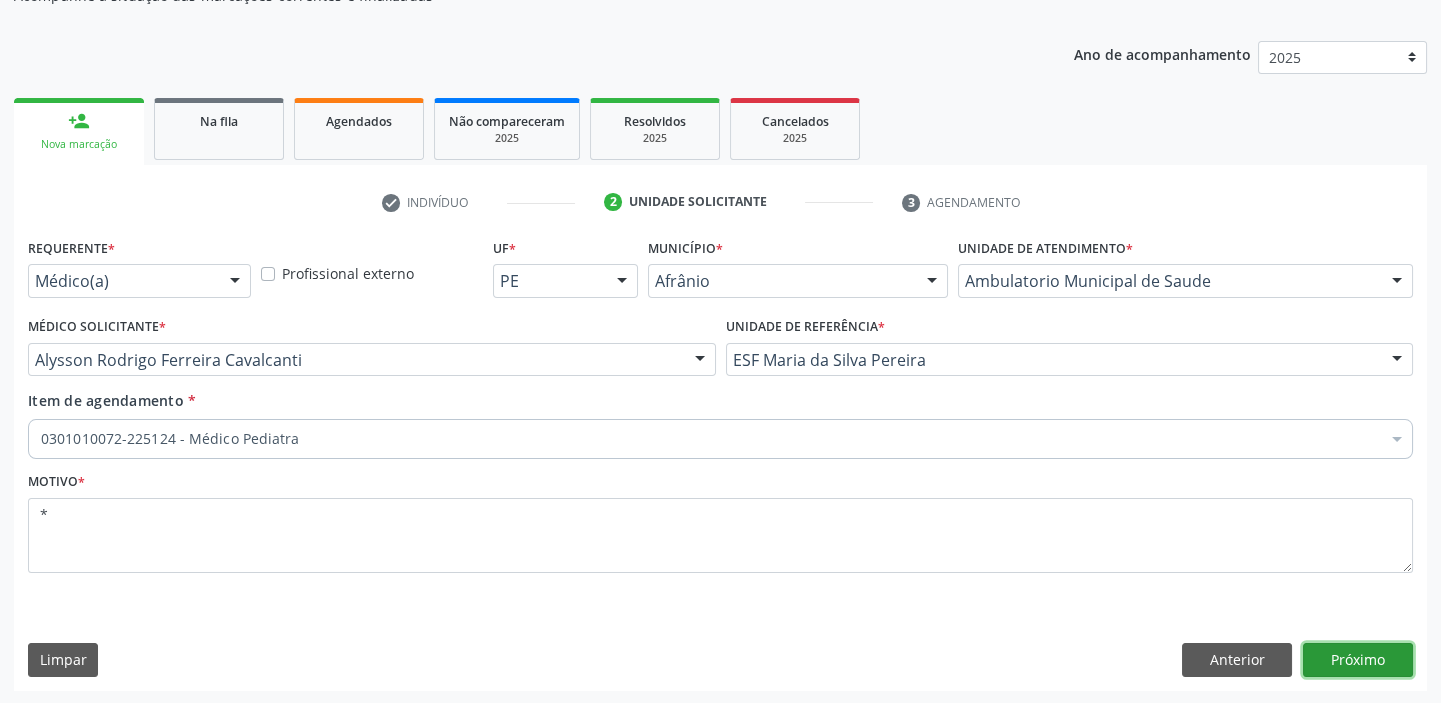click on "Próximo" at bounding box center [1358, 660] 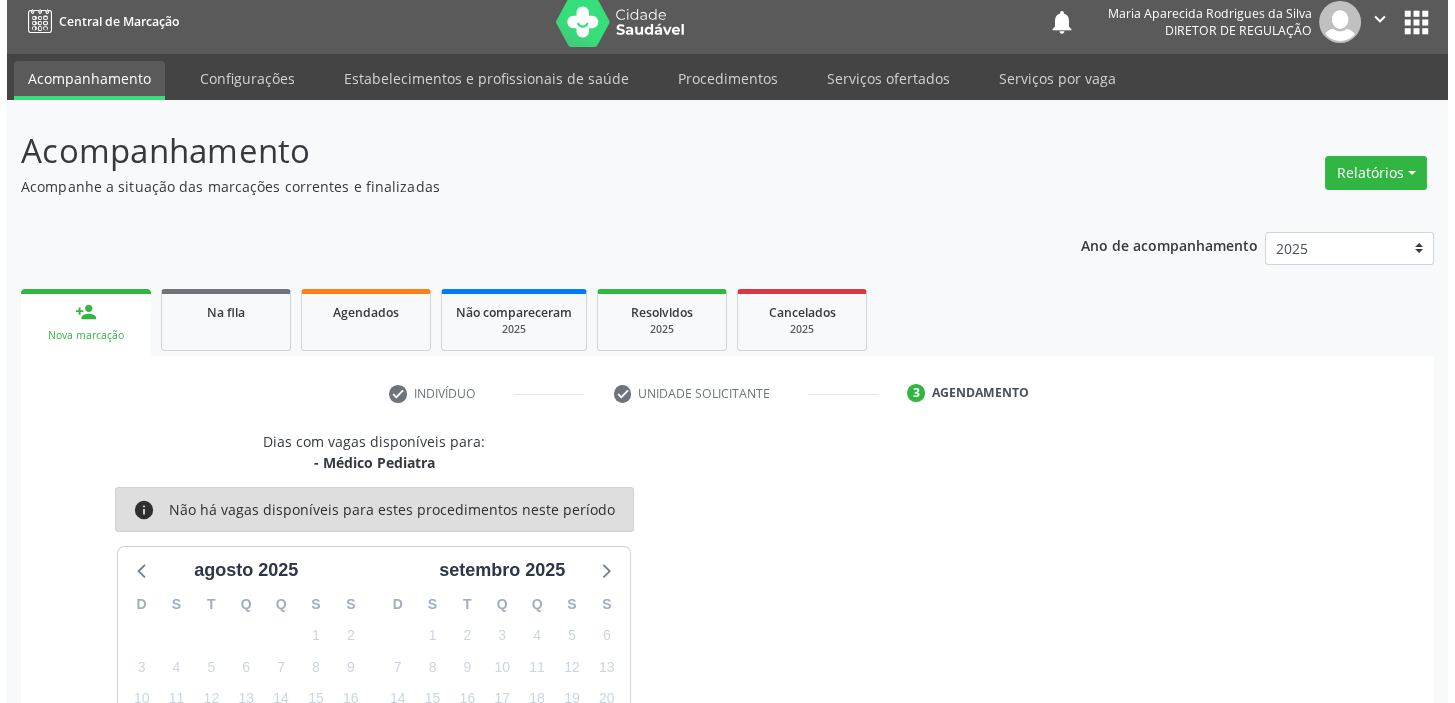 scroll, scrollTop: 0, scrollLeft: 0, axis: both 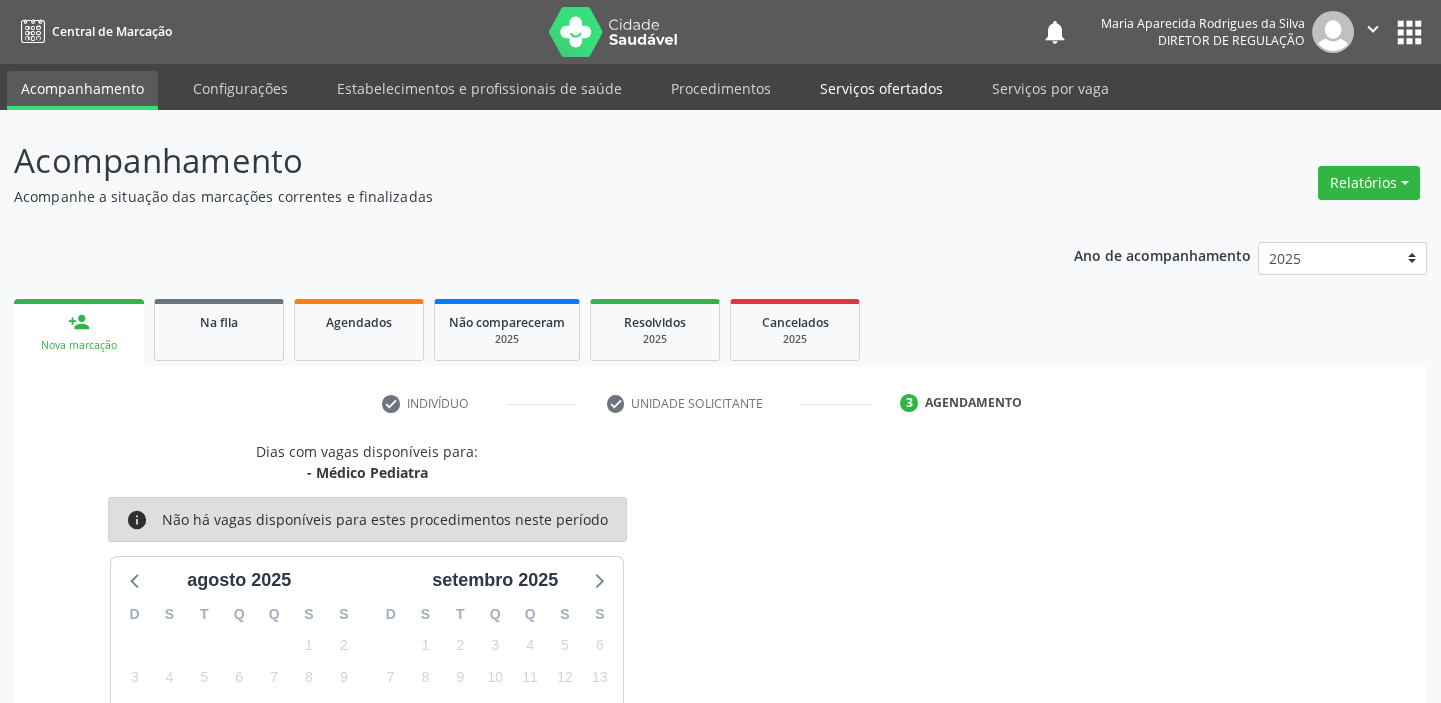 click on "Serviços ofertados" at bounding box center [881, 88] 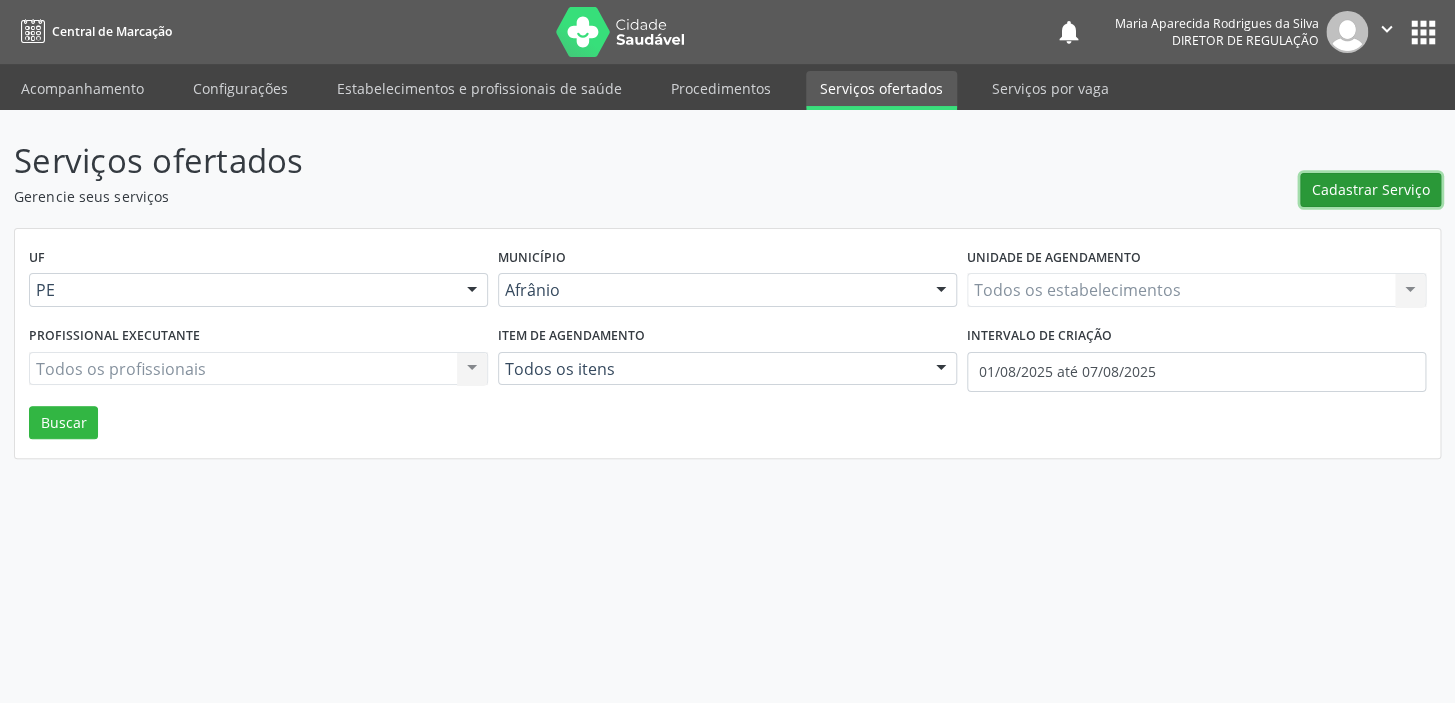 click on "Cadastrar Serviço" at bounding box center (1371, 189) 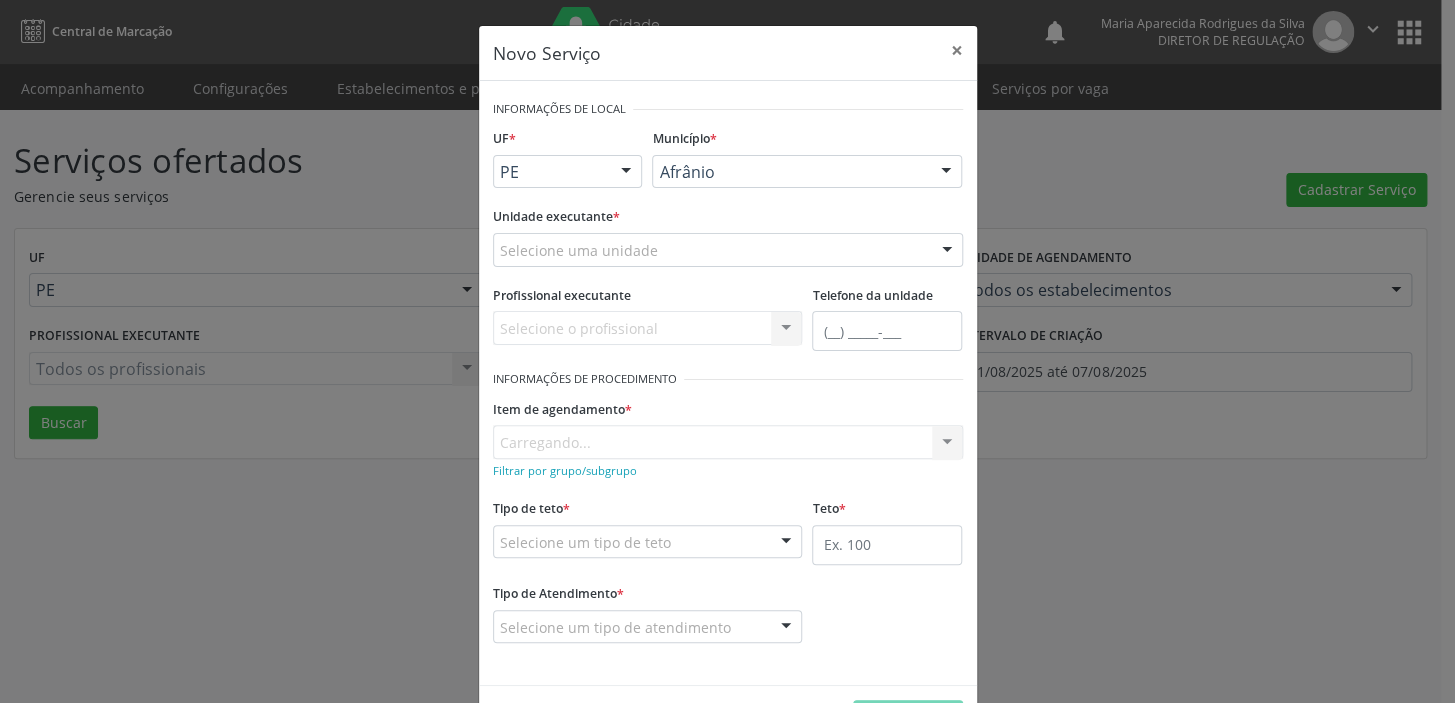 scroll, scrollTop: 0, scrollLeft: 0, axis: both 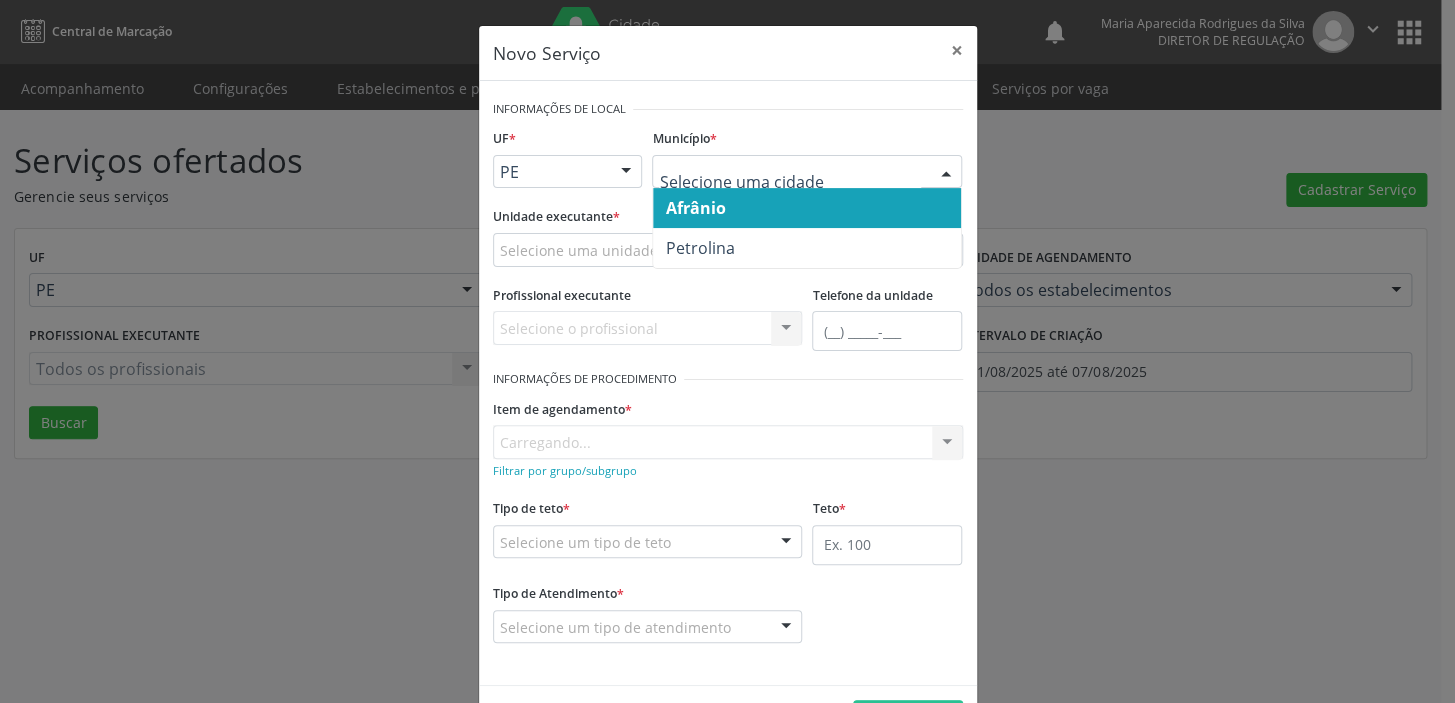 click on "Afrânio" at bounding box center [807, 208] 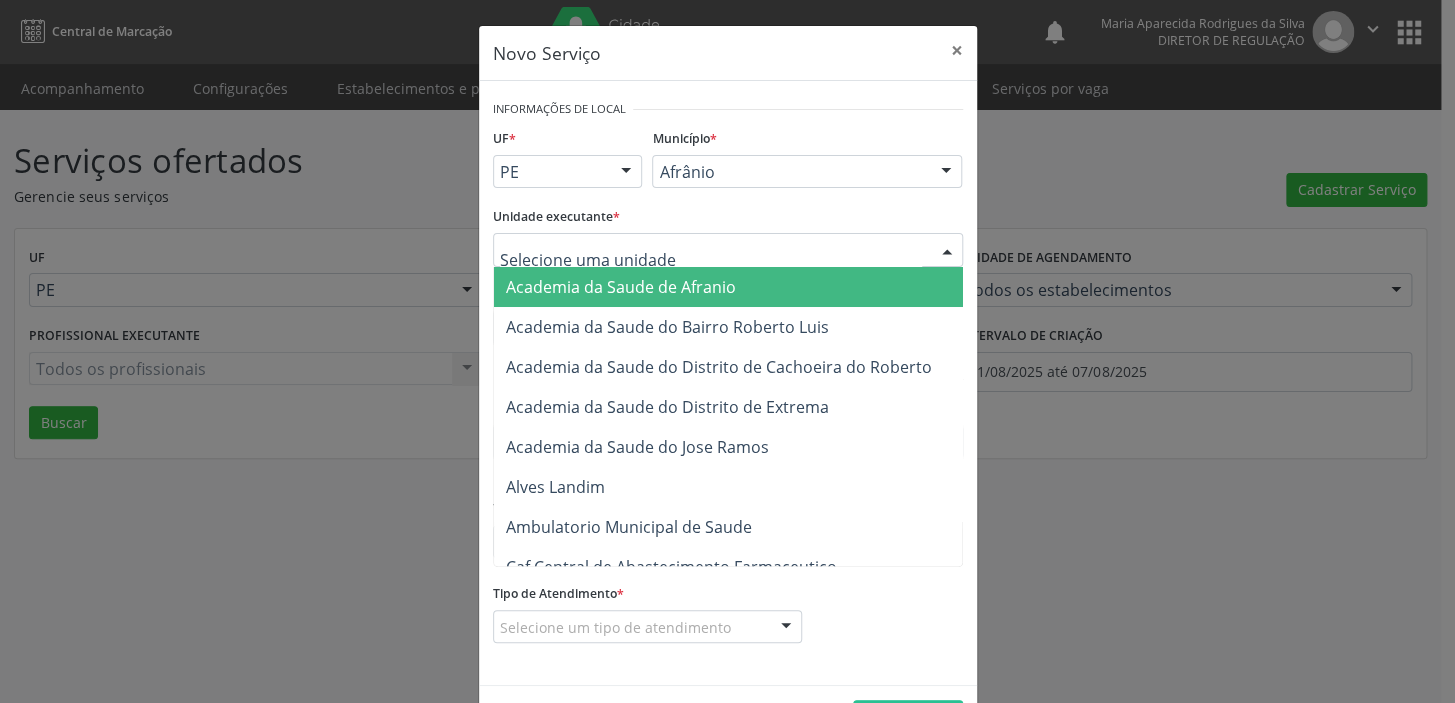 click at bounding box center (728, 250) 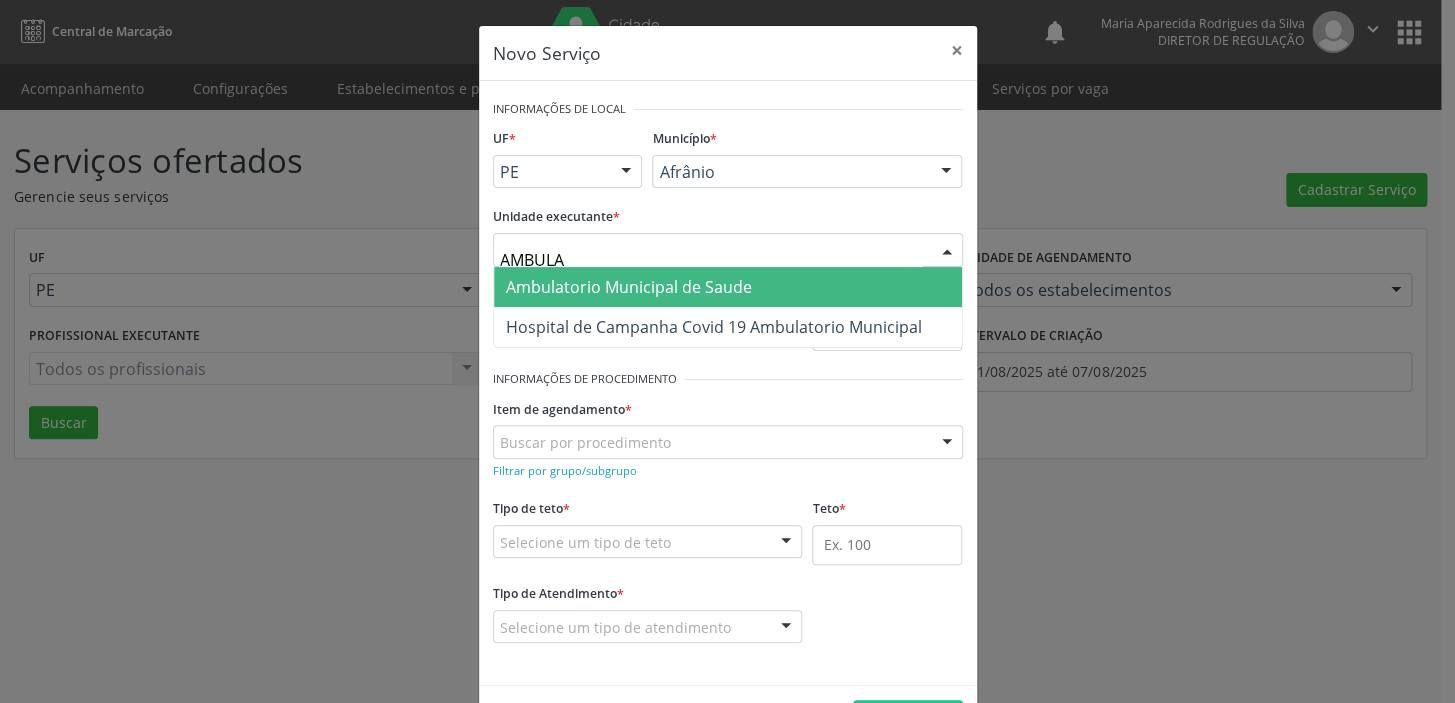 type on "AMBULAT" 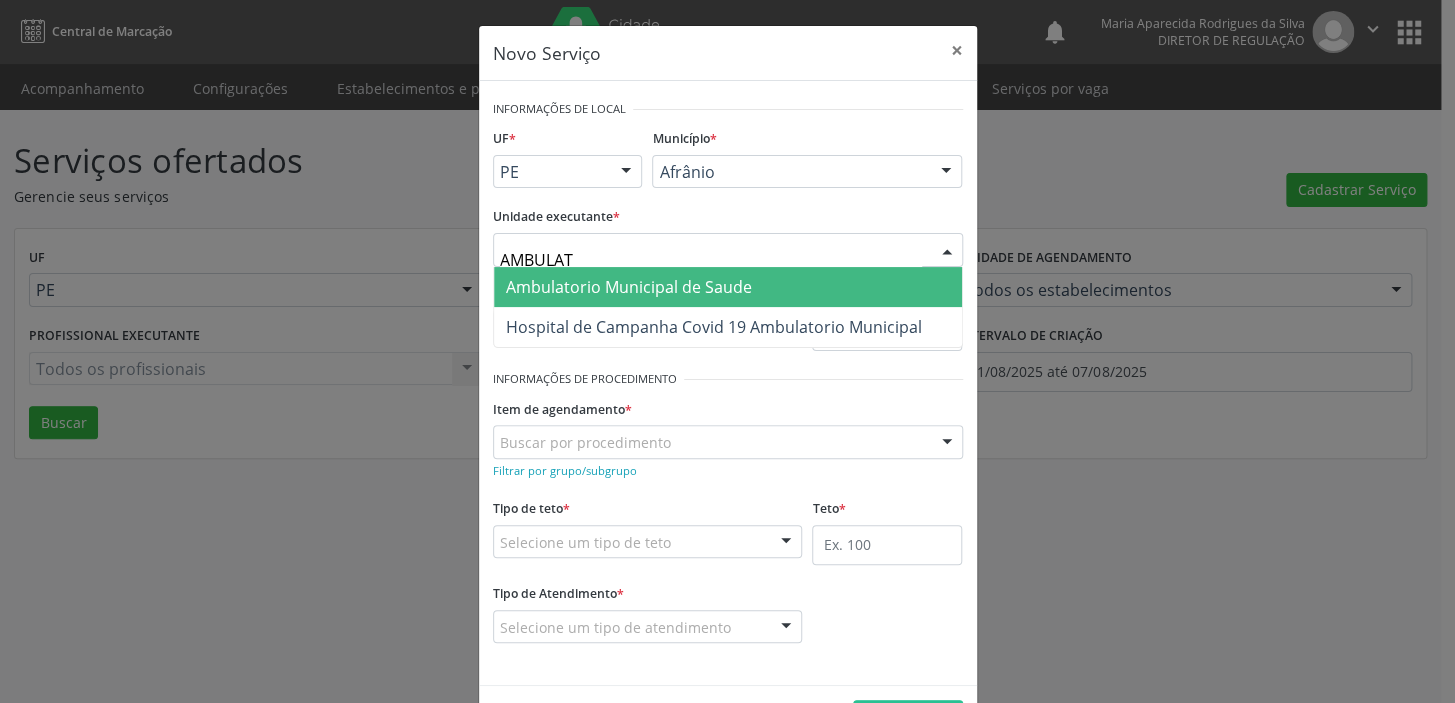 click on "Ambulatorio Municipal de Saude" at bounding box center [728, 287] 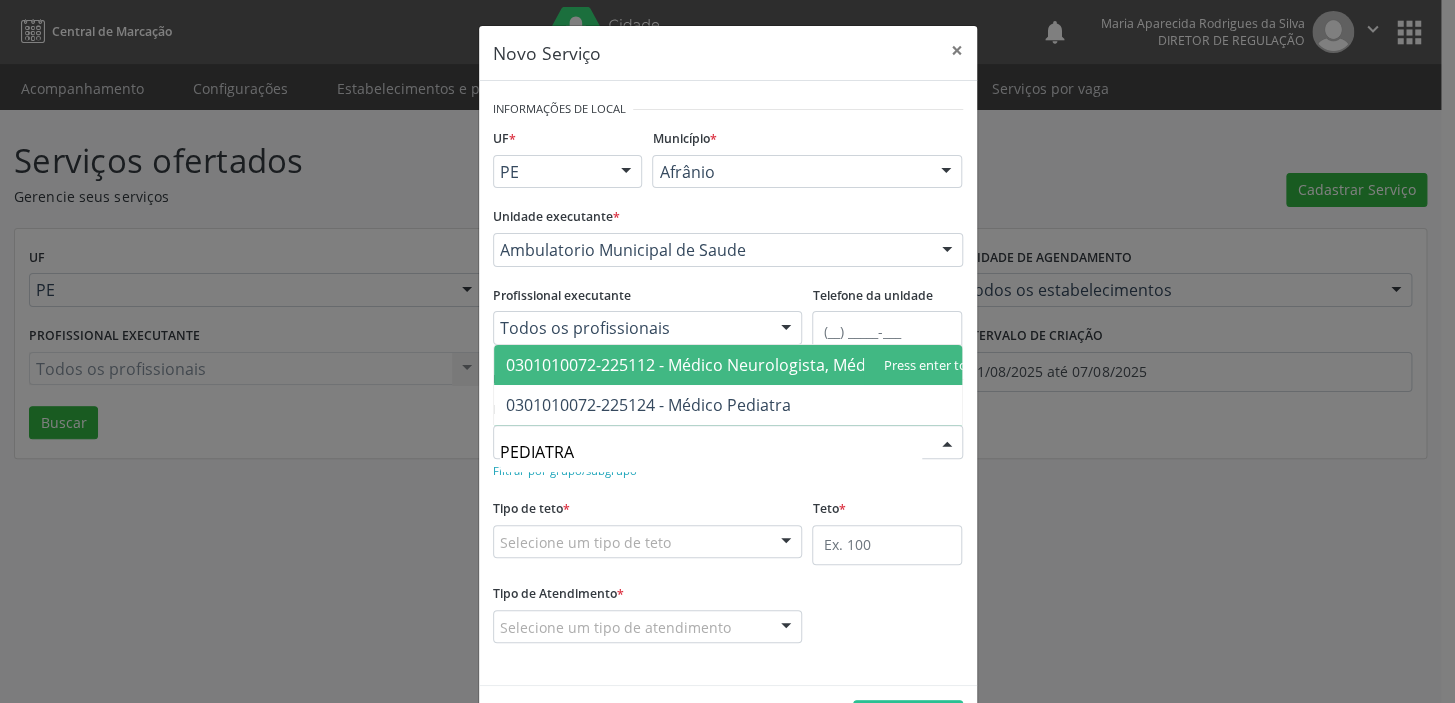 click on "0301010072-225112 - Médico Neurologista, Médico Neuropediatra" at bounding box center (755, 365) 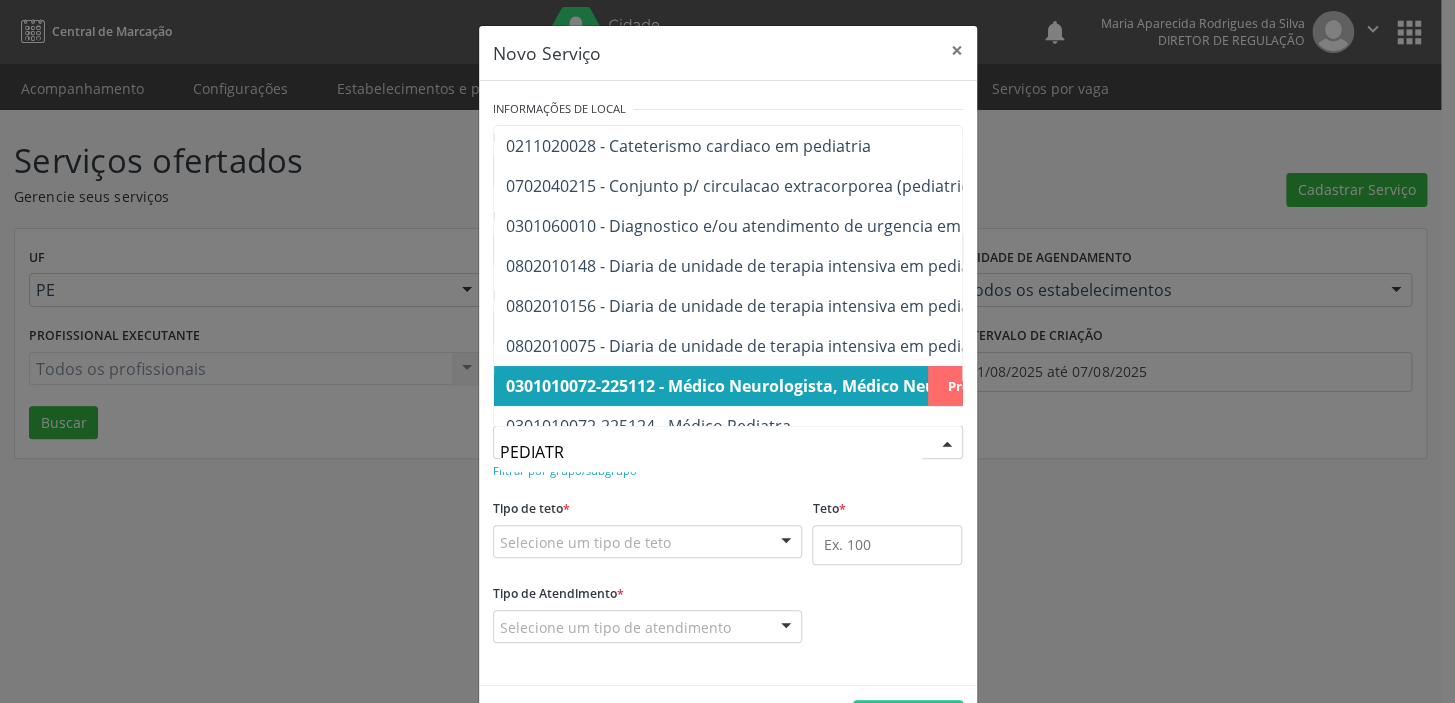 type on "PEDIATRA" 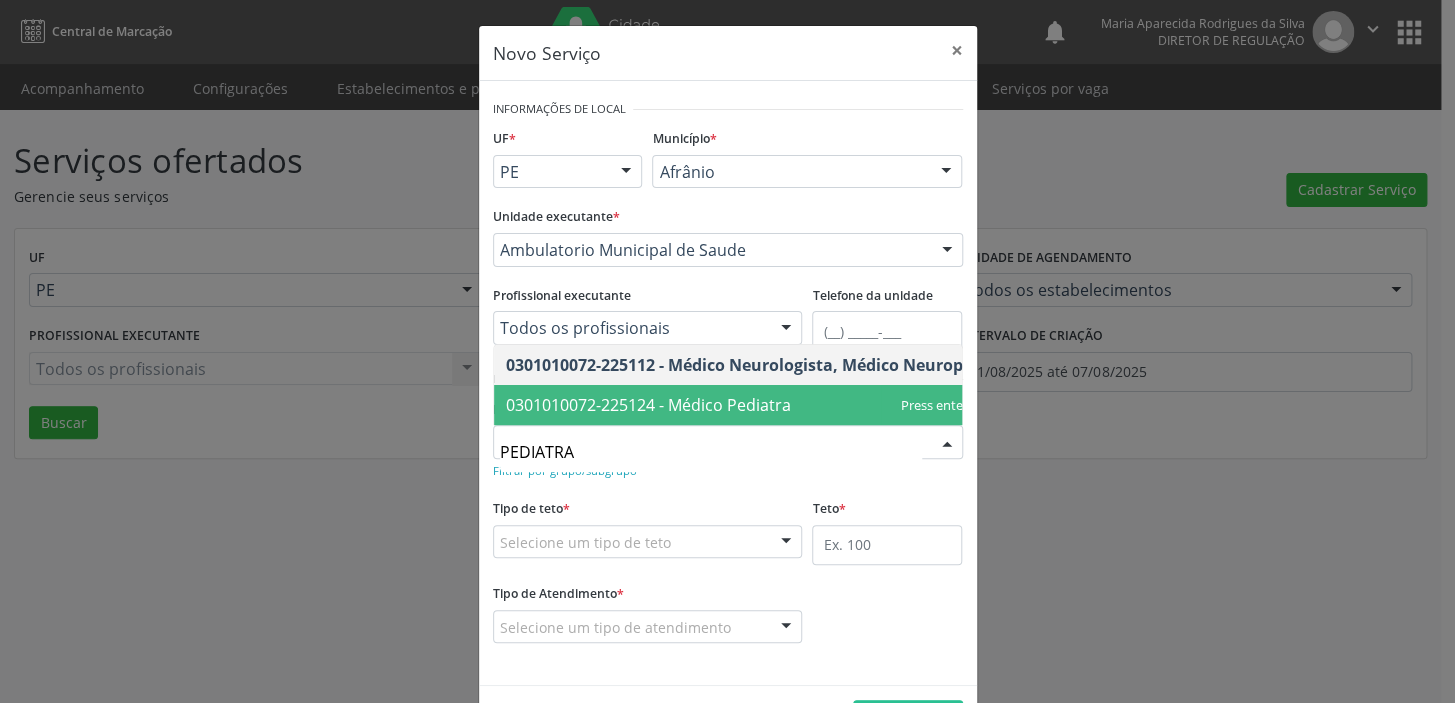 click on "0301010072-225124 - Médico Pediatra" at bounding box center [648, 405] 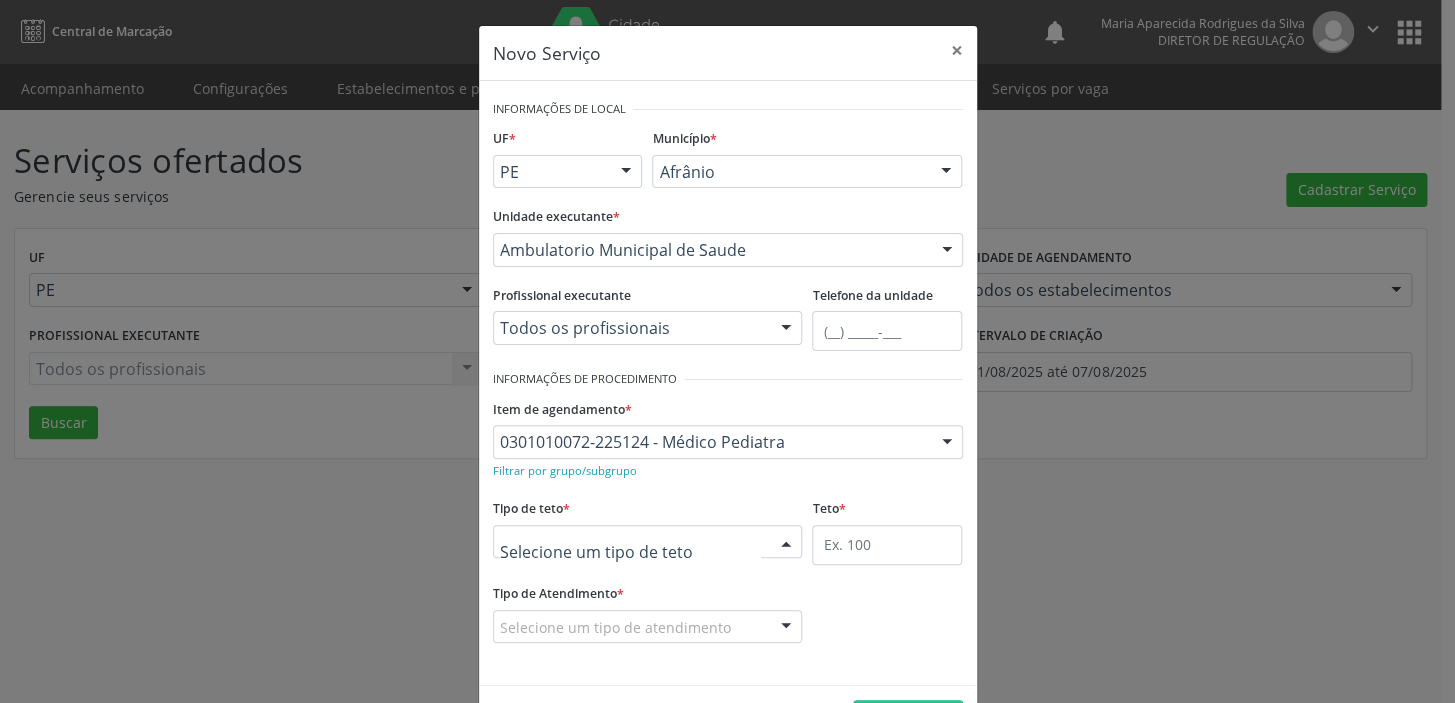 click at bounding box center (648, 542) 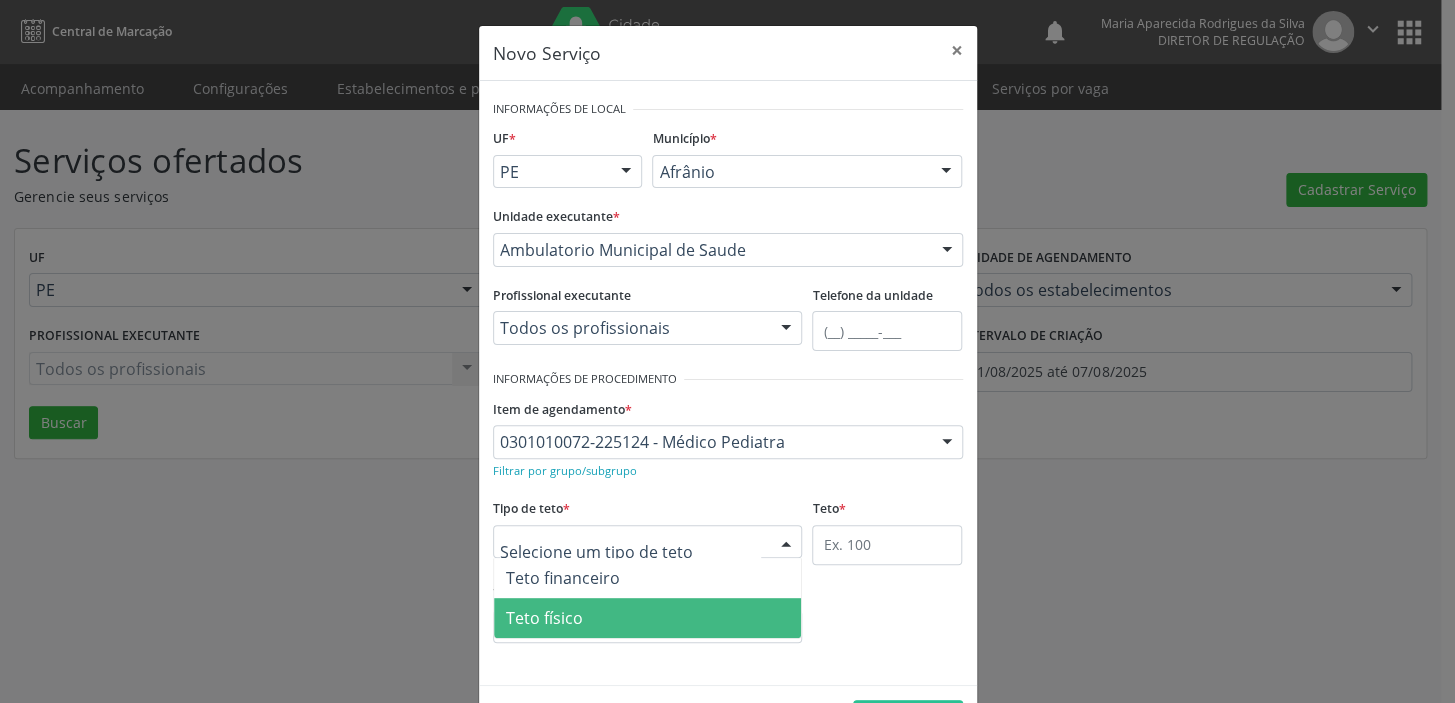 click on "Teto físico" at bounding box center [544, 618] 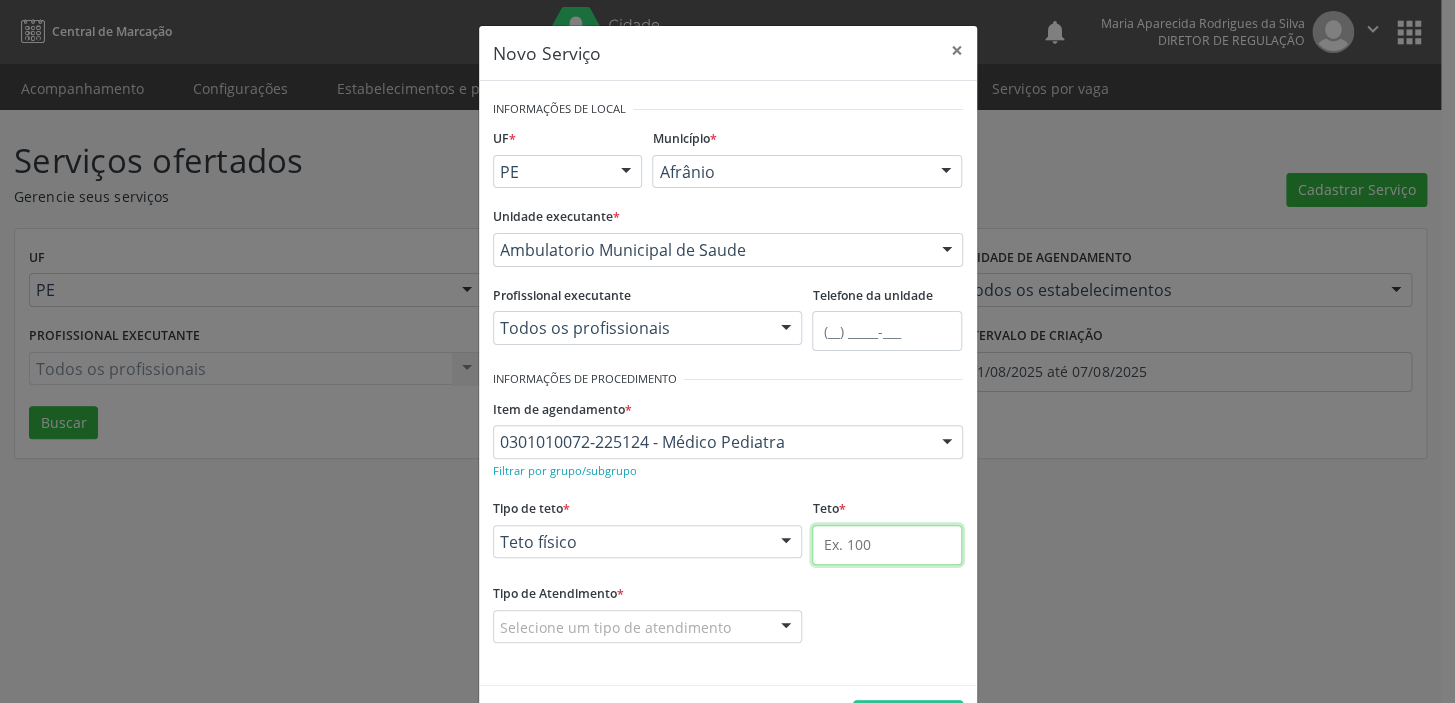 click at bounding box center [887, 545] 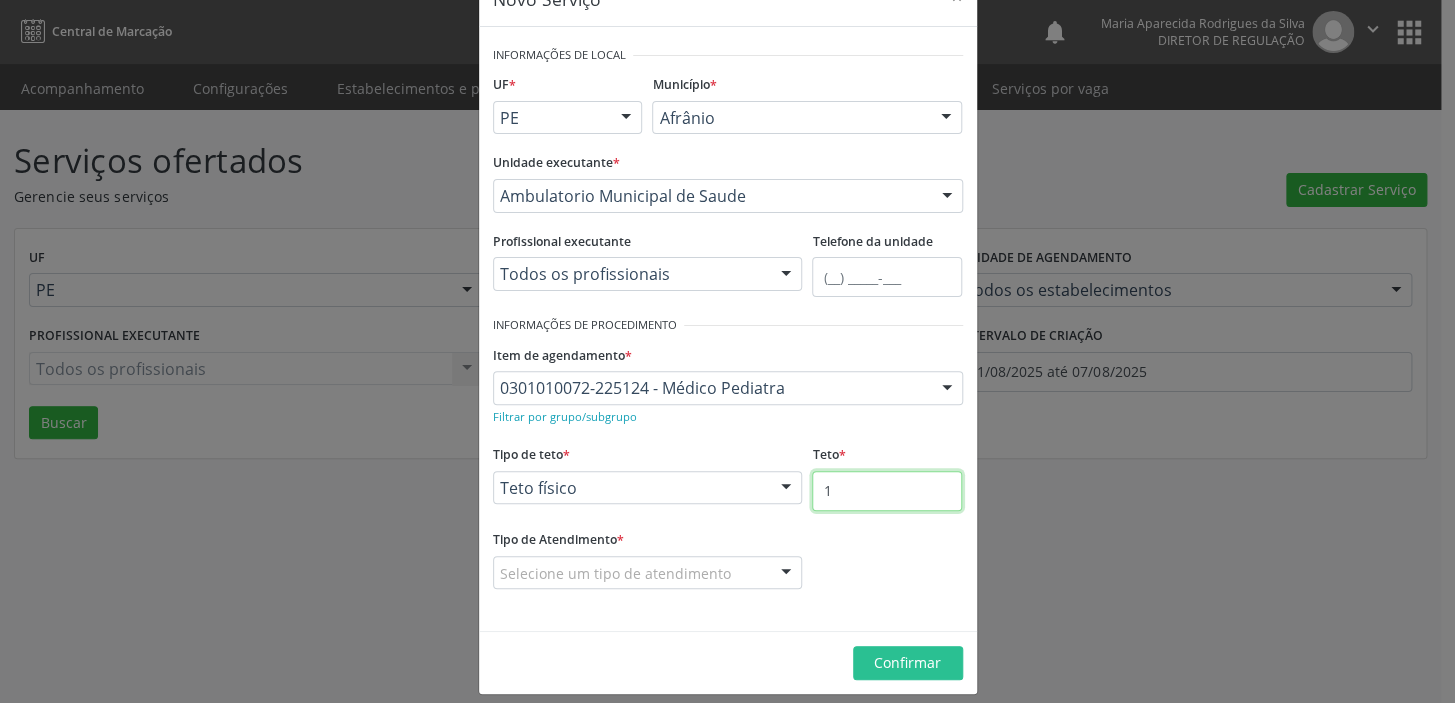 scroll, scrollTop: 69, scrollLeft: 0, axis: vertical 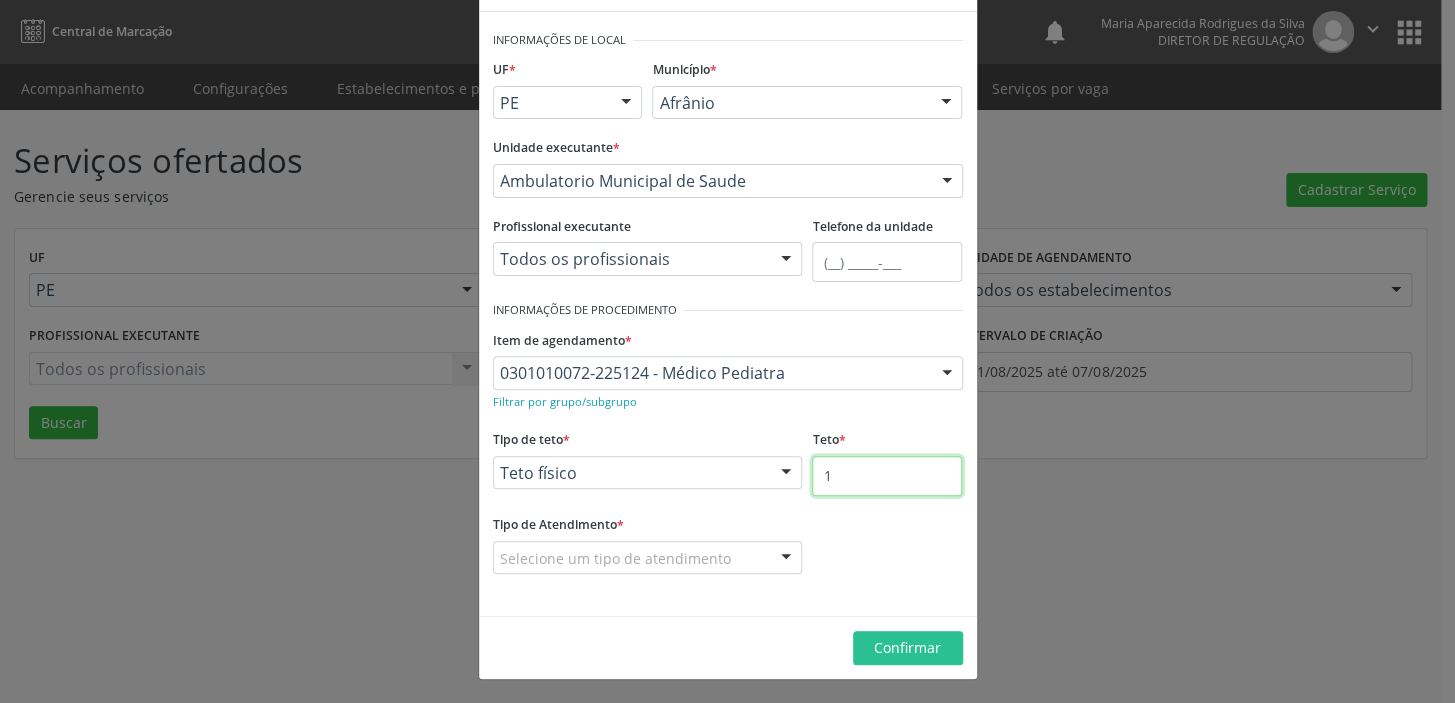 type on "1" 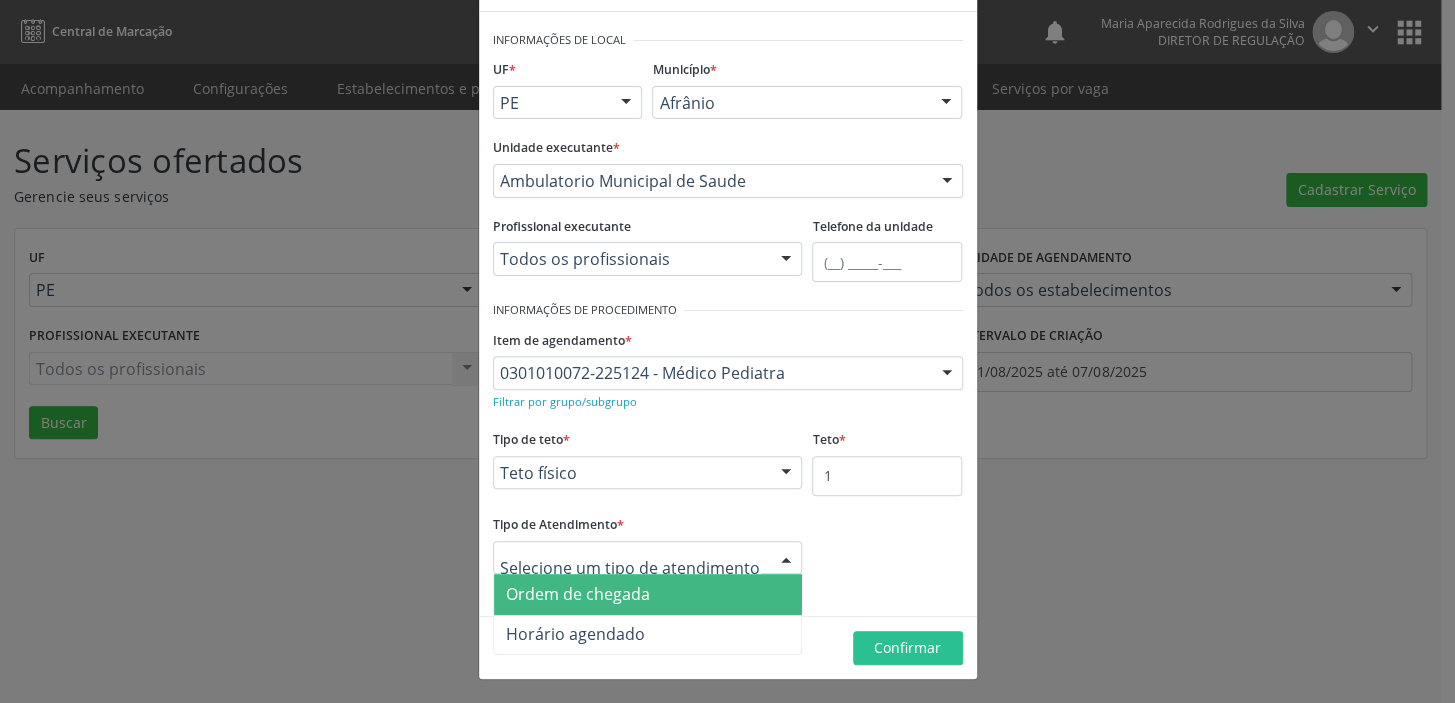 click on "Ordem de chegada" at bounding box center (578, 594) 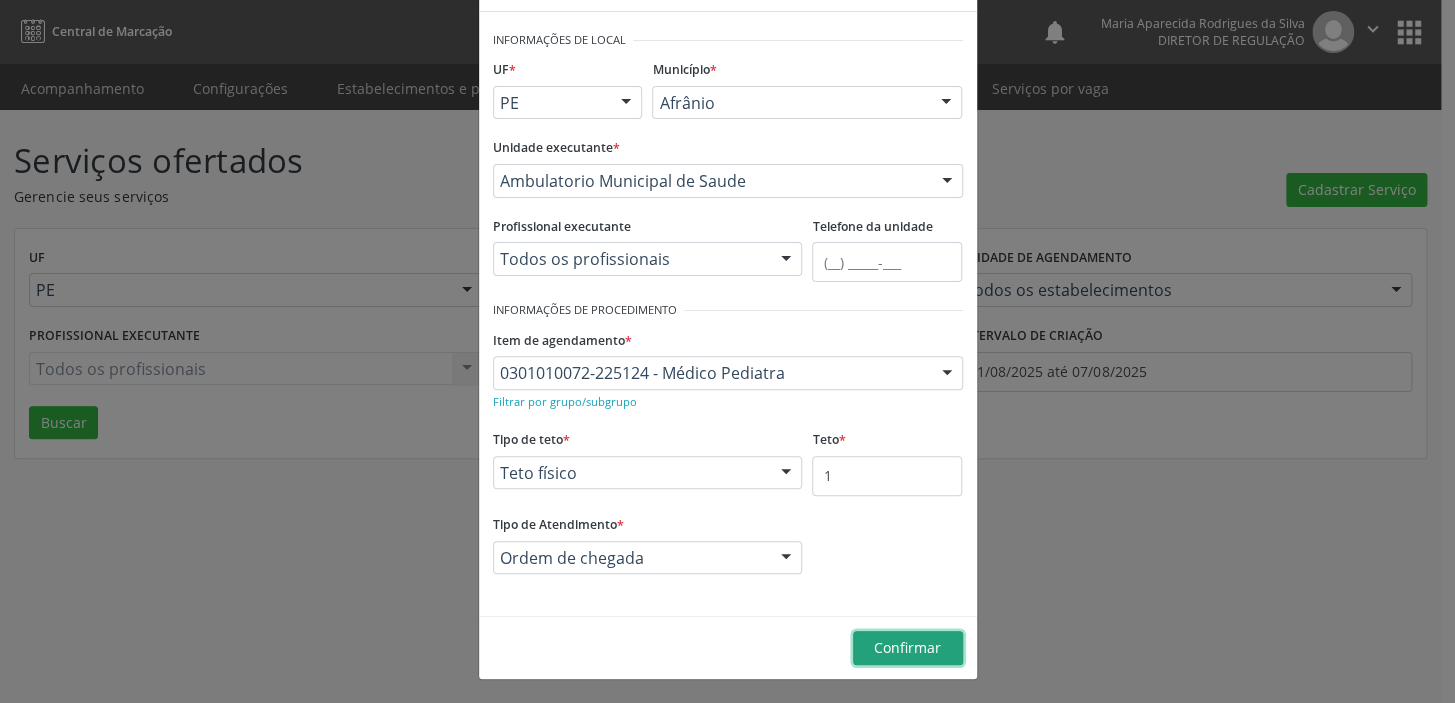 click on "Confirmar" at bounding box center [907, 647] 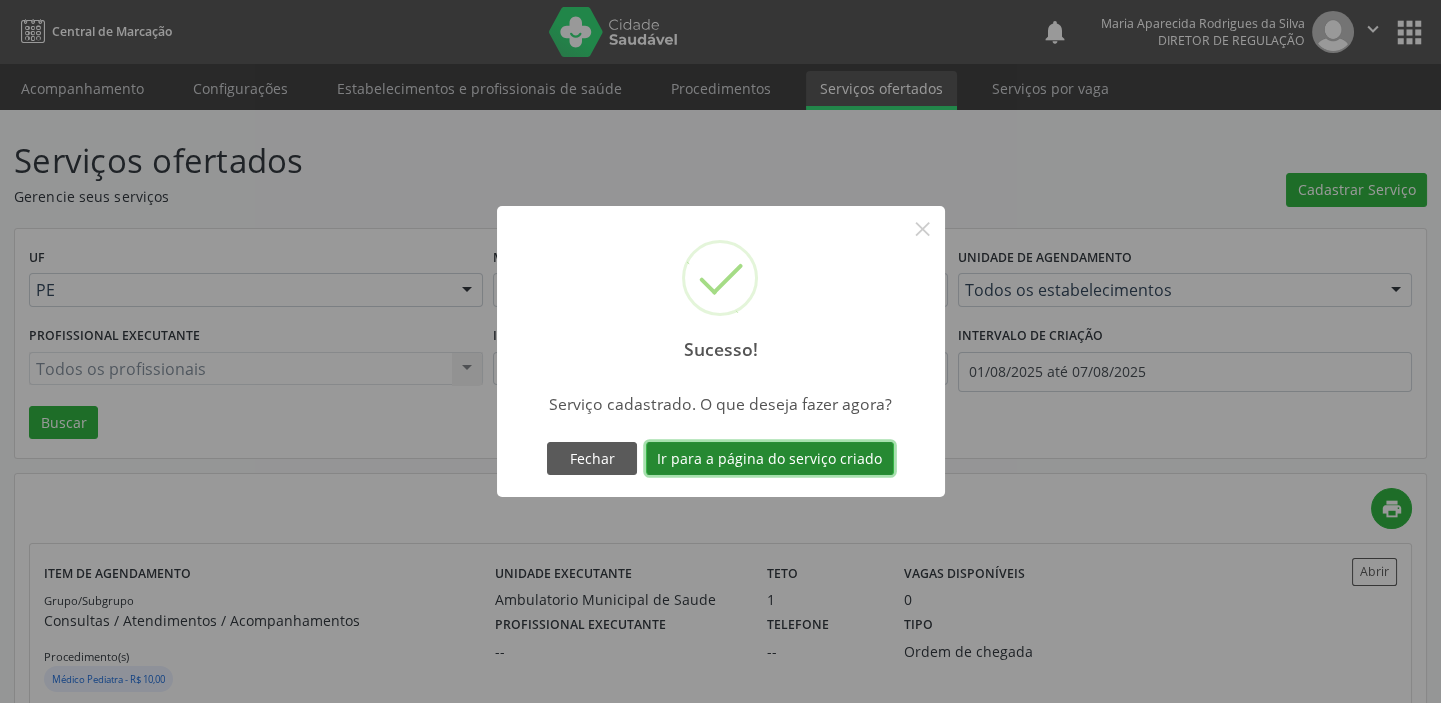 click on "Ir para a página do serviço criado" at bounding box center (770, 459) 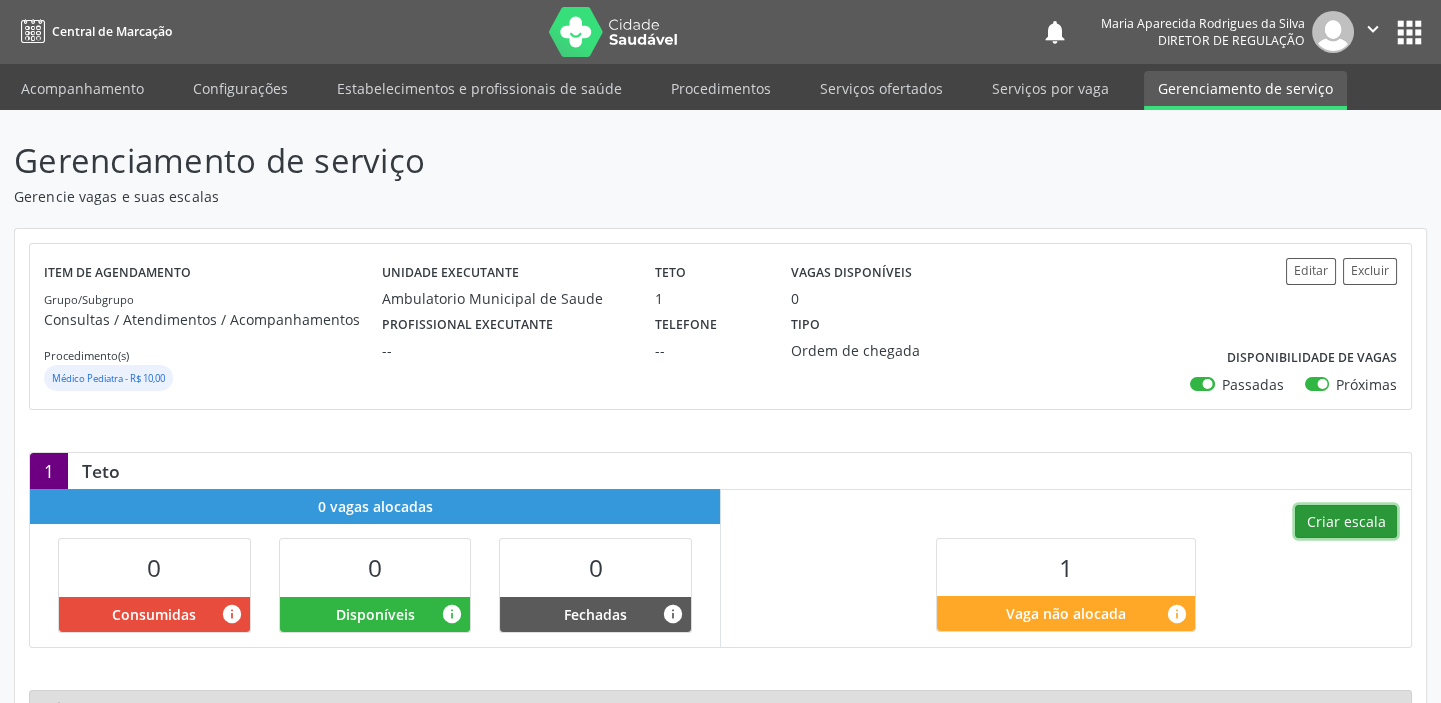 click on "Criar escala" at bounding box center [1346, 522] 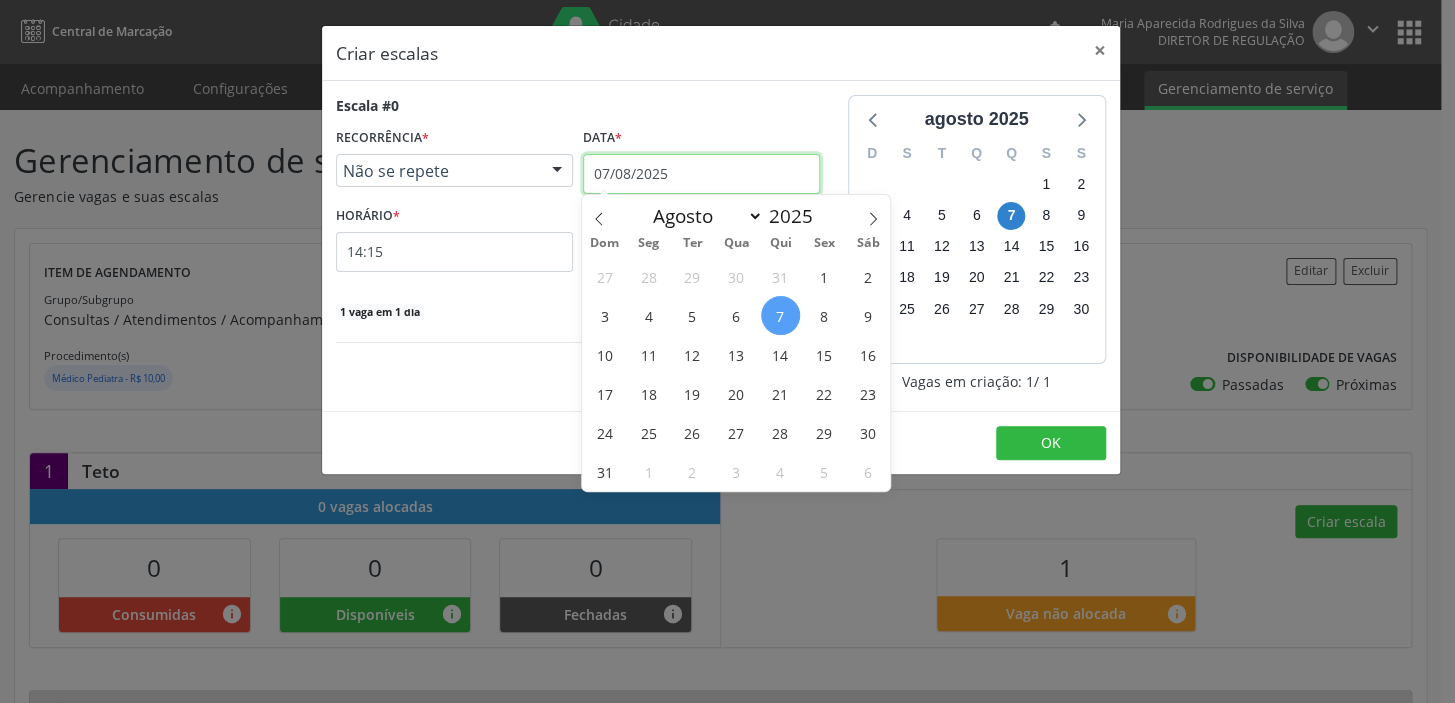 click on "07/08/2025" at bounding box center (701, 174) 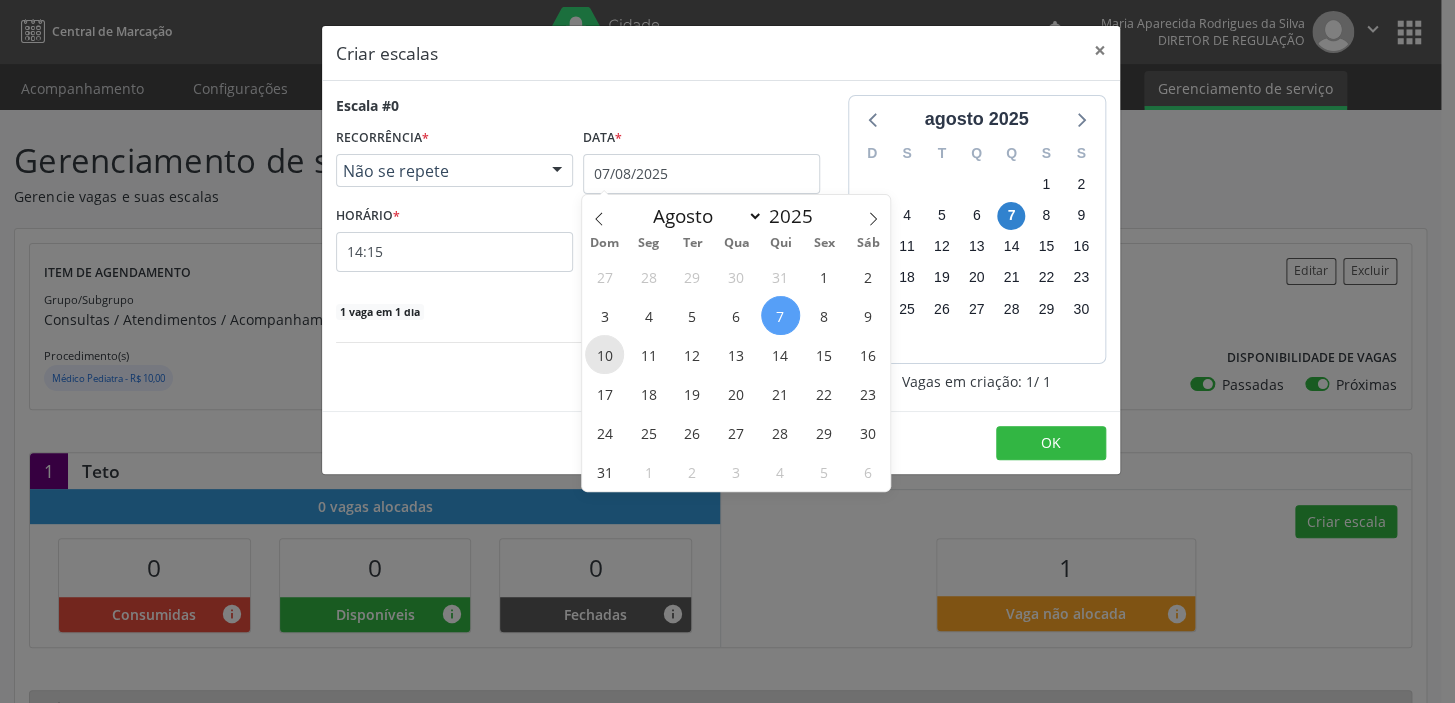 click on "10" at bounding box center (604, 354) 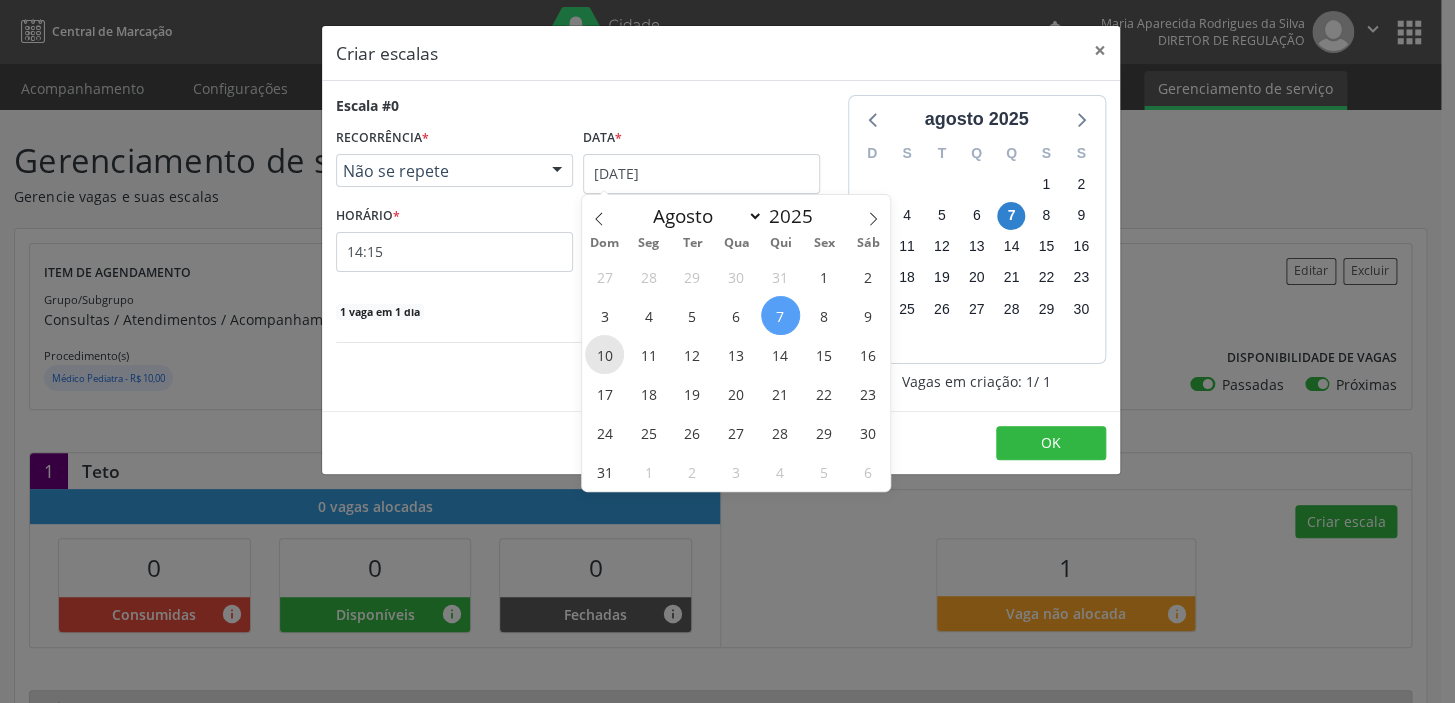 click on "Escala #0
RECORRÊNCIA
*
Não se repete         Não se repete   Diário/Semanal   Mensal
Nenhum resultado encontrado para: "   "
Não há nenhuma opção para ser exibida.
Data
*
10/08/2025
HORÁRIO
*
14:15
VAGAS/DIA
*
1
1 vaga em 1 dia
Criar nova escala" at bounding box center [578, 246] 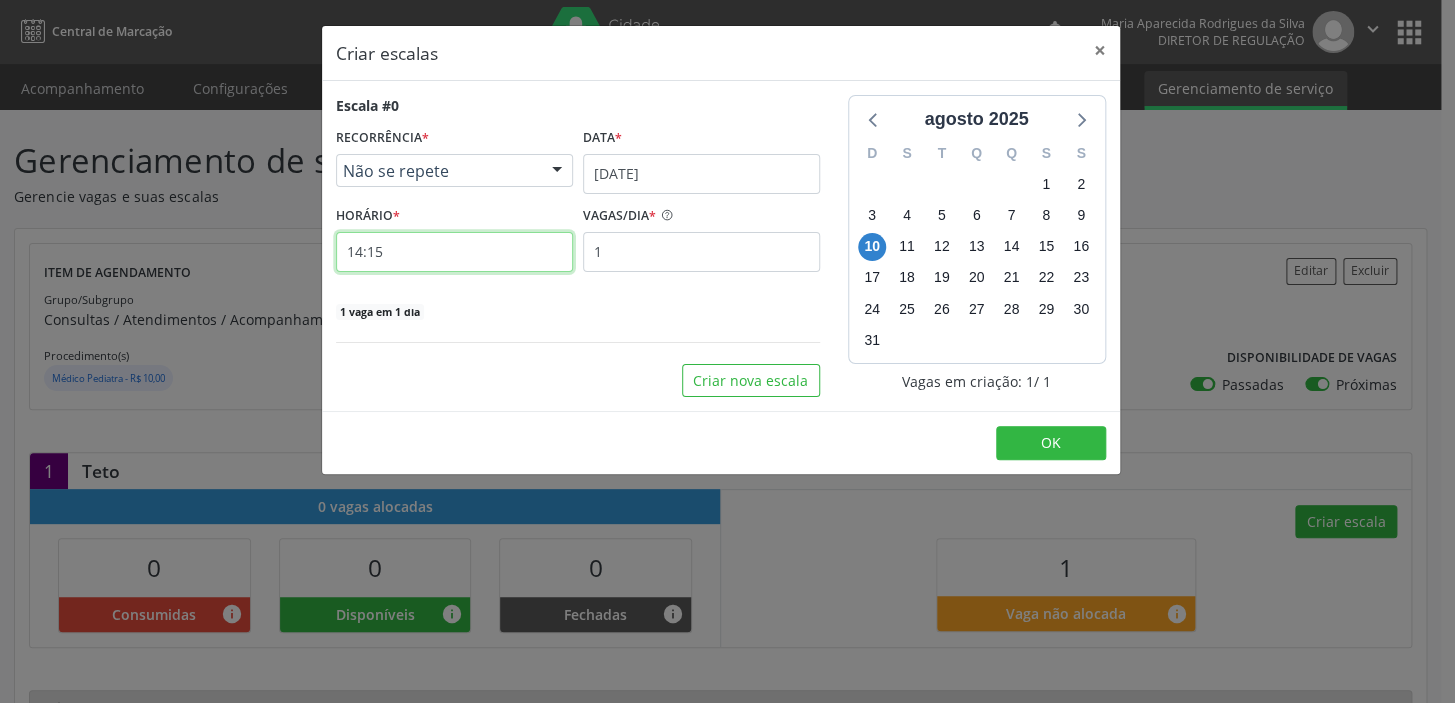click on "14:15" at bounding box center [454, 252] 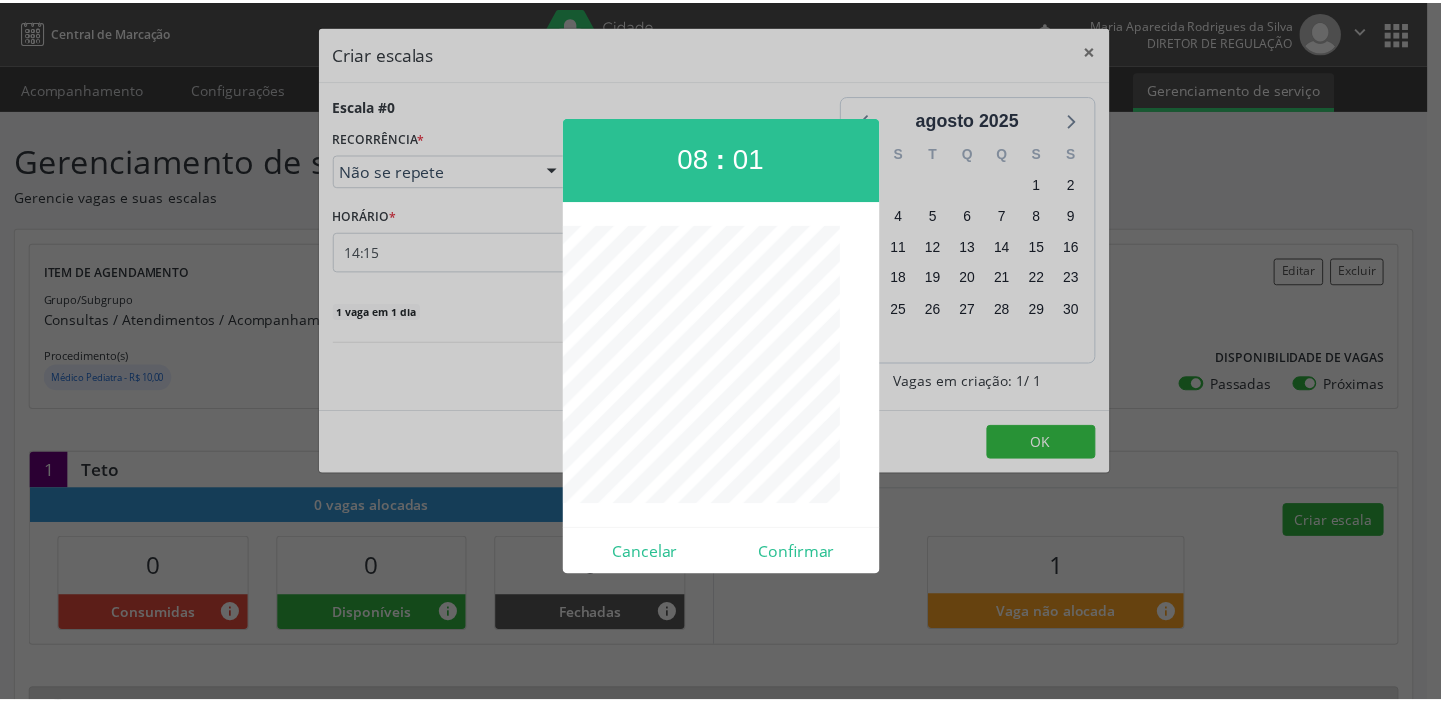 scroll, scrollTop: 0, scrollLeft: 0, axis: both 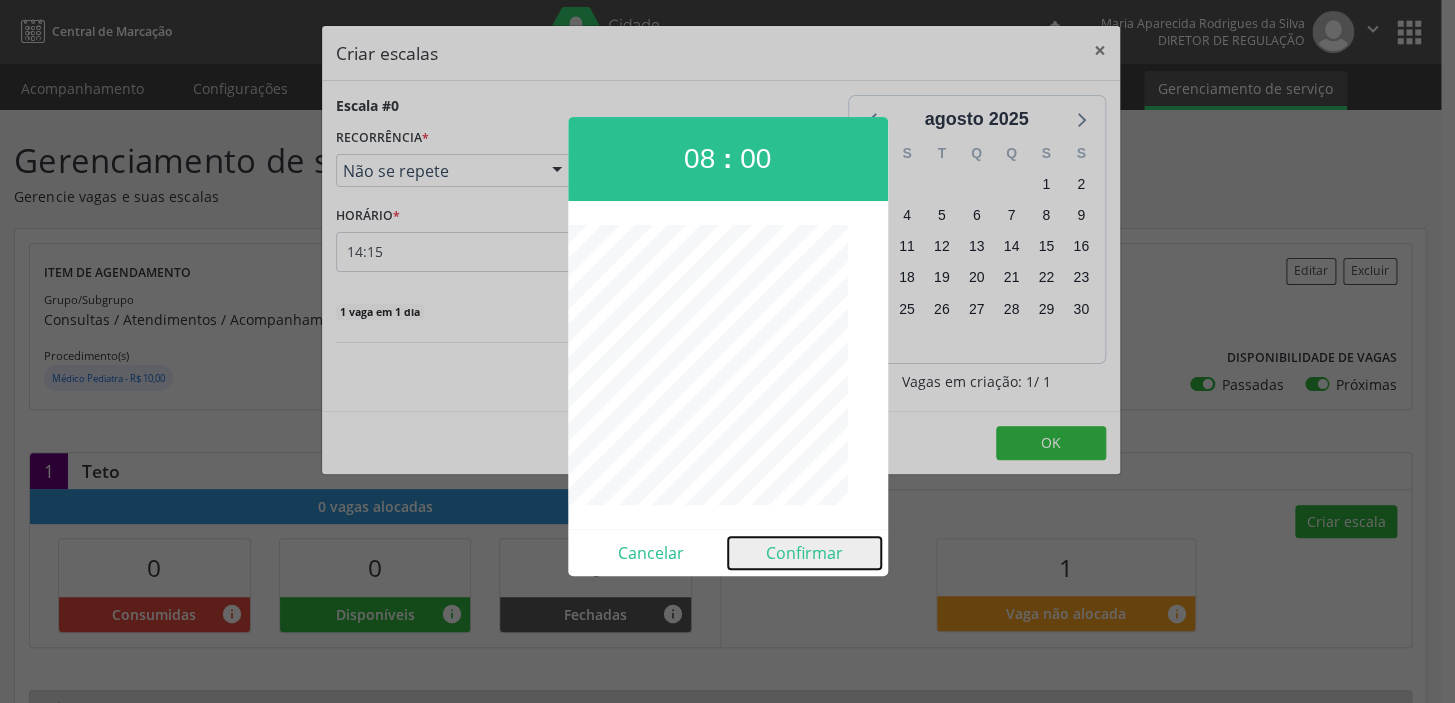 click on "Confirmar" at bounding box center [804, 553] 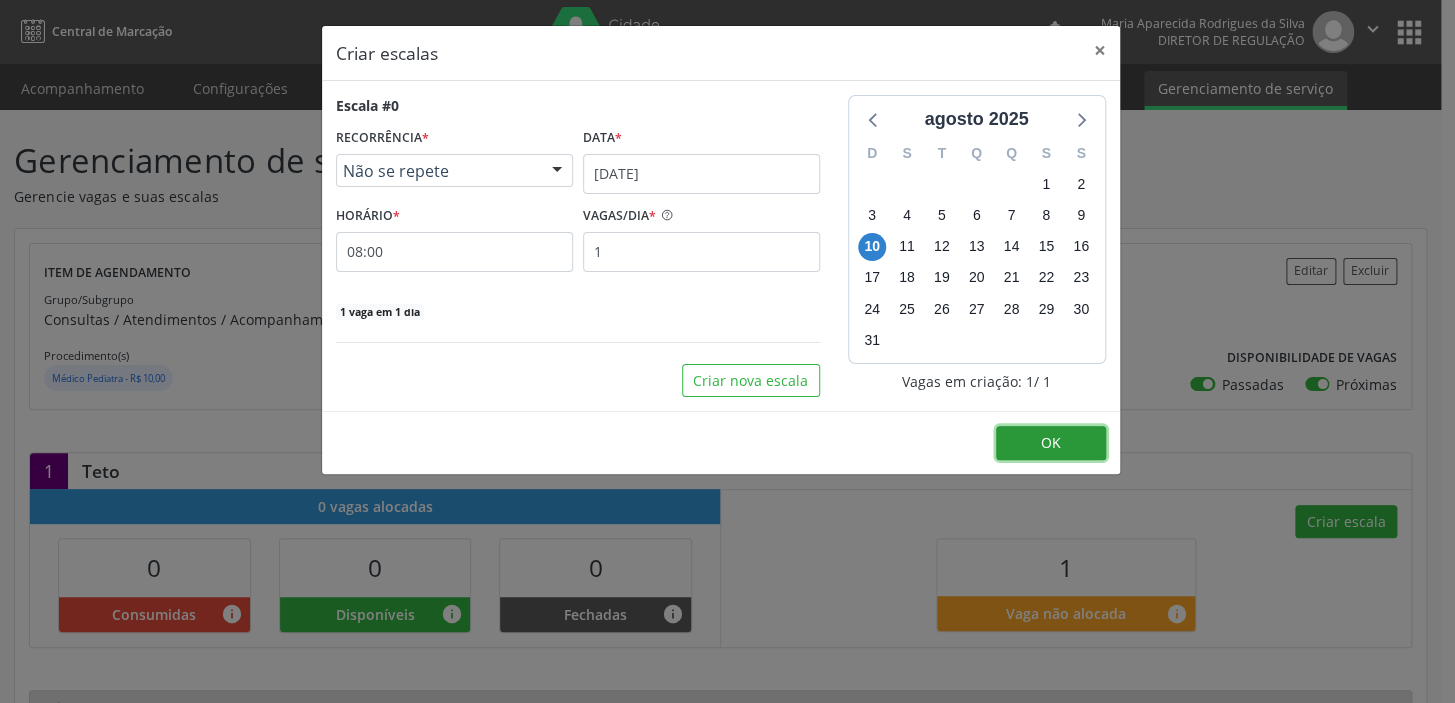 click on "OK" at bounding box center (1051, 442) 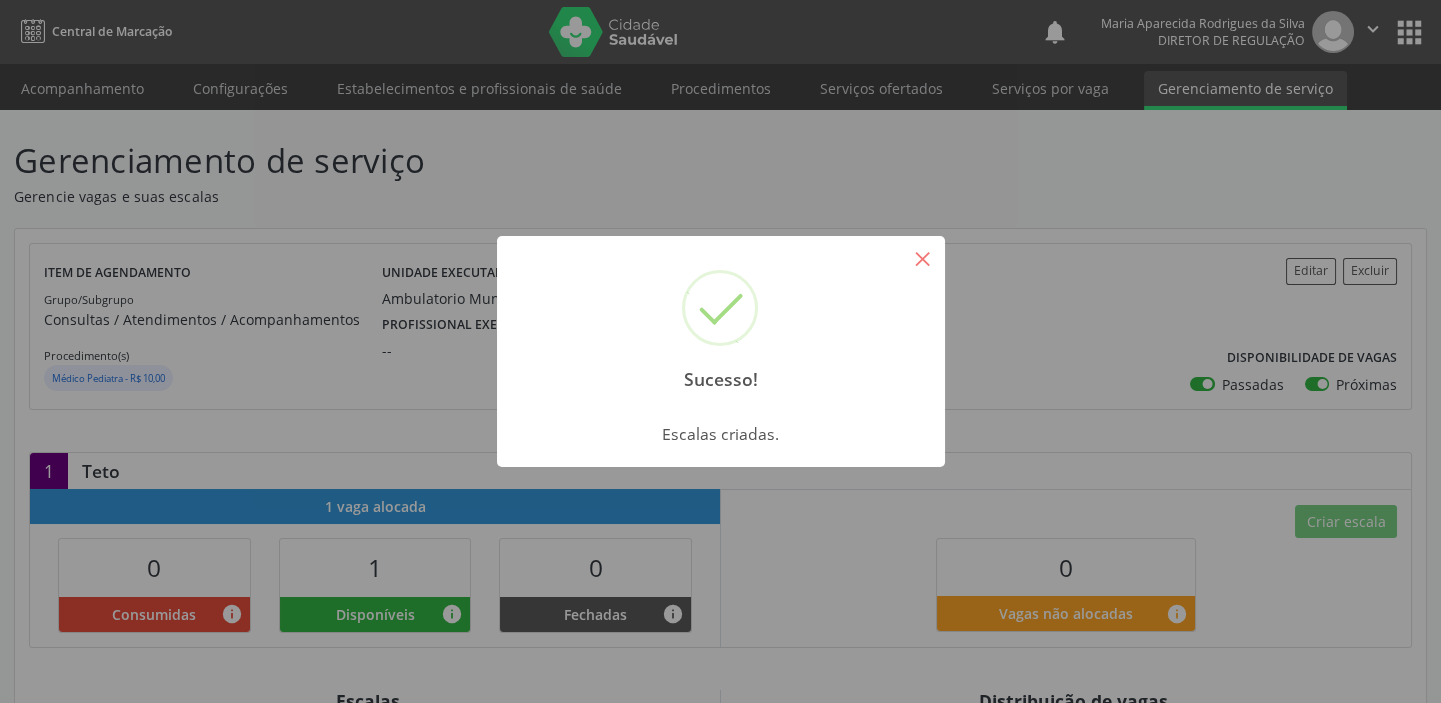 click on "×" at bounding box center [923, 258] 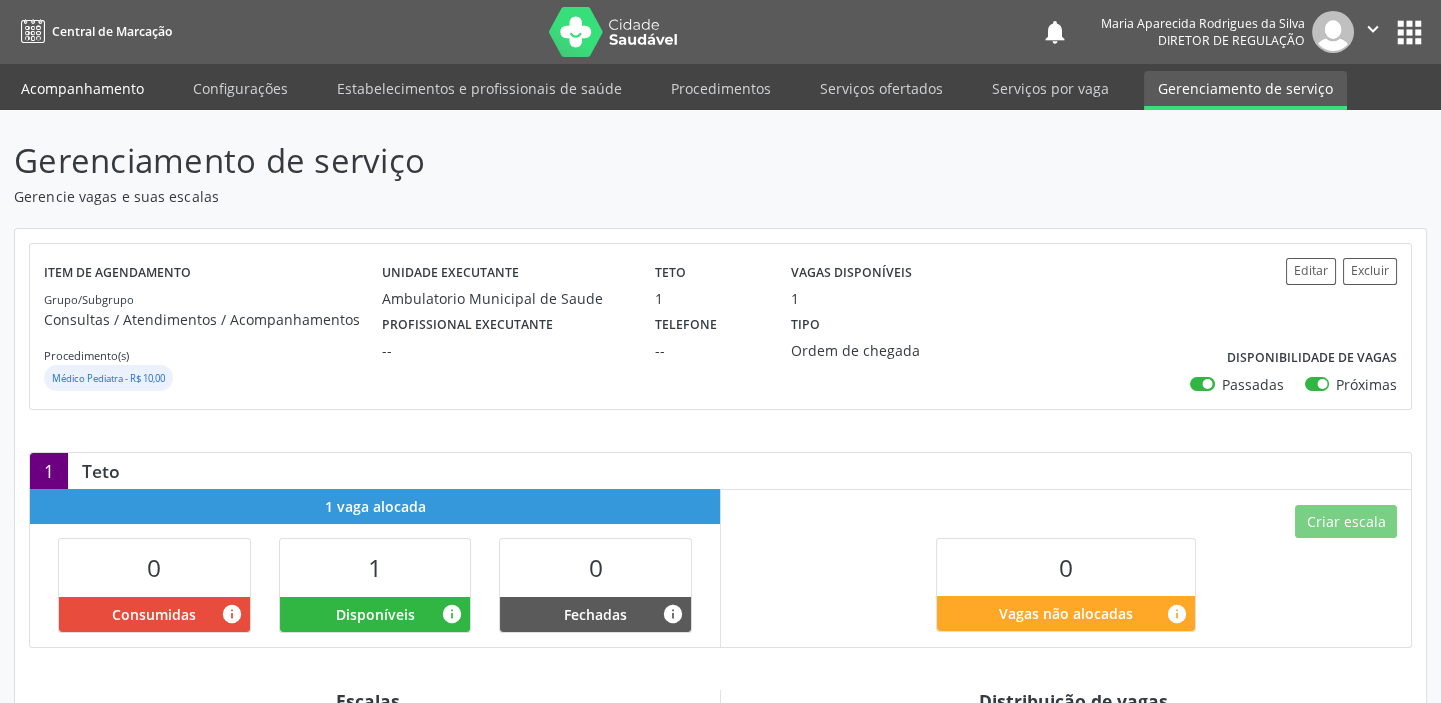 click on "Acompanhamento" at bounding box center (82, 88) 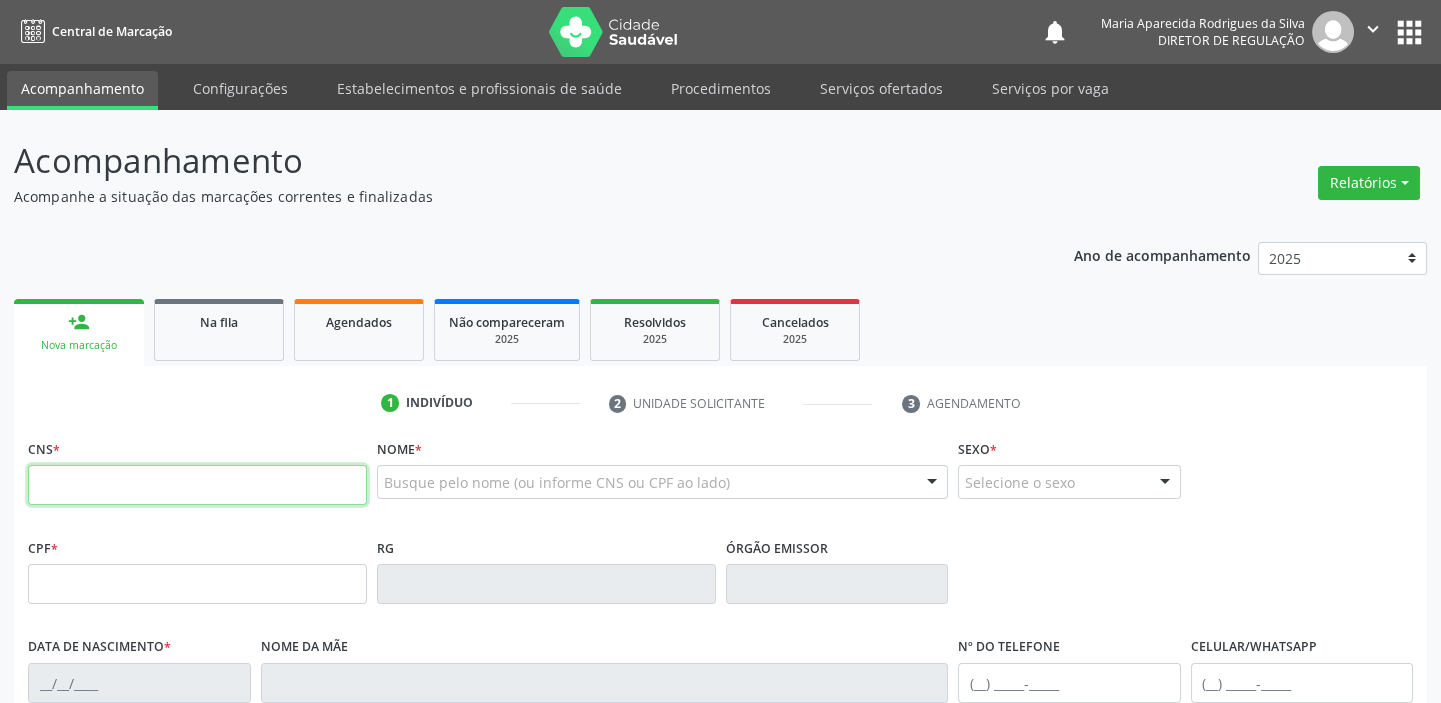 click at bounding box center [197, 485] 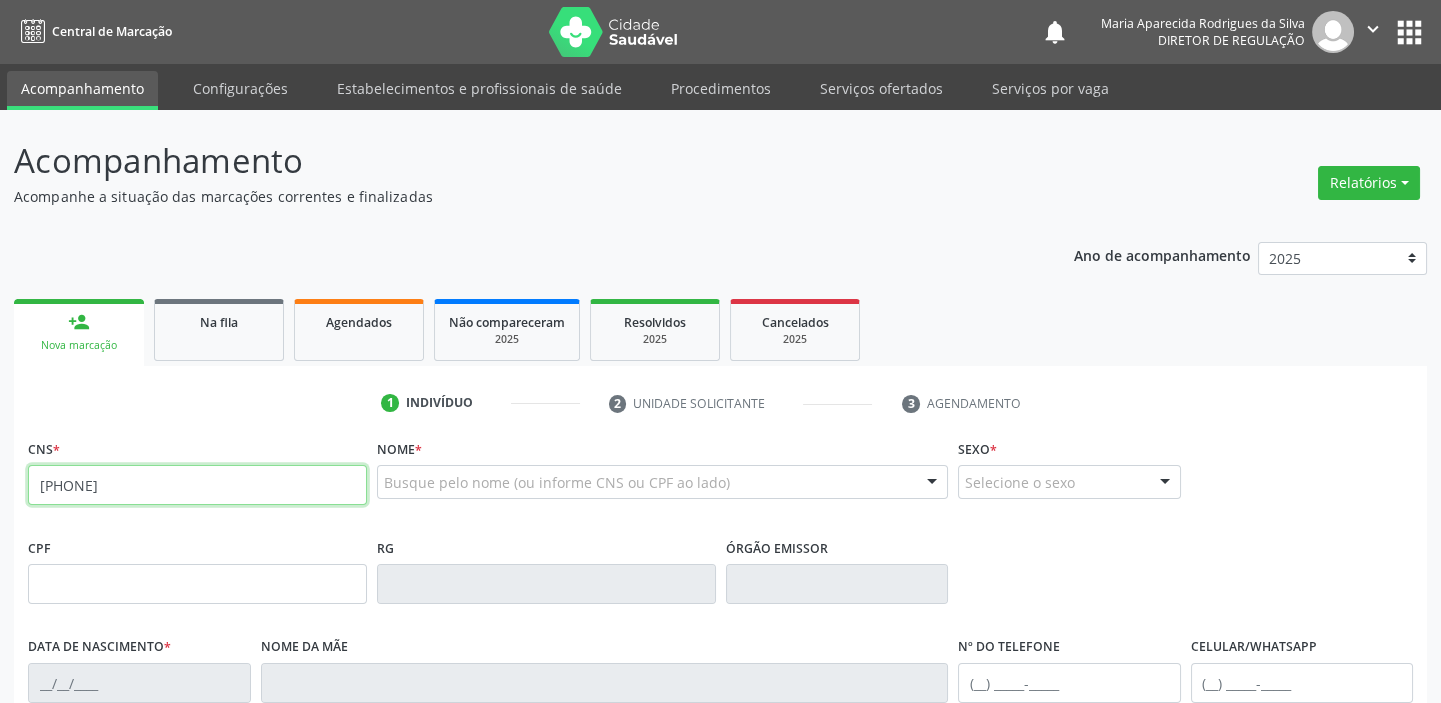 type on "709 2002 4622 7733" 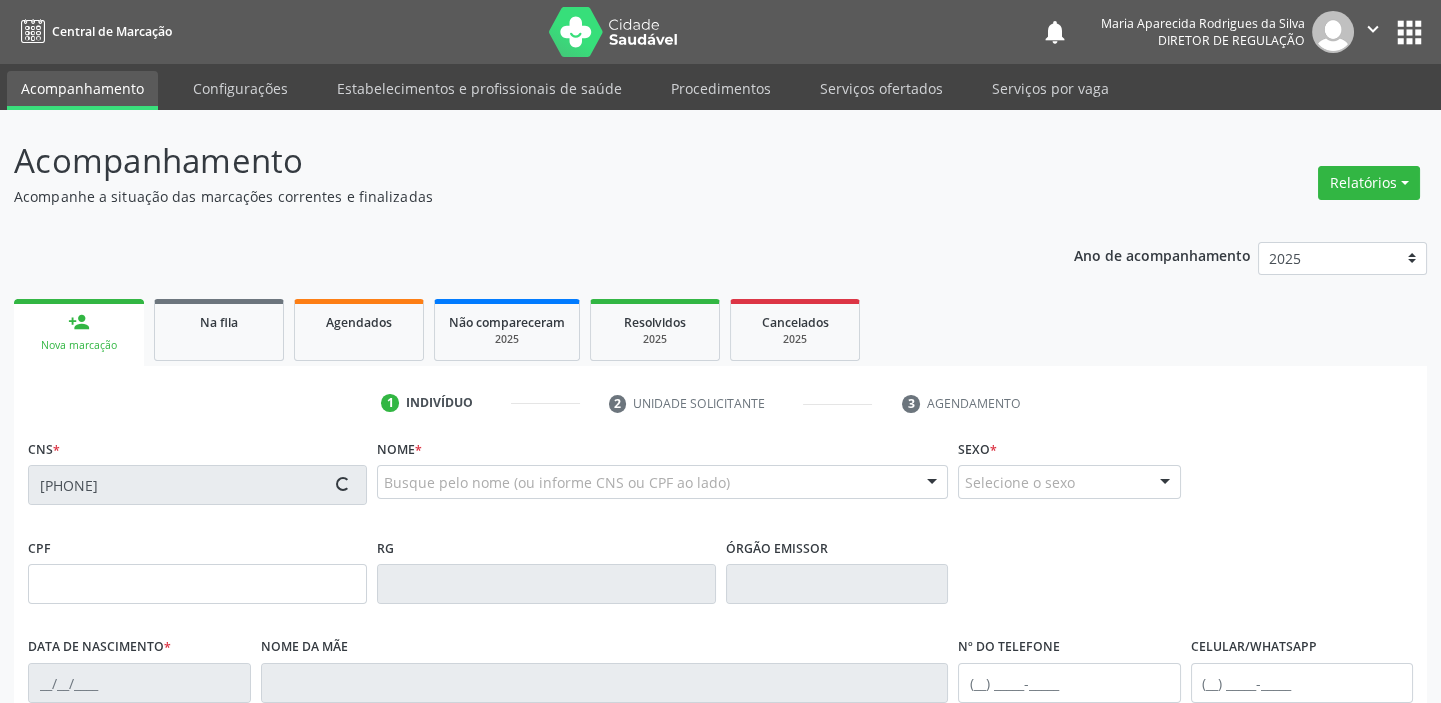 type on "05/06/2025" 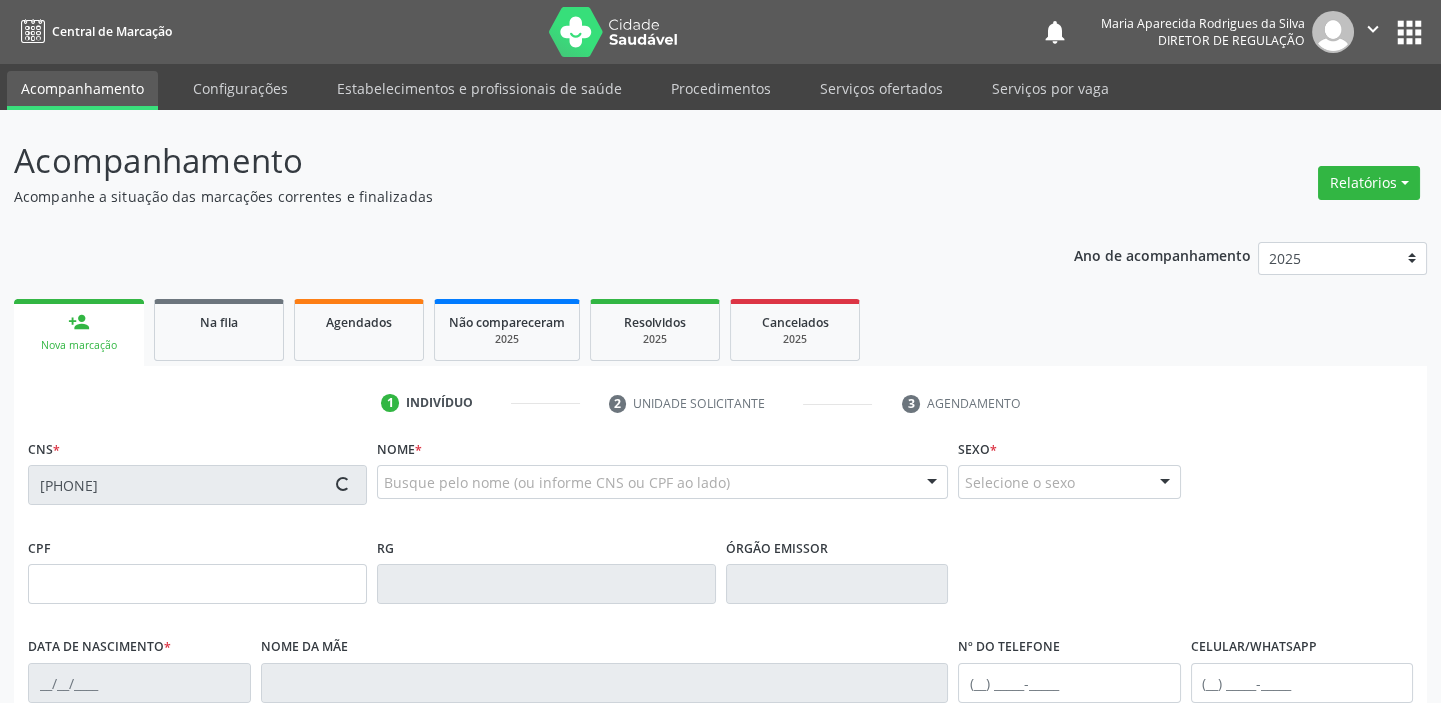type on "S/N" 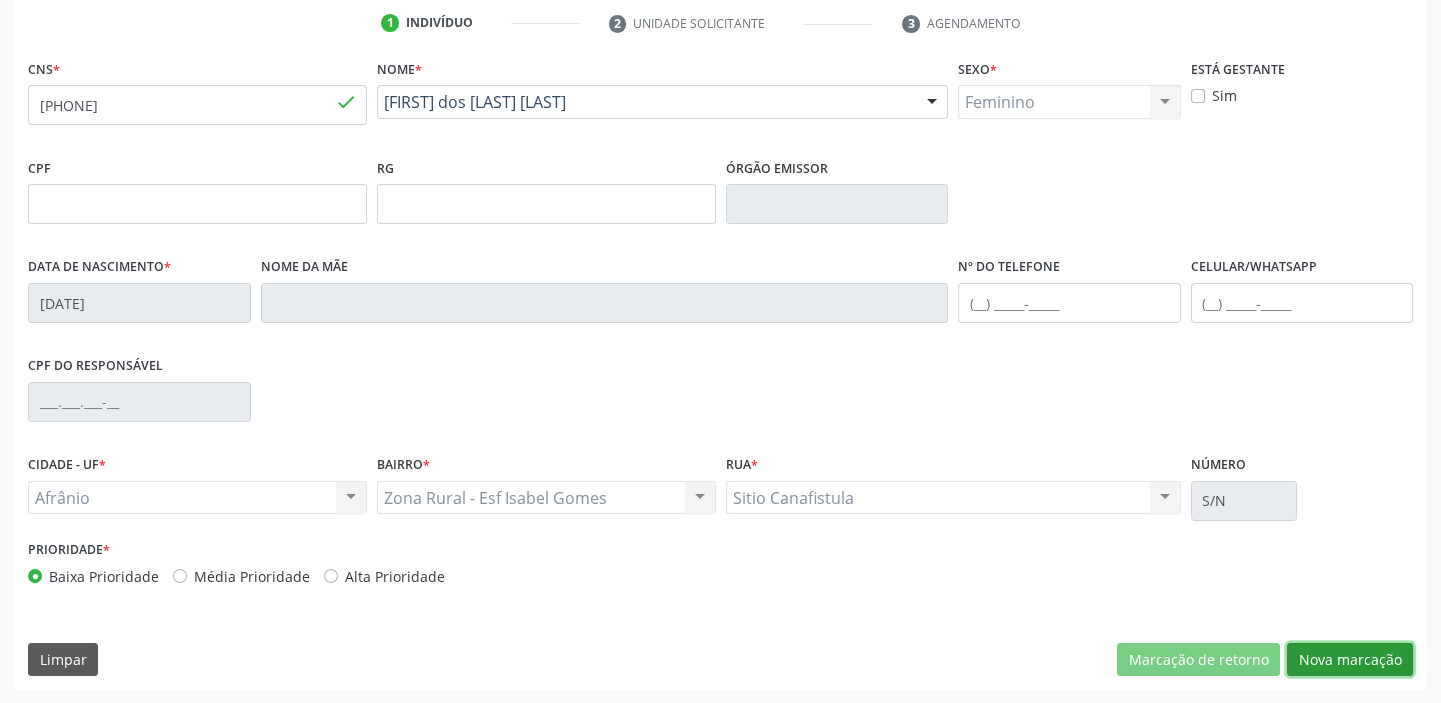 click on "Nova marcação" at bounding box center [1350, 660] 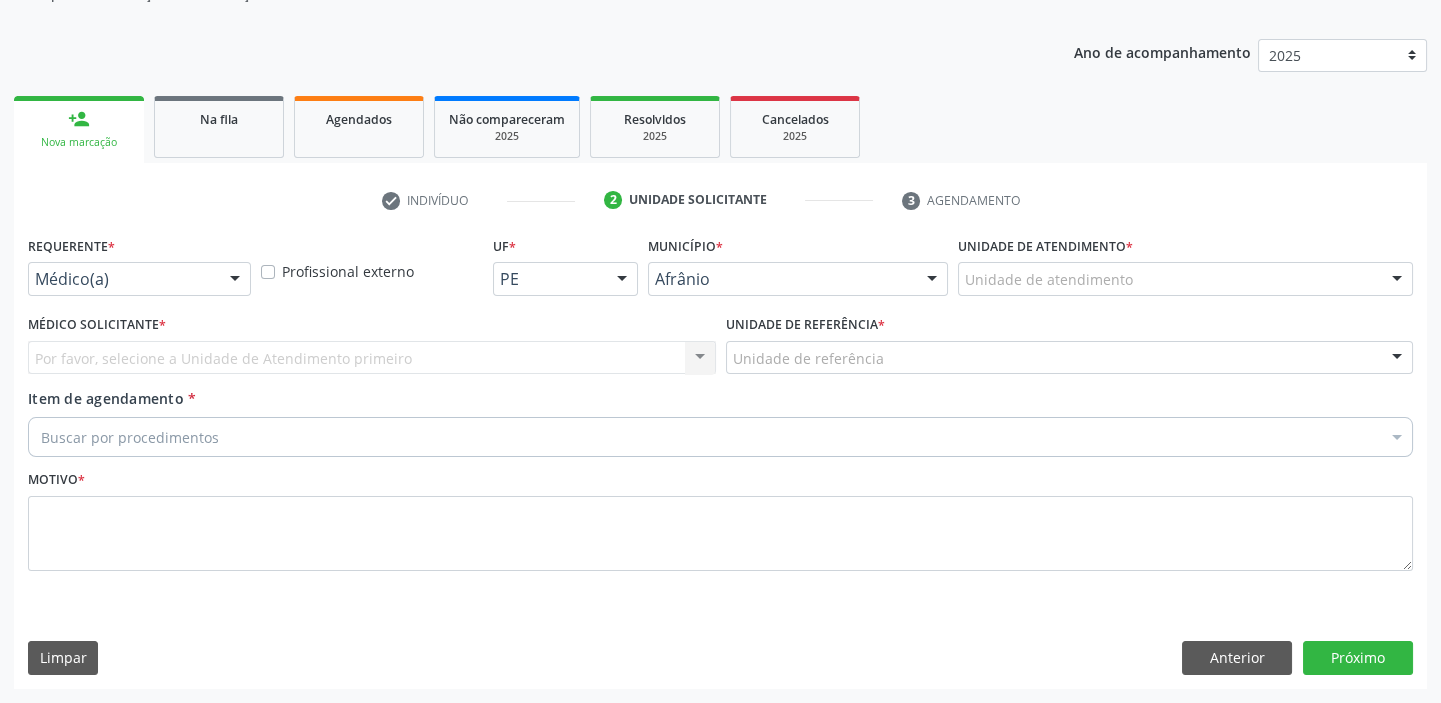 scroll, scrollTop: 201, scrollLeft: 0, axis: vertical 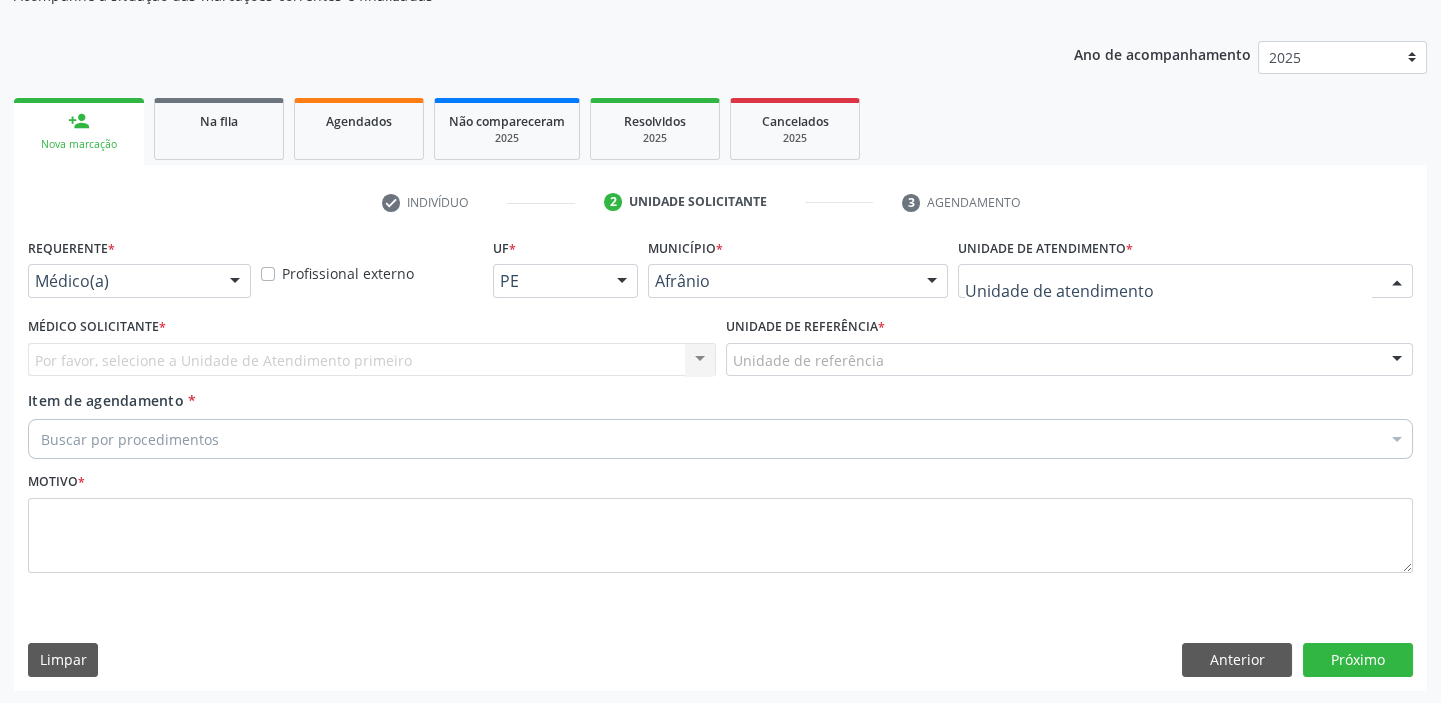 drag, startPoint x: 1019, startPoint y: 278, endPoint x: 1071, endPoint y: 439, distance: 169.18924 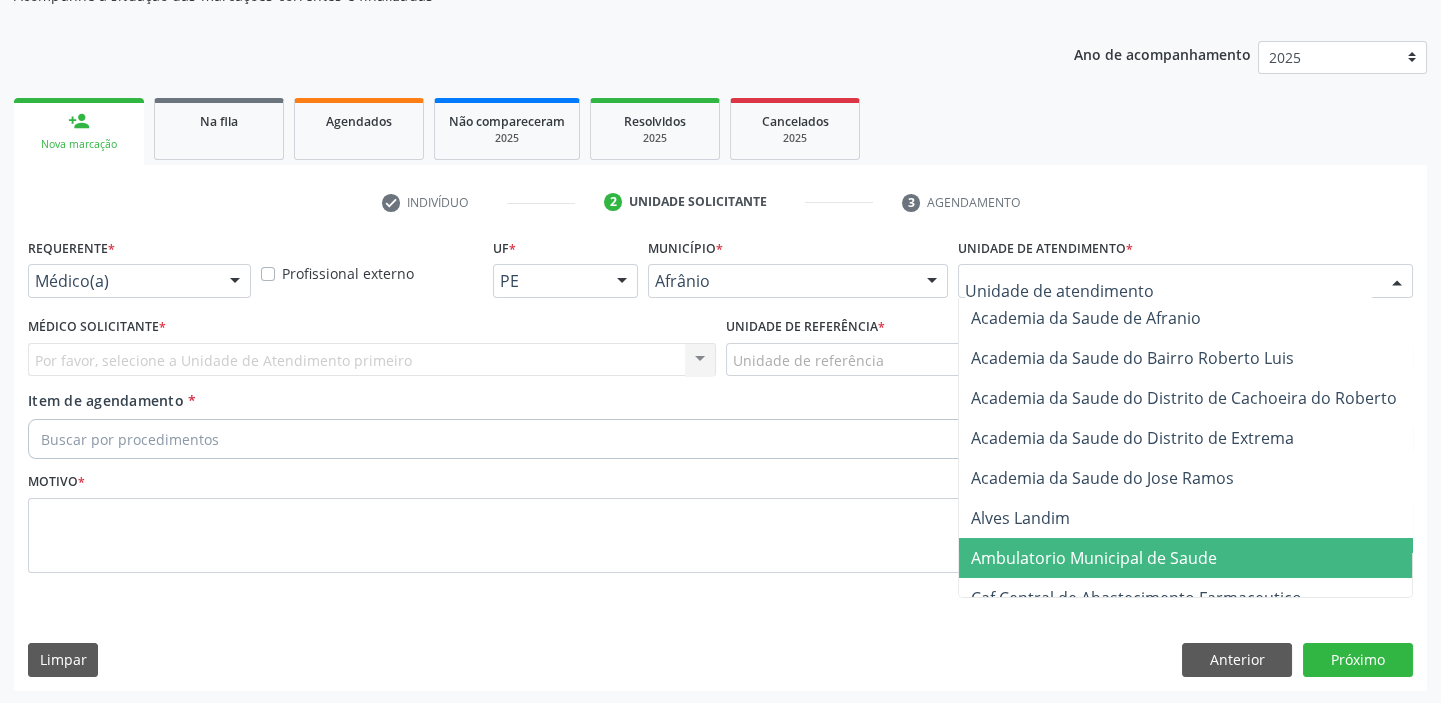 click on "Ambulatorio Municipal de Saude" at bounding box center (1094, 558) 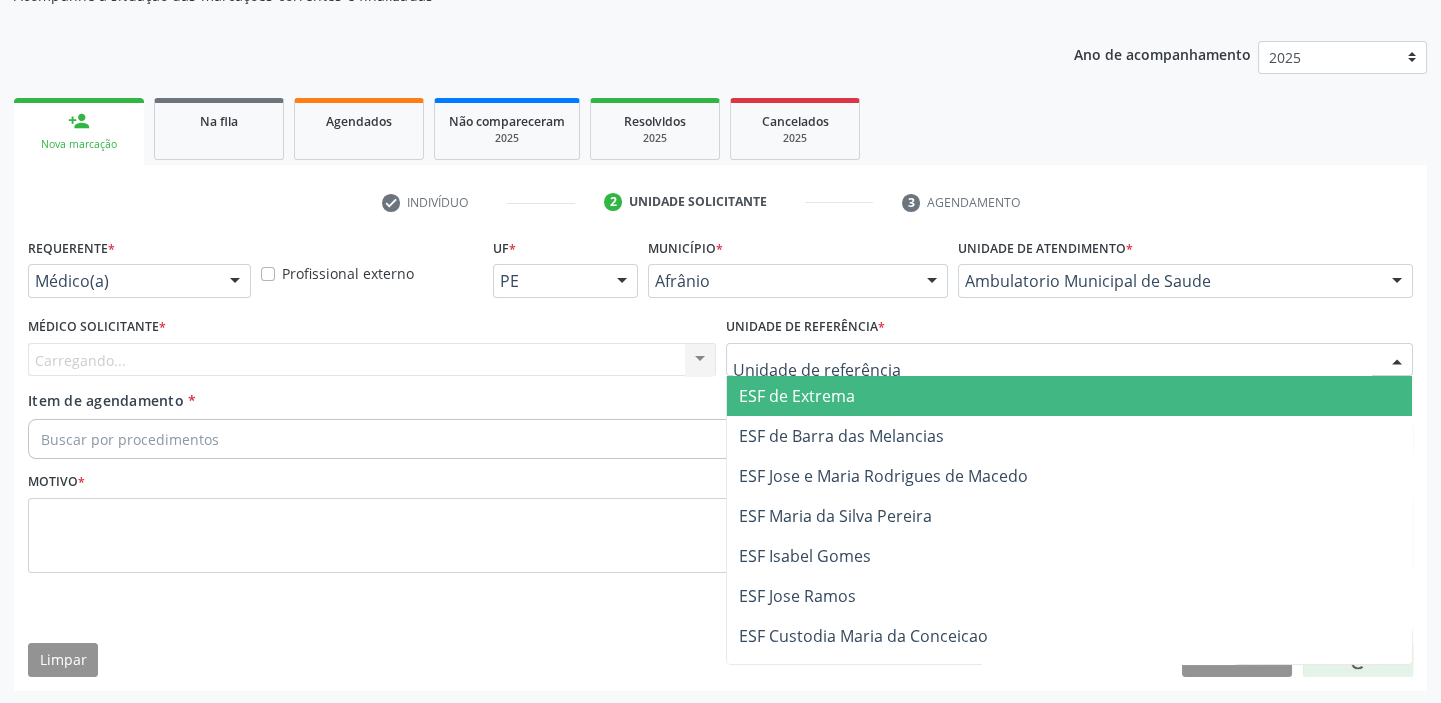 drag, startPoint x: 733, startPoint y: 348, endPoint x: 746, endPoint y: 405, distance: 58.463665 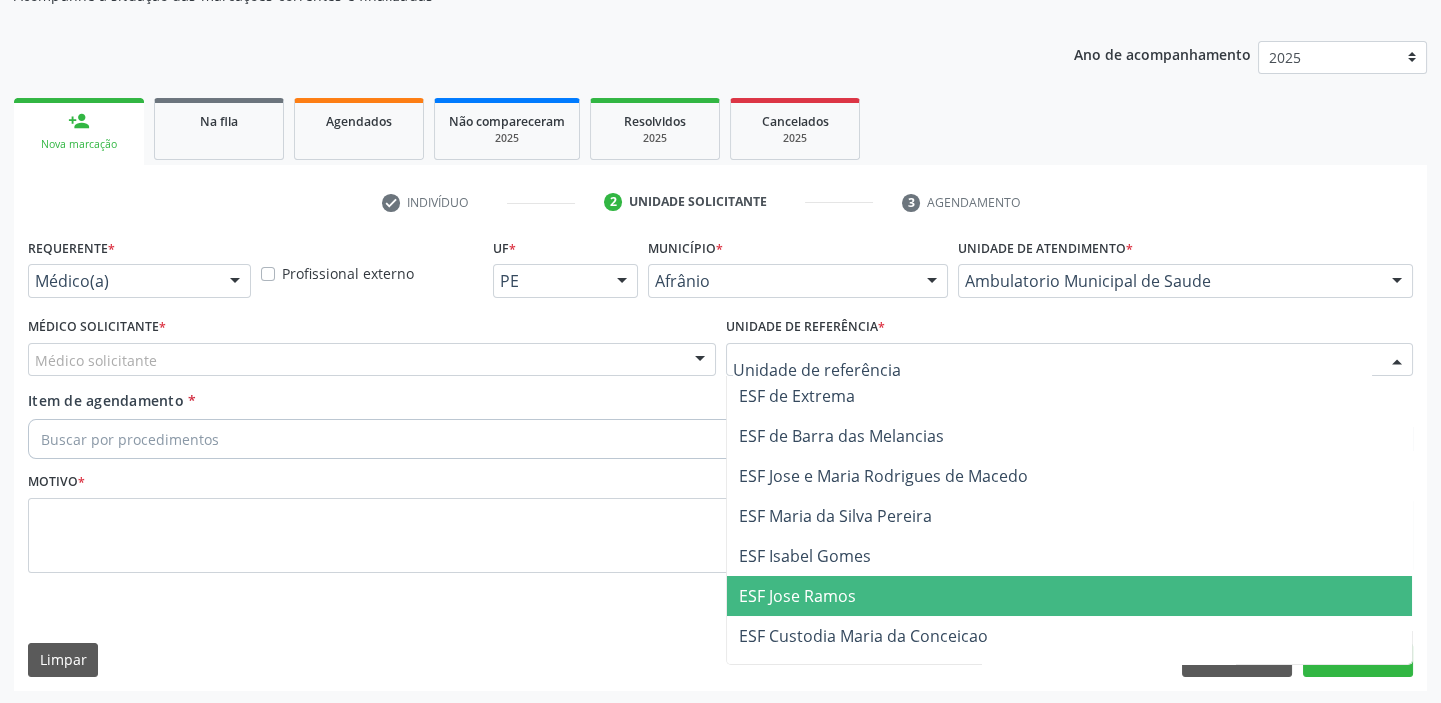 drag, startPoint x: 770, startPoint y: 599, endPoint x: 610, endPoint y: 535, distance: 172.32527 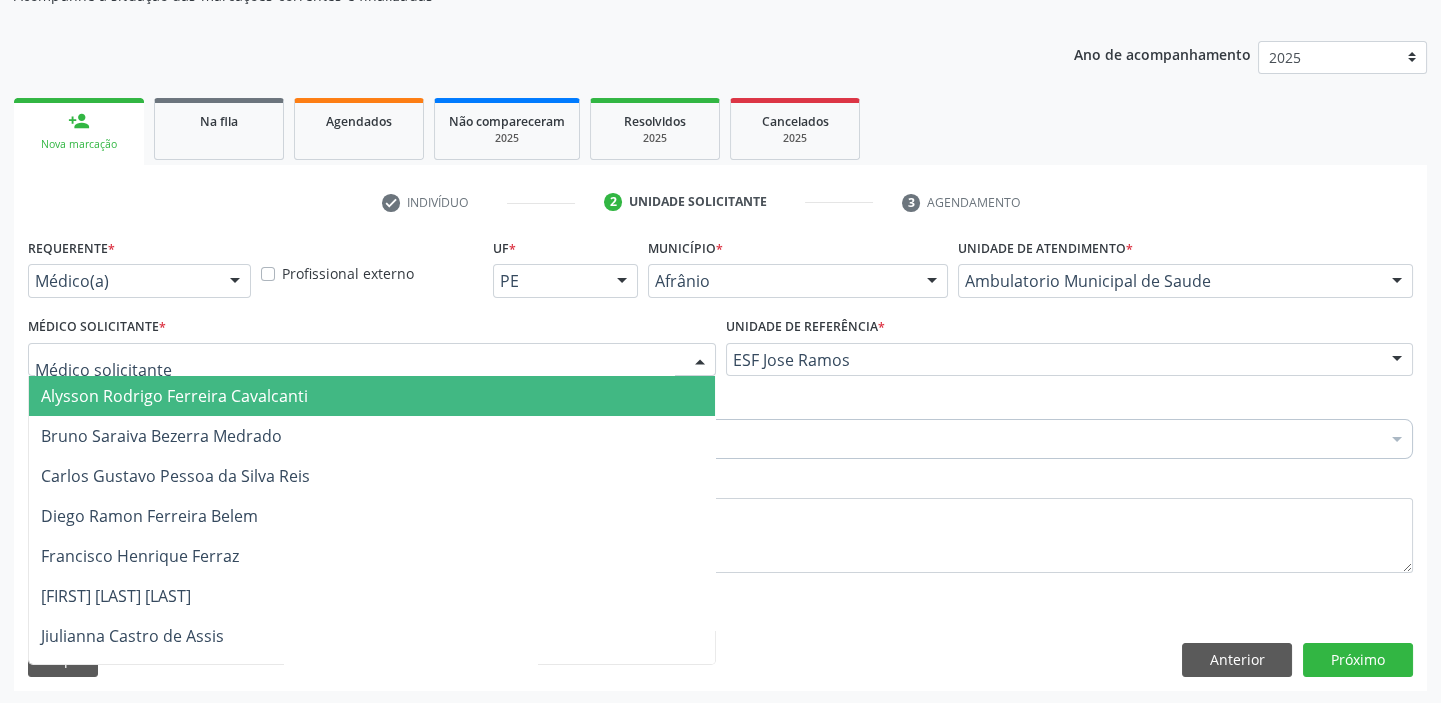 click on "Alysson Rodrigo Ferreira Cavalcanti" at bounding box center [174, 396] 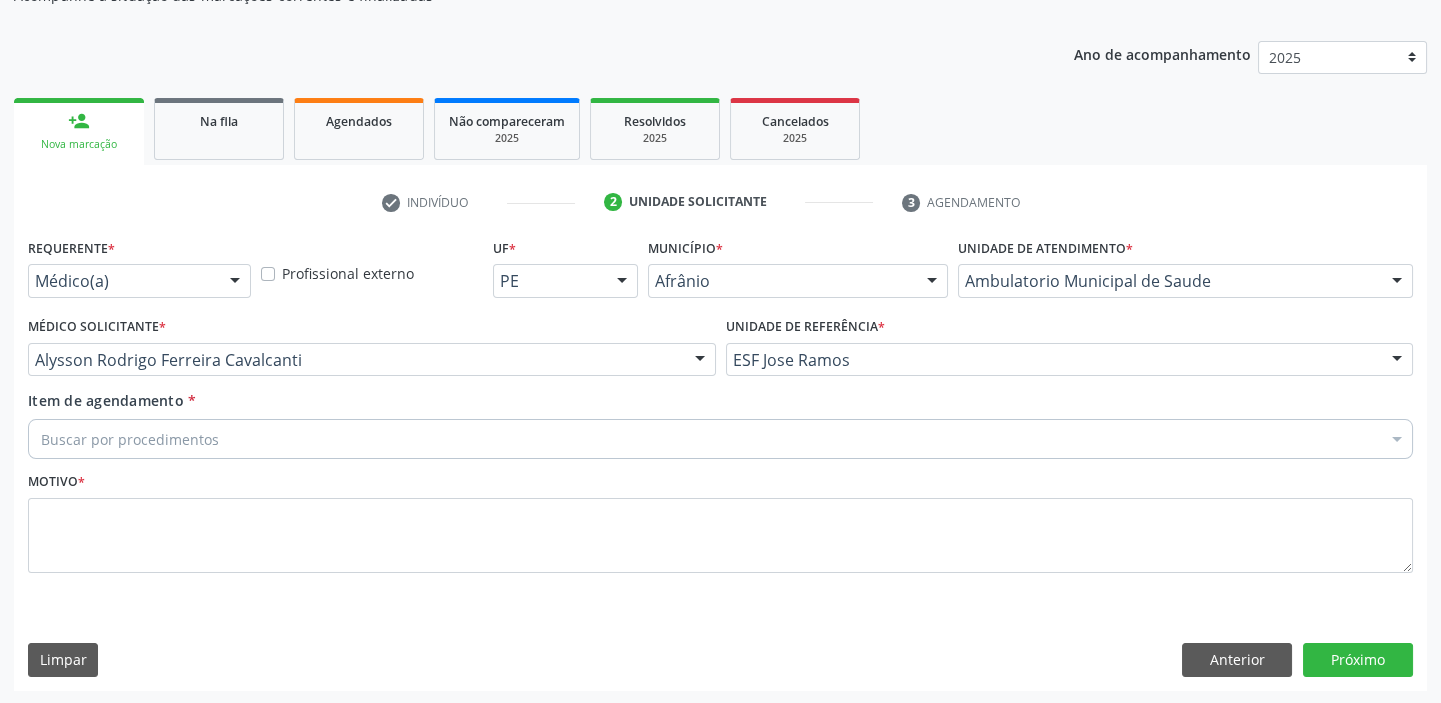 click on "Buscar por procedimentos" at bounding box center (720, 439) 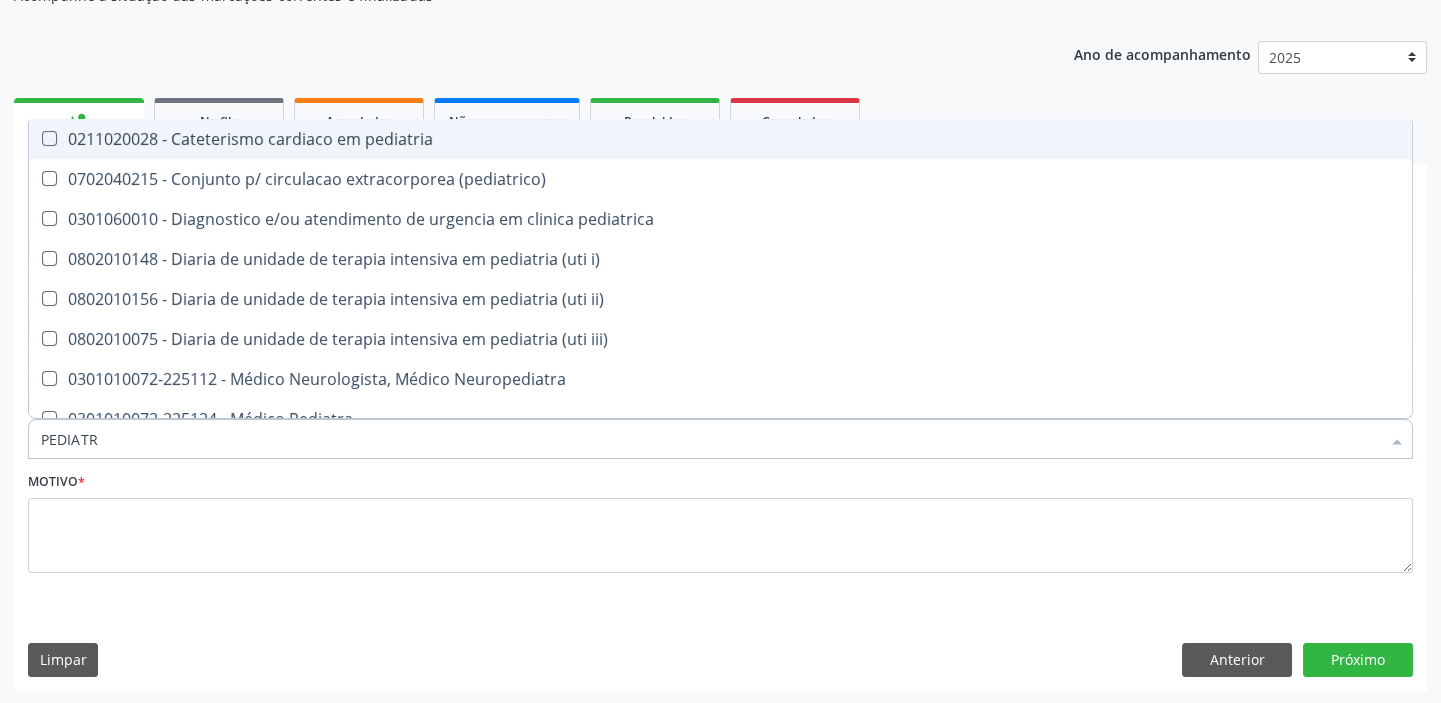 type on "PEDIATRA" 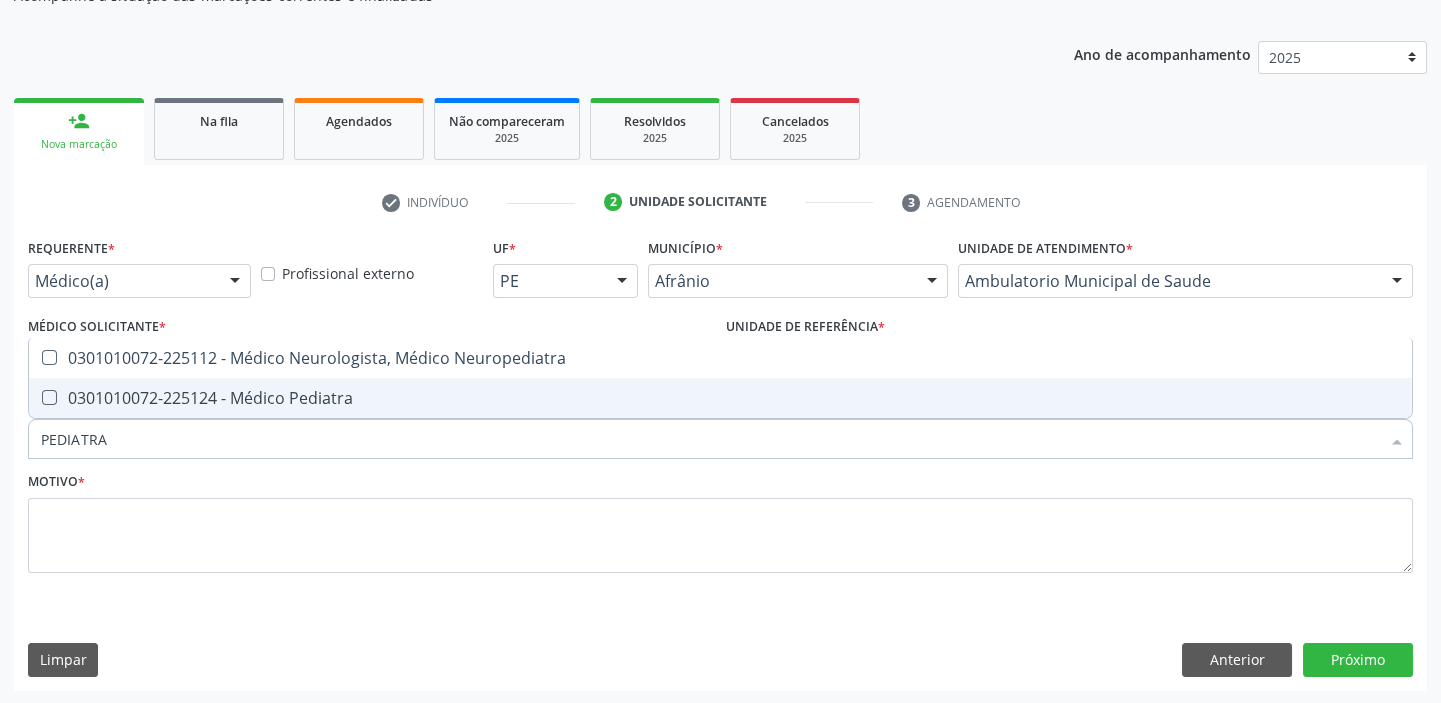 click on "0301010072-225124 - Médico Pediatra" at bounding box center [720, 398] 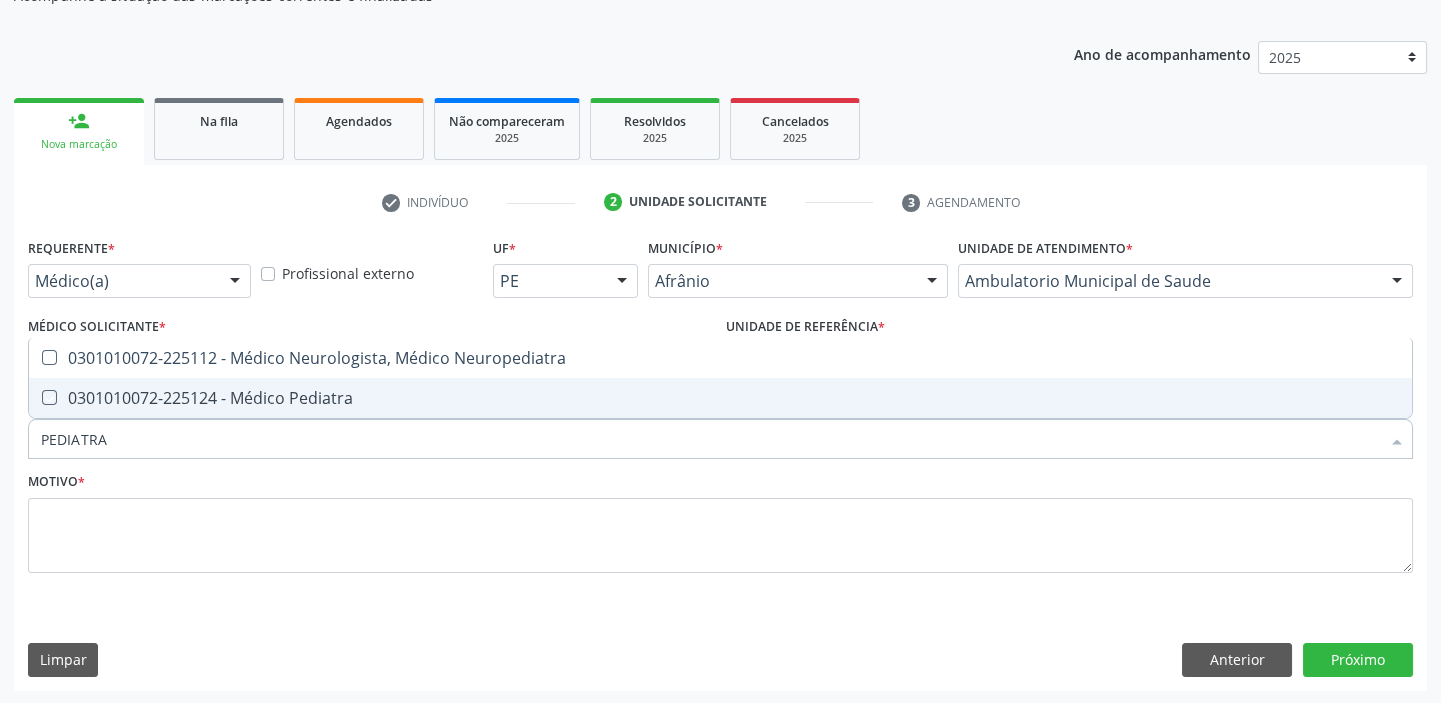 checkbox on "true" 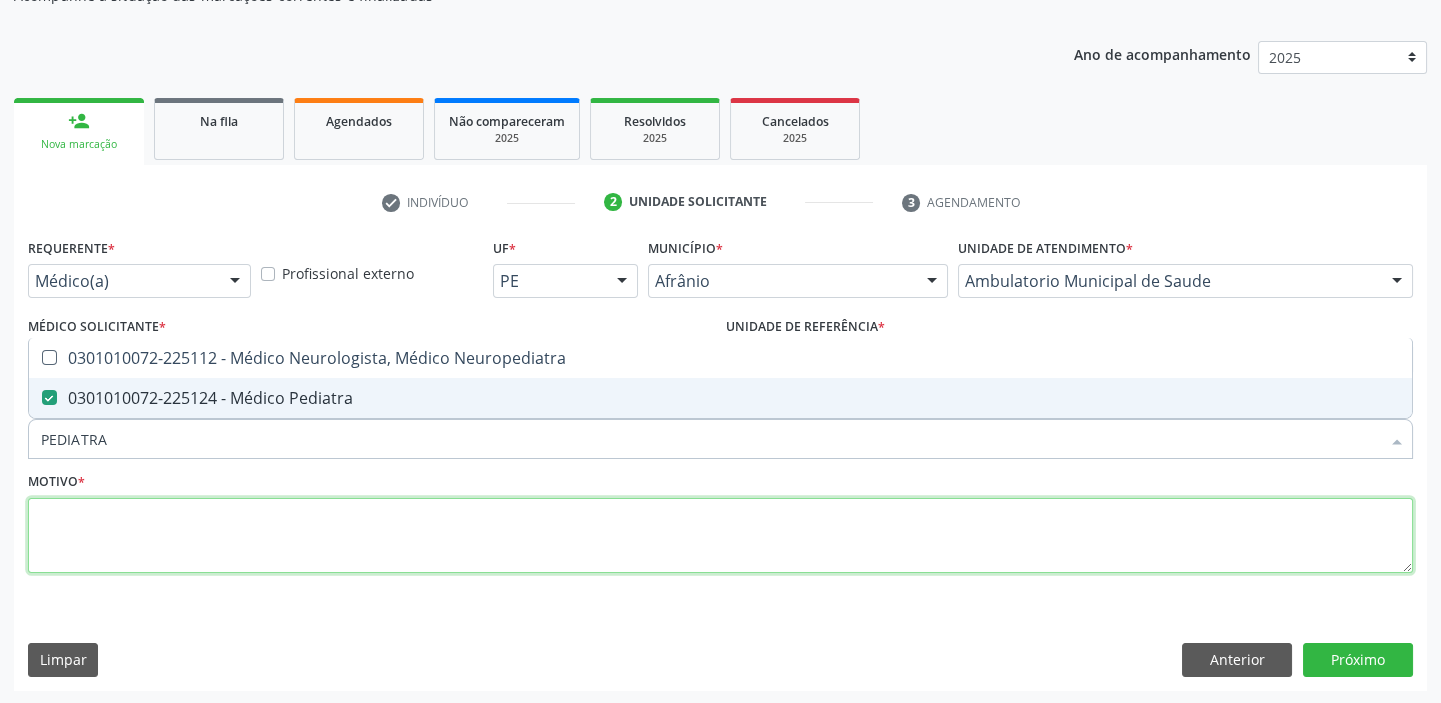 click at bounding box center (720, 536) 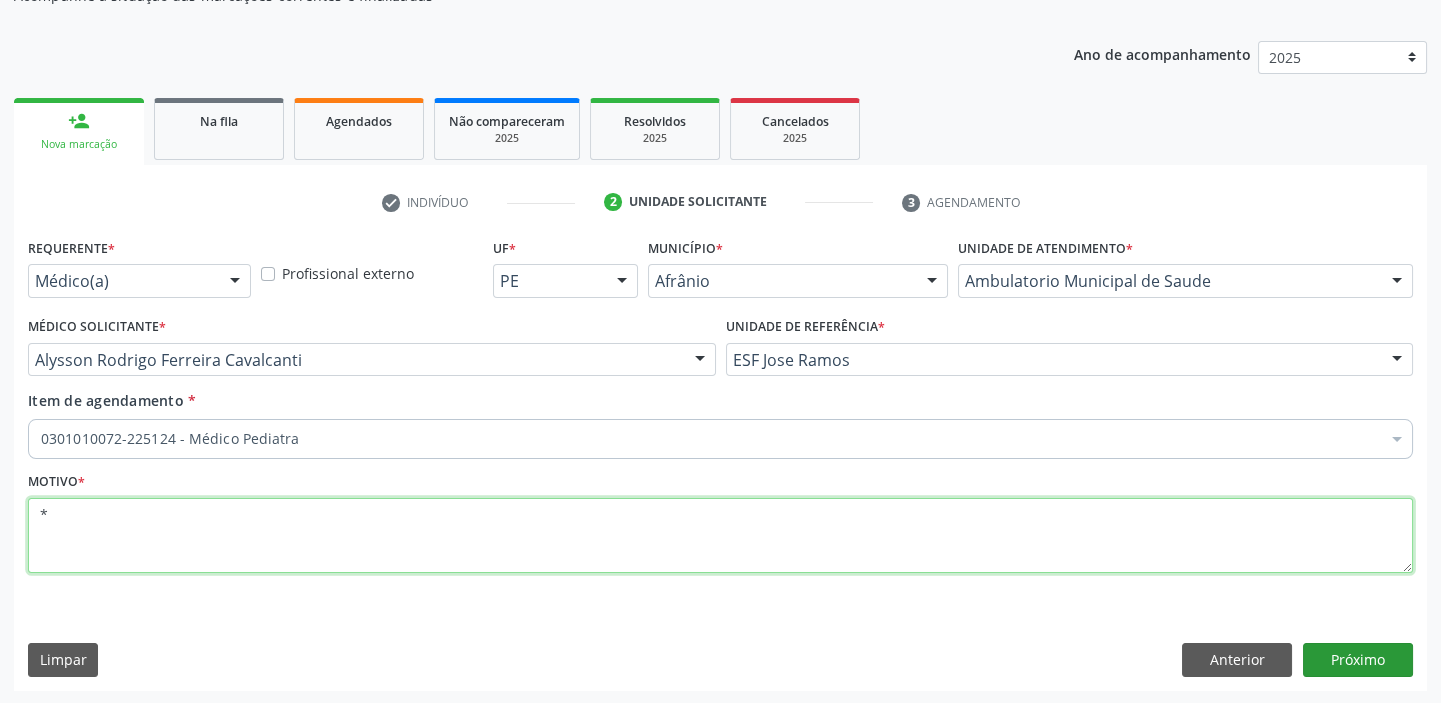 type on "*" 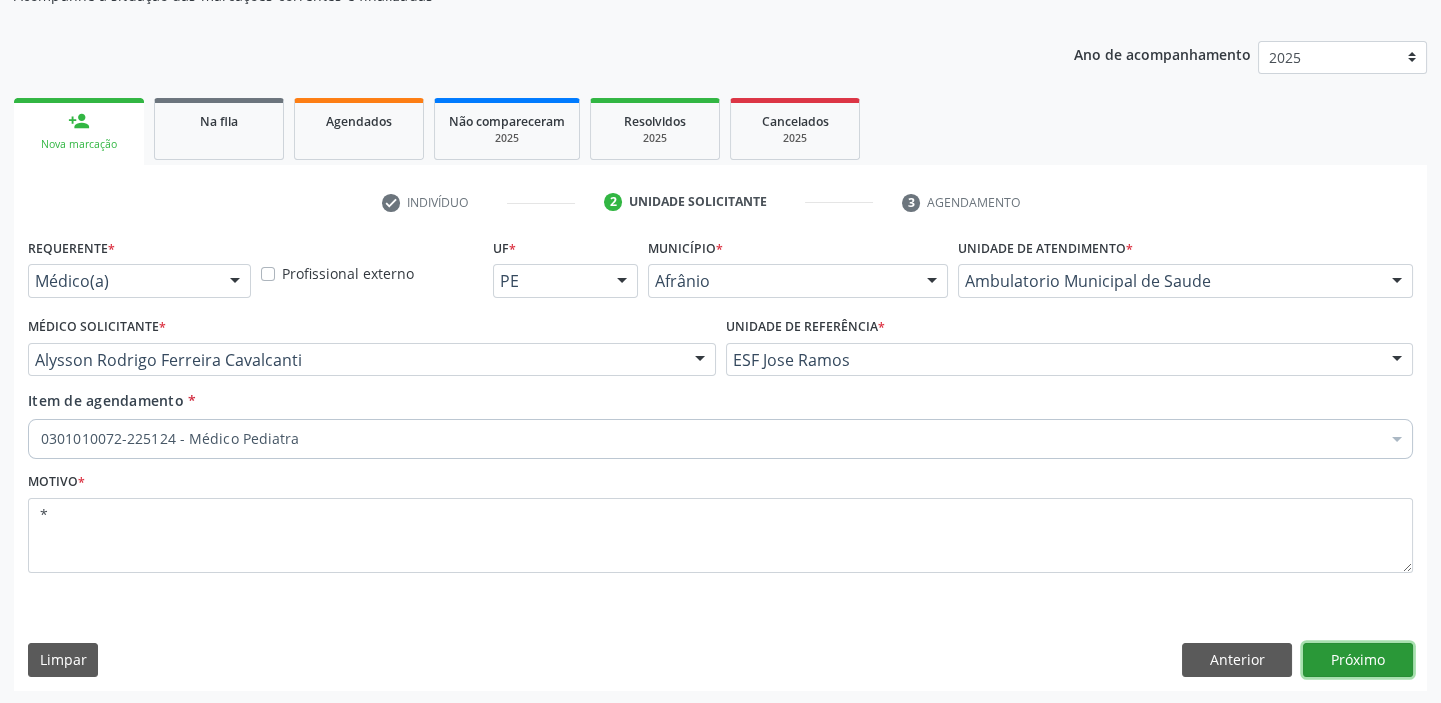 click on "Próximo" at bounding box center [1358, 660] 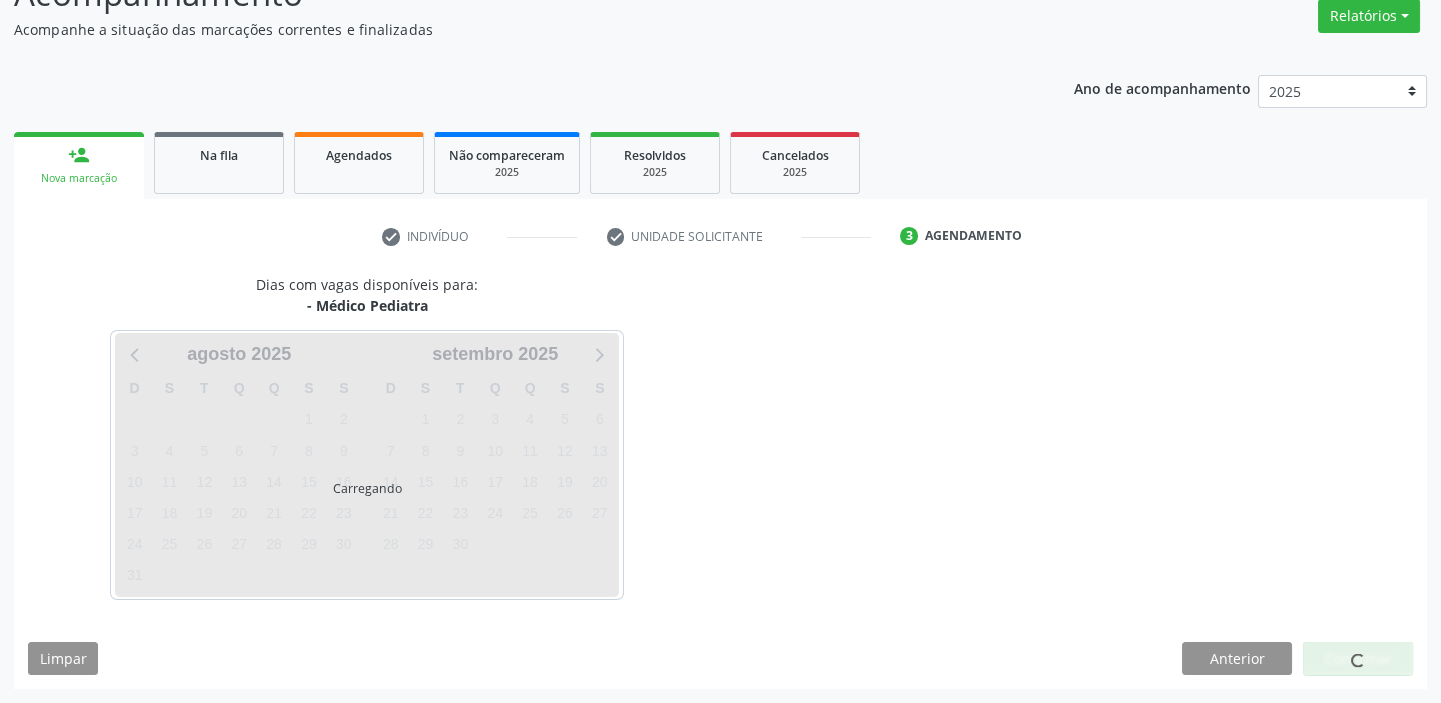 scroll, scrollTop: 166, scrollLeft: 0, axis: vertical 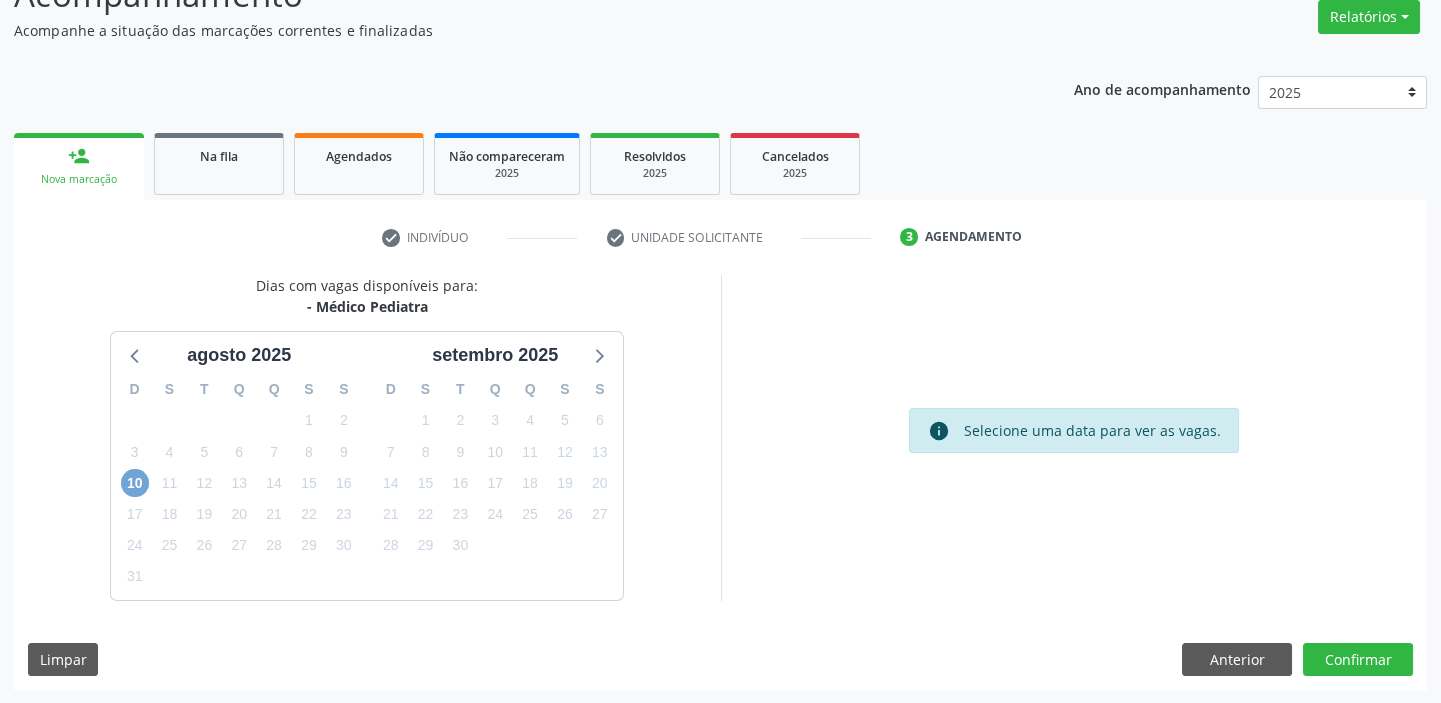 click on "10" at bounding box center (135, 483) 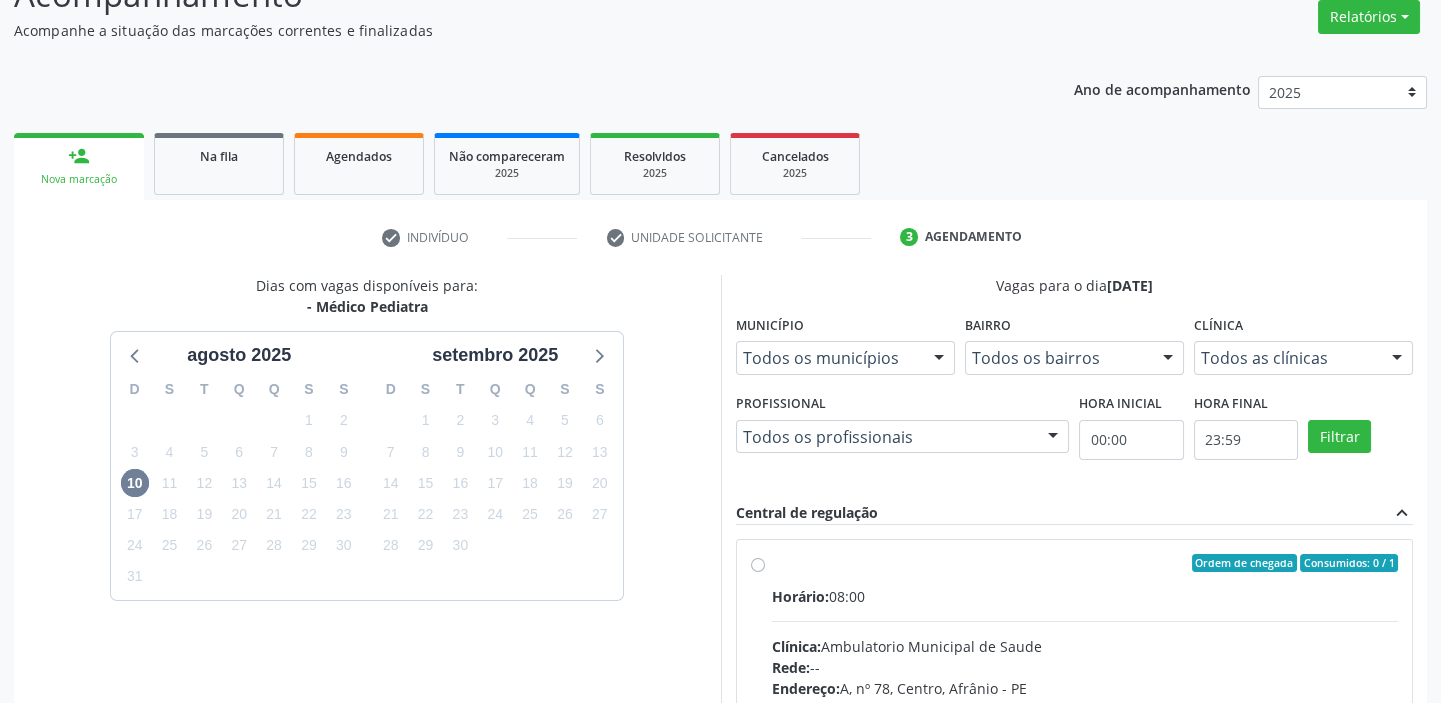 click on "Horário:   08:00" at bounding box center [1085, 596] 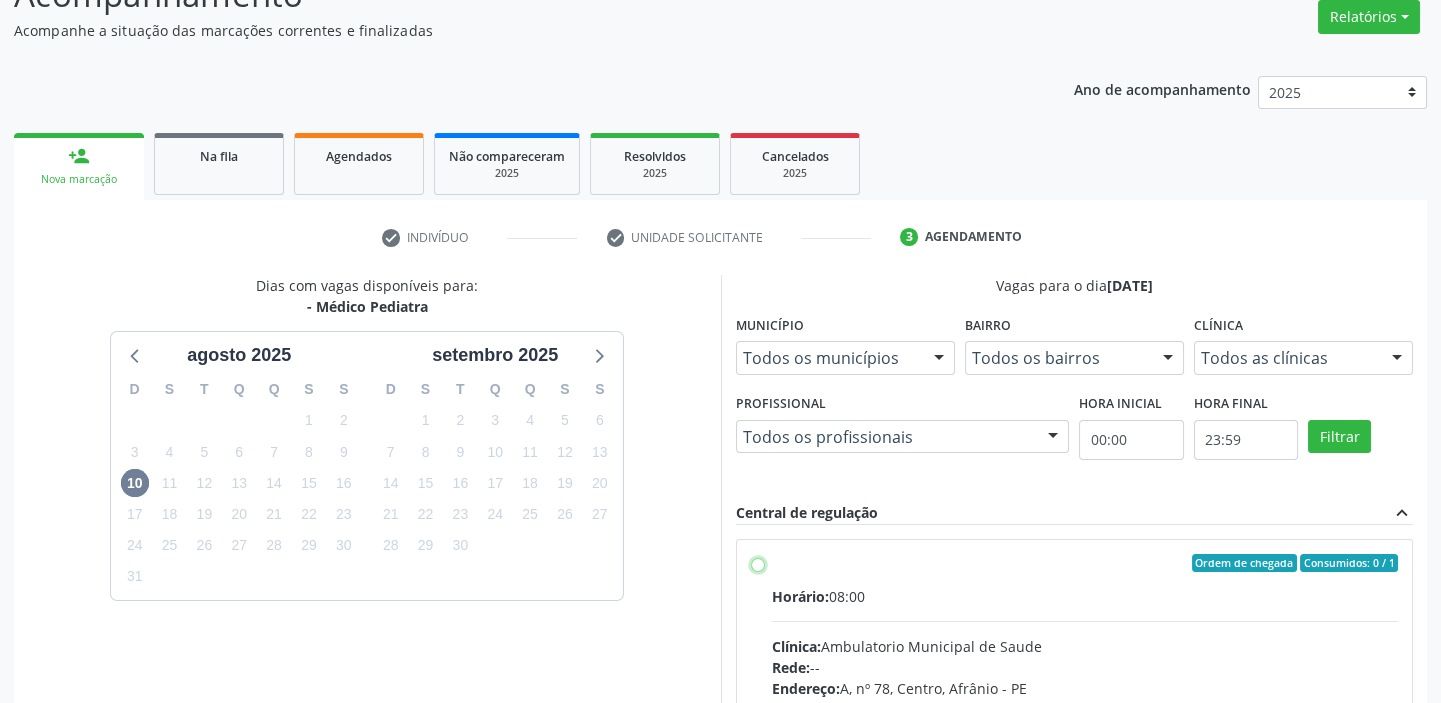 radio on "true" 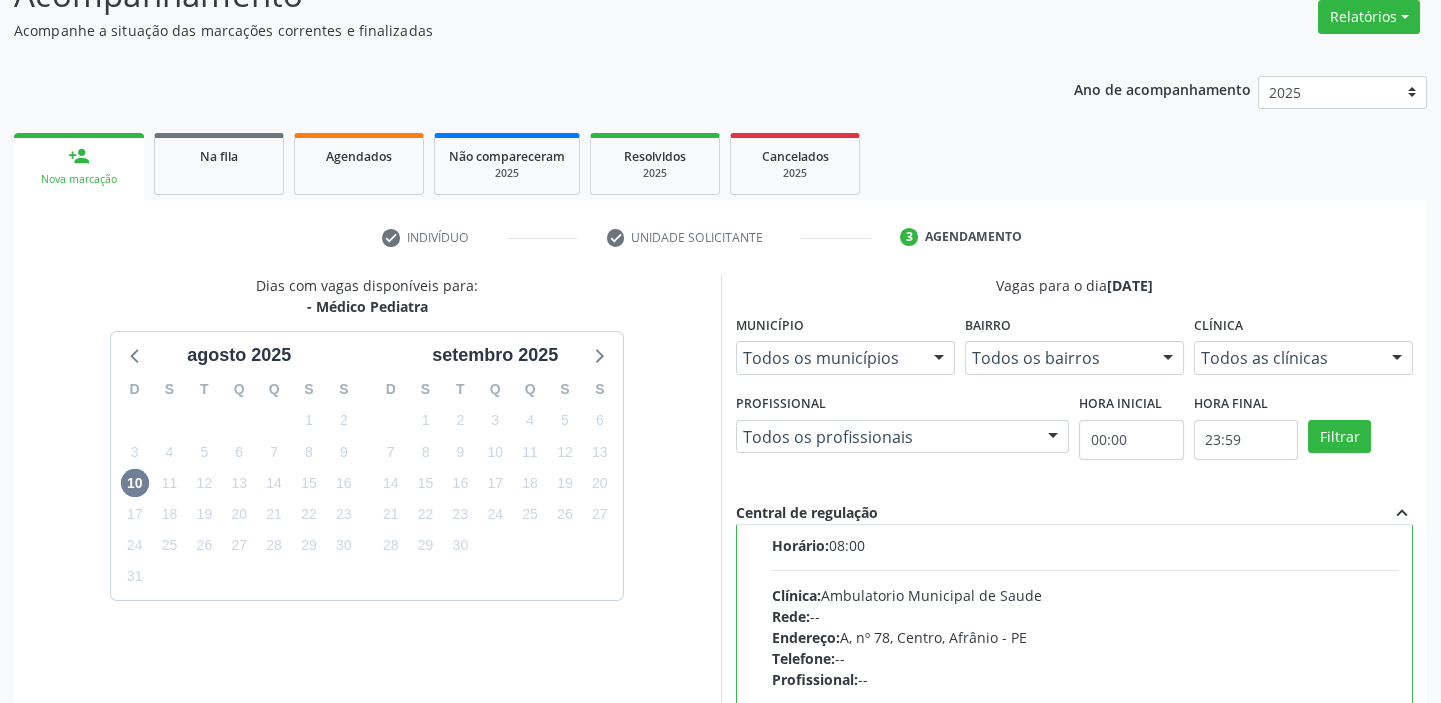 scroll, scrollTop: 99, scrollLeft: 0, axis: vertical 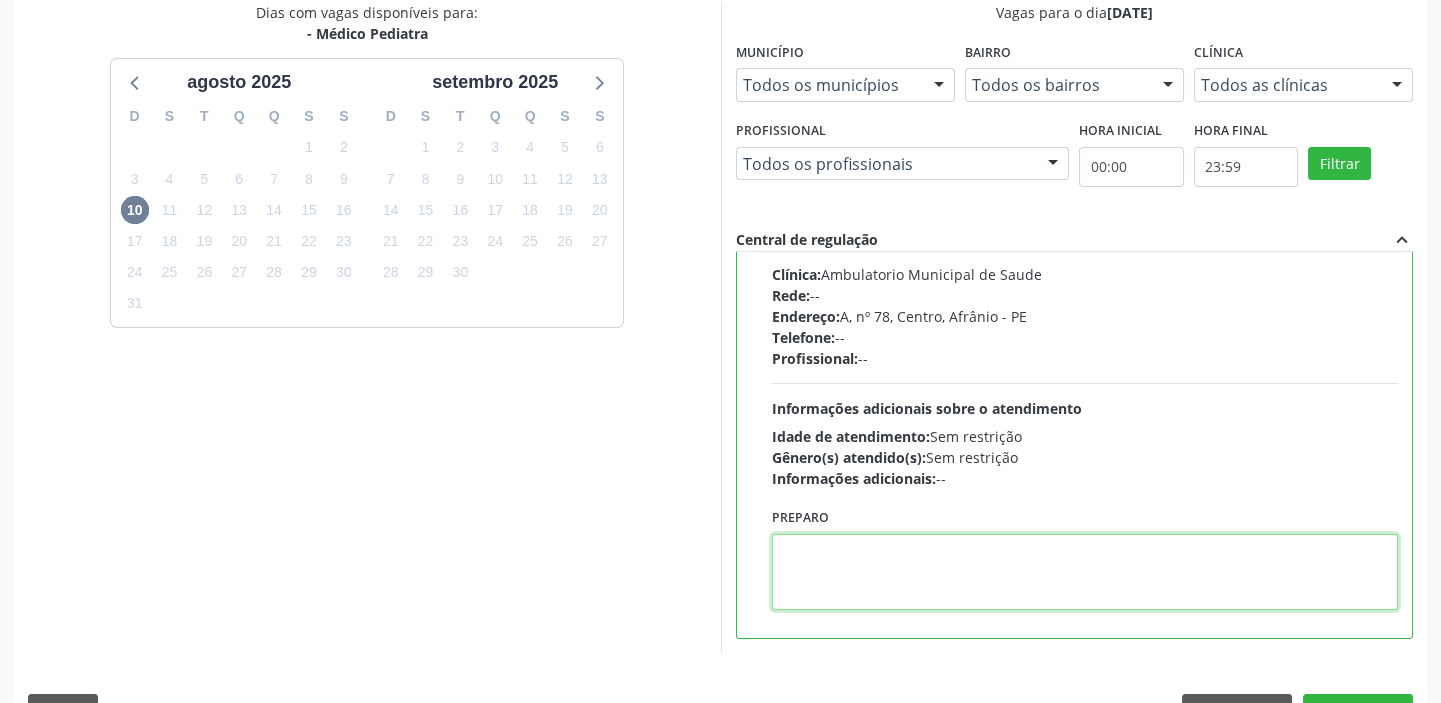 click at bounding box center (1085, 572) 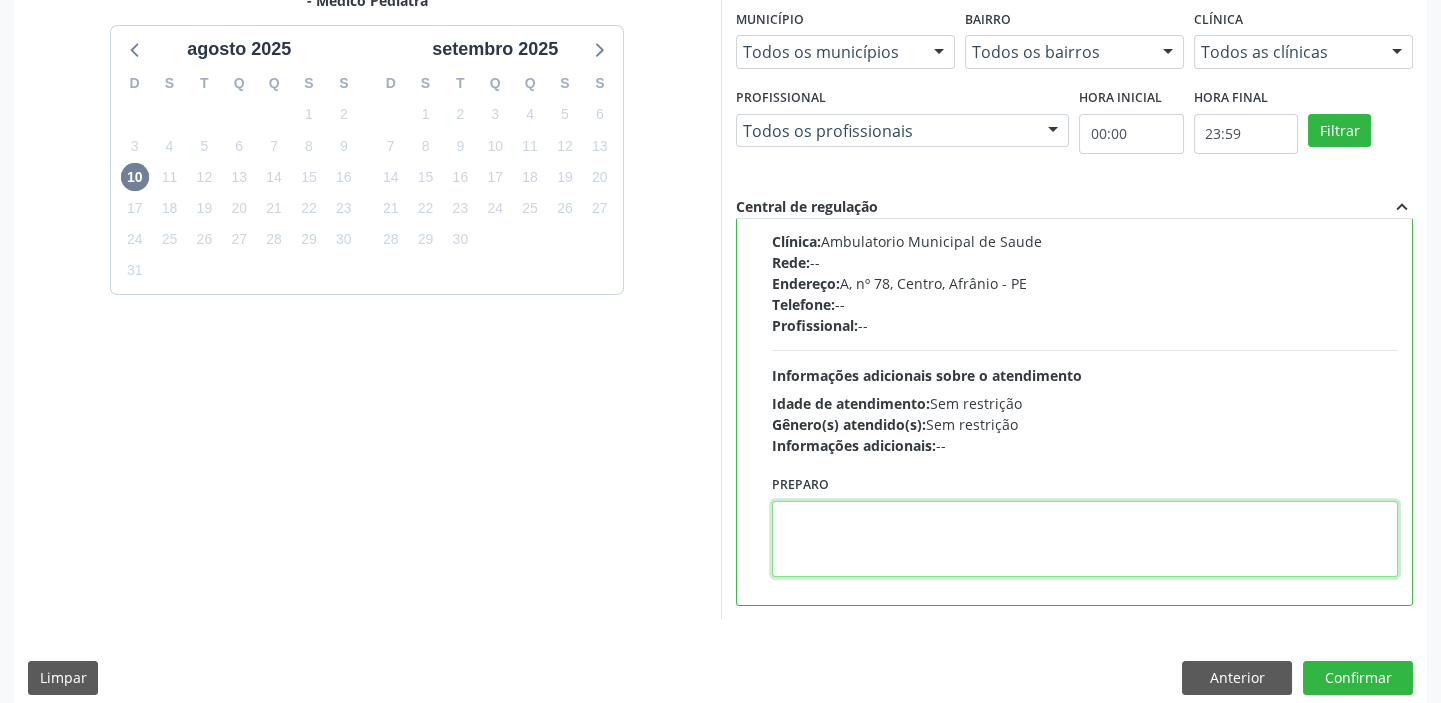 scroll, scrollTop: 490, scrollLeft: 0, axis: vertical 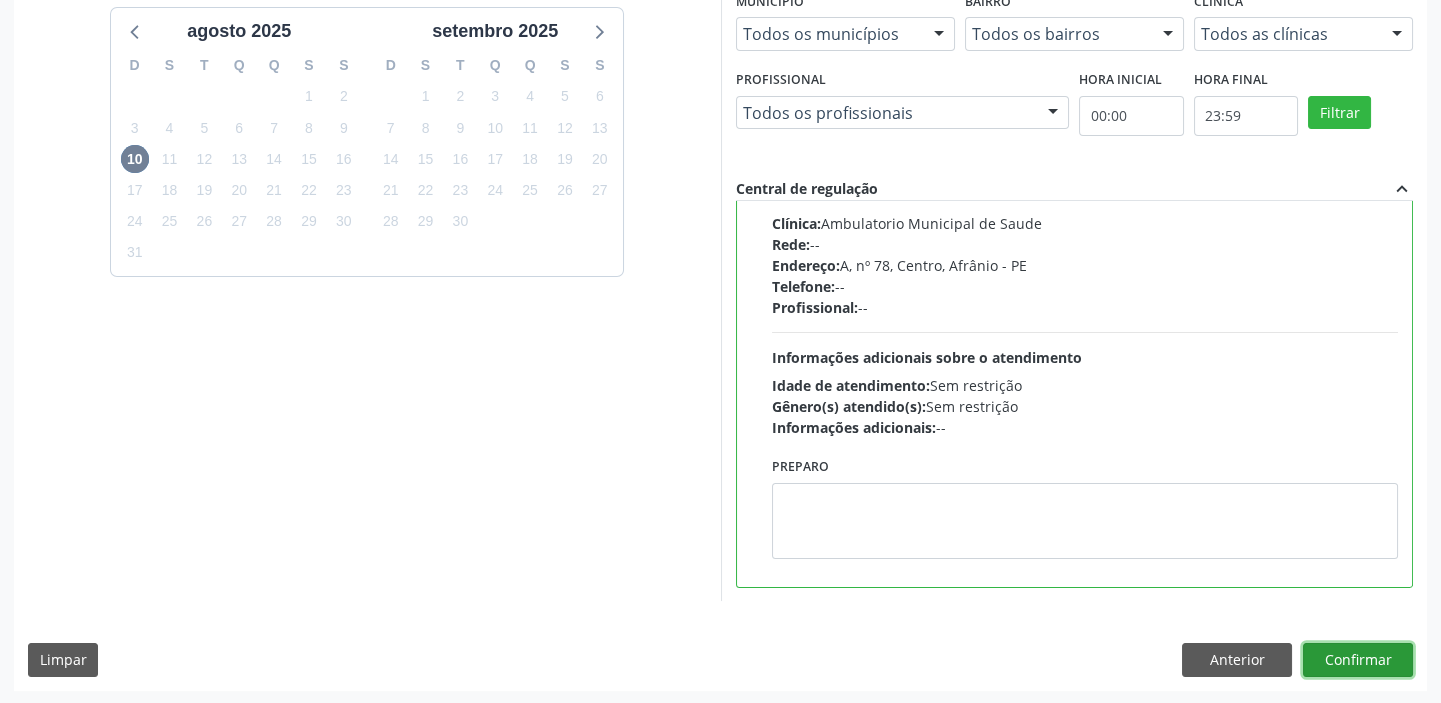 click on "Confirmar" at bounding box center [1358, 660] 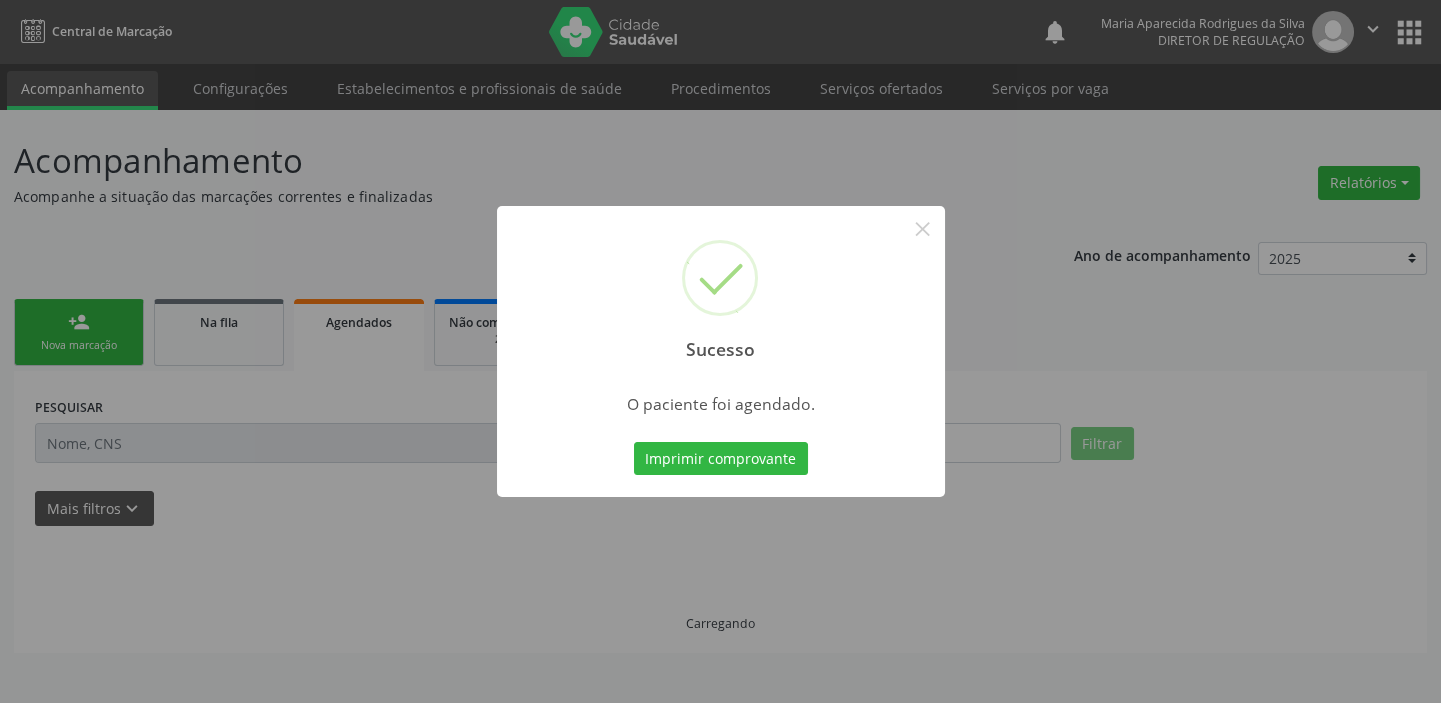 scroll, scrollTop: 0, scrollLeft: 0, axis: both 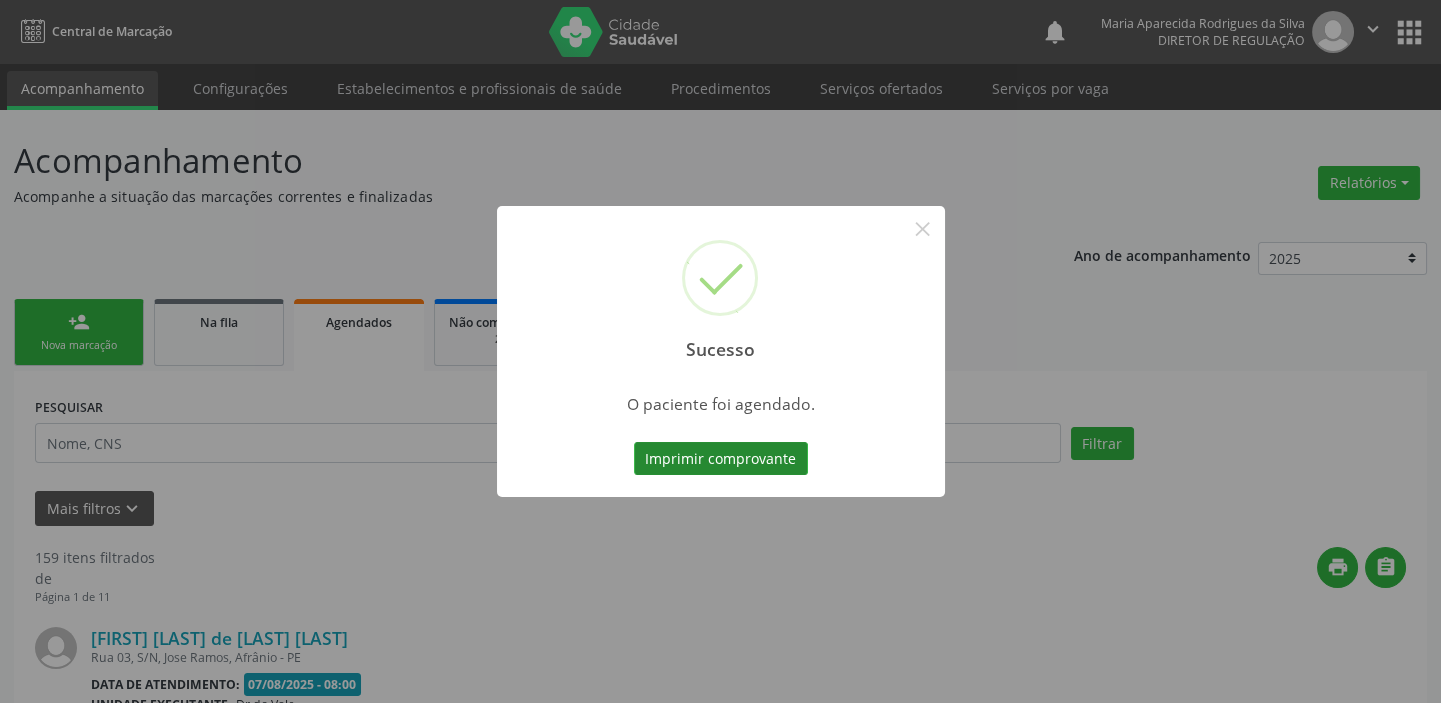 click on "Imprimir comprovante" at bounding box center [721, 459] 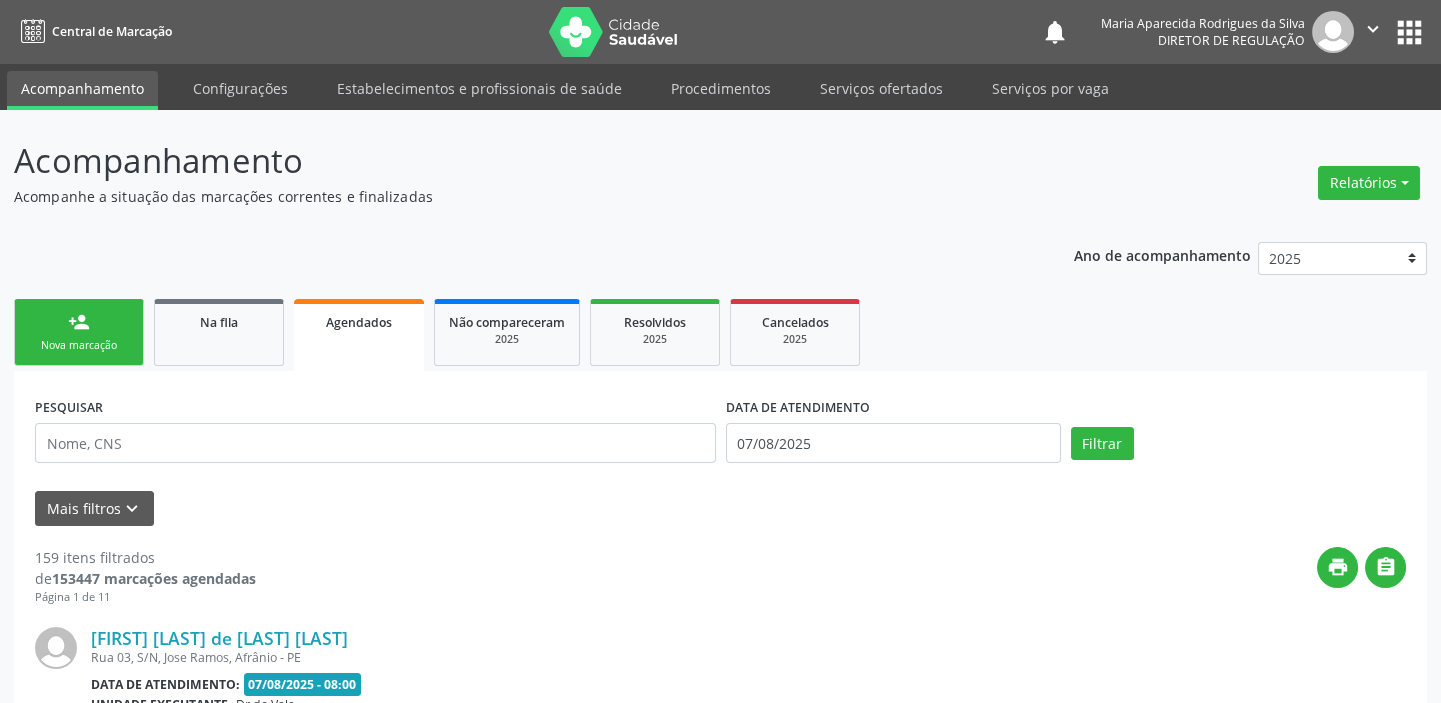 click on "person_add
Nova marcação" at bounding box center [79, 332] 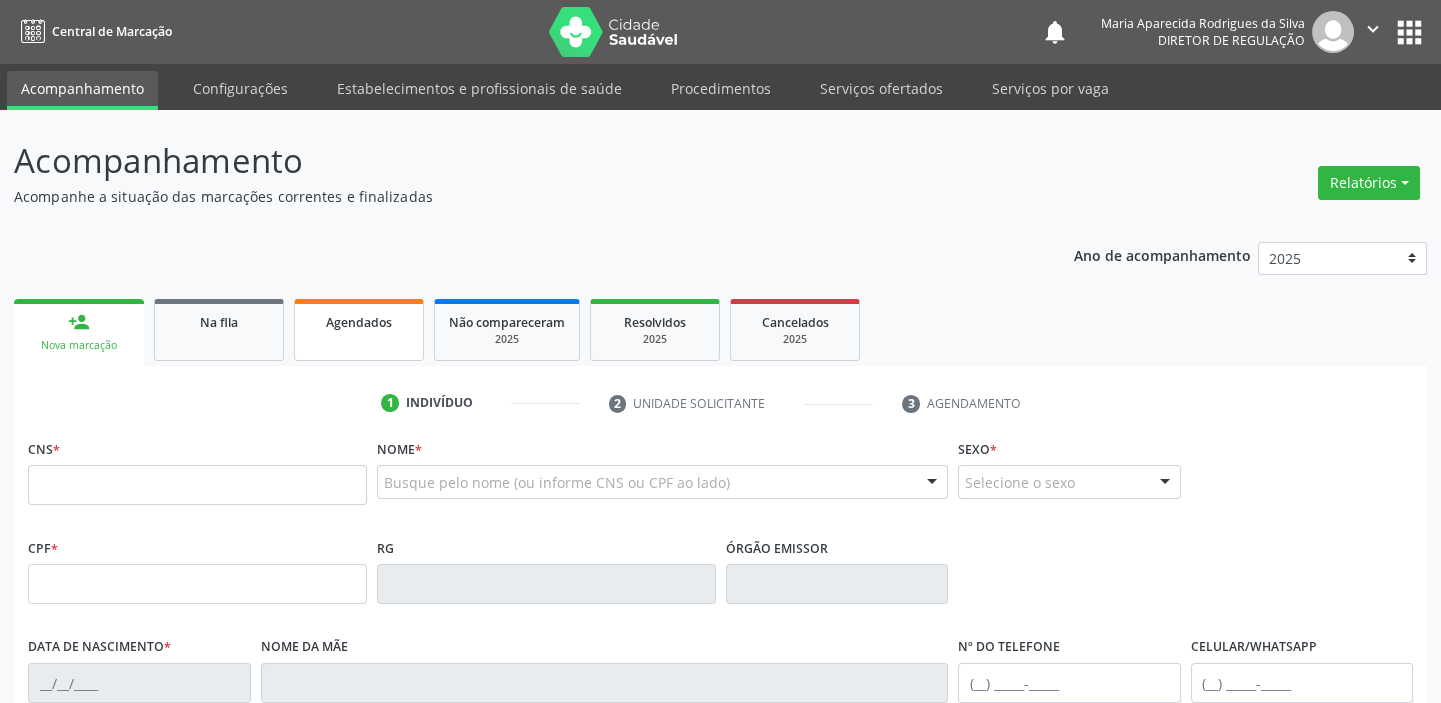 click on "Agendados" at bounding box center [359, 330] 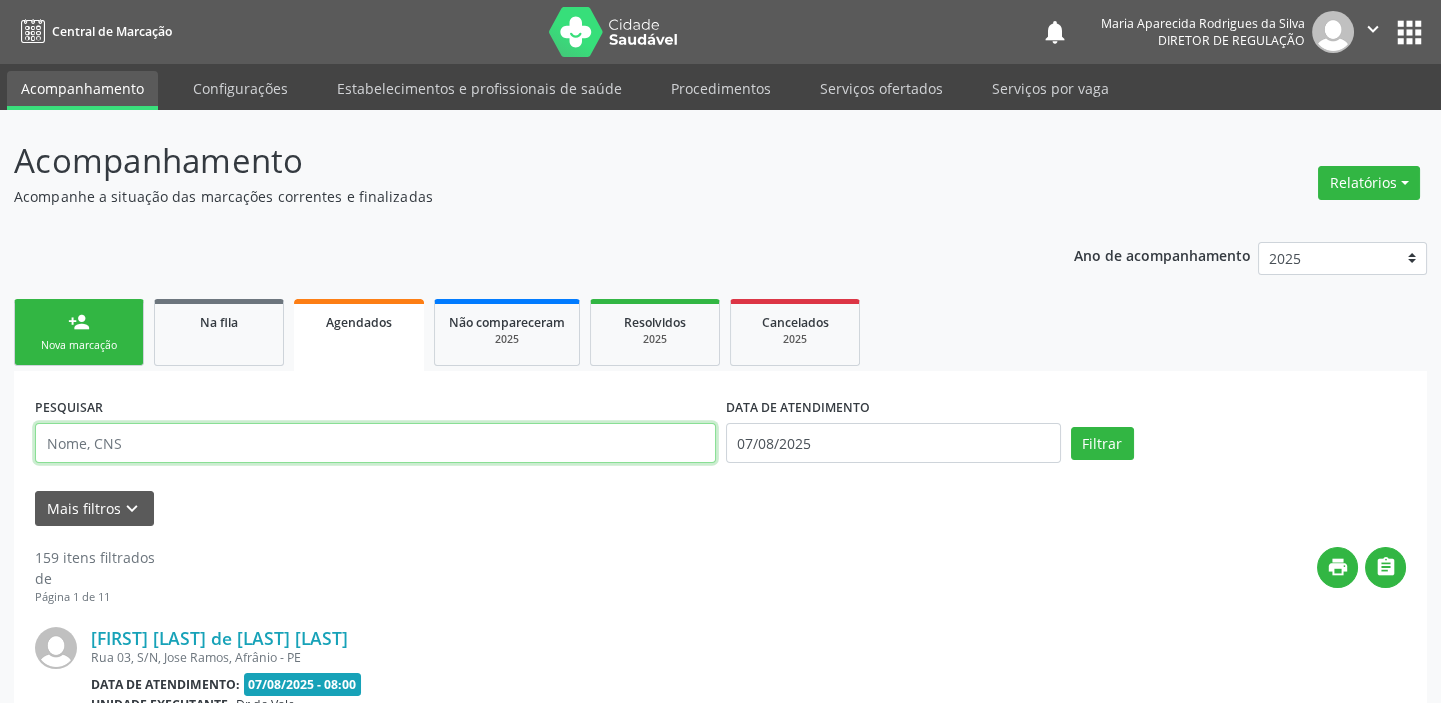 click at bounding box center [375, 443] 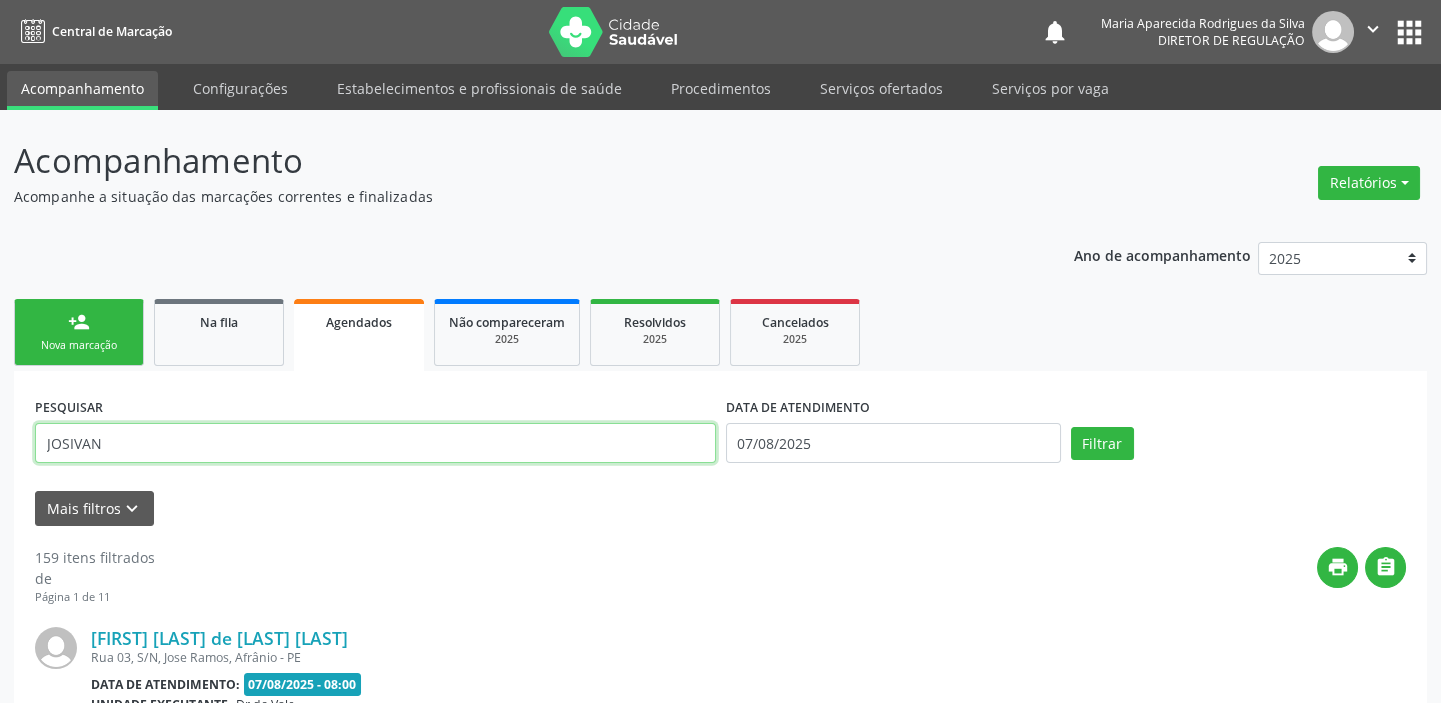 type on "JOSIVAN" 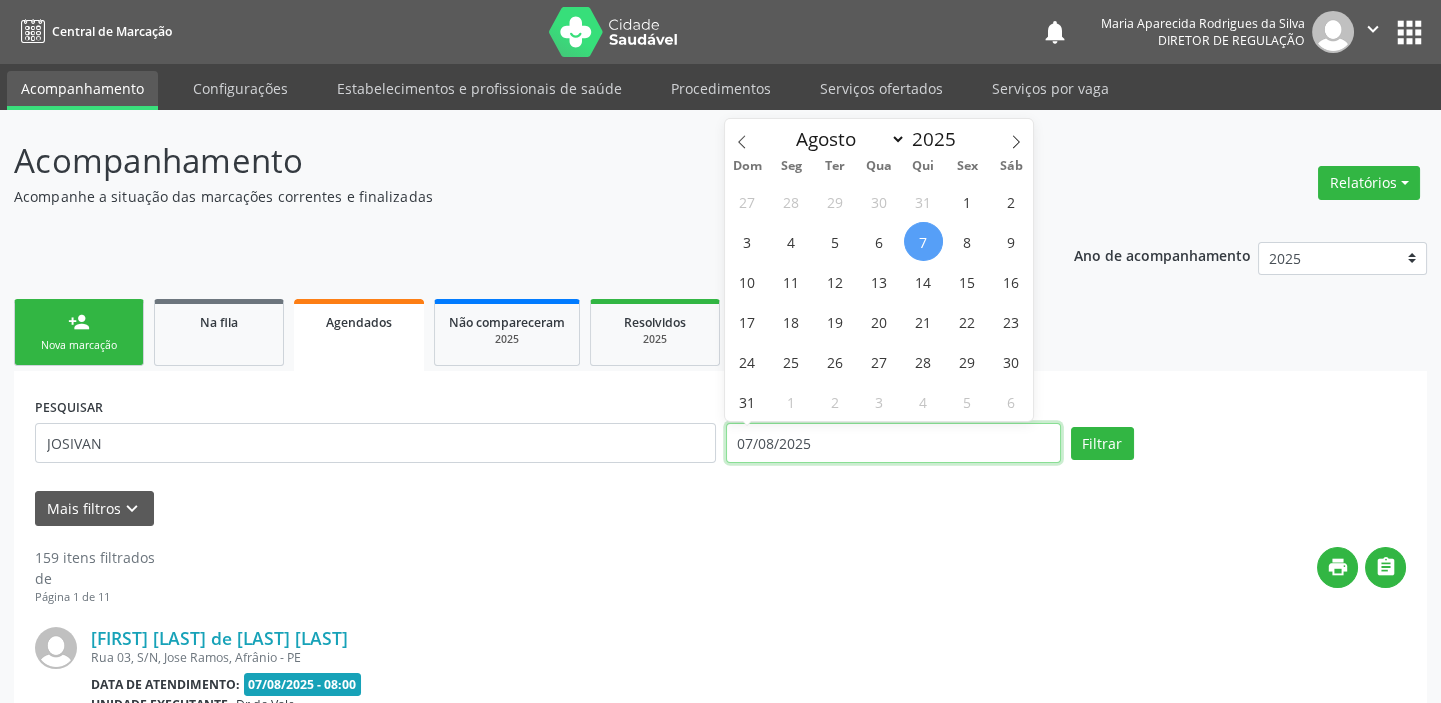 click on "07/08/2025" at bounding box center (893, 443) 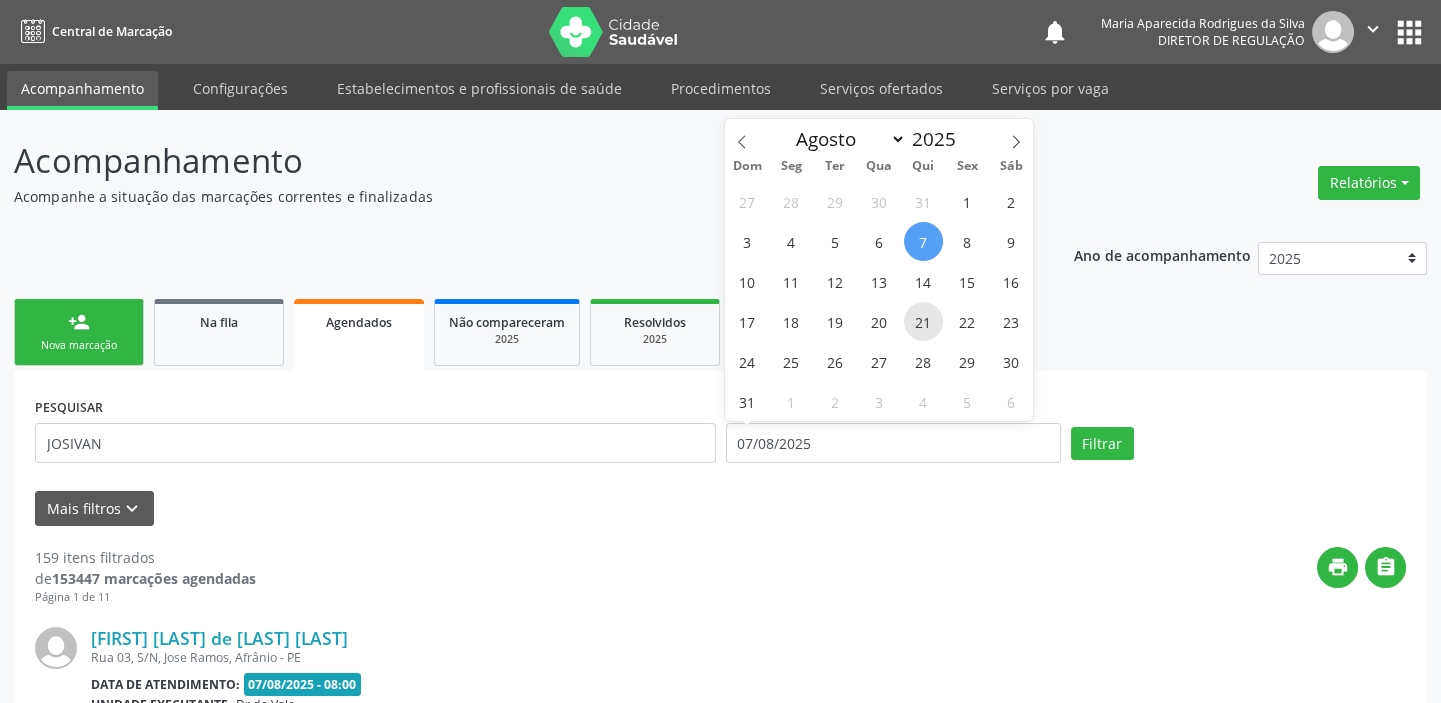 click on "21" at bounding box center [923, 321] 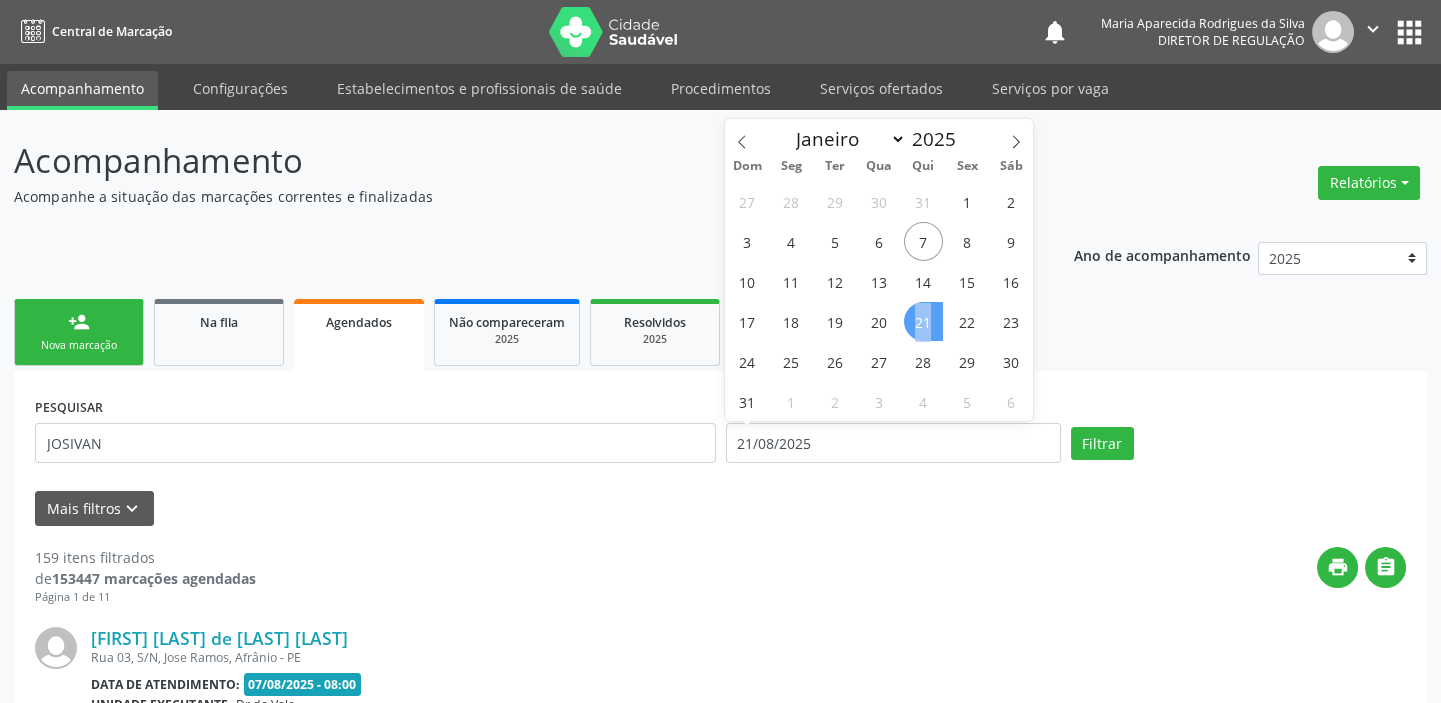 click on "21" at bounding box center [923, 321] 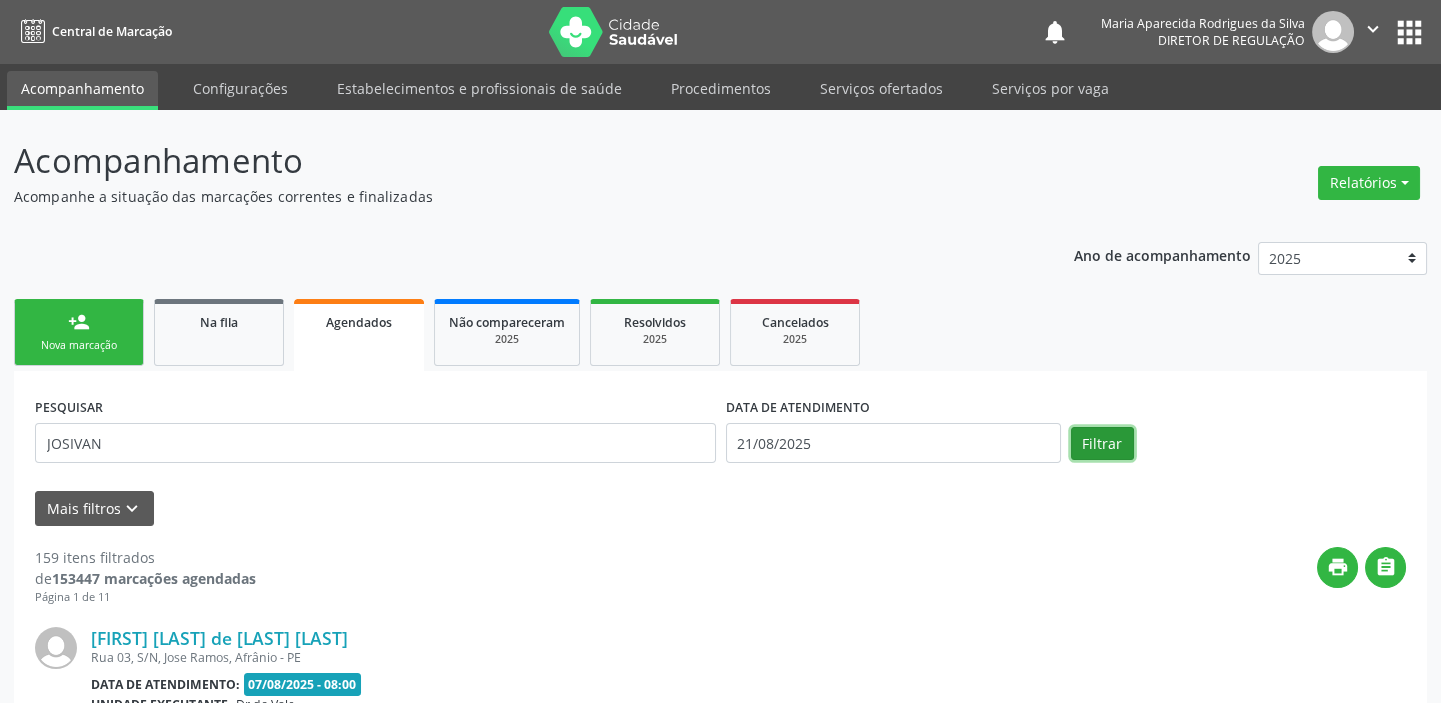 click on "Filtrar" at bounding box center [1102, 444] 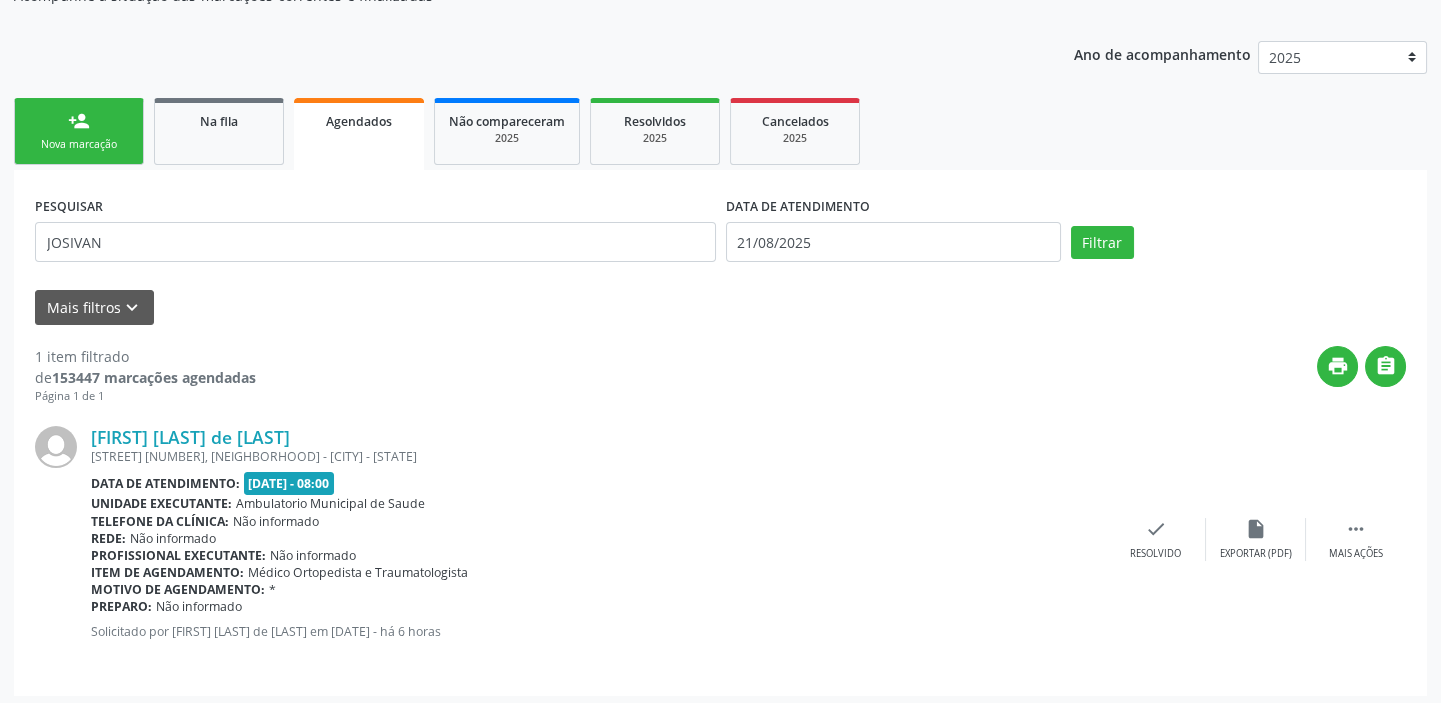 scroll, scrollTop: 207, scrollLeft: 0, axis: vertical 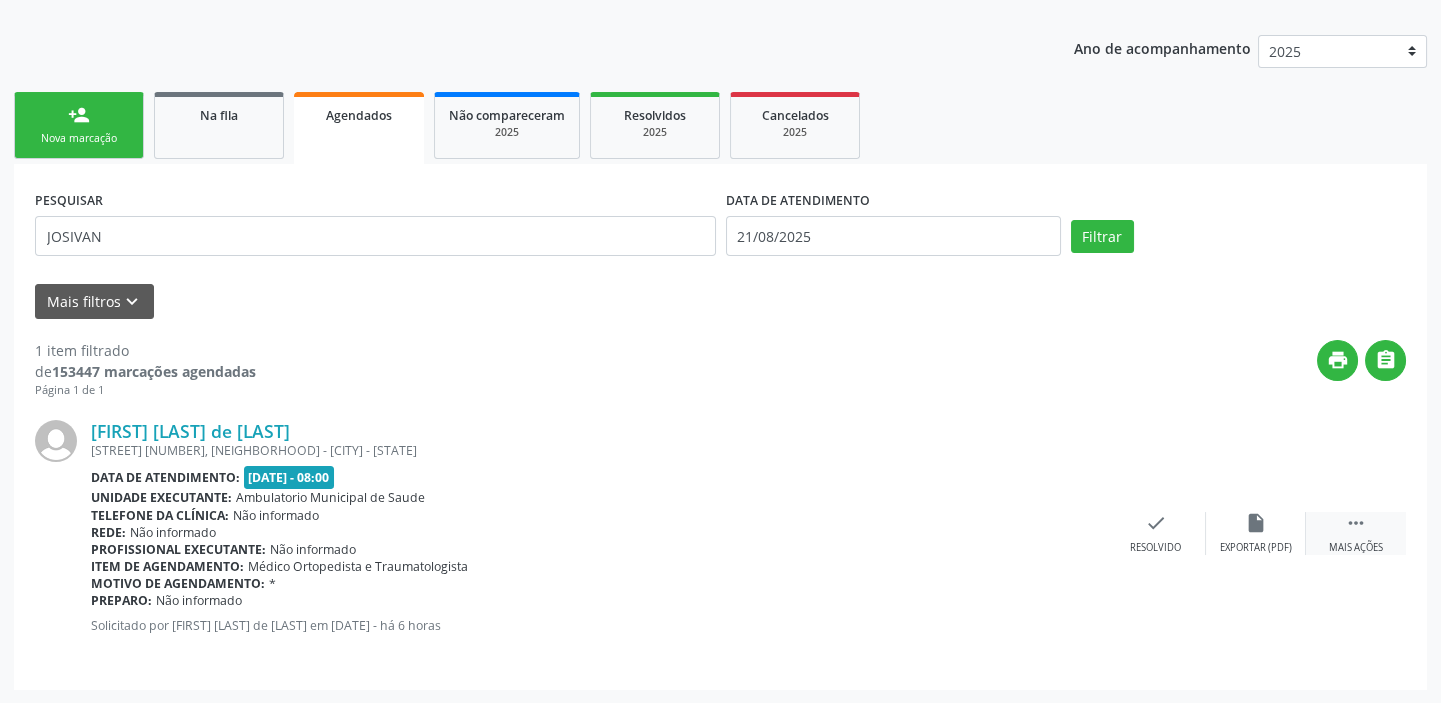 click on "" at bounding box center [1356, 523] 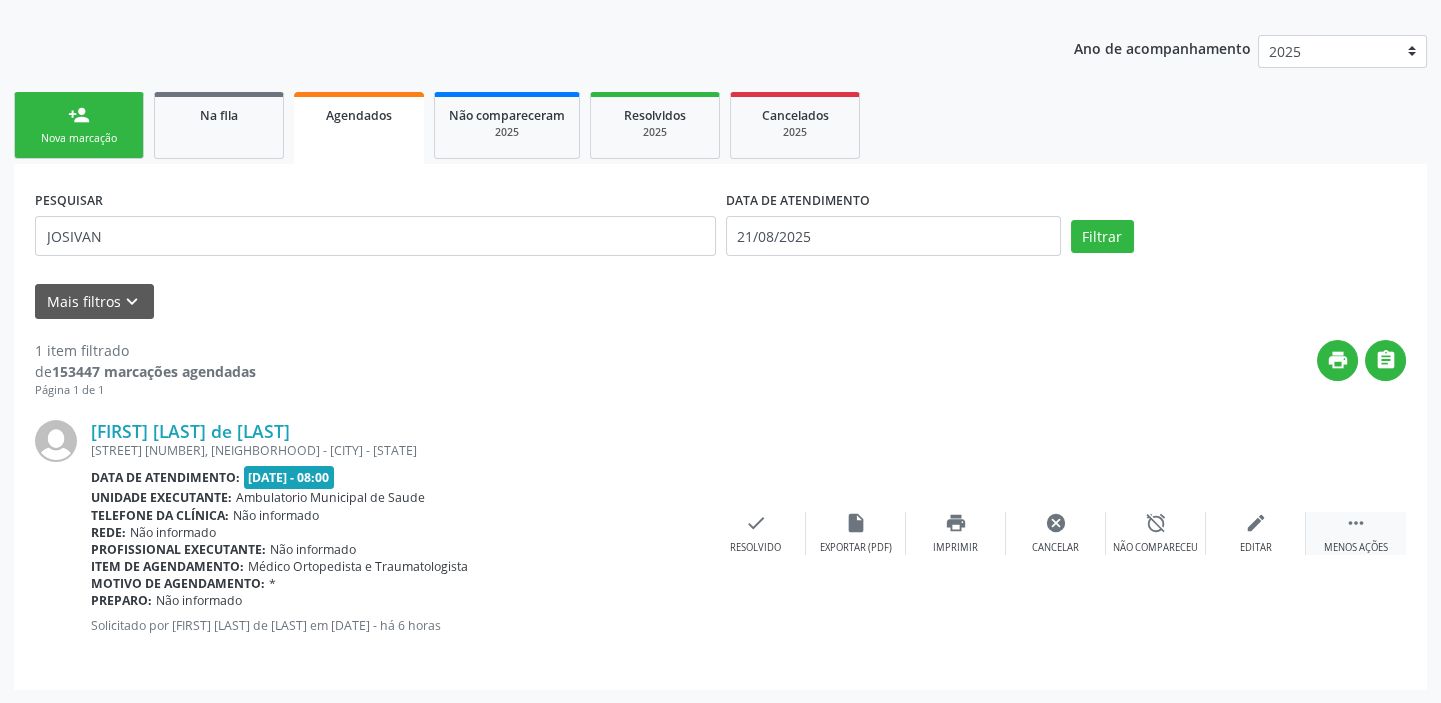 click on "" at bounding box center (1356, 523) 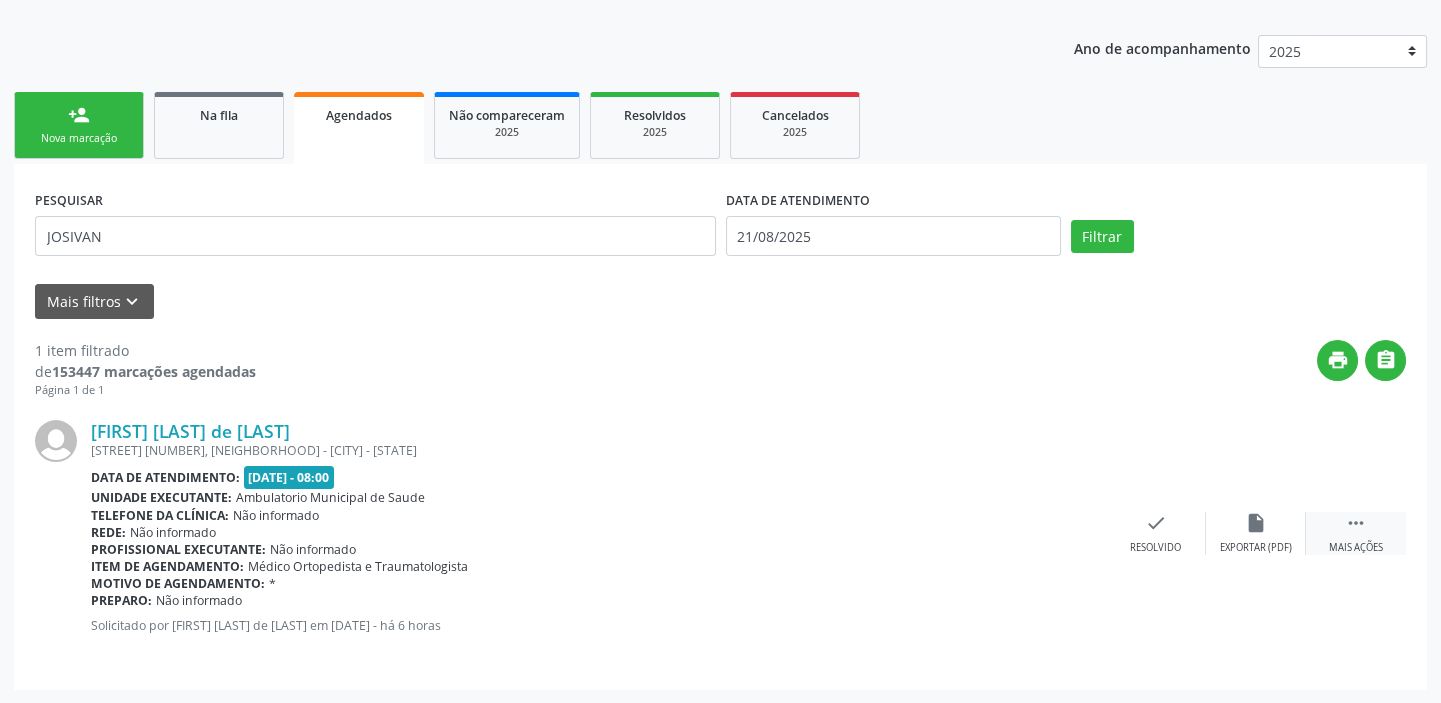 click on "" at bounding box center (1356, 523) 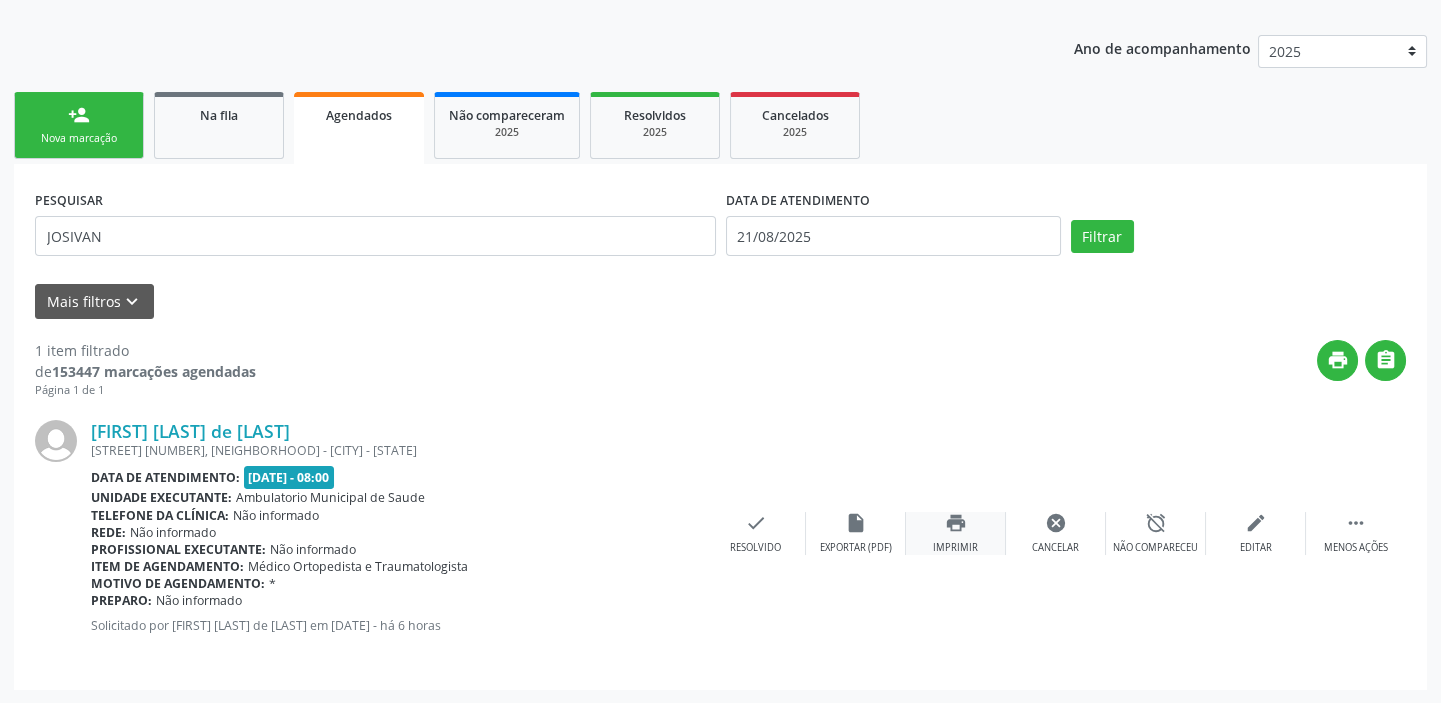 click on "print" at bounding box center [956, 523] 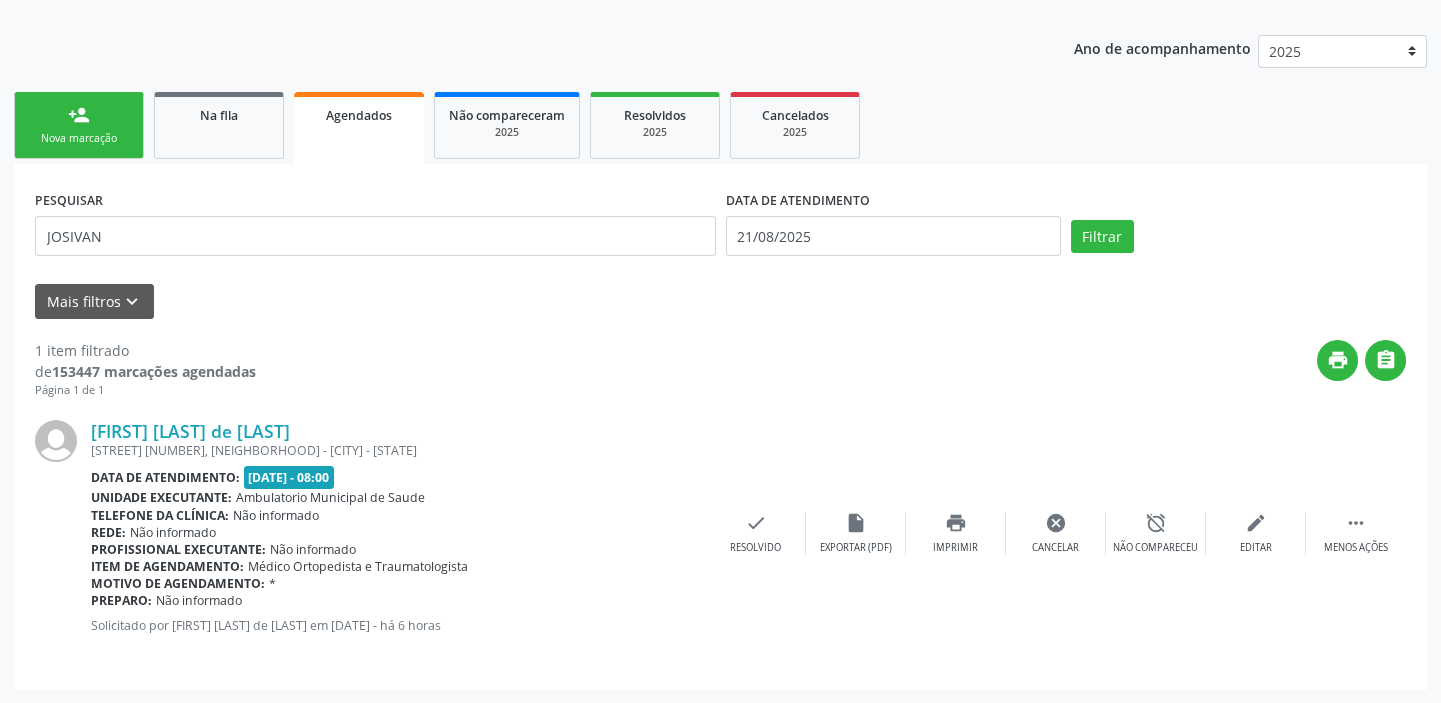 click on "person_add
Nova marcação" at bounding box center (79, 125) 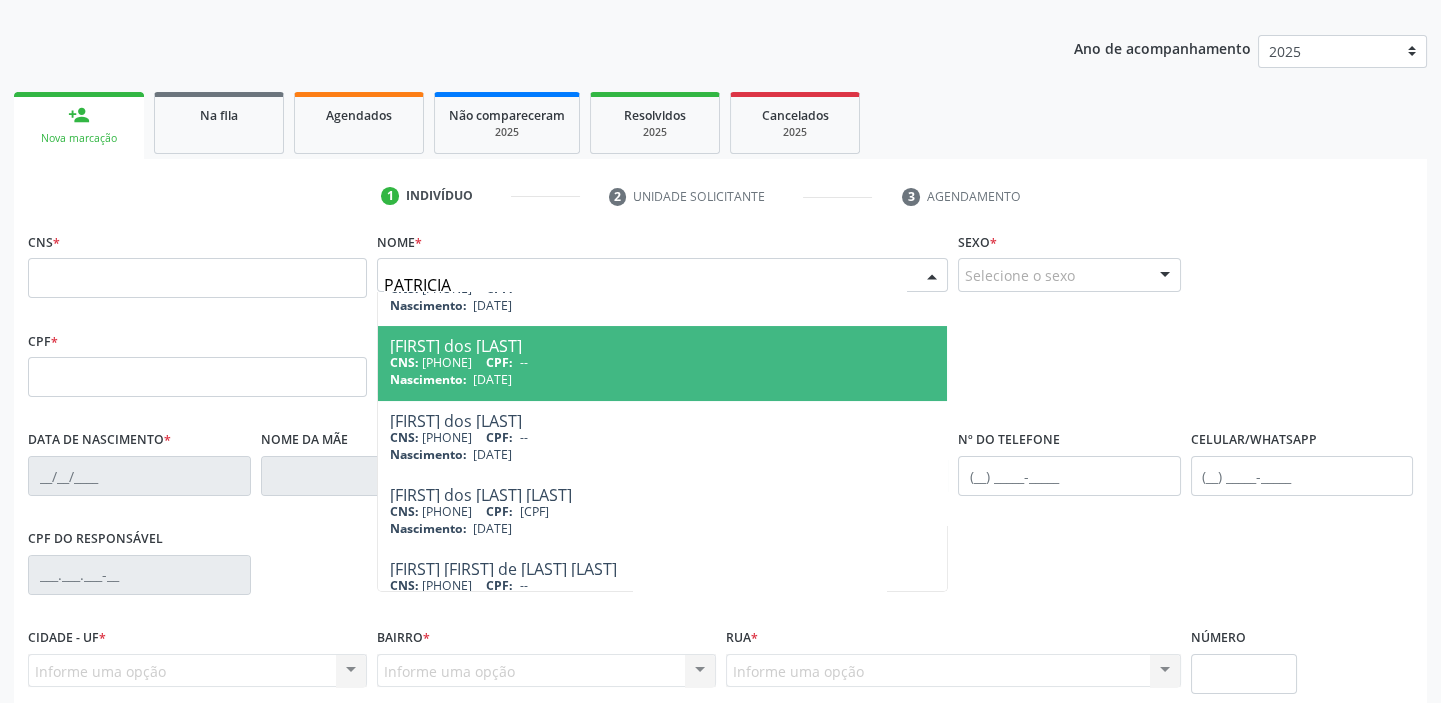 scroll, scrollTop: 814, scrollLeft: 0, axis: vertical 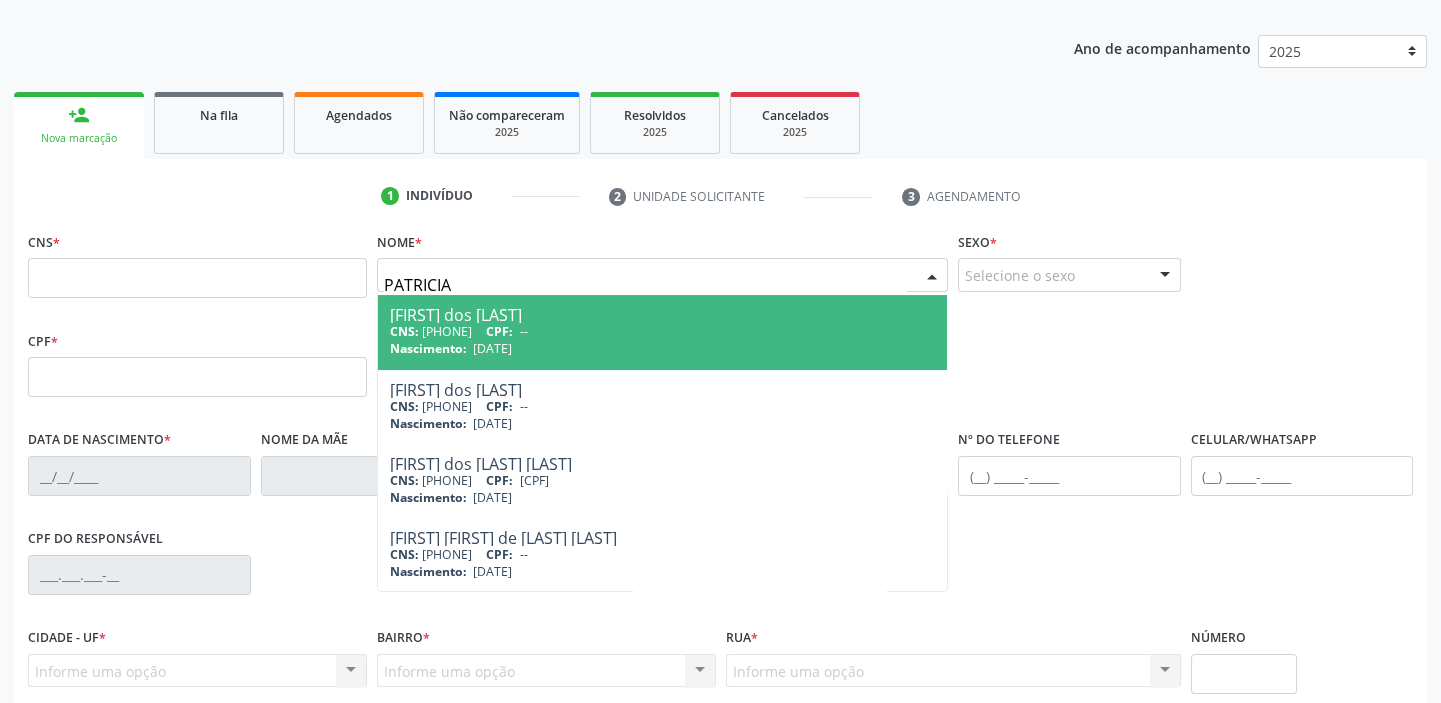 click on "PATRICIA" at bounding box center [645, 285] 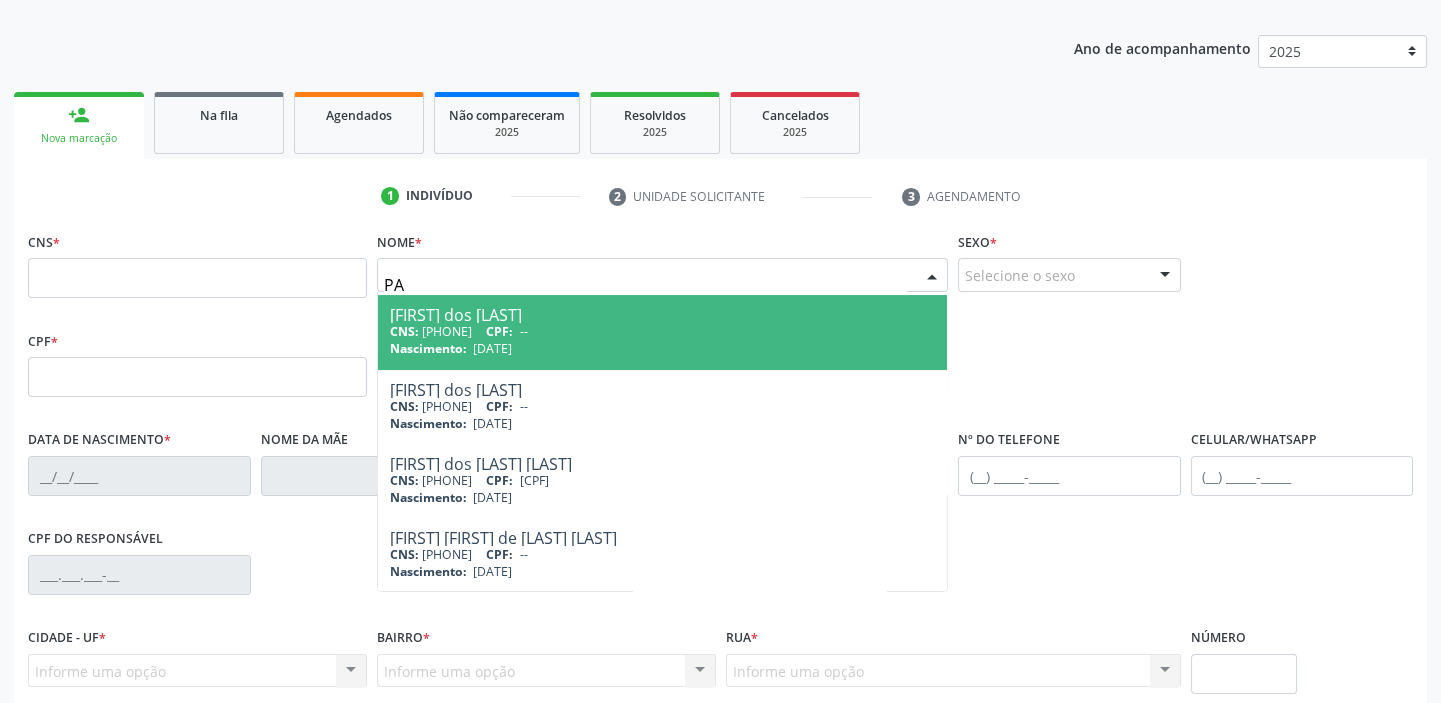type on "P" 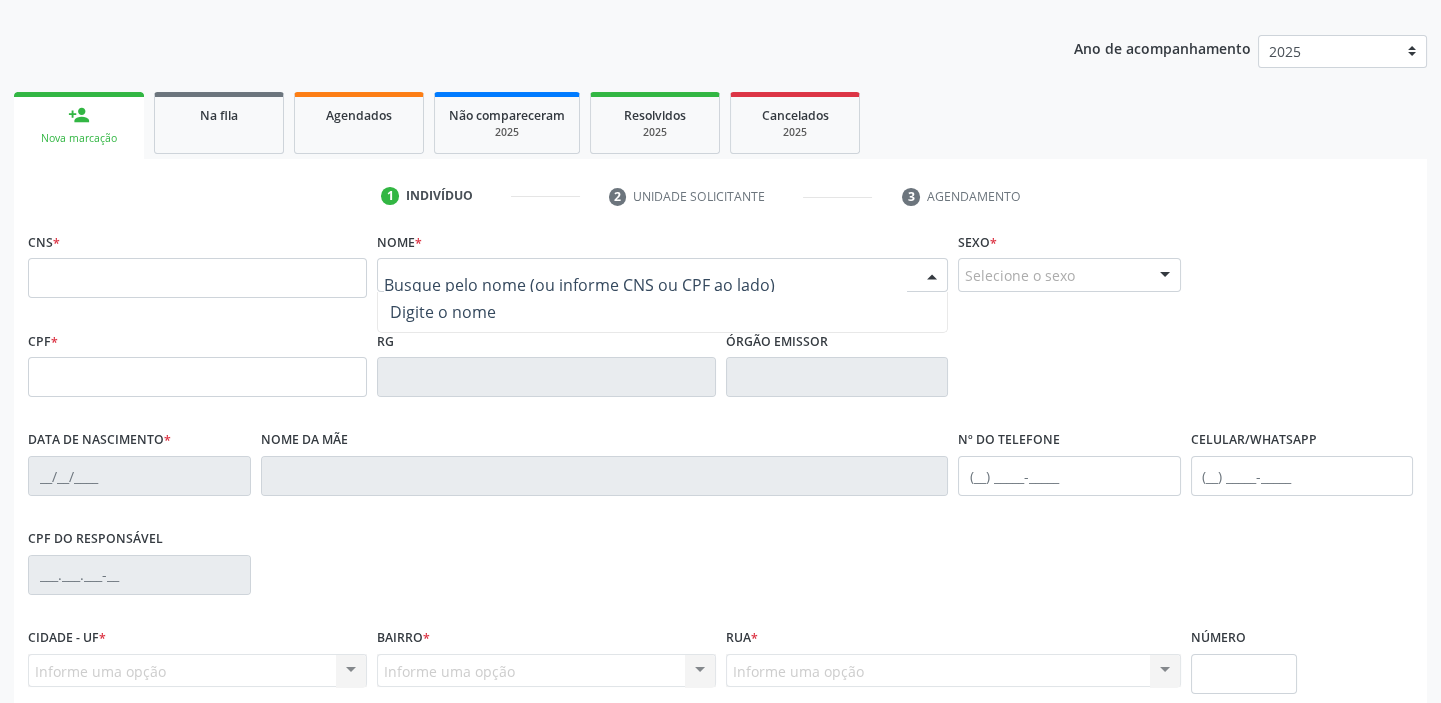 scroll, scrollTop: 0, scrollLeft: 0, axis: both 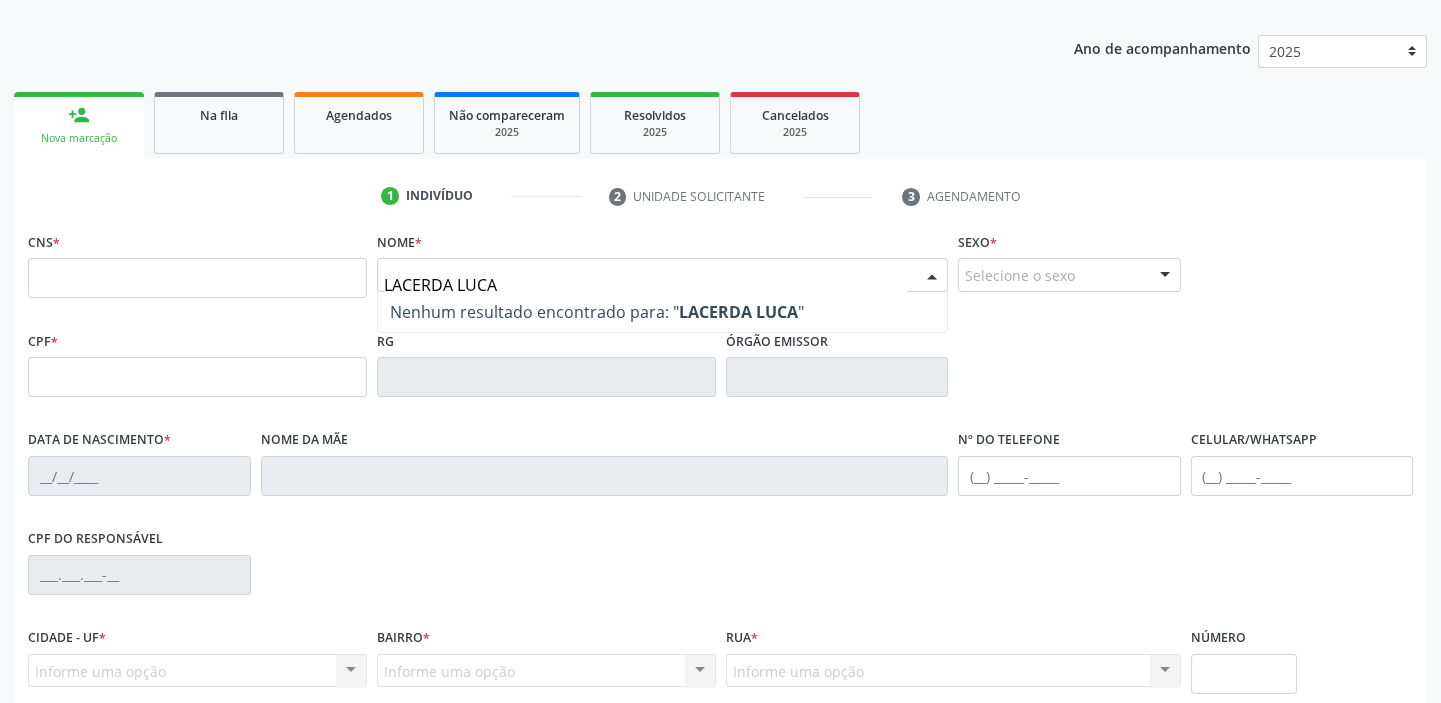 type on "LACERDA LUCAS" 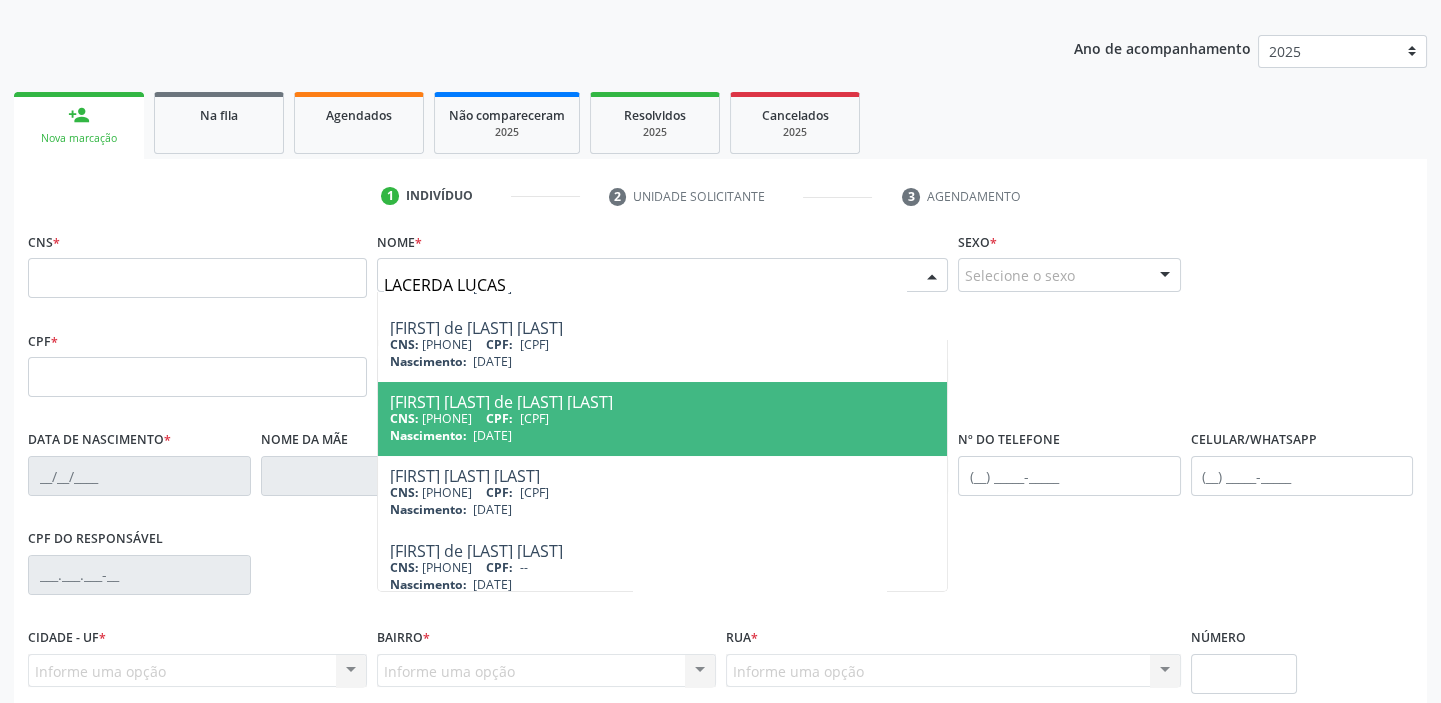 scroll, scrollTop: 220, scrollLeft: 0, axis: vertical 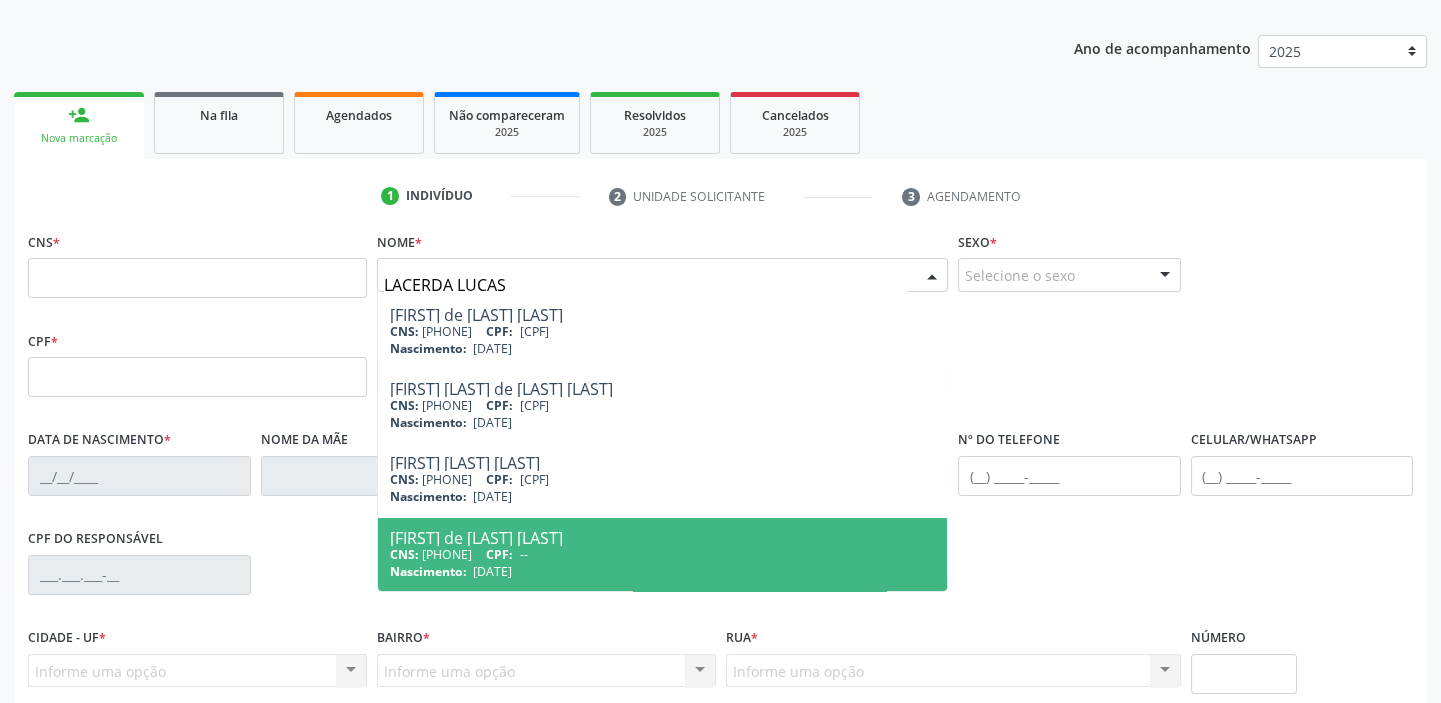 click on "CNS:
702 3021 1454 2619
CPF:    --" at bounding box center (662, 554) 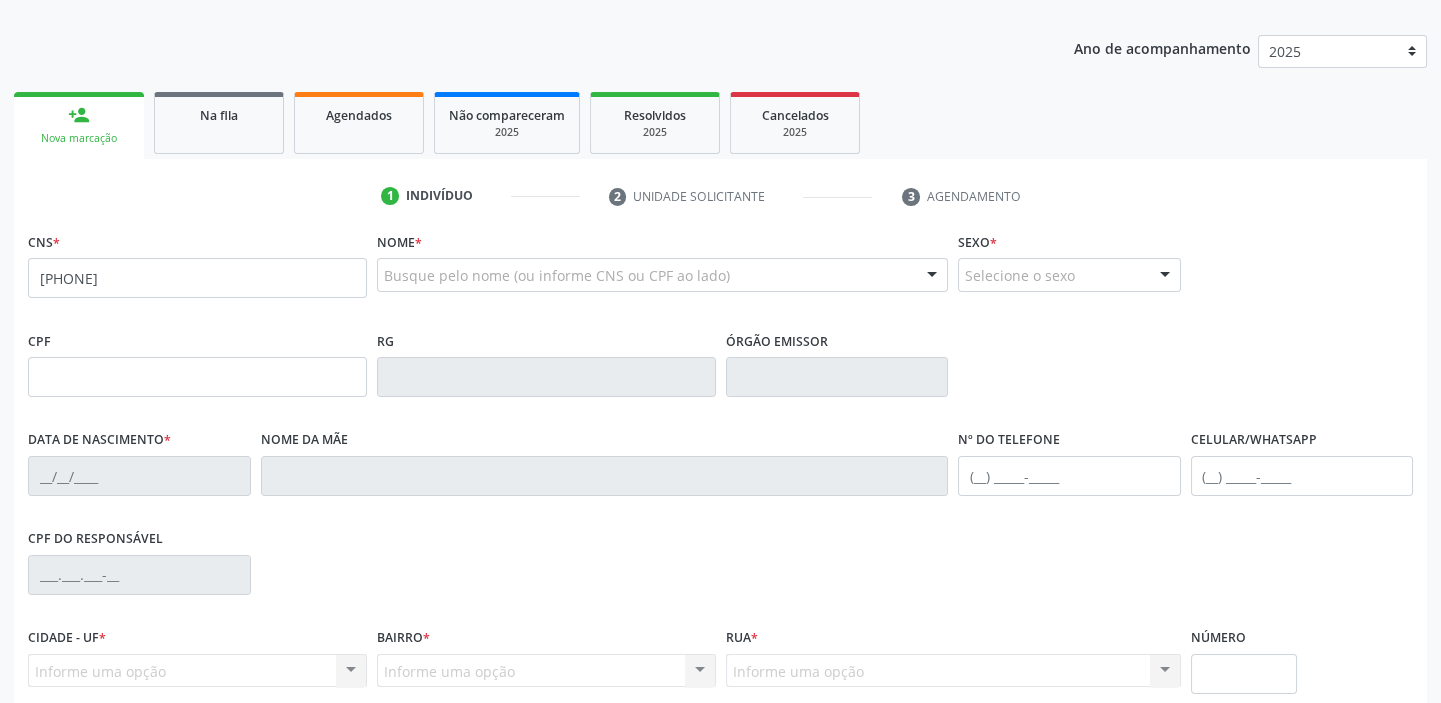 scroll, scrollTop: 0, scrollLeft: 0, axis: both 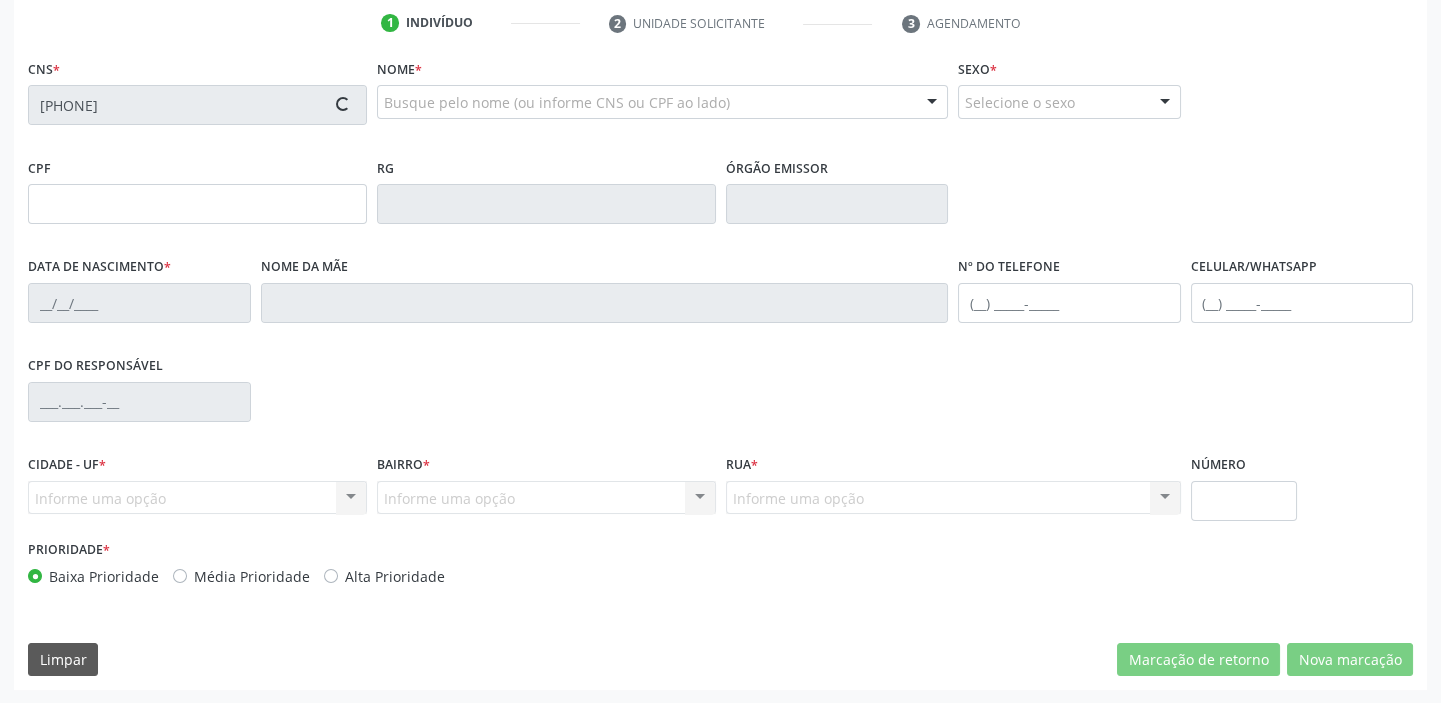 type on "01/08/1988" 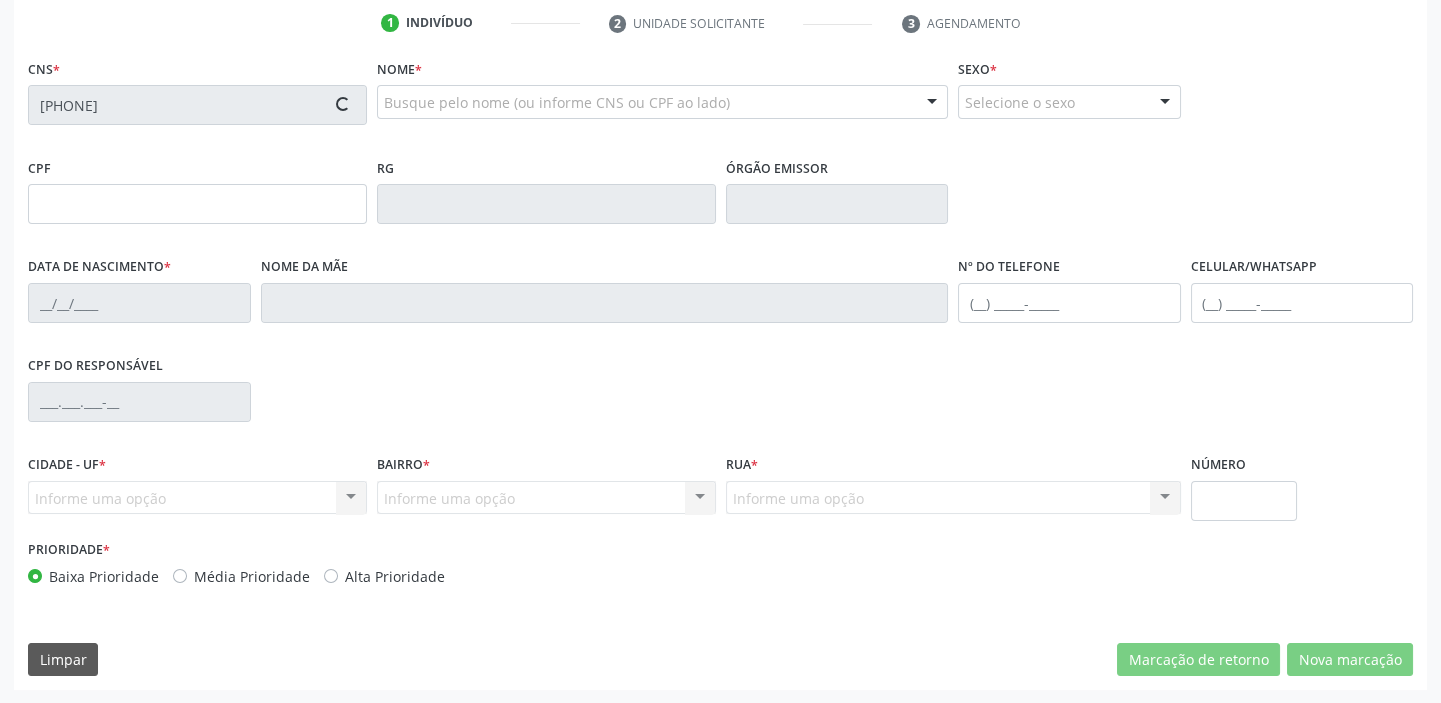 type on "Maria de Lurdes Barros de Lacerda" 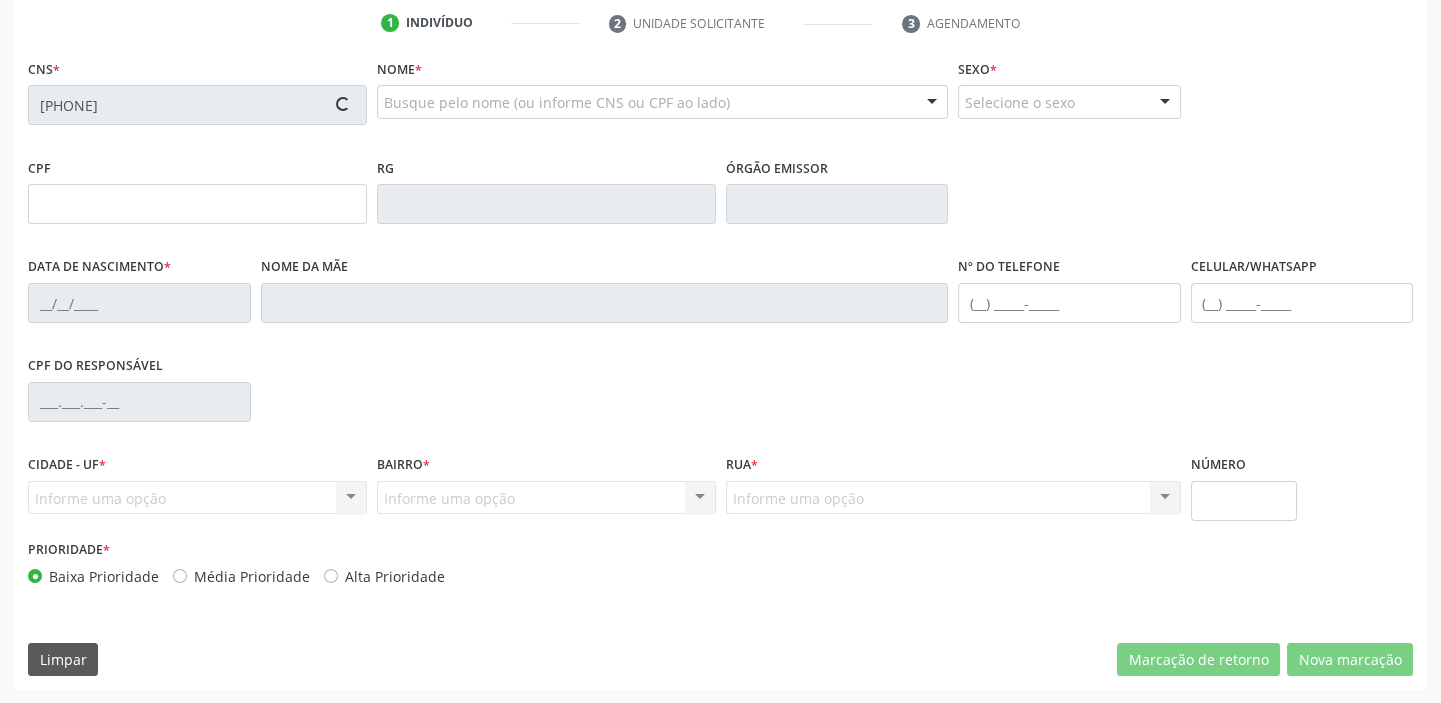 type on "(87) 98843-3358" 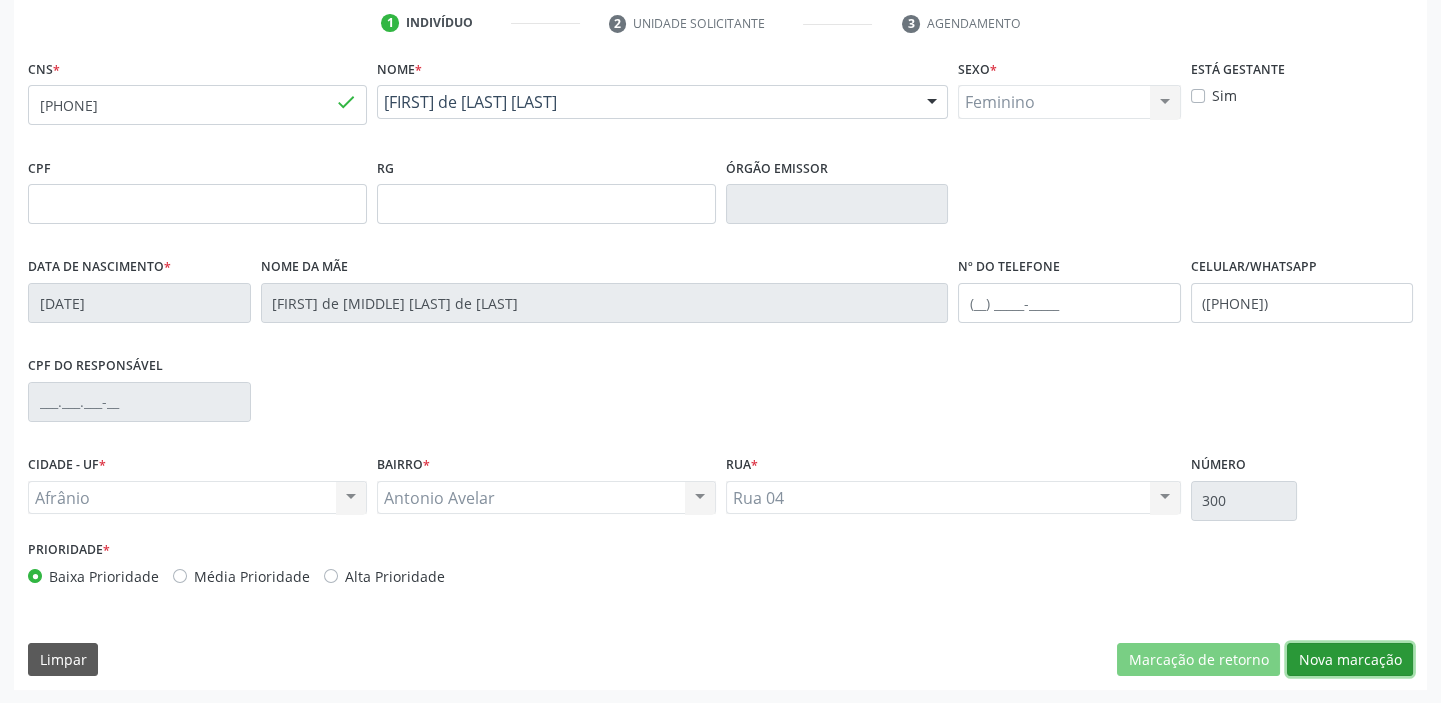 click on "Nova marcação" at bounding box center (1350, 660) 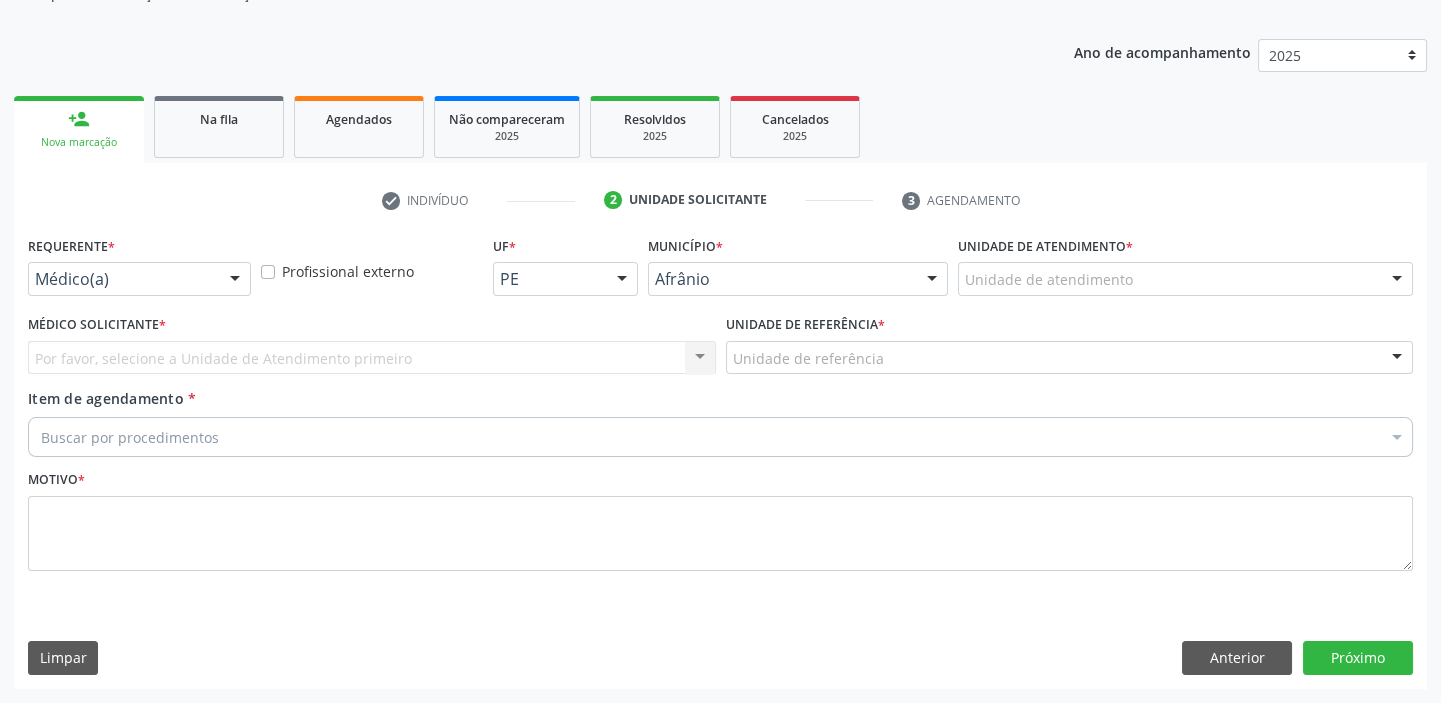 scroll, scrollTop: 201, scrollLeft: 0, axis: vertical 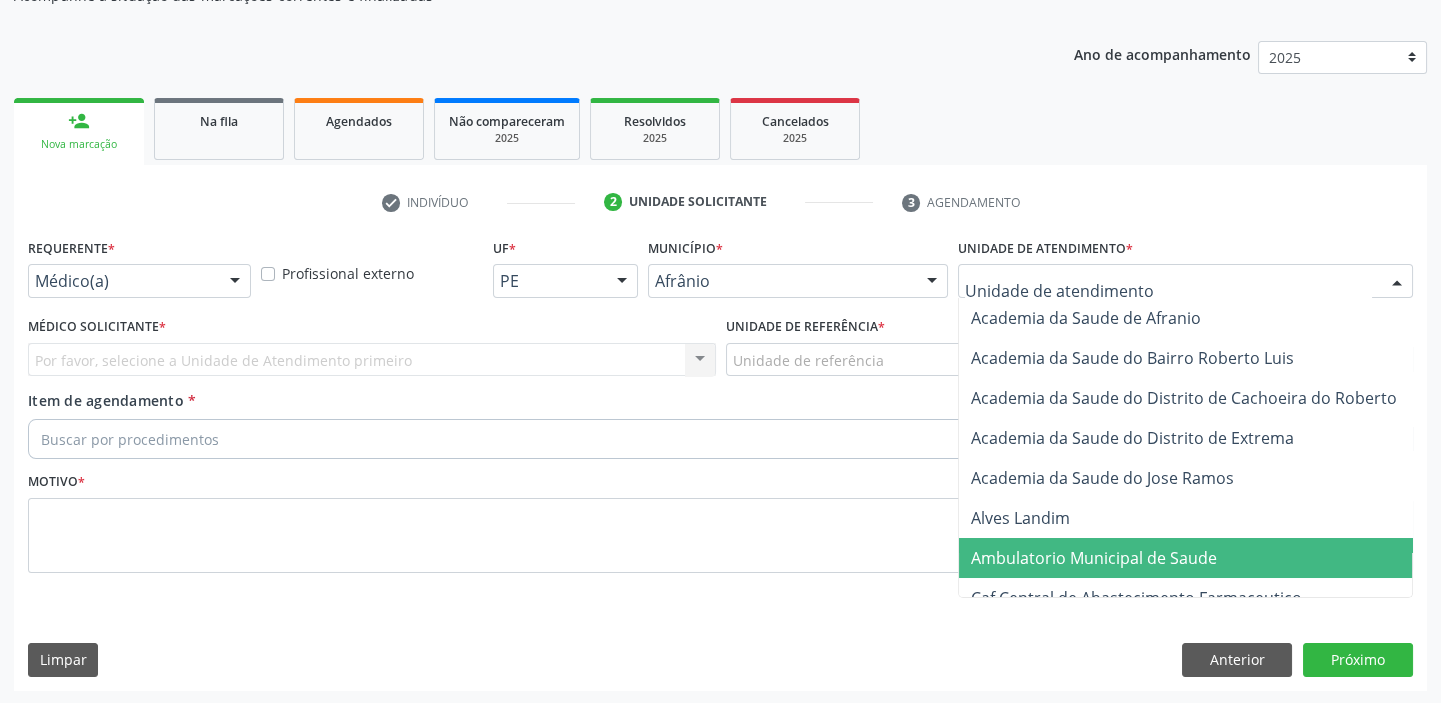 click on "Ambulatorio Municipal de Saude" at bounding box center (1197, 558) 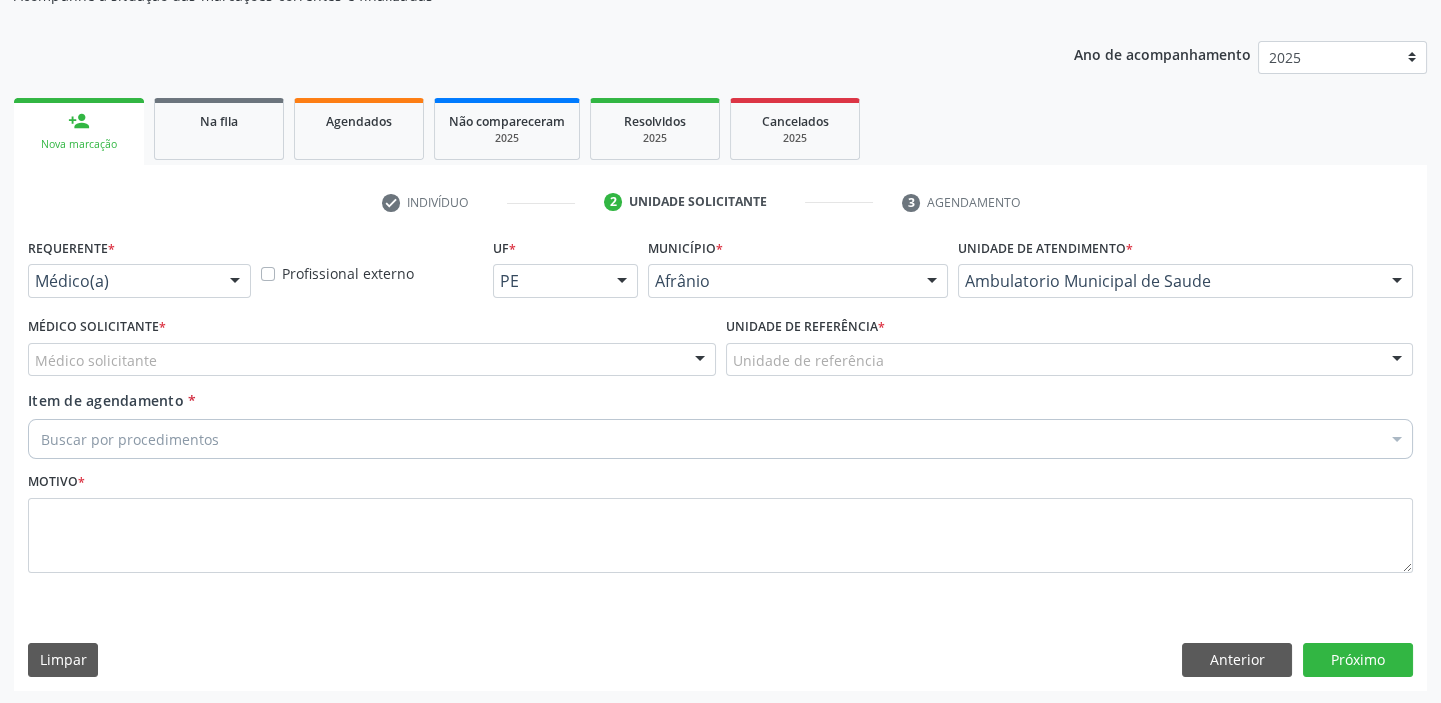click on "Unidade de referência
*
Unidade de referência
ESF de Extrema   ESF de Barra das Melancias   ESF Jose e Maria Rodrigues de Macedo   ESF Maria da Silva Pereira   ESF Isabel Gomes   ESF Jose Ramos   ESF Custodia Maria da Conceicao   ESF Rosalia Cavalcanti Gomes   ESF Maria Dilurdes da Silva   ESF Ana Coelho Nonato
Nenhum resultado encontrado para: "   "
Não há nenhuma opção para ser exibida." at bounding box center (1070, 351) 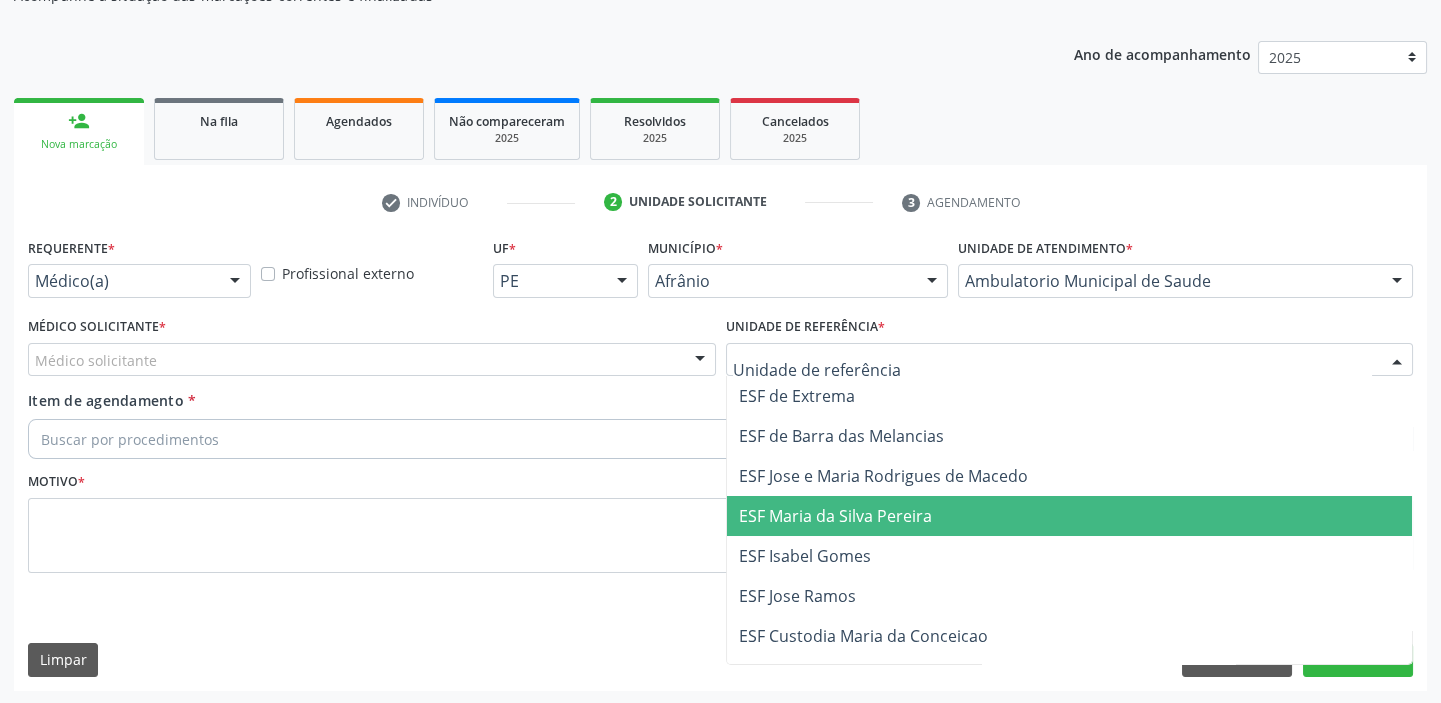 click on "ESF Maria da Silva Pereira" at bounding box center (1070, 516) 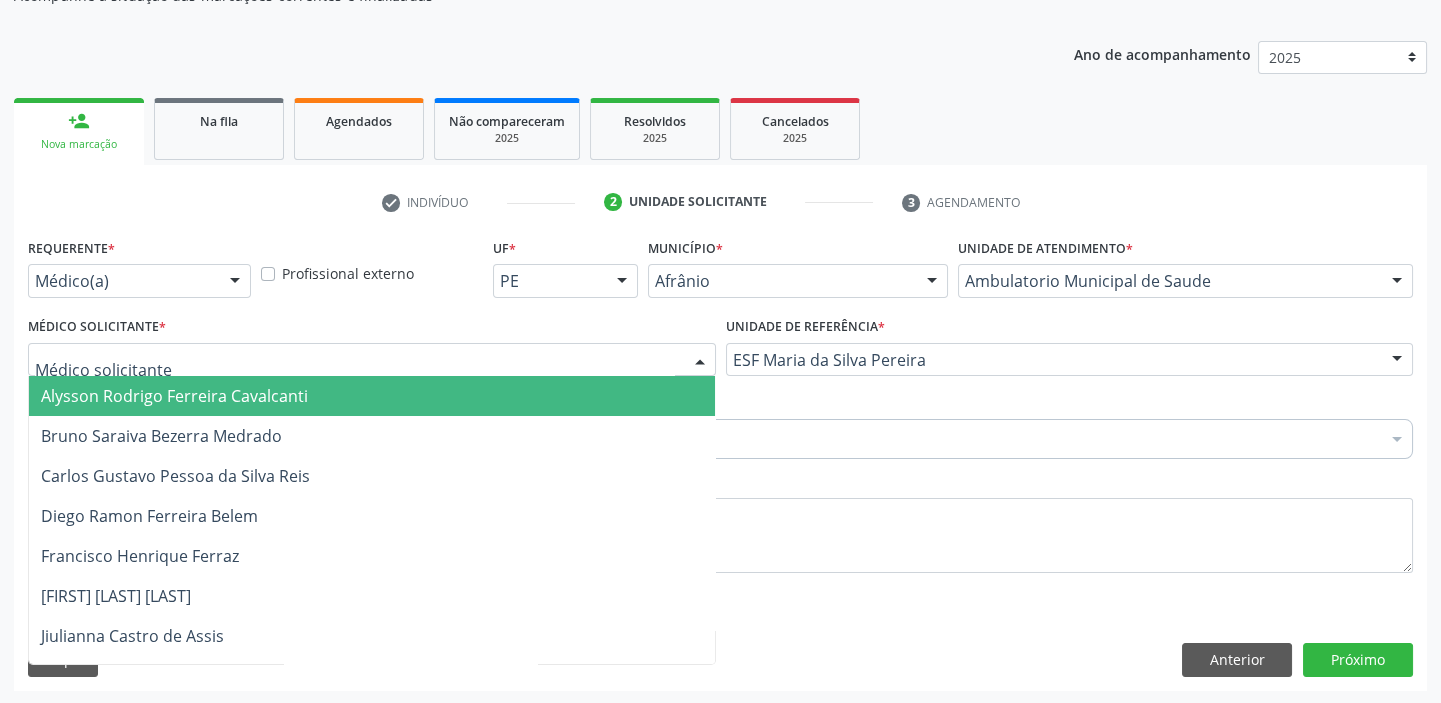 drag, startPoint x: 98, startPoint y: 390, endPoint x: 98, endPoint y: 412, distance: 22 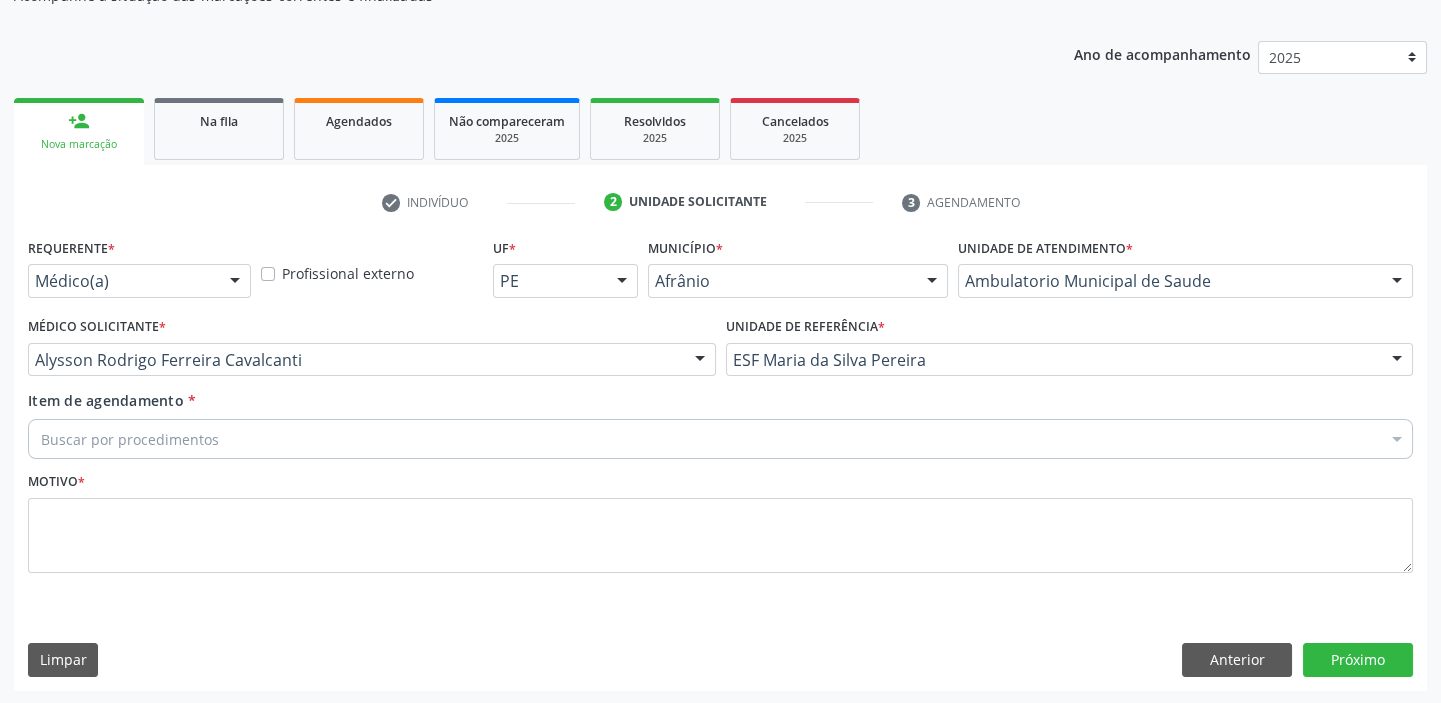 click on "Buscar por procedimentos" at bounding box center (720, 439) 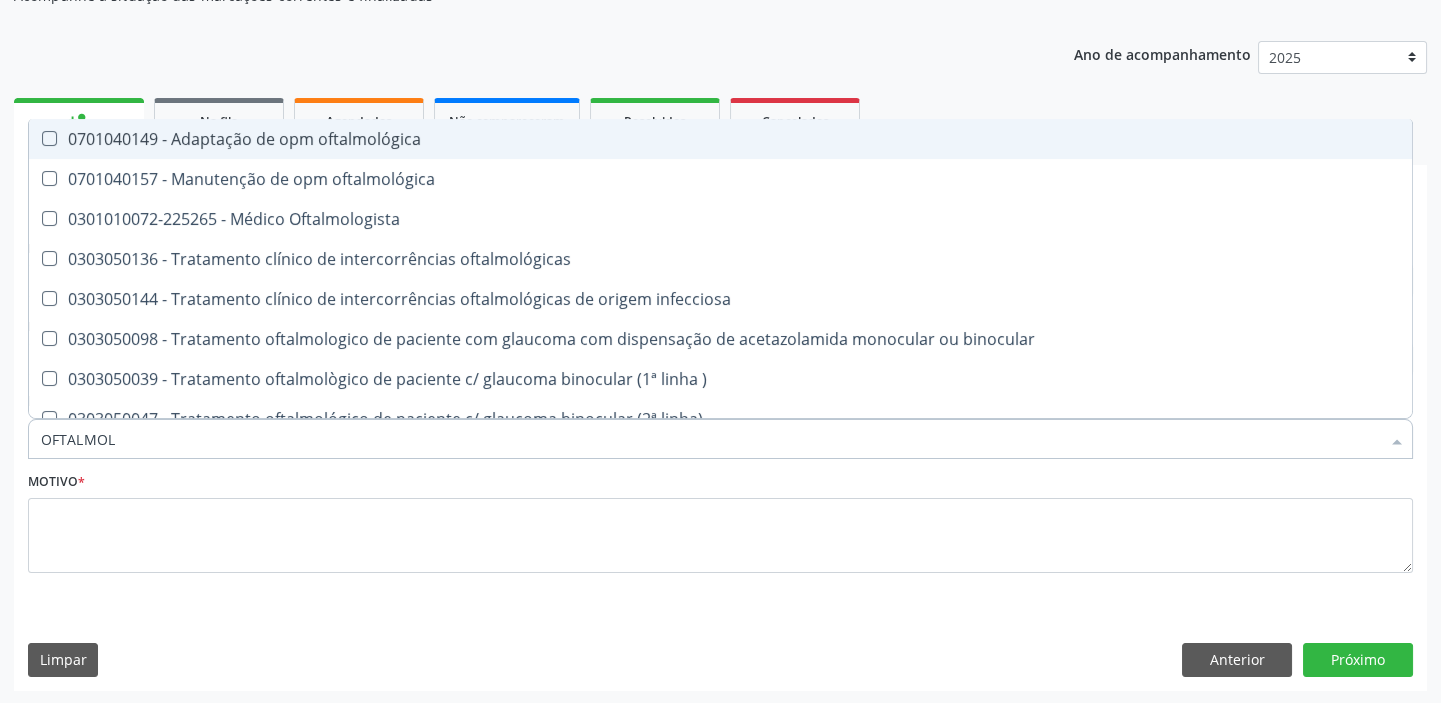 type on "OFTALMOLO" 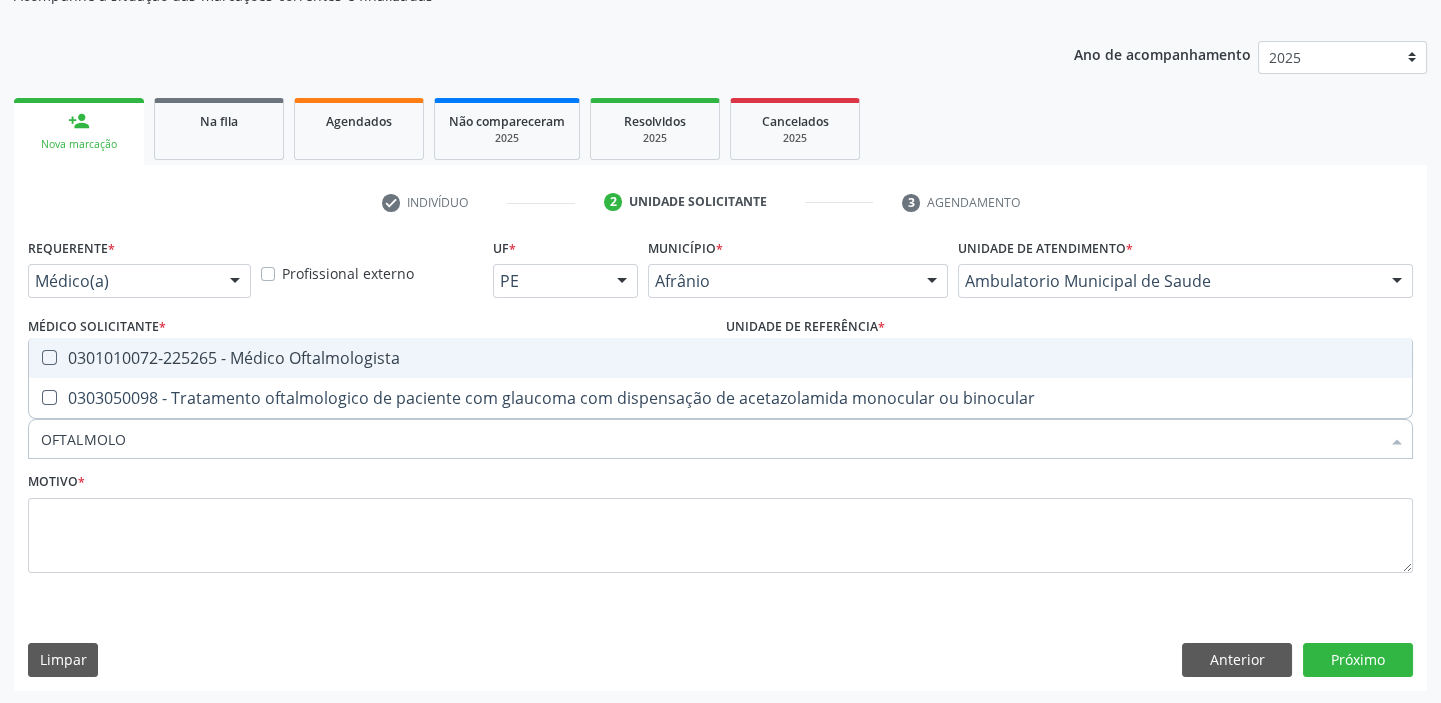 click on "0301010072-225265 - Médico Oftalmologista" at bounding box center [720, 358] 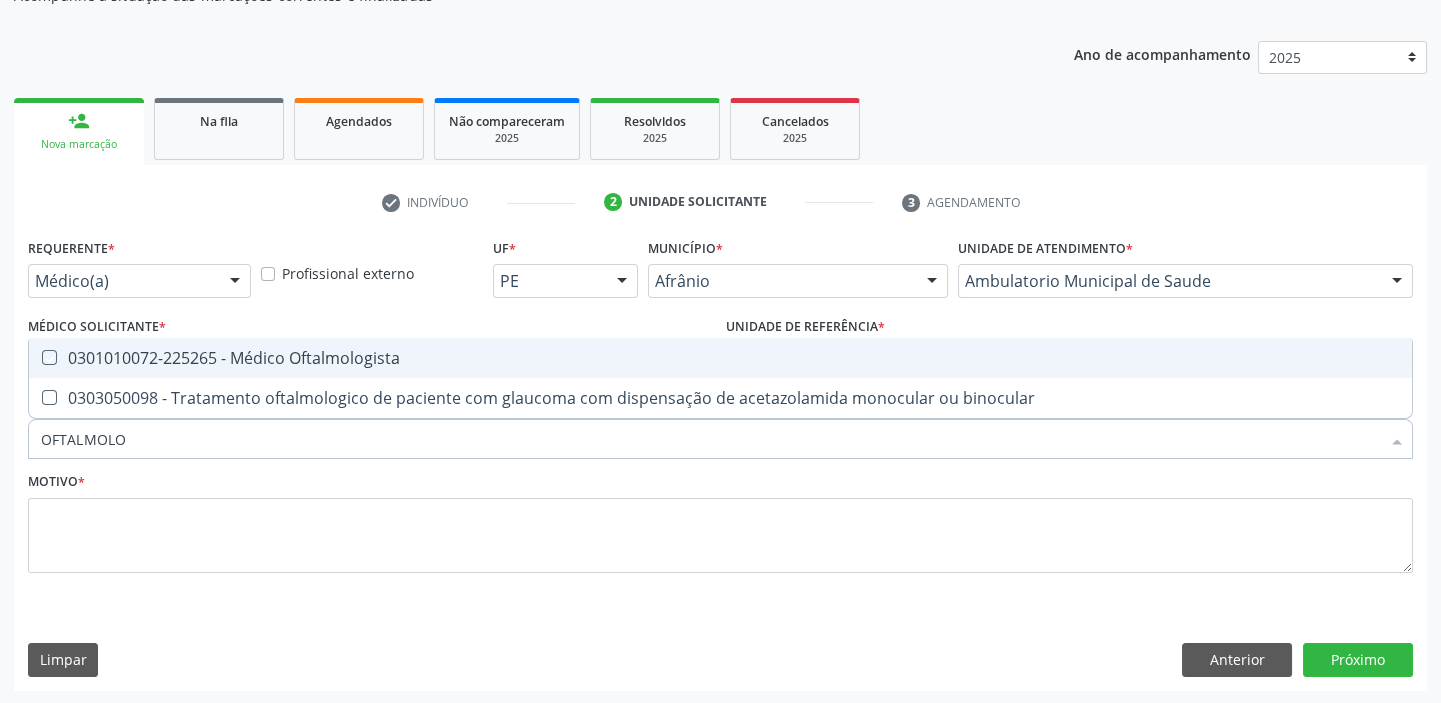 checkbox on "true" 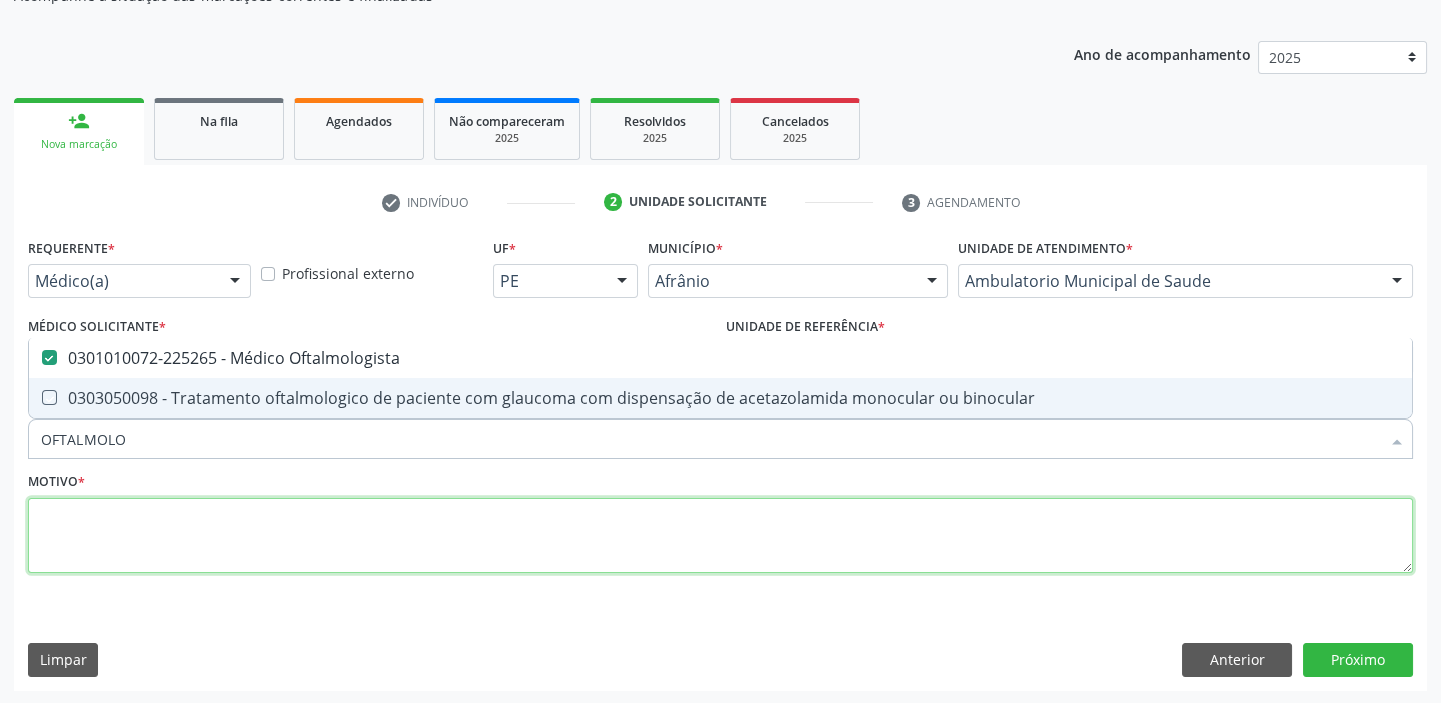 click at bounding box center [720, 536] 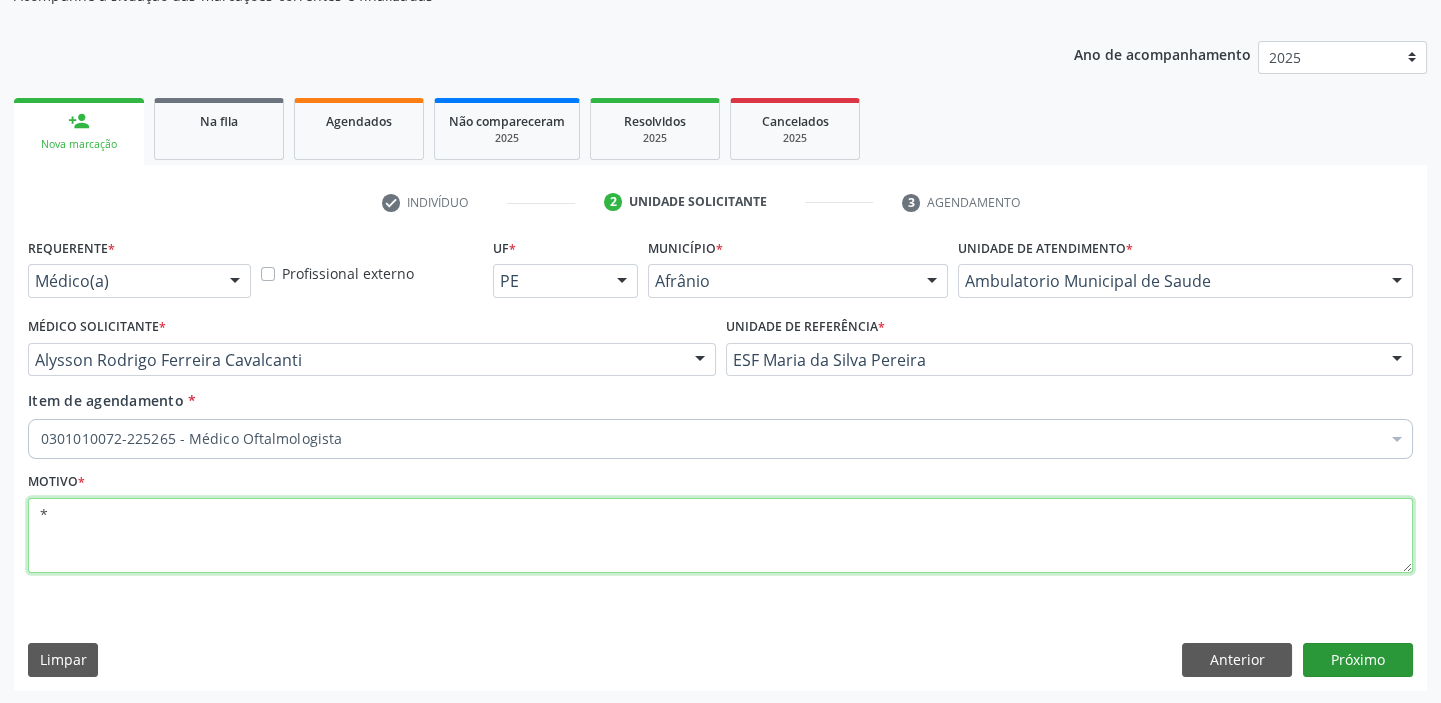 type on "*" 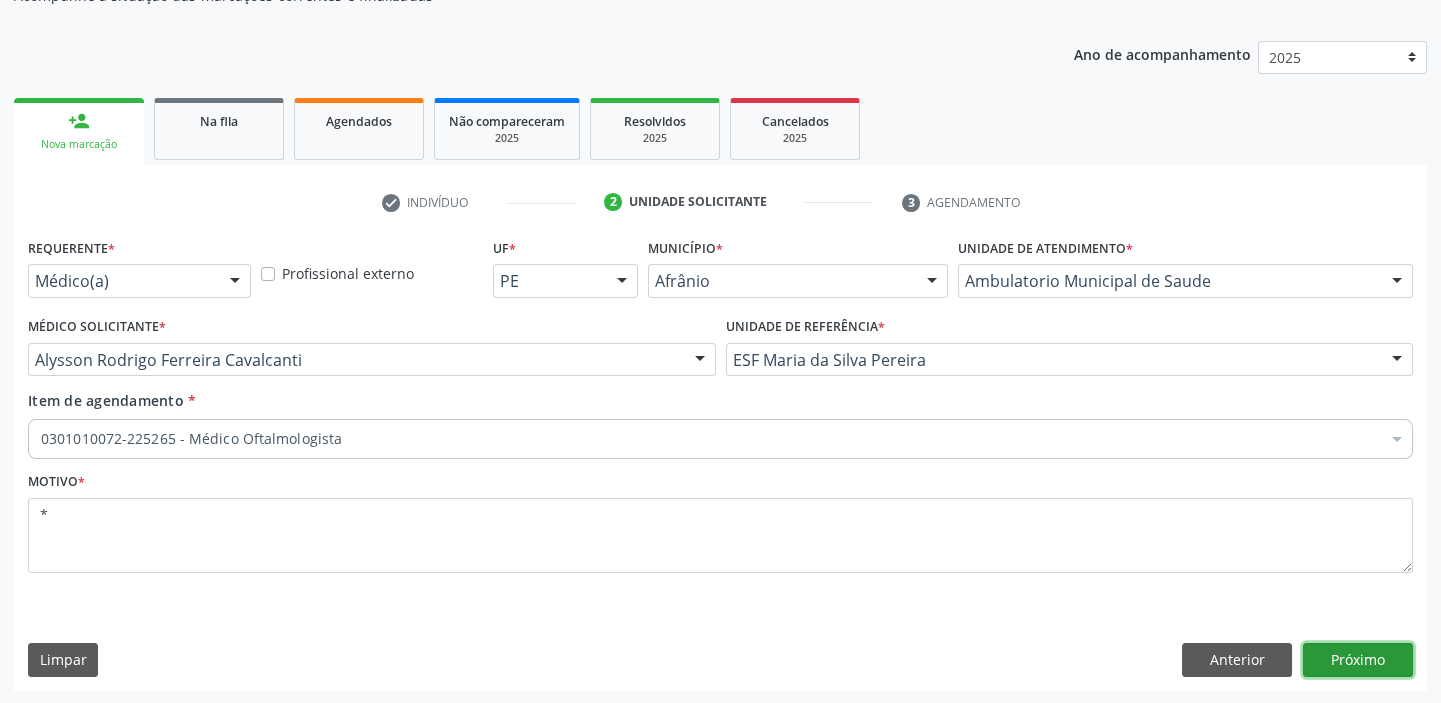 click on "Próximo" at bounding box center [1358, 660] 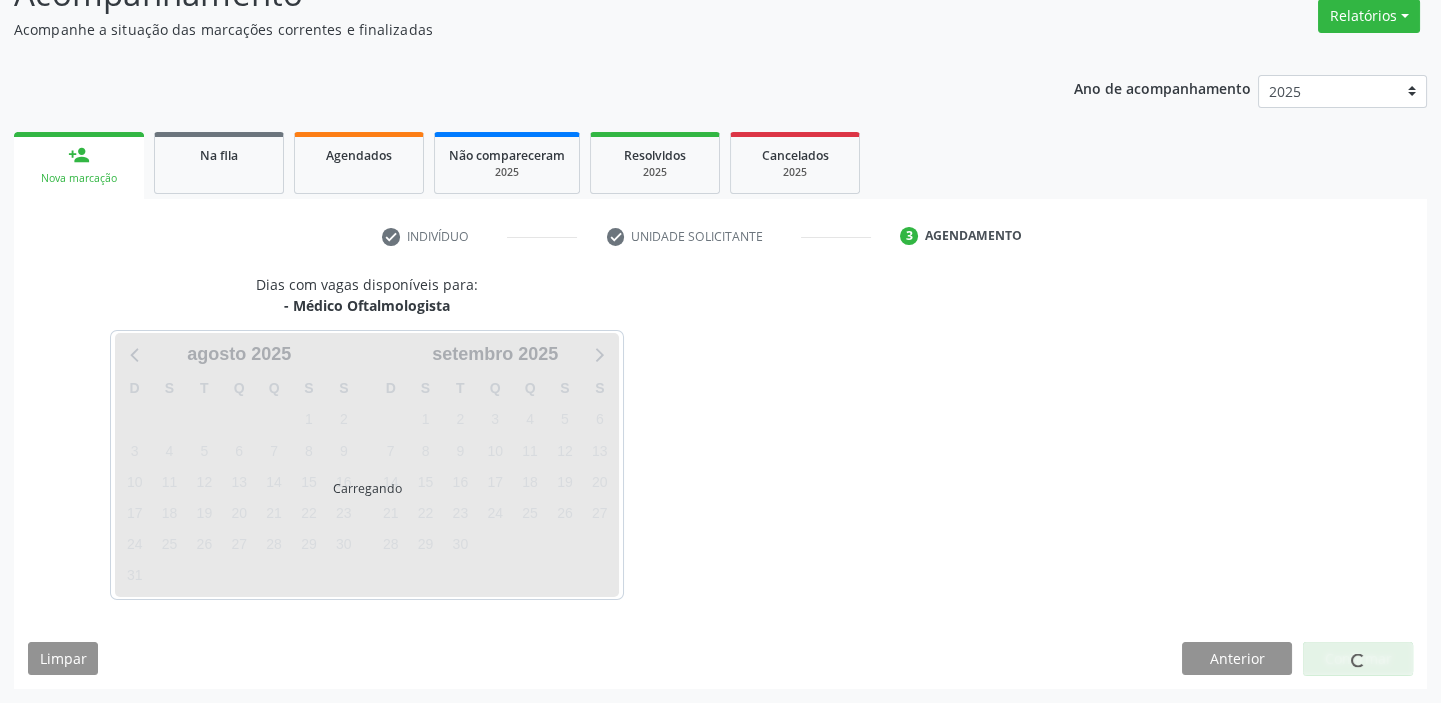 scroll, scrollTop: 166, scrollLeft: 0, axis: vertical 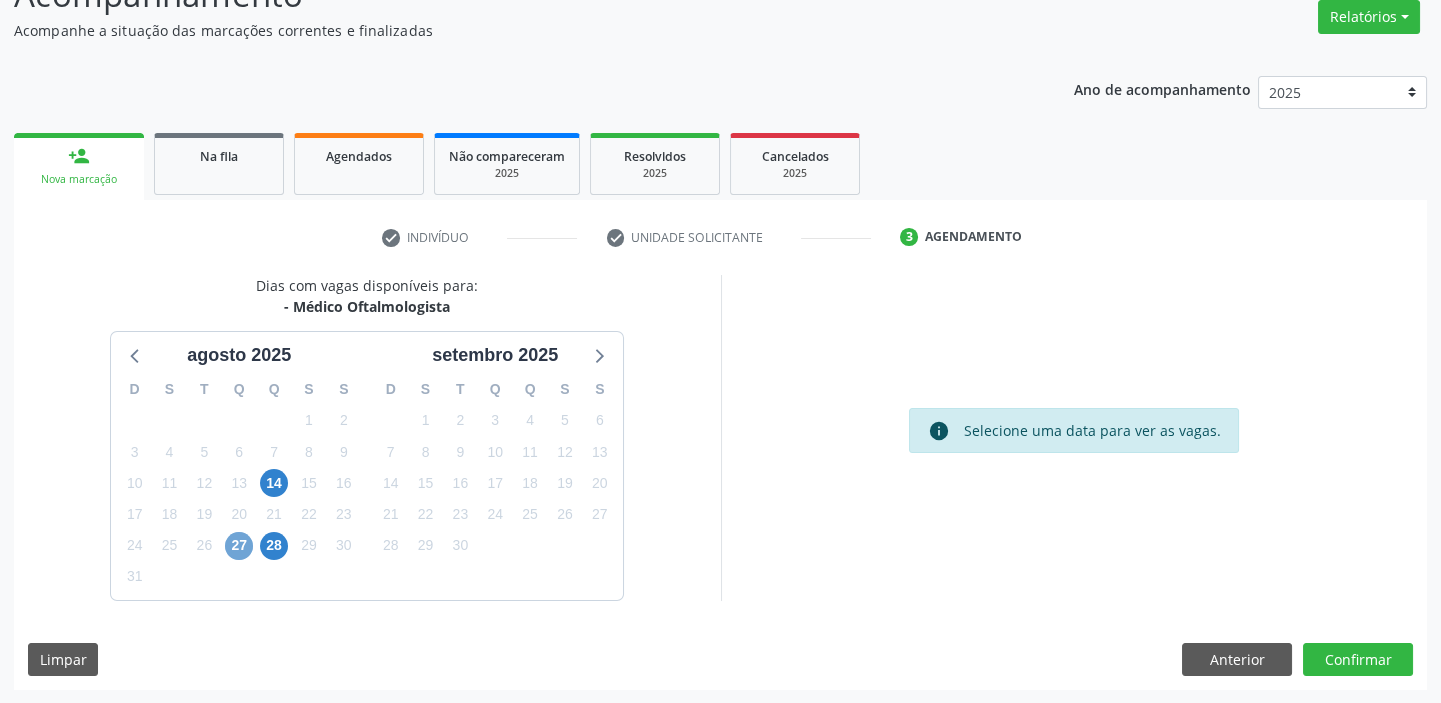 click on "27" at bounding box center [239, 546] 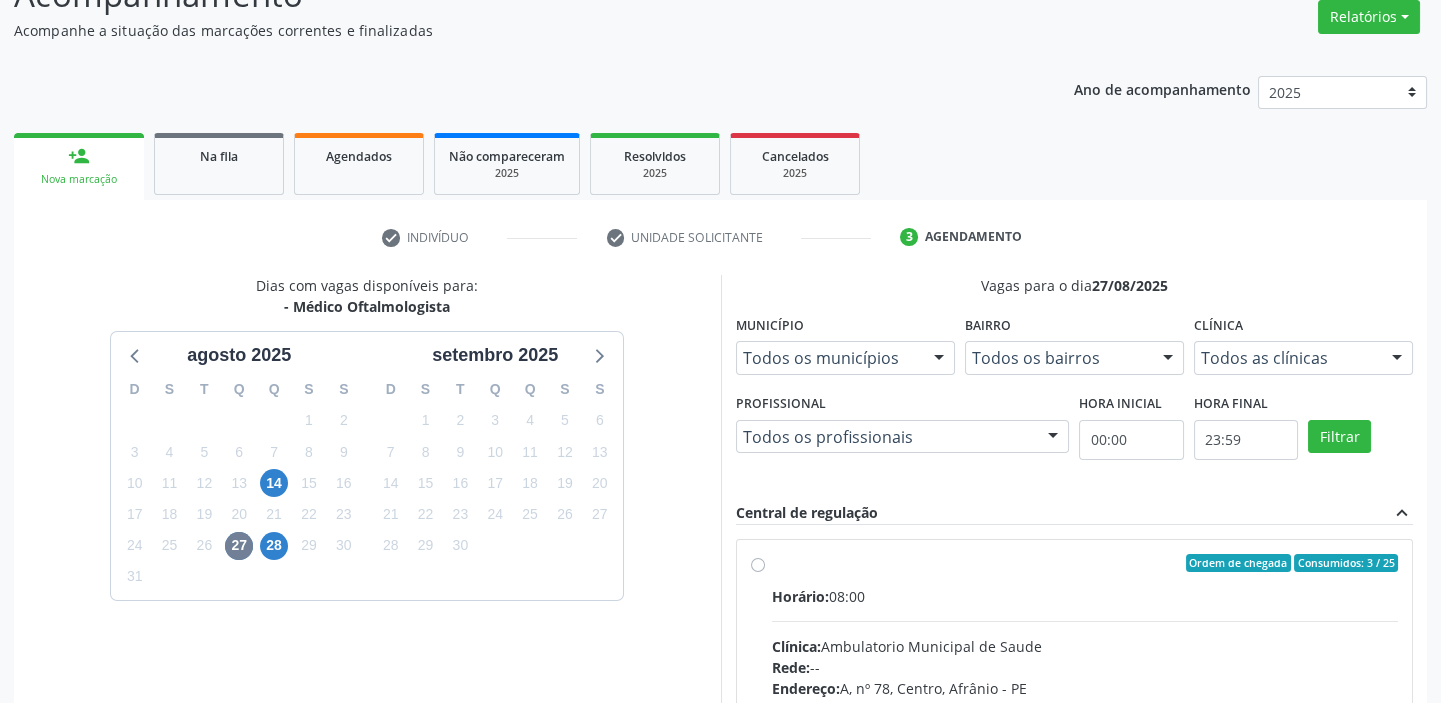 click on "Horário:   08:00" at bounding box center (1085, 596) 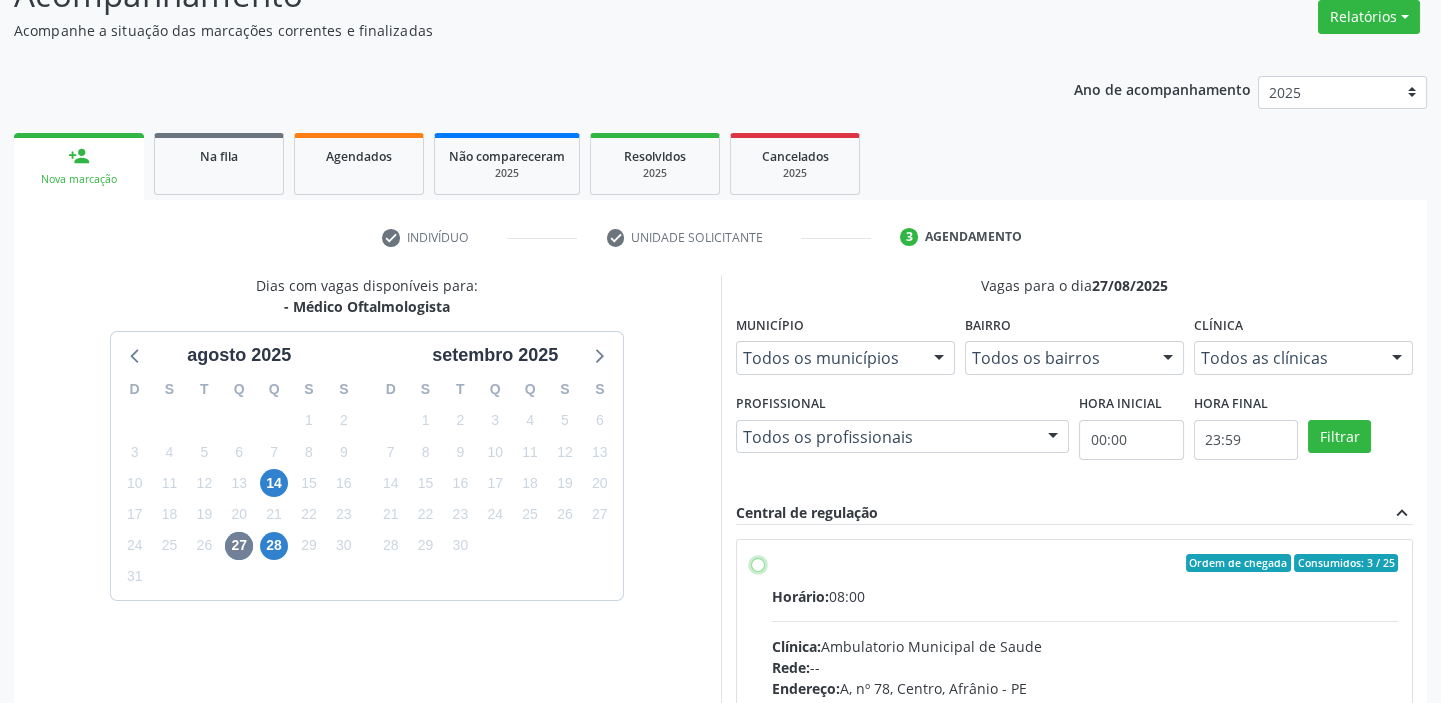 click on "Ordem de chegada
Consumidos: 3 / 25
Horário:   08:00
Clínica:  Ambulatorio Municipal de Saude
Rede:
--
Endereço:   A, nº 78, Centro, Afrânio - PE
Telefone:   --
Profissional:
--
Informações adicionais sobre o atendimento
Idade de atendimento:
Sem restrição
Gênero(s) atendido(s):
Sem restrição
Informações adicionais:
--" at bounding box center (758, 563) 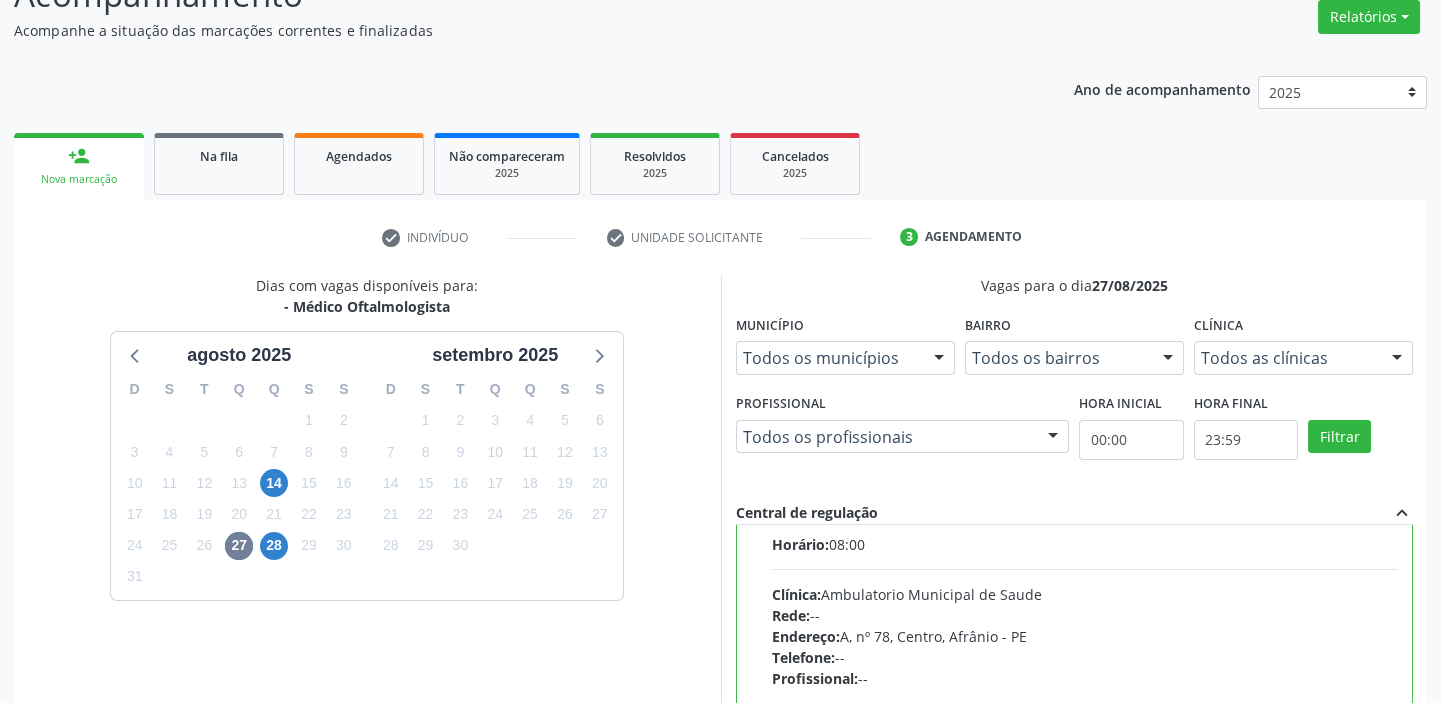 scroll, scrollTop: 99, scrollLeft: 0, axis: vertical 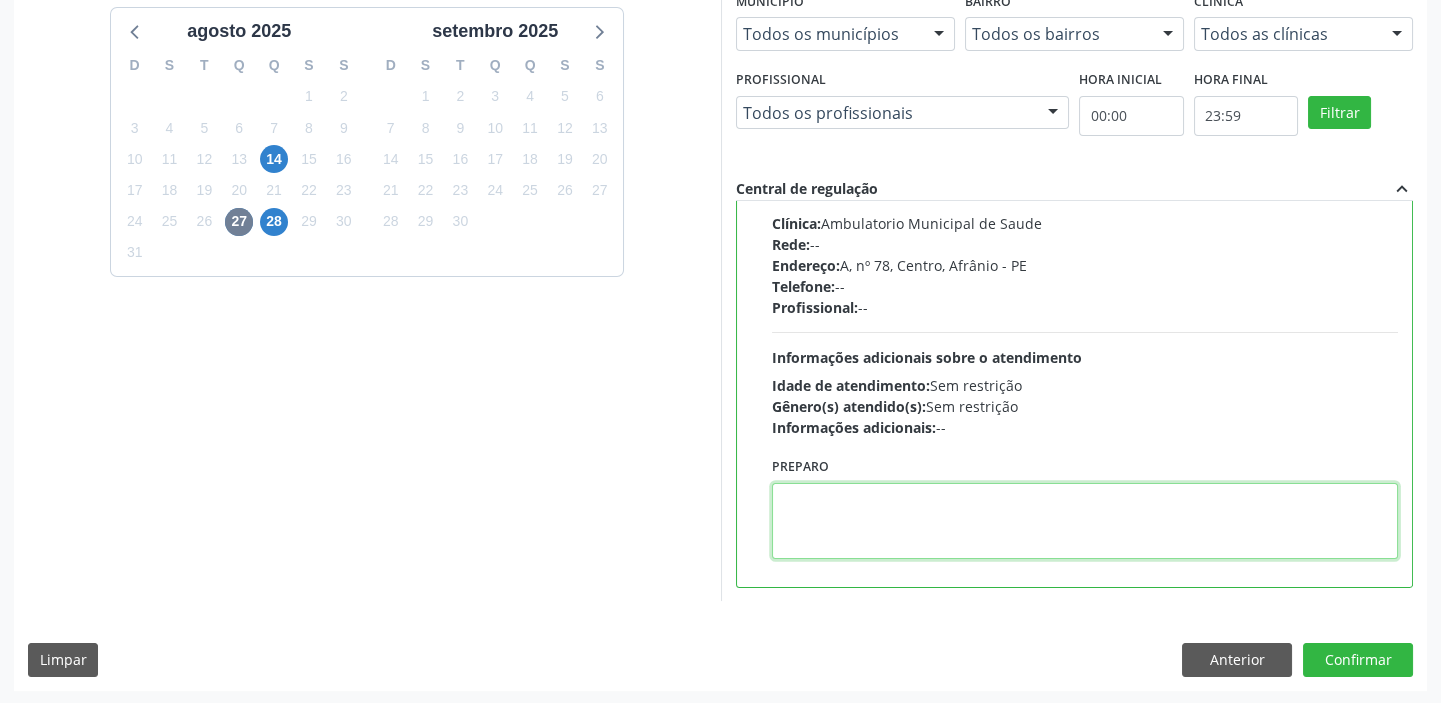 click at bounding box center [1085, 521] 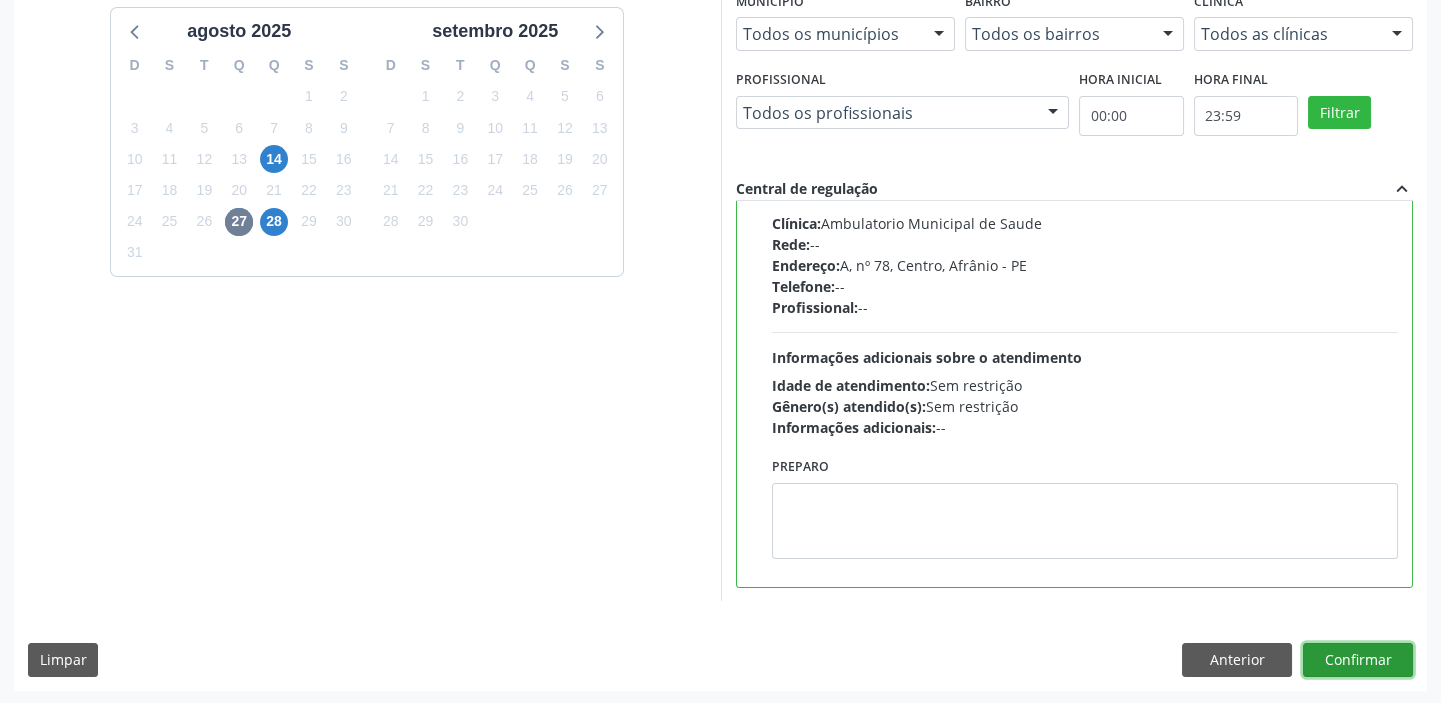 click on "Confirmar" at bounding box center (1358, 660) 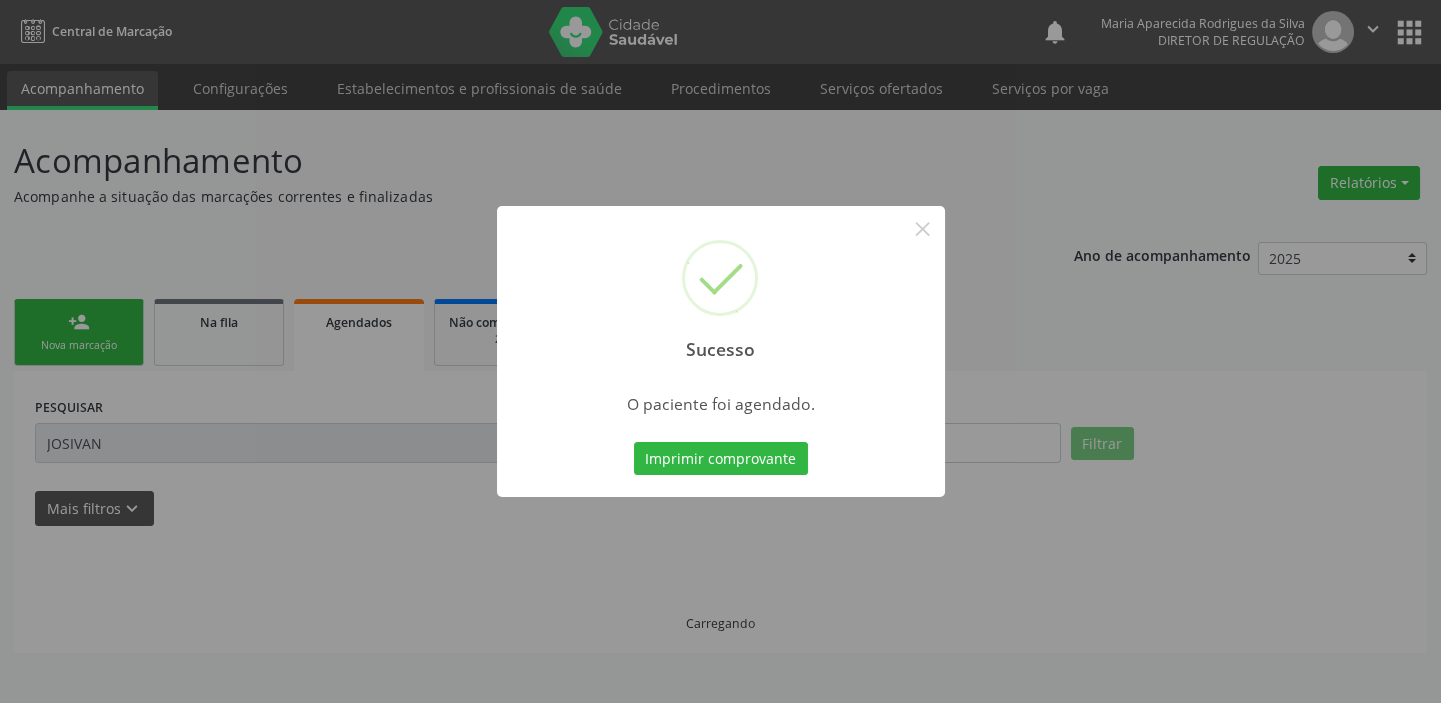 scroll, scrollTop: 0, scrollLeft: 0, axis: both 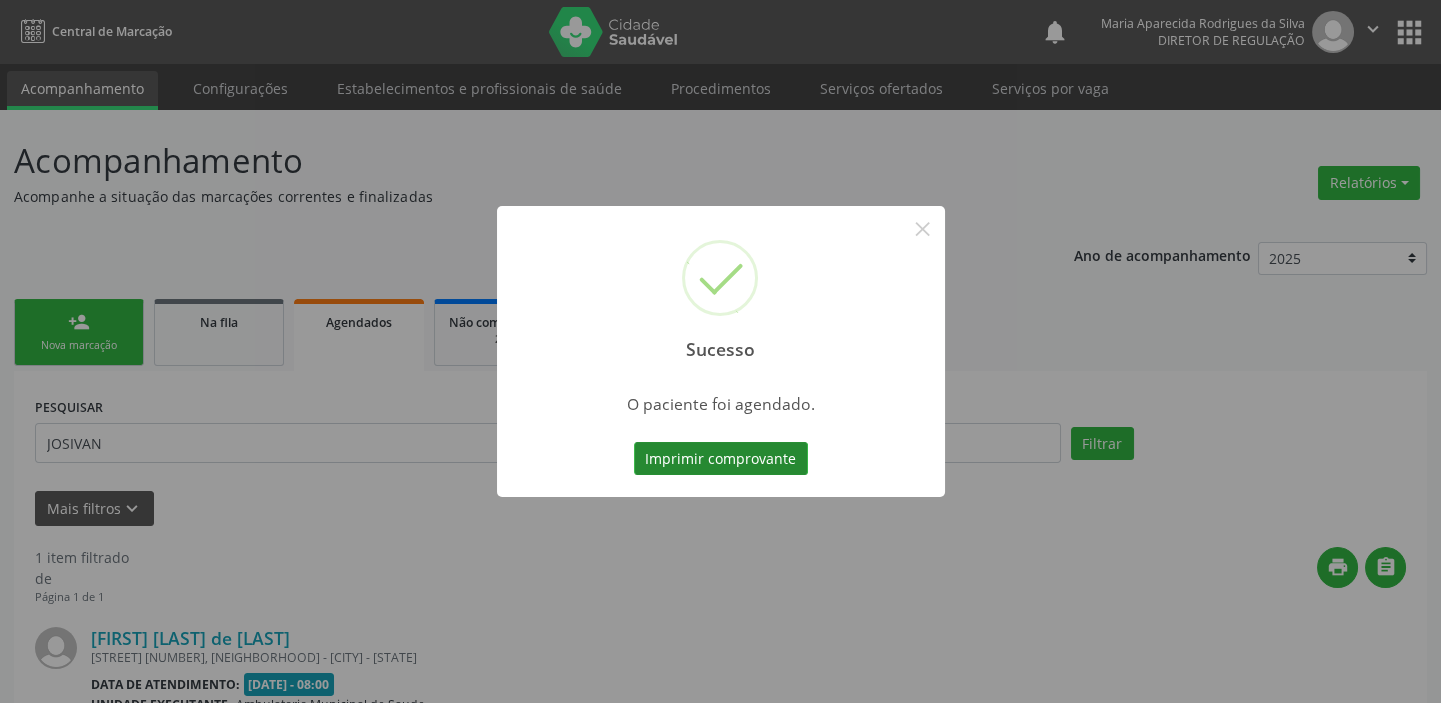 click on "Imprimir comprovante" at bounding box center (721, 459) 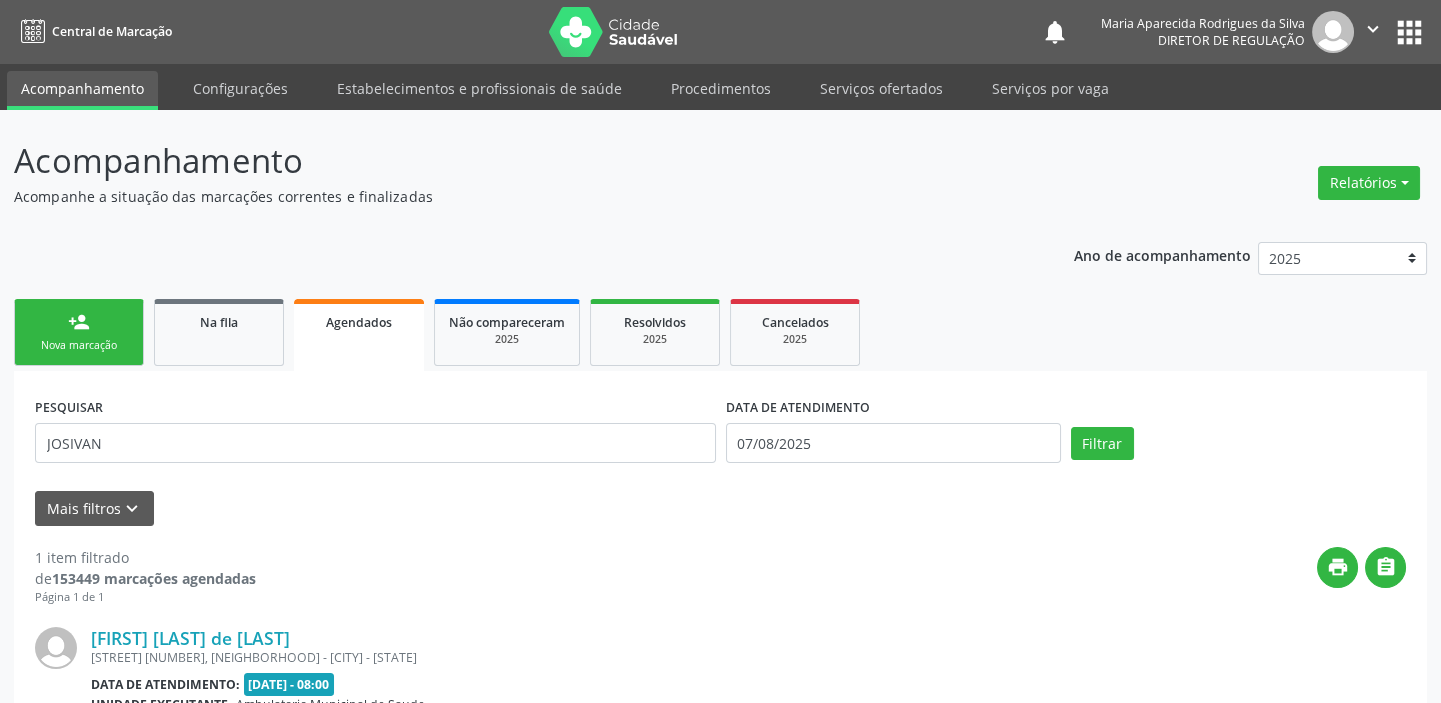 click on "person_add
Nova marcação" at bounding box center [79, 332] 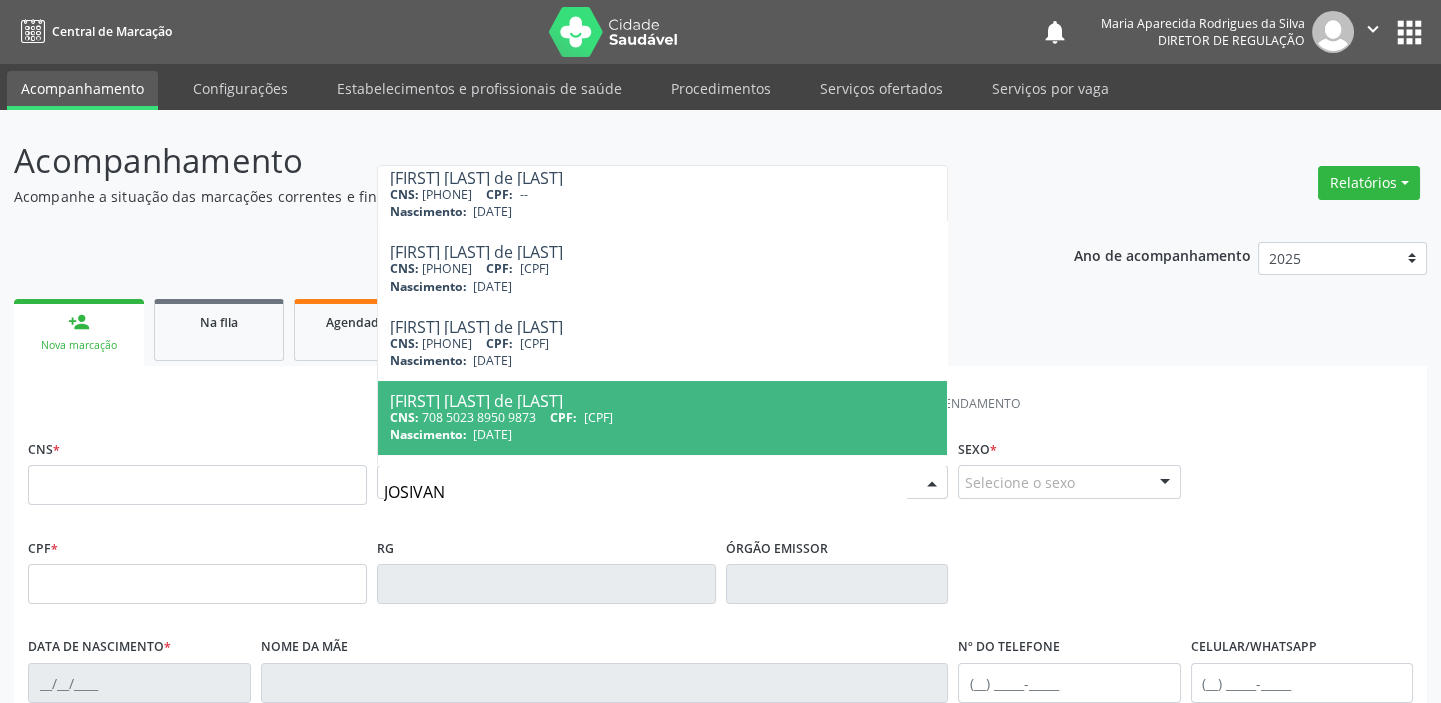 scroll, scrollTop: 545, scrollLeft: 0, axis: vertical 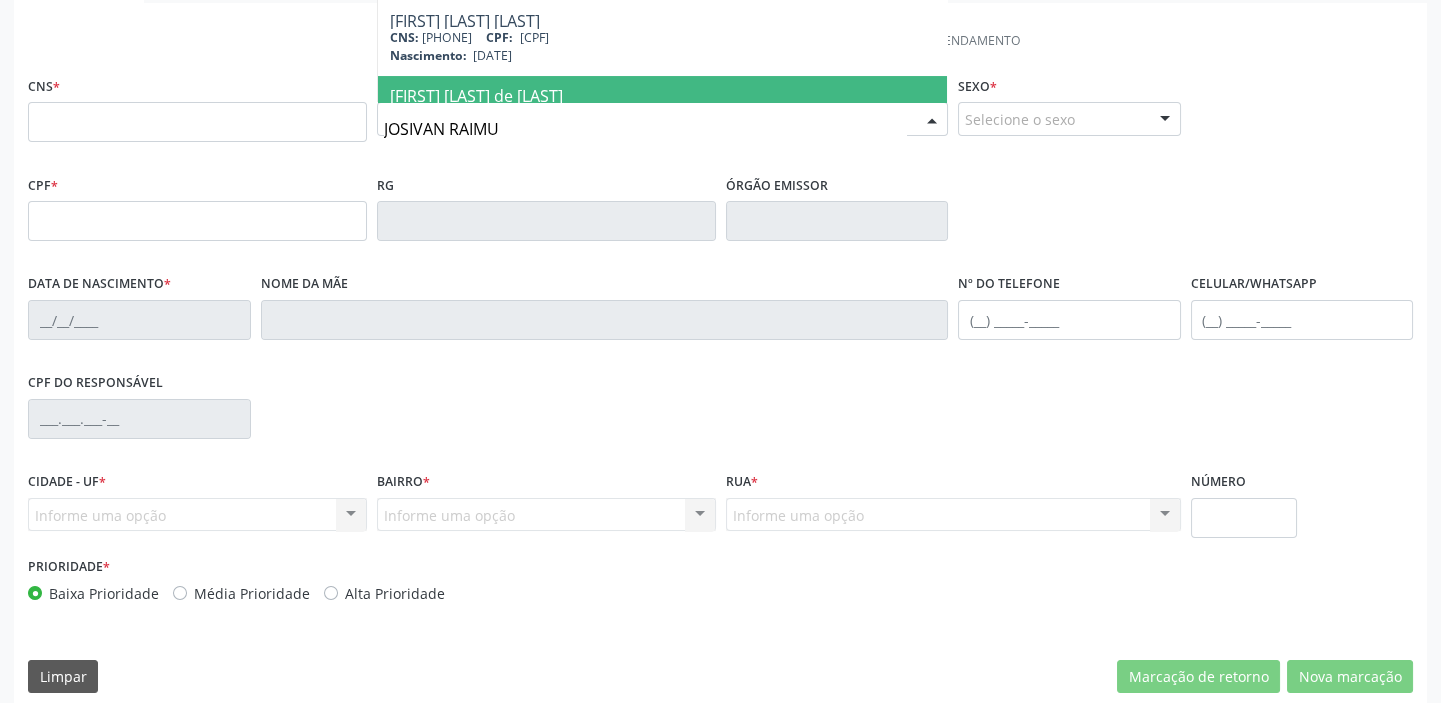 type on "JOSIVAN RAIMUN" 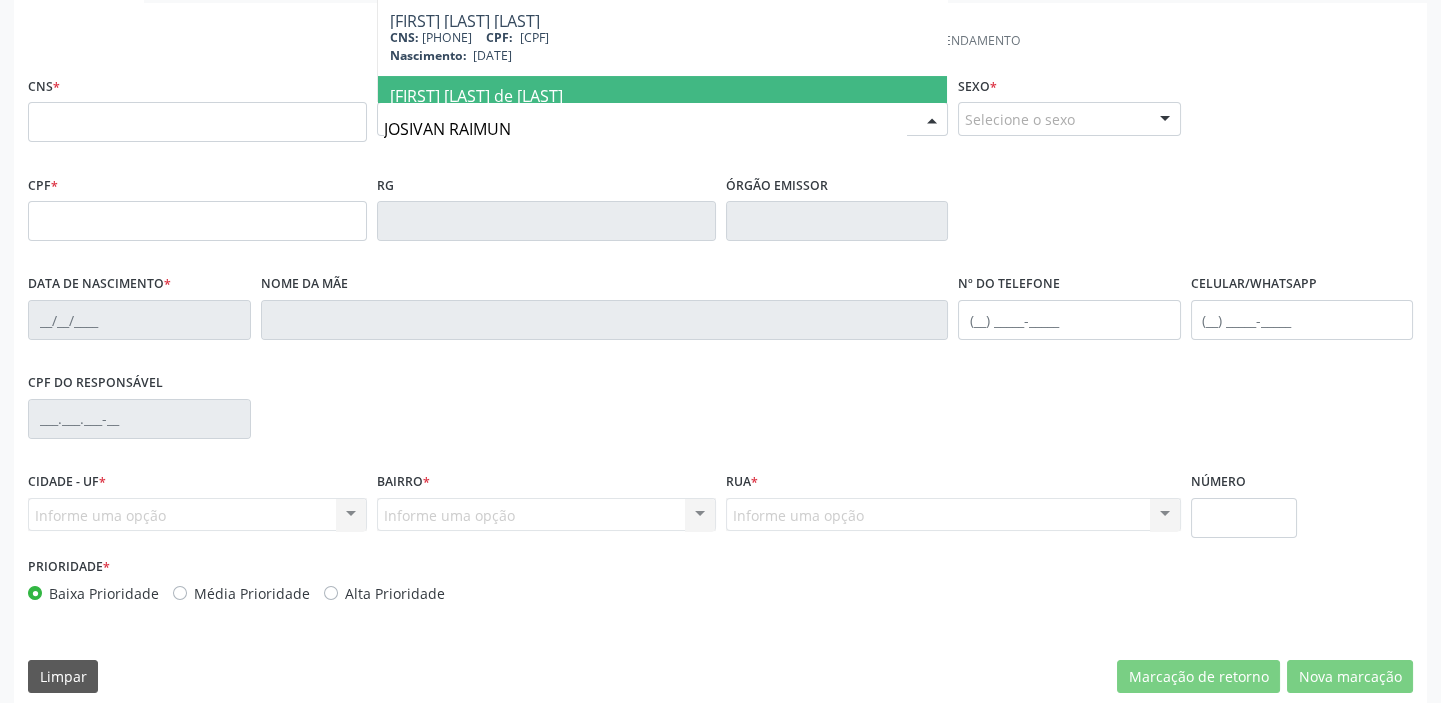 scroll, scrollTop: 0, scrollLeft: 0, axis: both 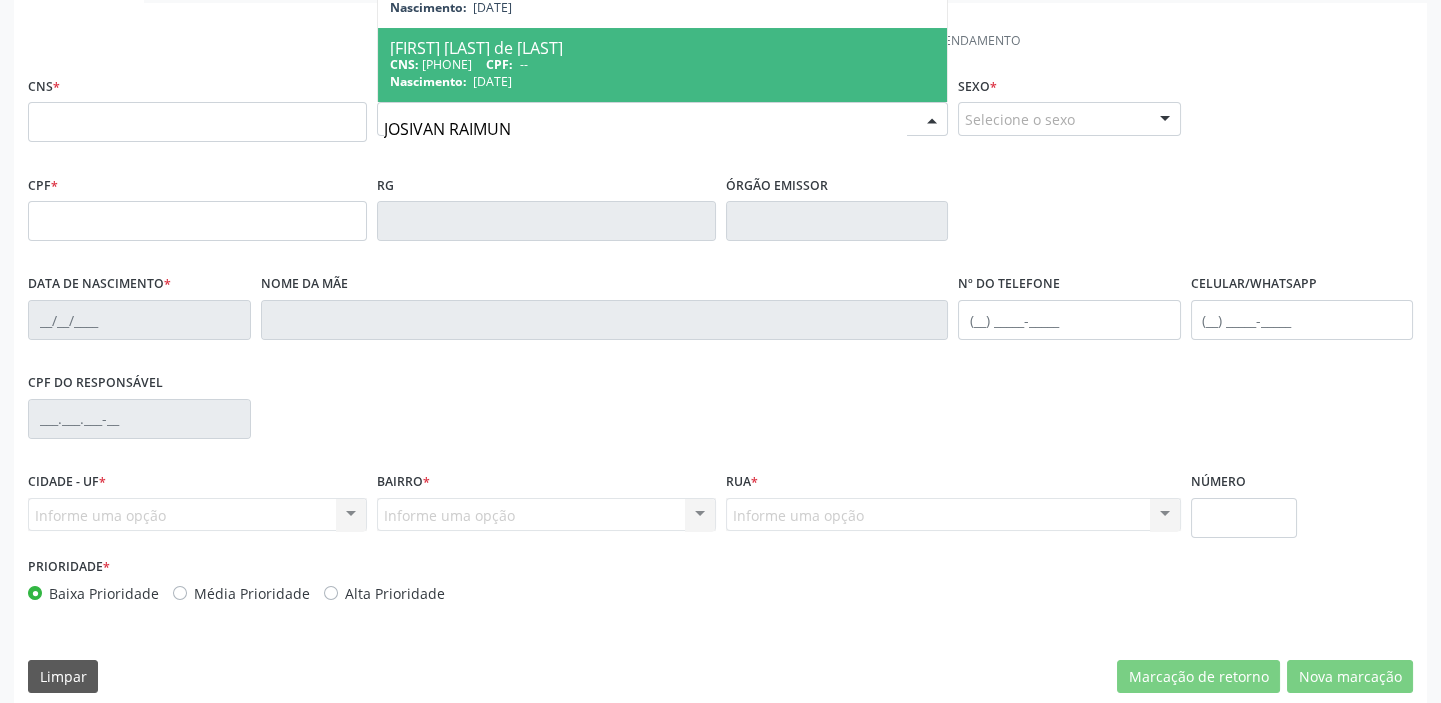 click on "Nascimento:
18/02/1978" at bounding box center (662, 81) 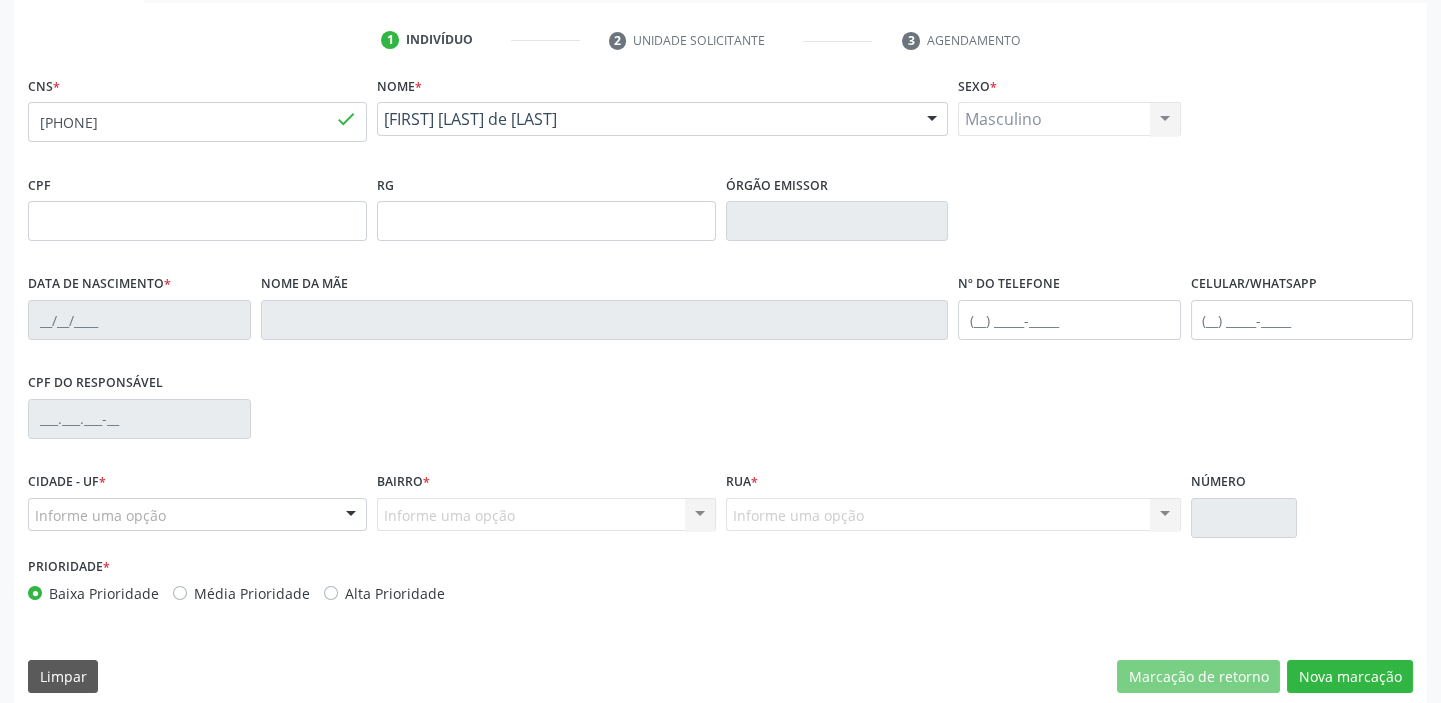 type on "18/02/1978" 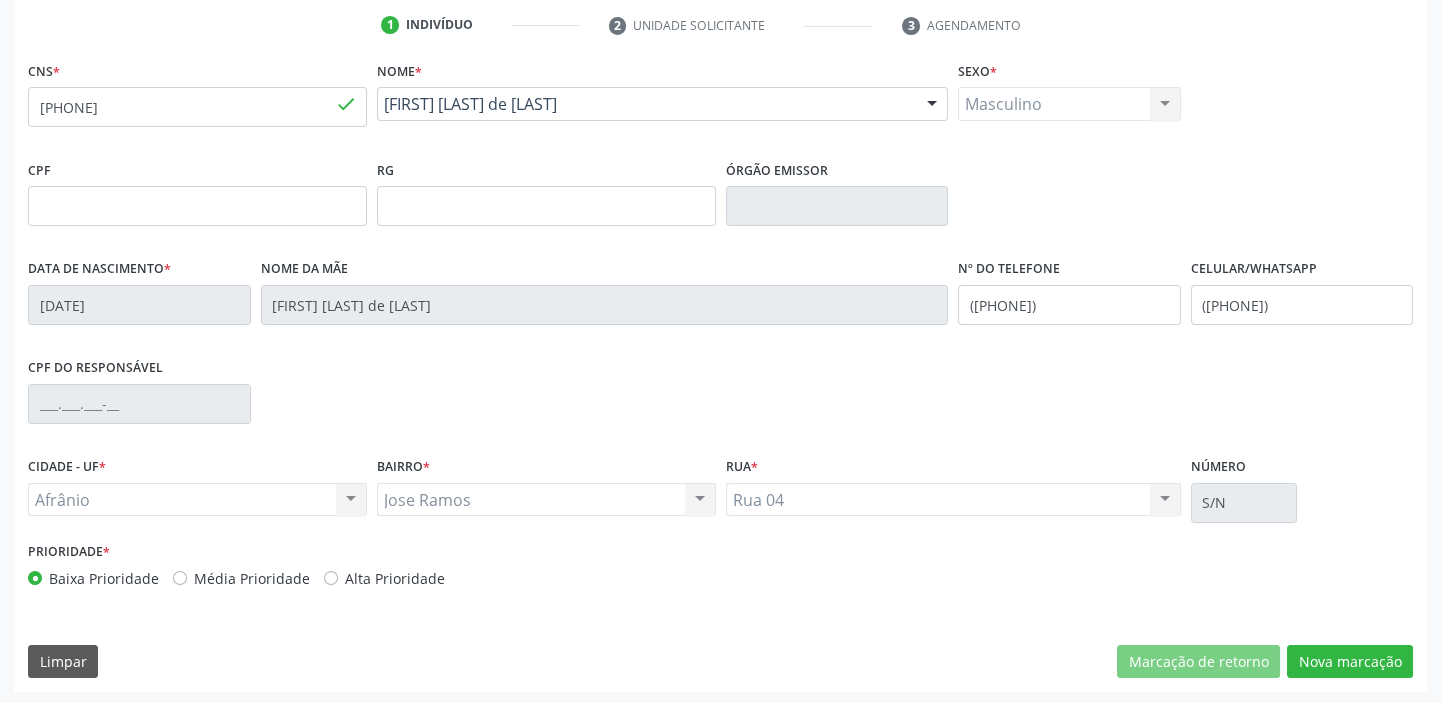scroll, scrollTop: 380, scrollLeft: 0, axis: vertical 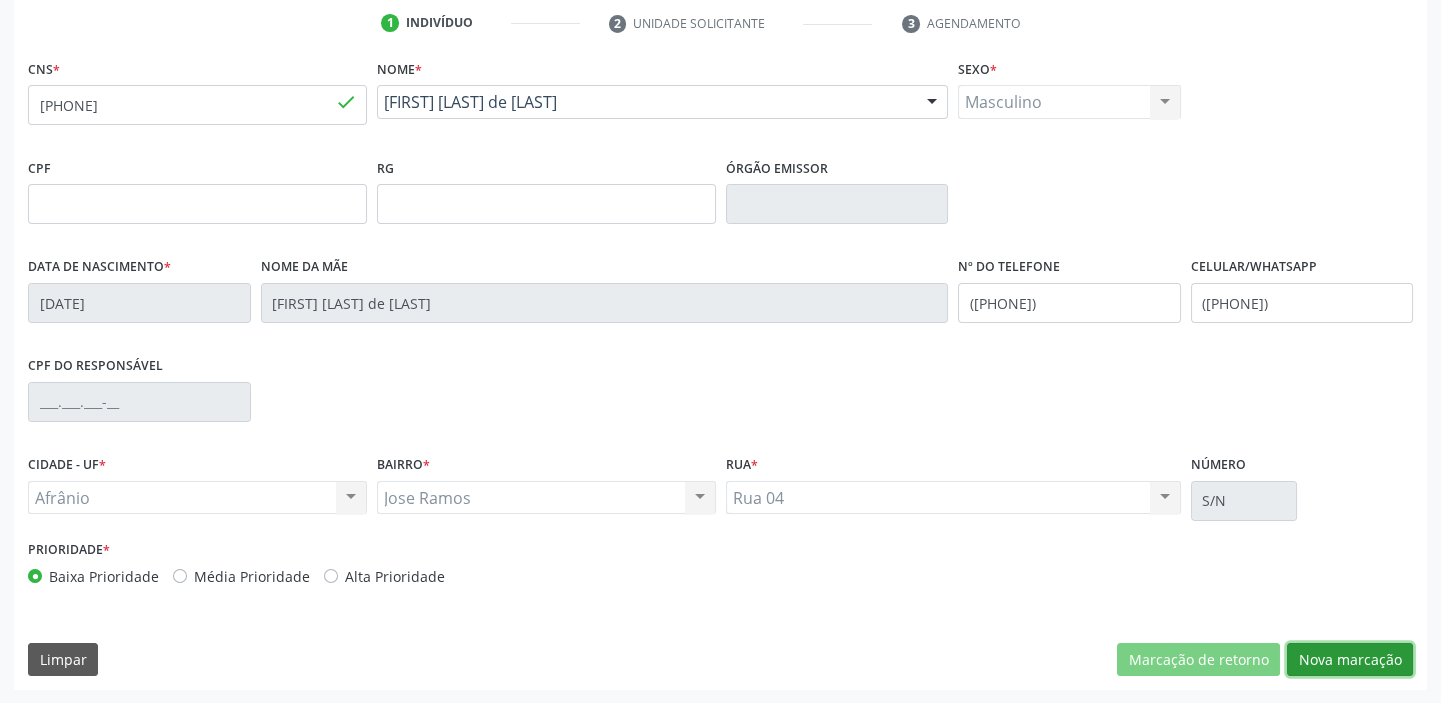 click on "Nova marcação" at bounding box center (1350, 660) 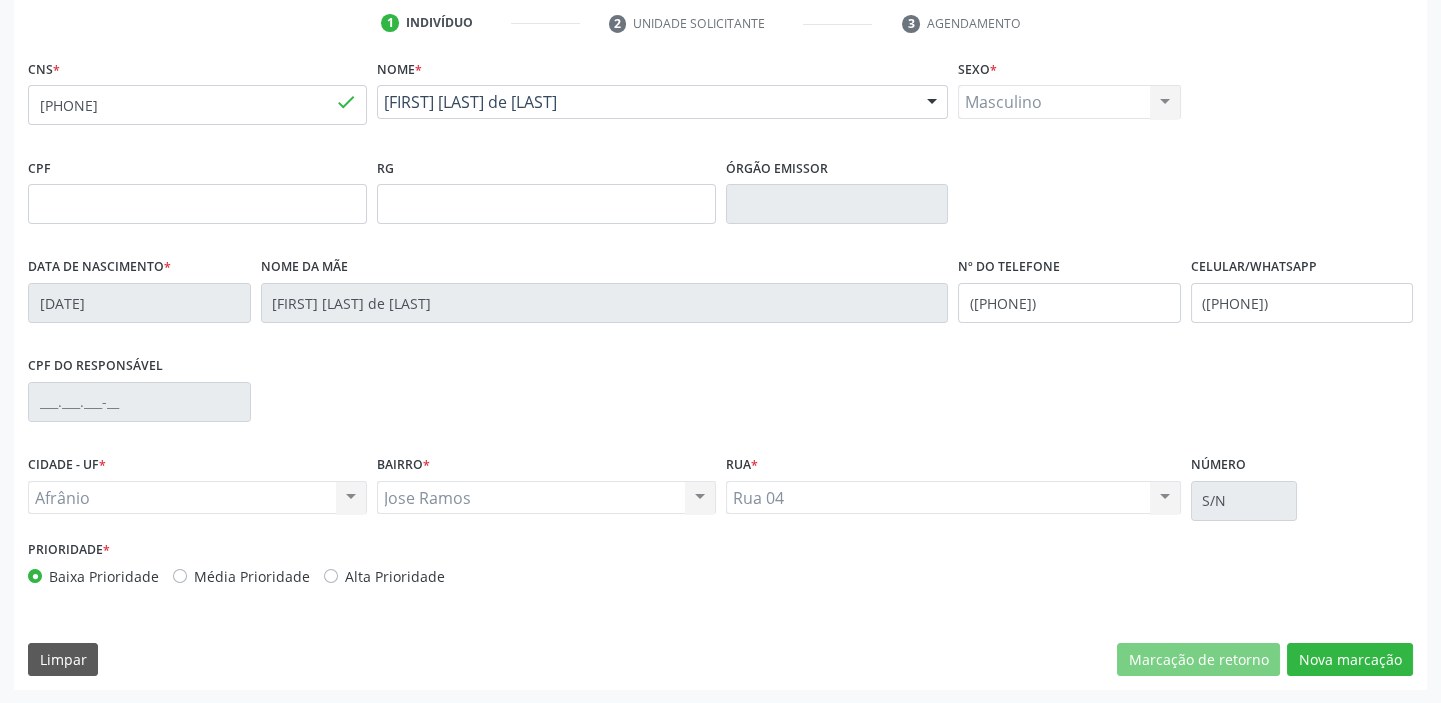 scroll, scrollTop: 201, scrollLeft: 0, axis: vertical 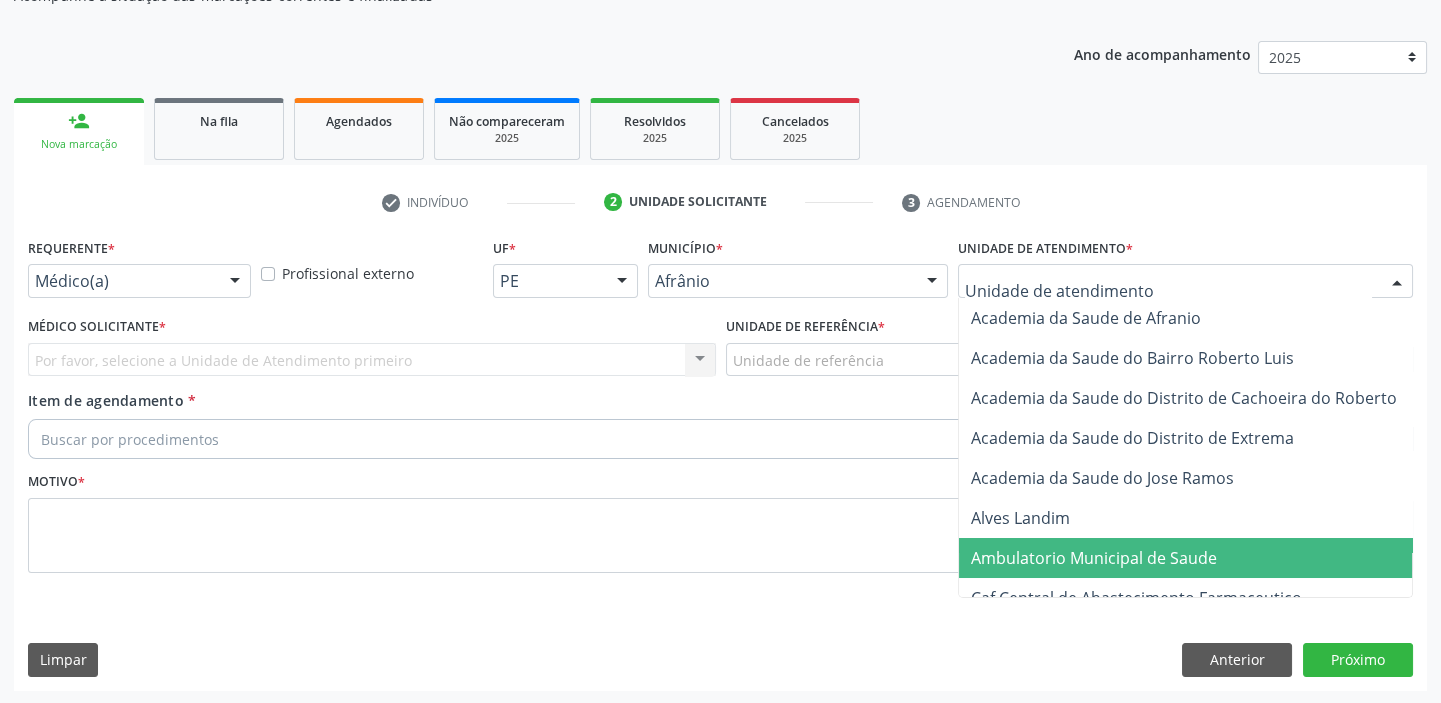 click on "Ambulatorio Municipal de Saude" at bounding box center [1094, 558] 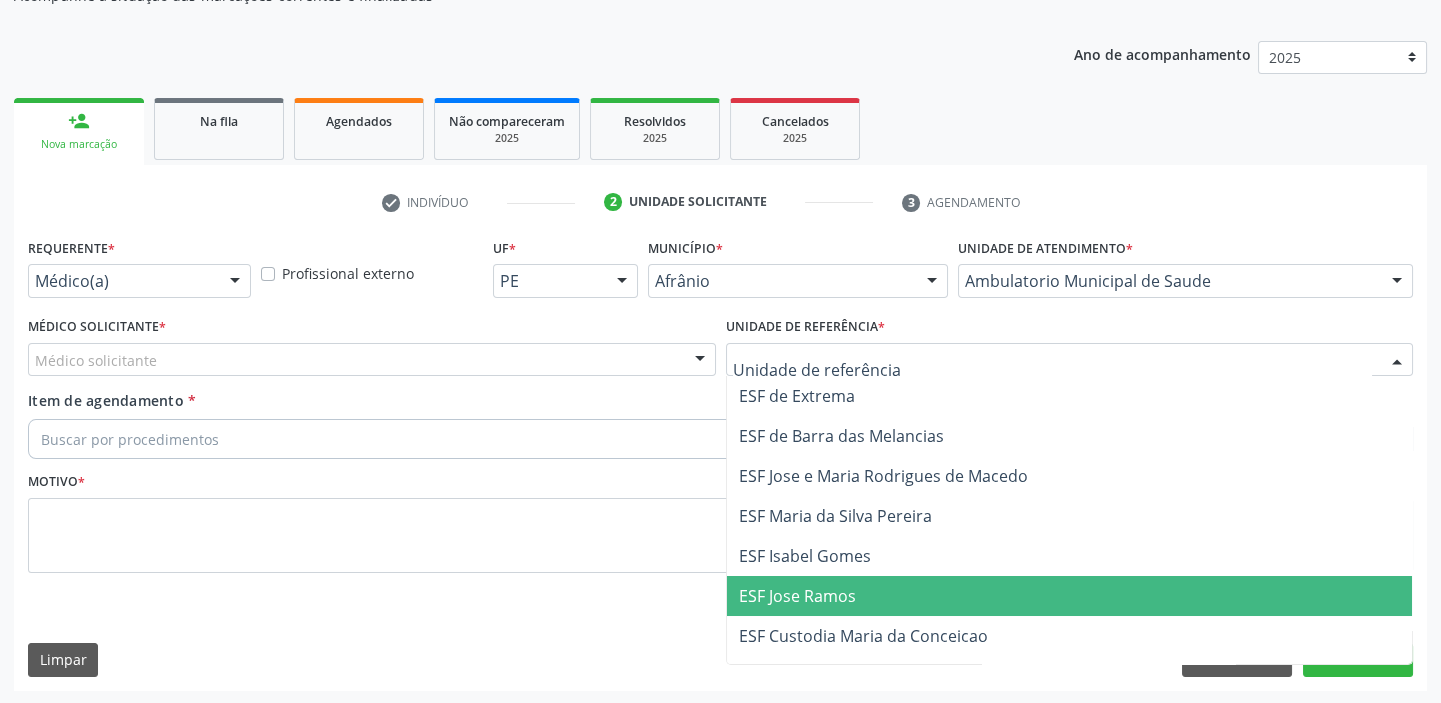 click on "ESF Jose Ramos" at bounding box center (1070, 596) 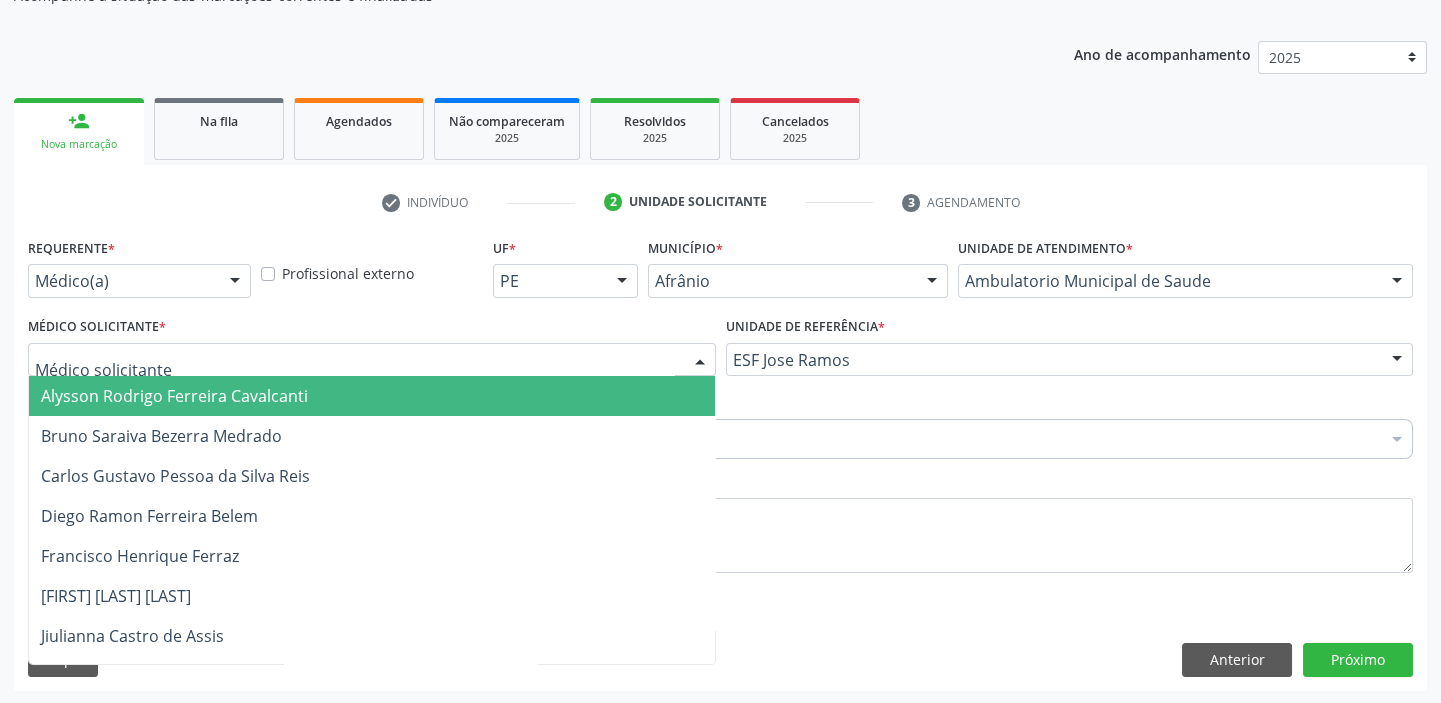 click on "Alysson Rodrigo Ferreira Cavalcanti" at bounding box center [174, 396] 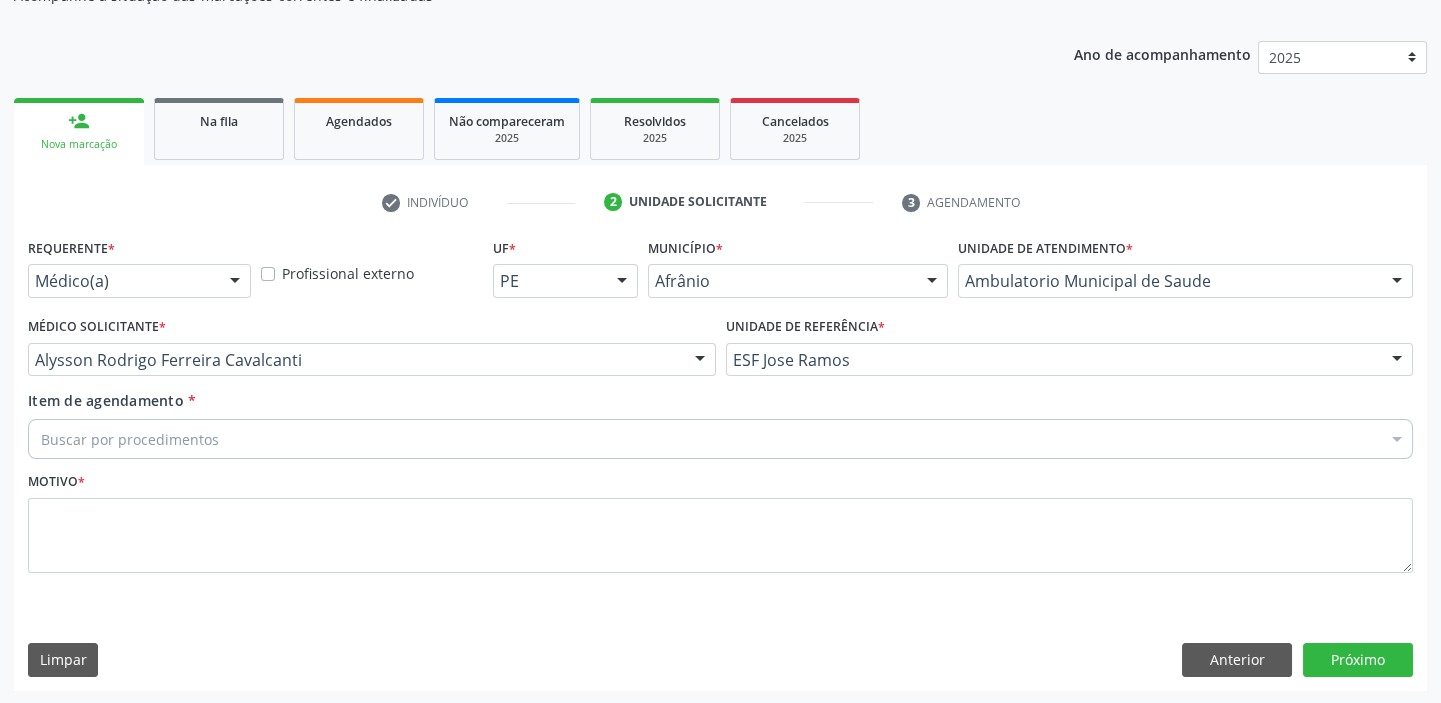 click on "Buscar por procedimentos" at bounding box center (720, 439) 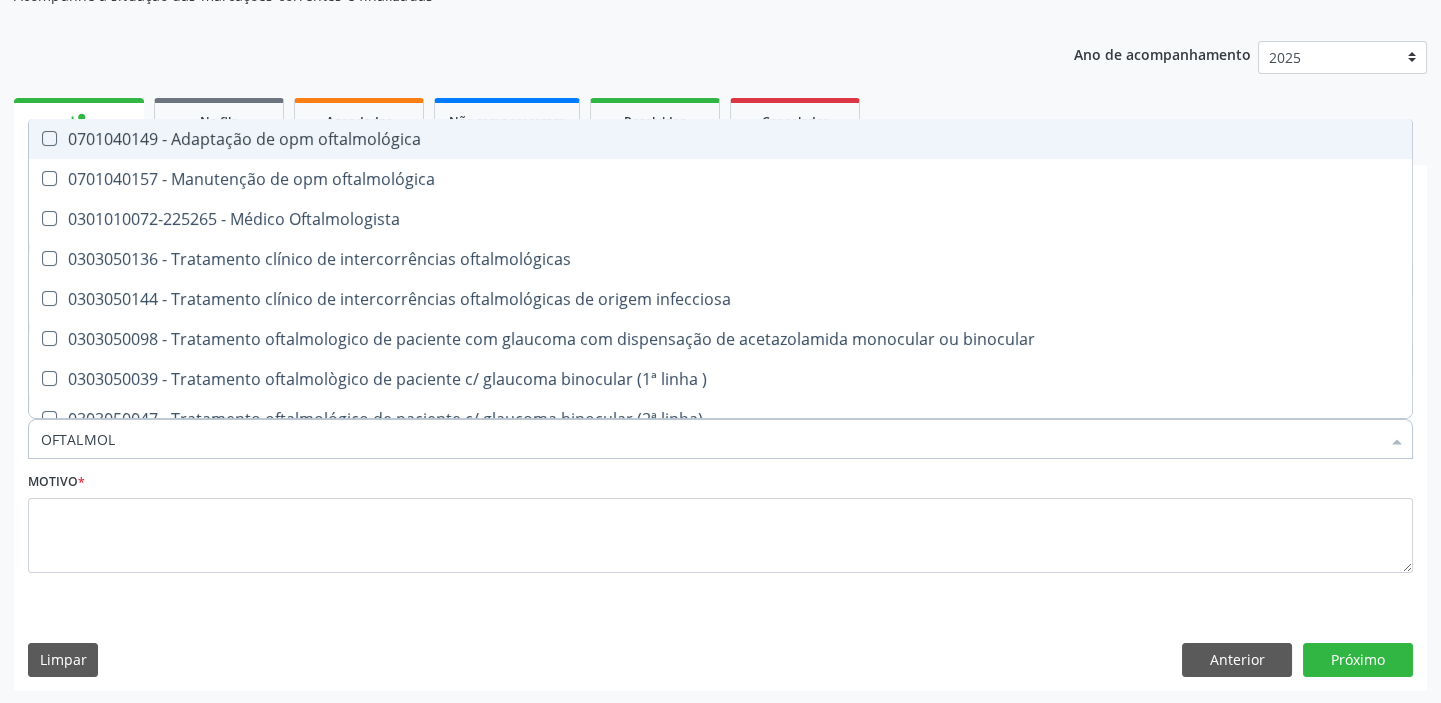 type on "OFTALMOLO" 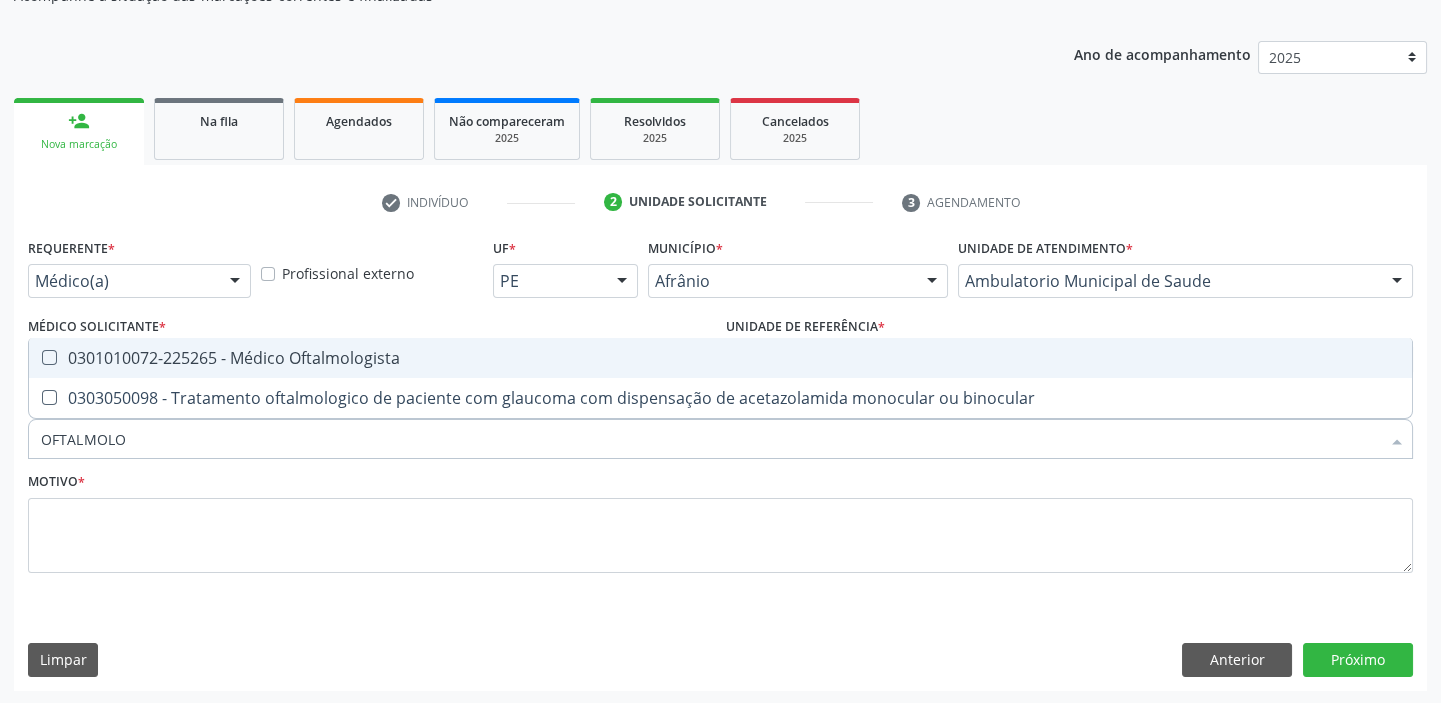 click on "0301010072-225265 - Médico Oftalmologista" at bounding box center [720, 358] 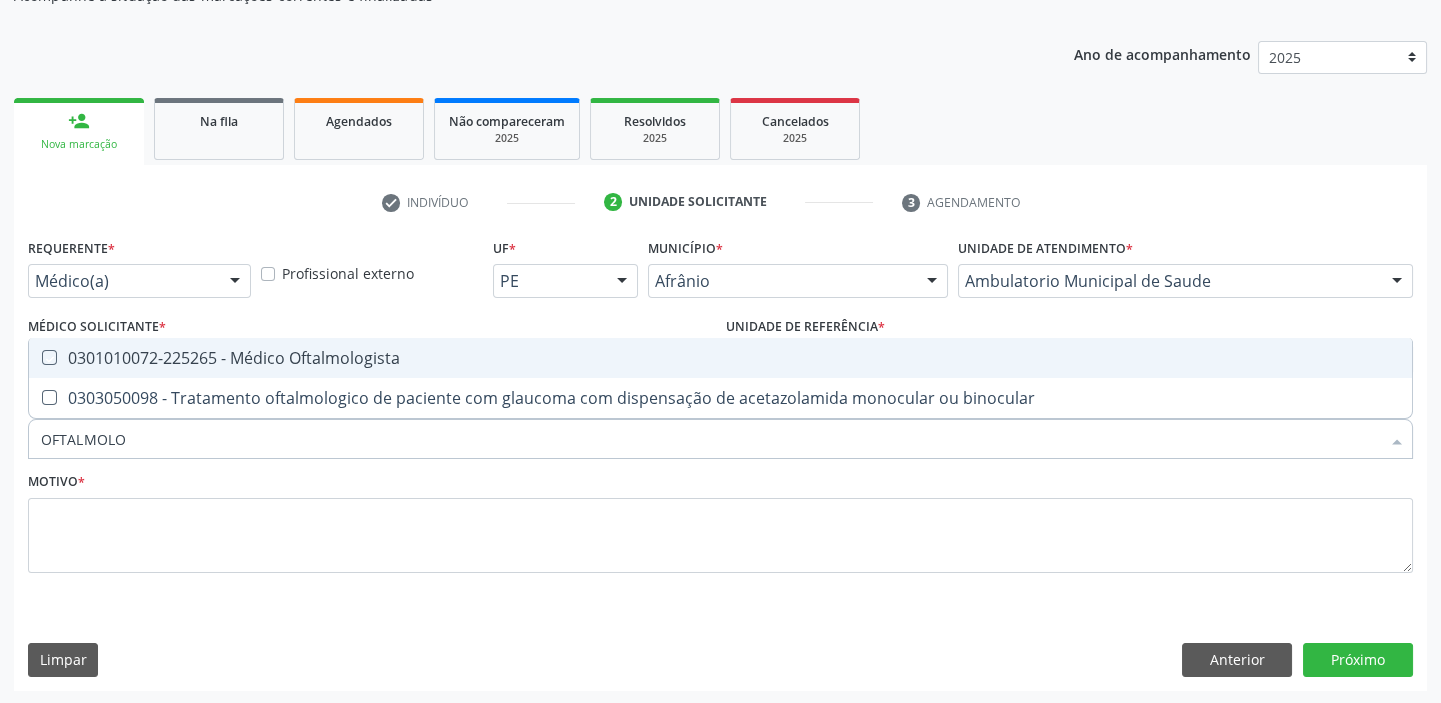 checkbox on "true" 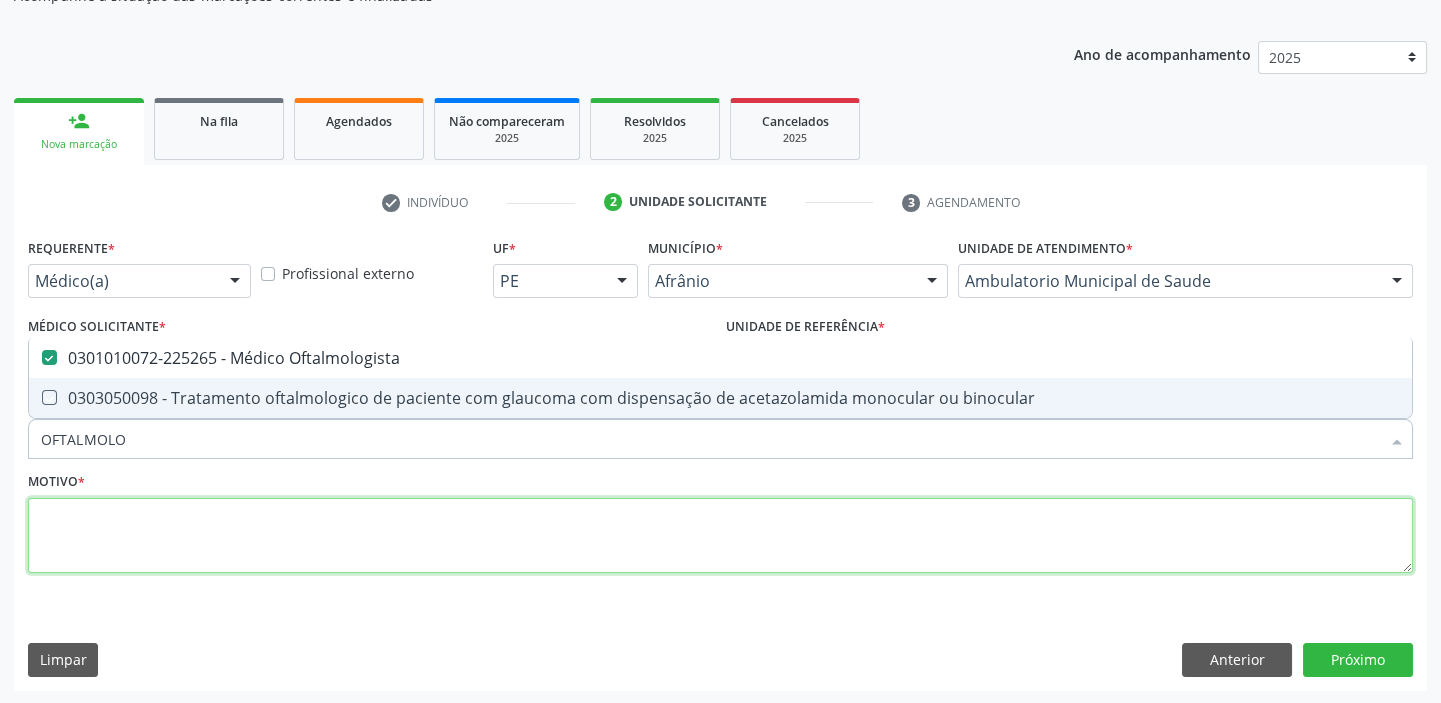 click at bounding box center [720, 536] 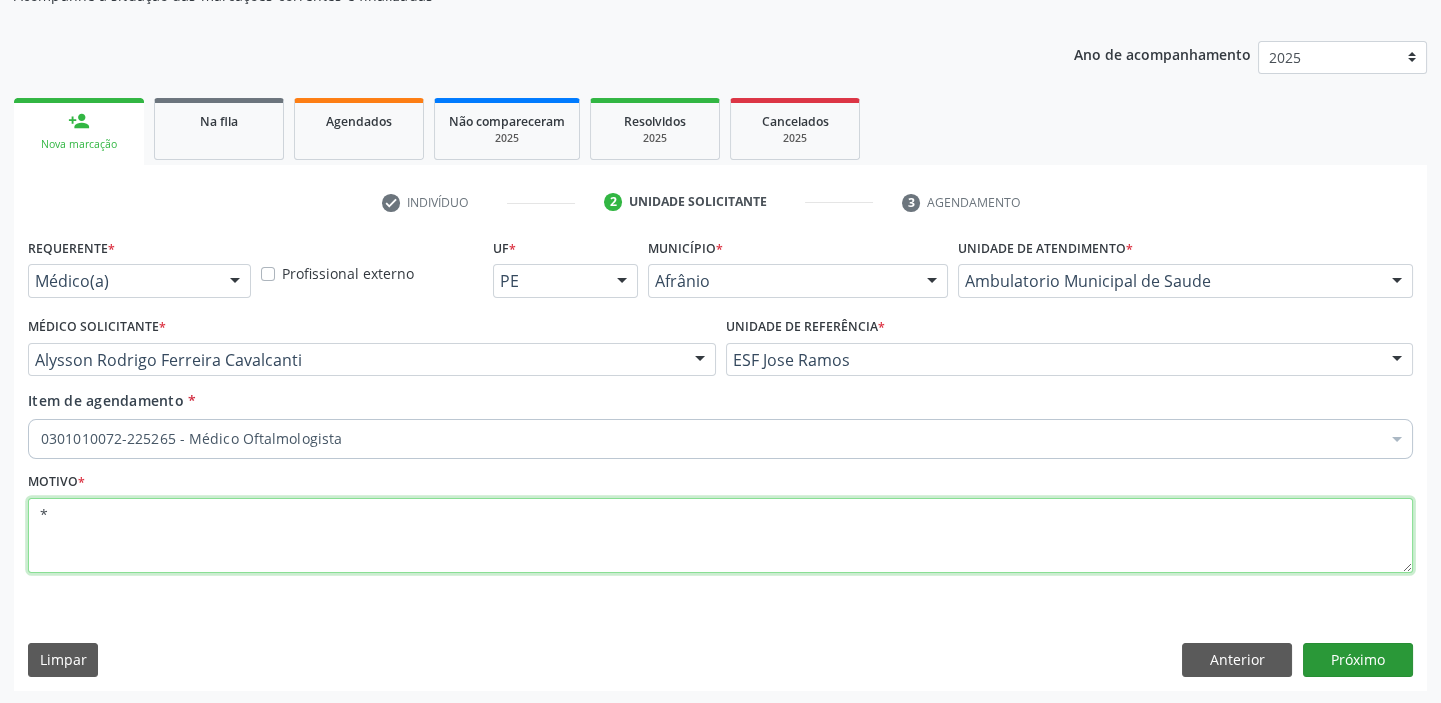 type on "*" 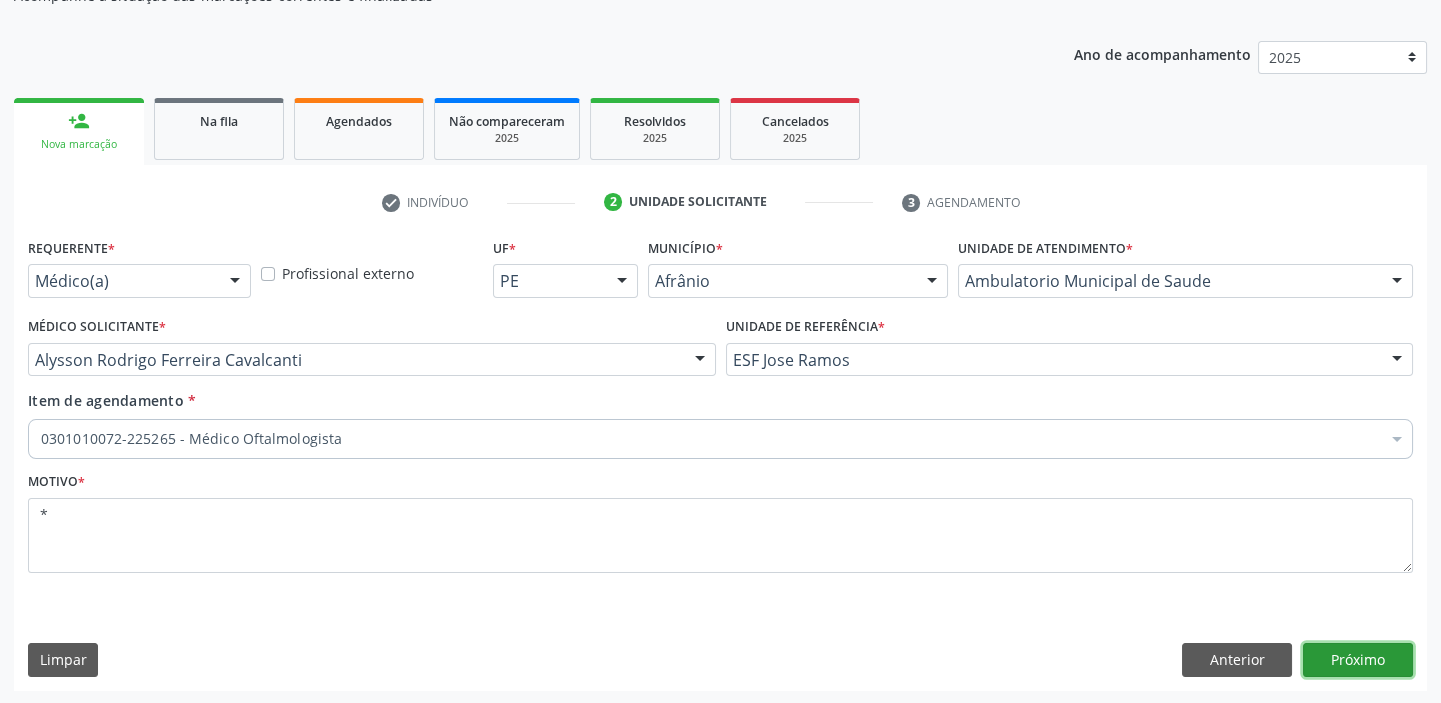 click on "Próximo" at bounding box center (1358, 660) 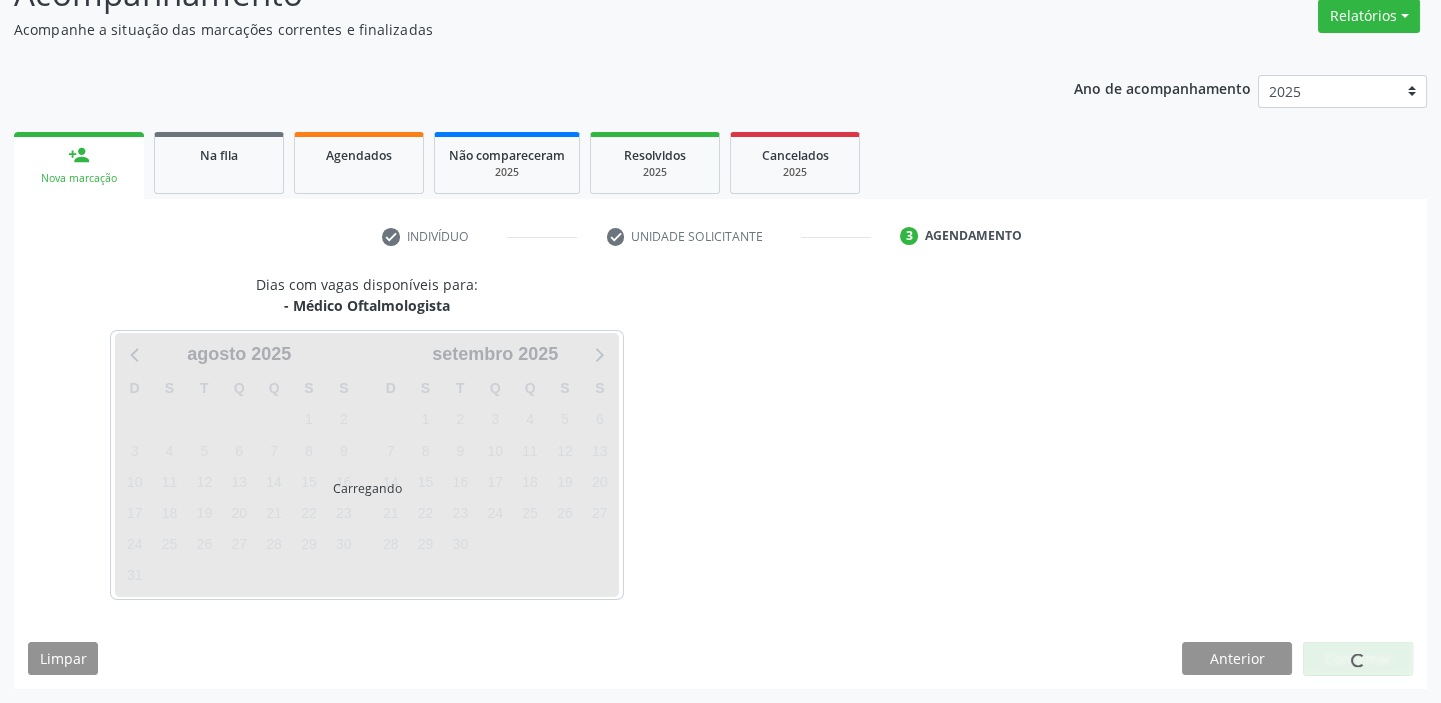 scroll, scrollTop: 166, scrollLeft: 0, axis: vertical 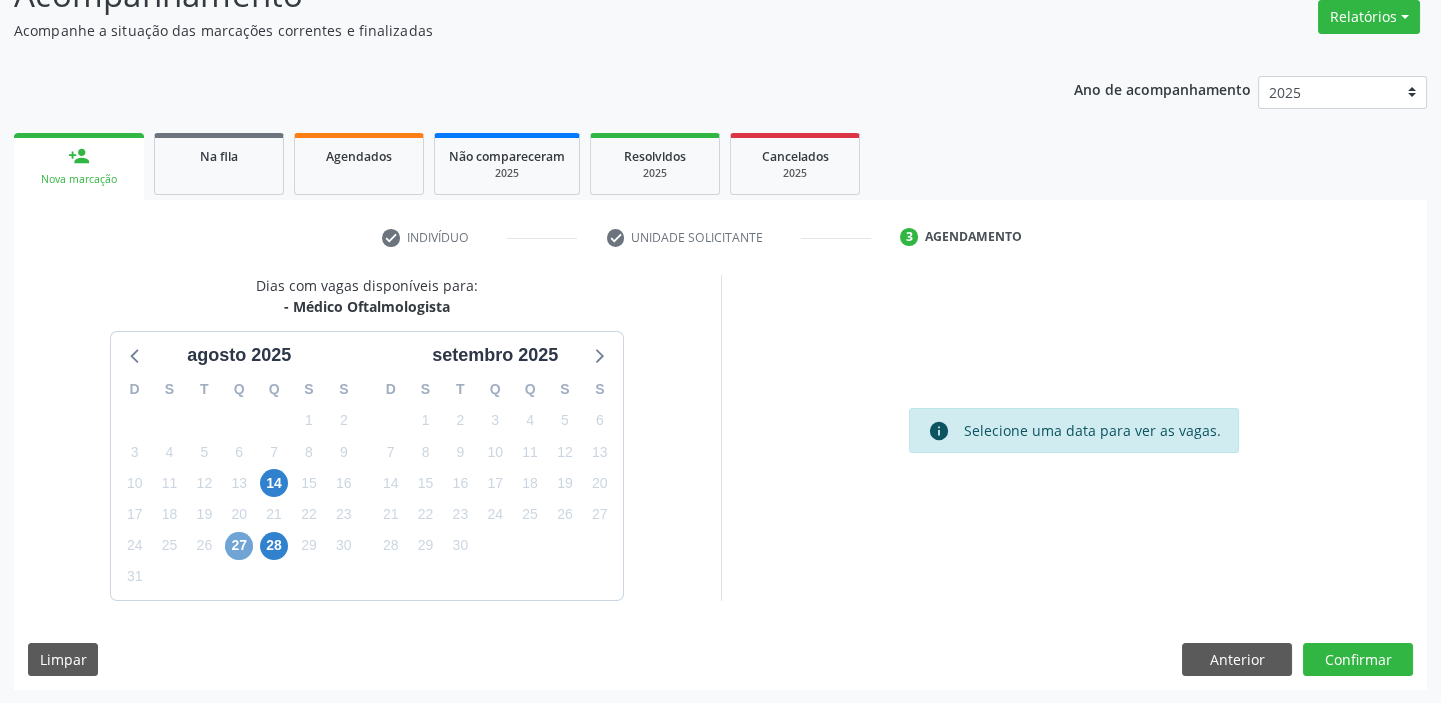 click on "27" at bounding box center (239, 546) 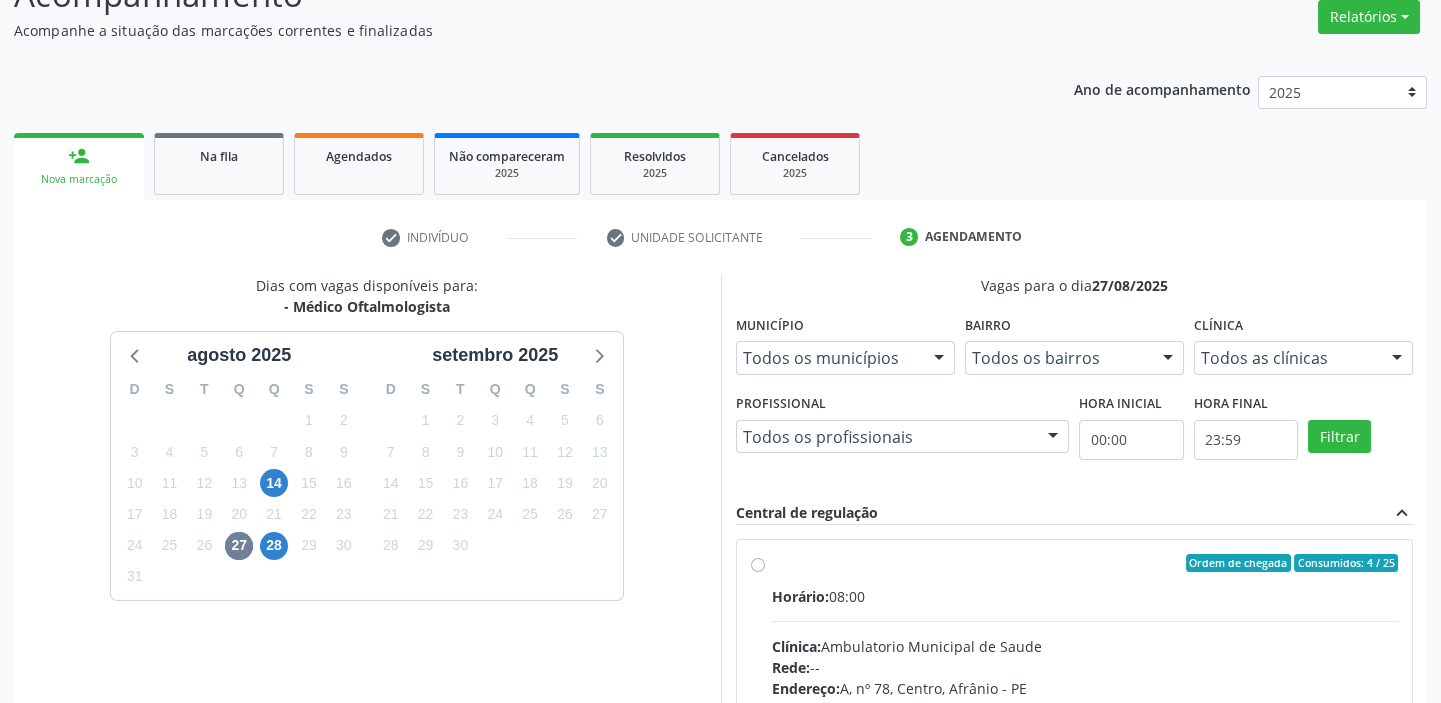 click on "Ordem de chegada
Consumidos: 4 / 25
Horário:   08:00
Clínica:  Ambulatorio Municipal de Saude
Rede:
--
Endereço:   A, nº 78, Centro, Afrânio - PE
Telefone:   --
Profissional:
--
Informações adicionais sobre o atendimento
Idade de atendimento:
Sem restrição
Gênero(s) atendido(s):
Sem restrição
Informações adicionais:
--" at bounding box center (1075, 707) 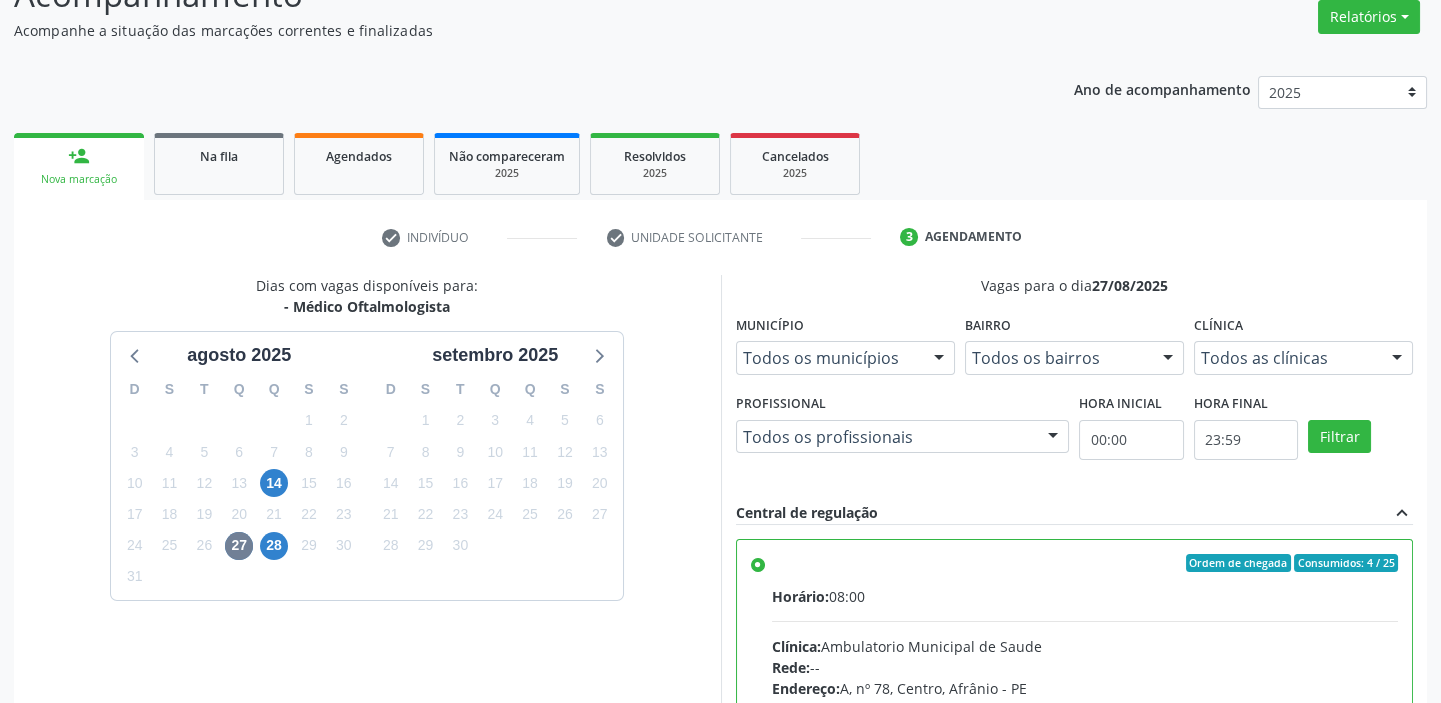 scroll, scrollTop: 99, scrollLeft: 0, axis: vertical 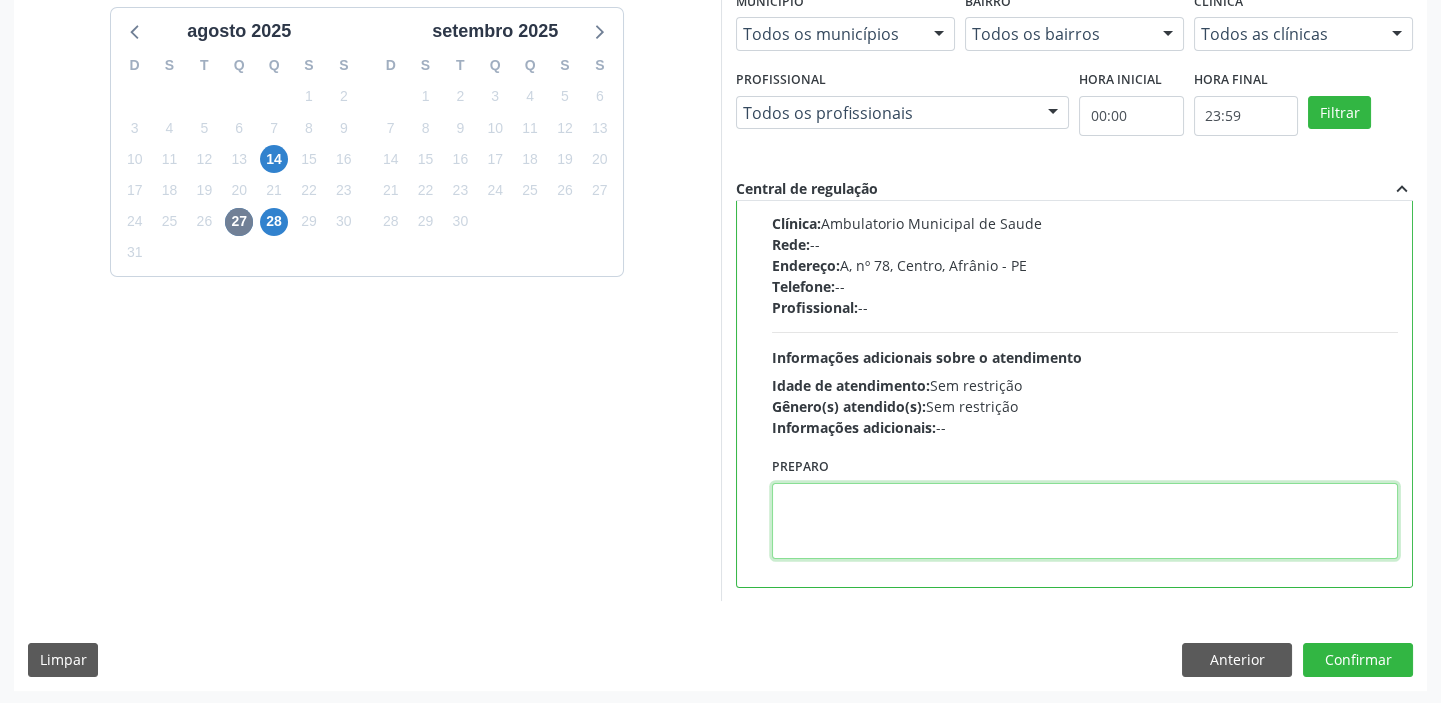 click at bounding box center [1085, 521] 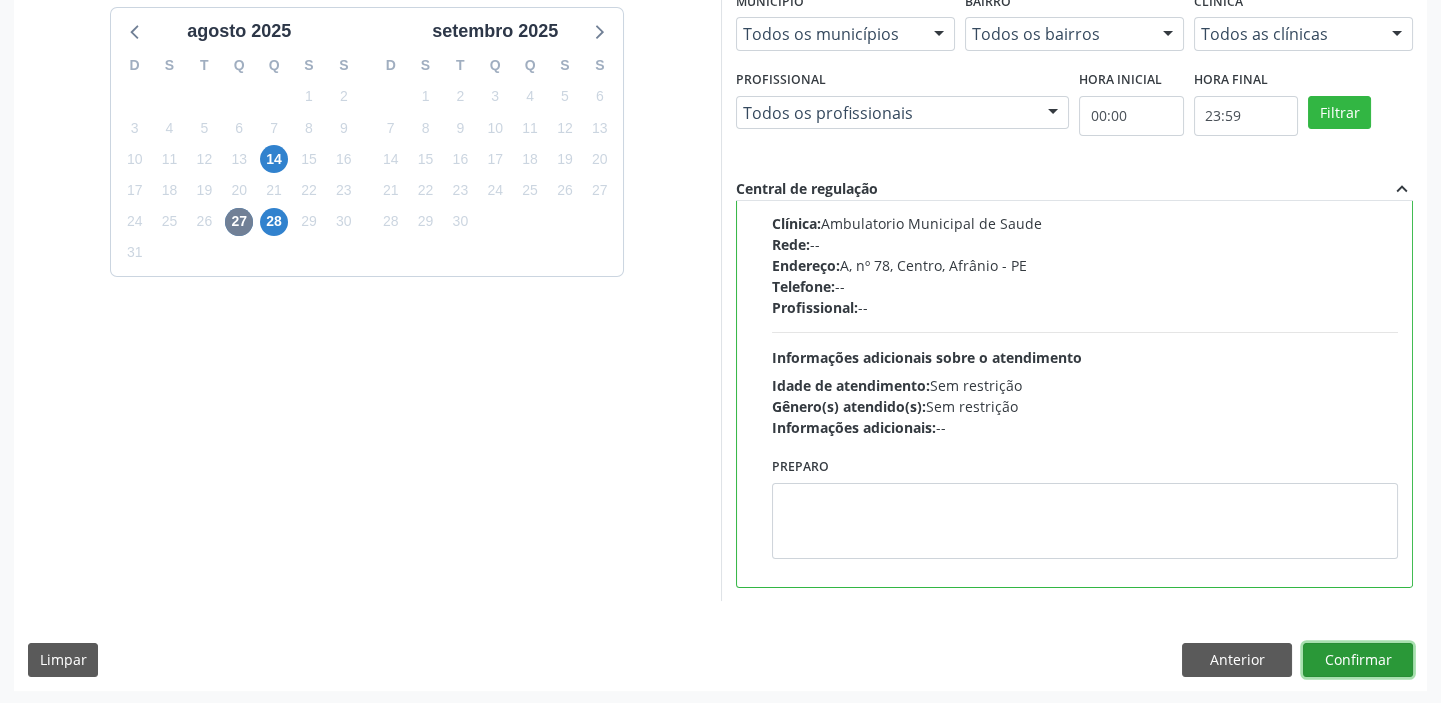 click on "Confirmar" at bounding box center [1358, 660] 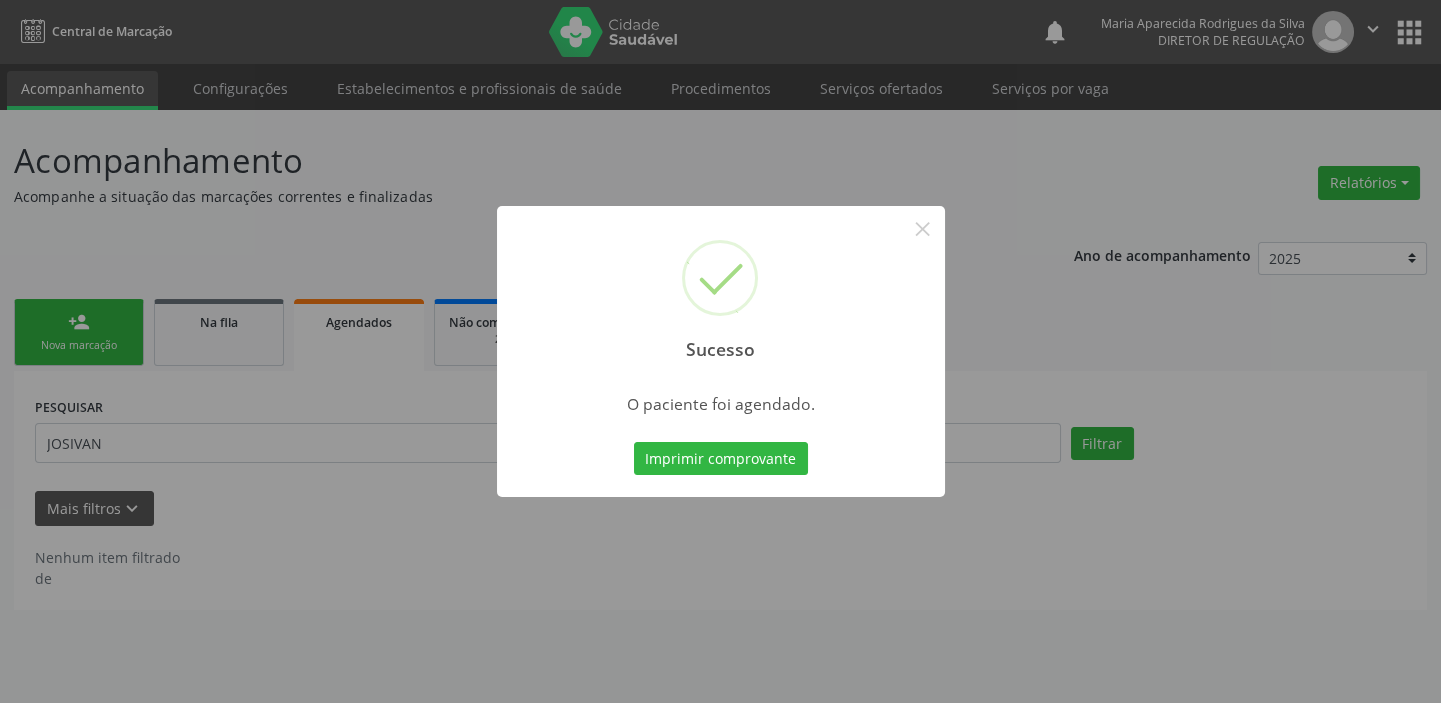 scroll, scrollTop: 0, scrollLeft: 0, axis: both 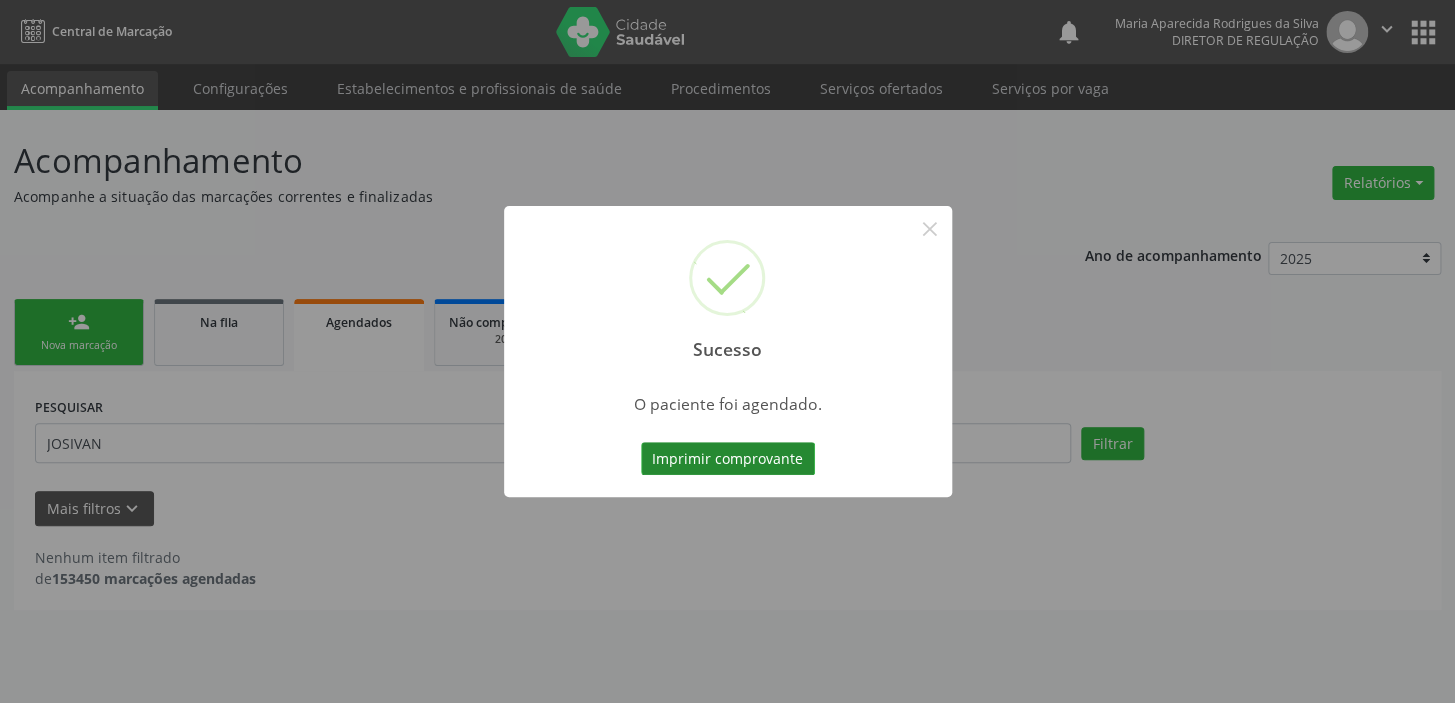 click on "Imprimir comprovante" at bounding box center [728, 459] 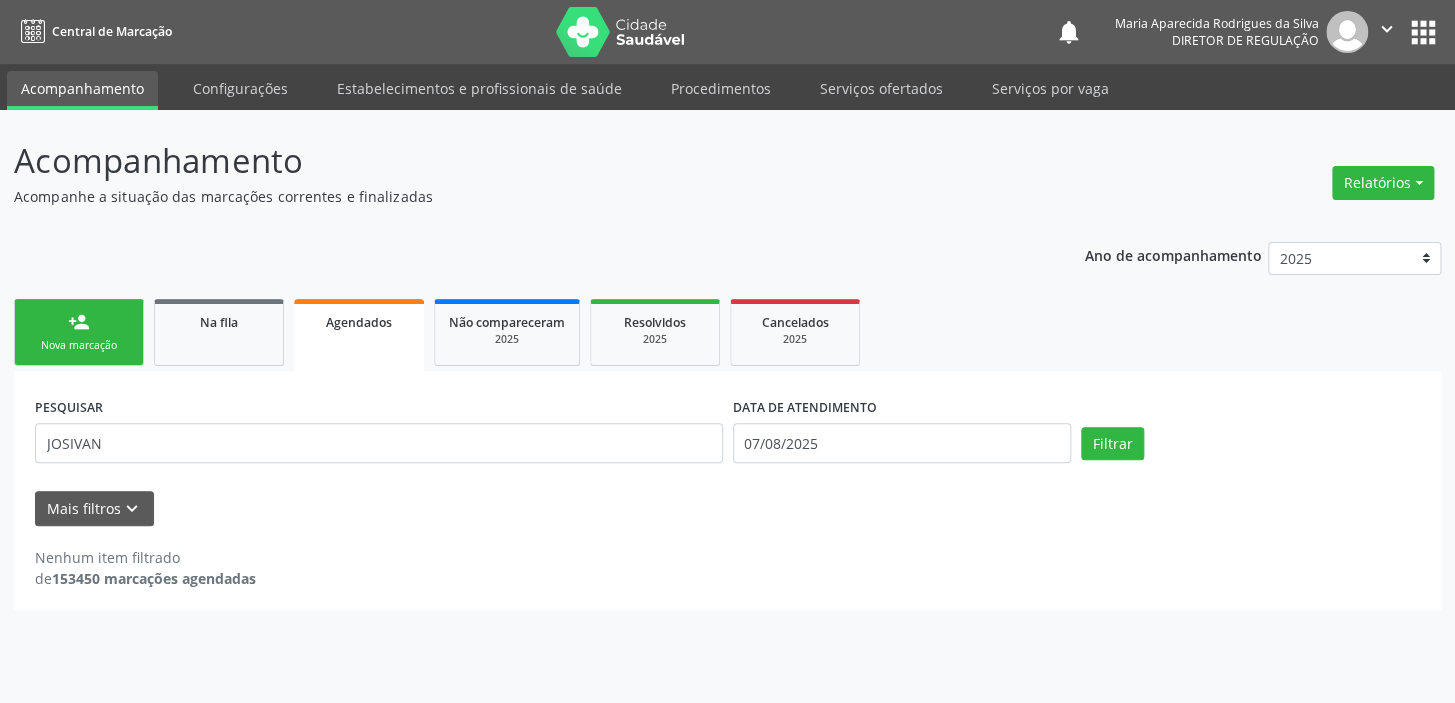 click on "Nova marcação" at bounding box center (79, 345) 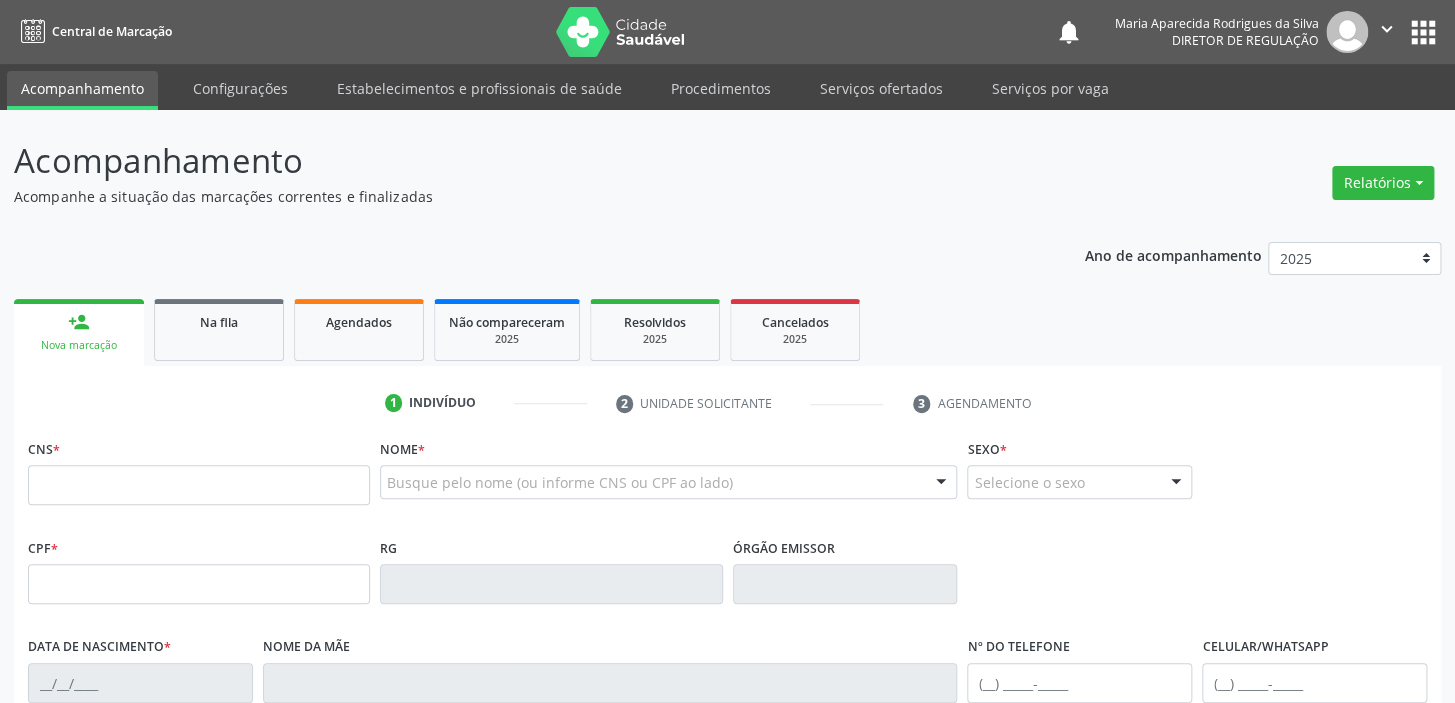 click on "Nova marcação" at bounding box center (79, 345) 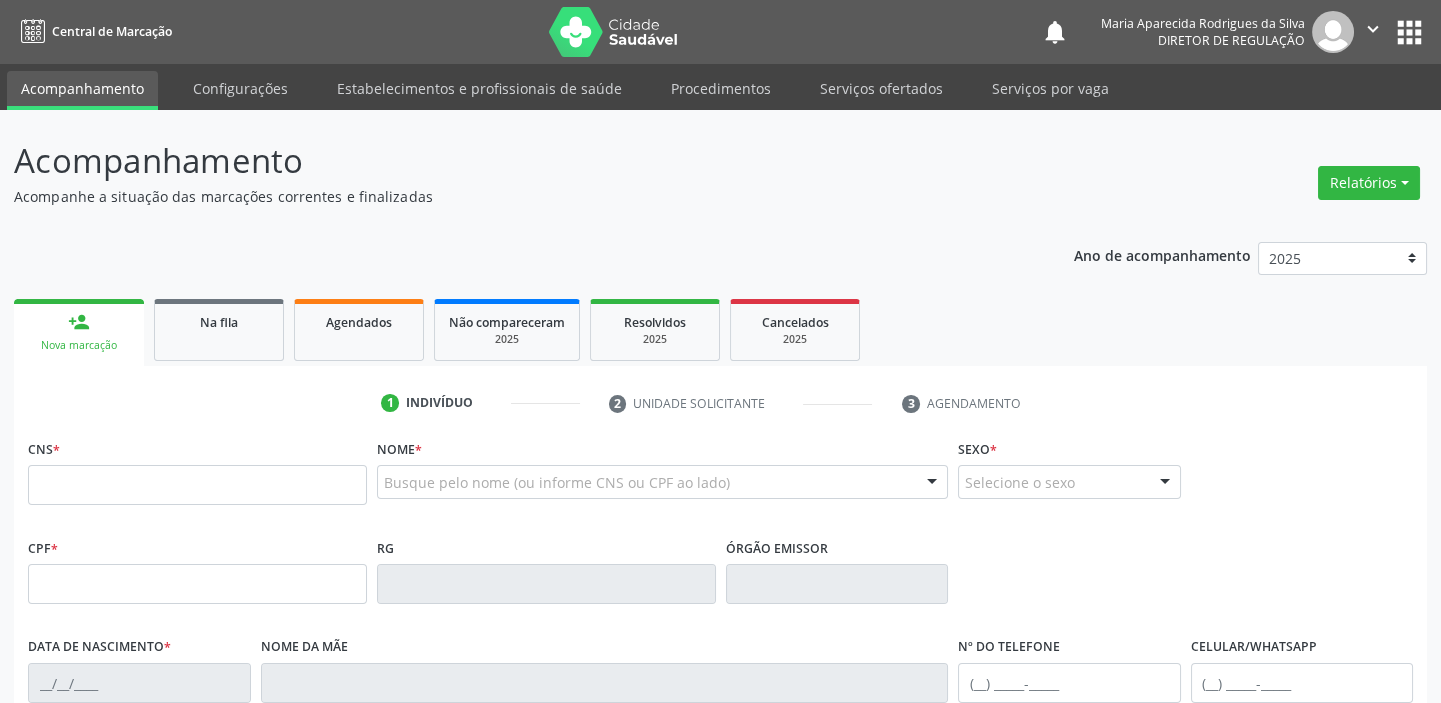 click on "Nova marcação" at bounding box center (79, 345) 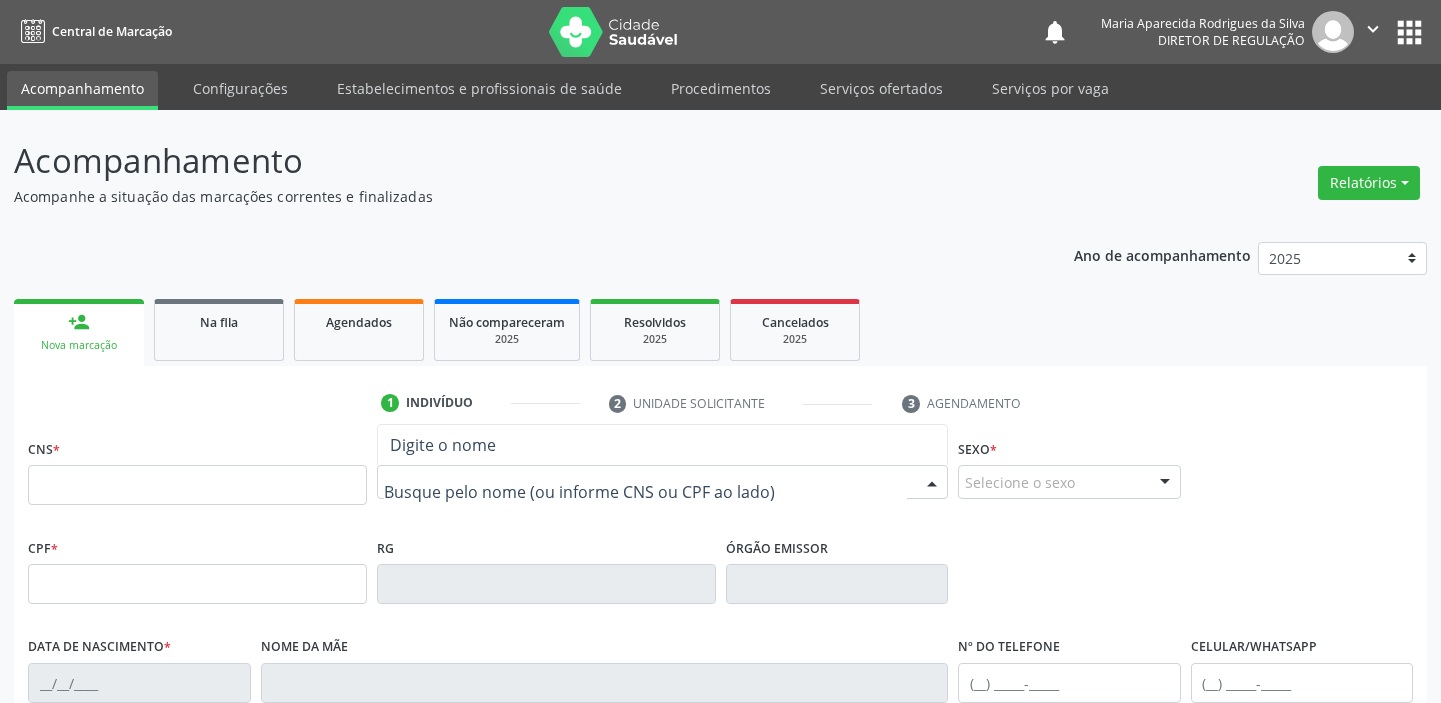 scroll, scrollTop: 0, scrollLeft: 0, axis: both 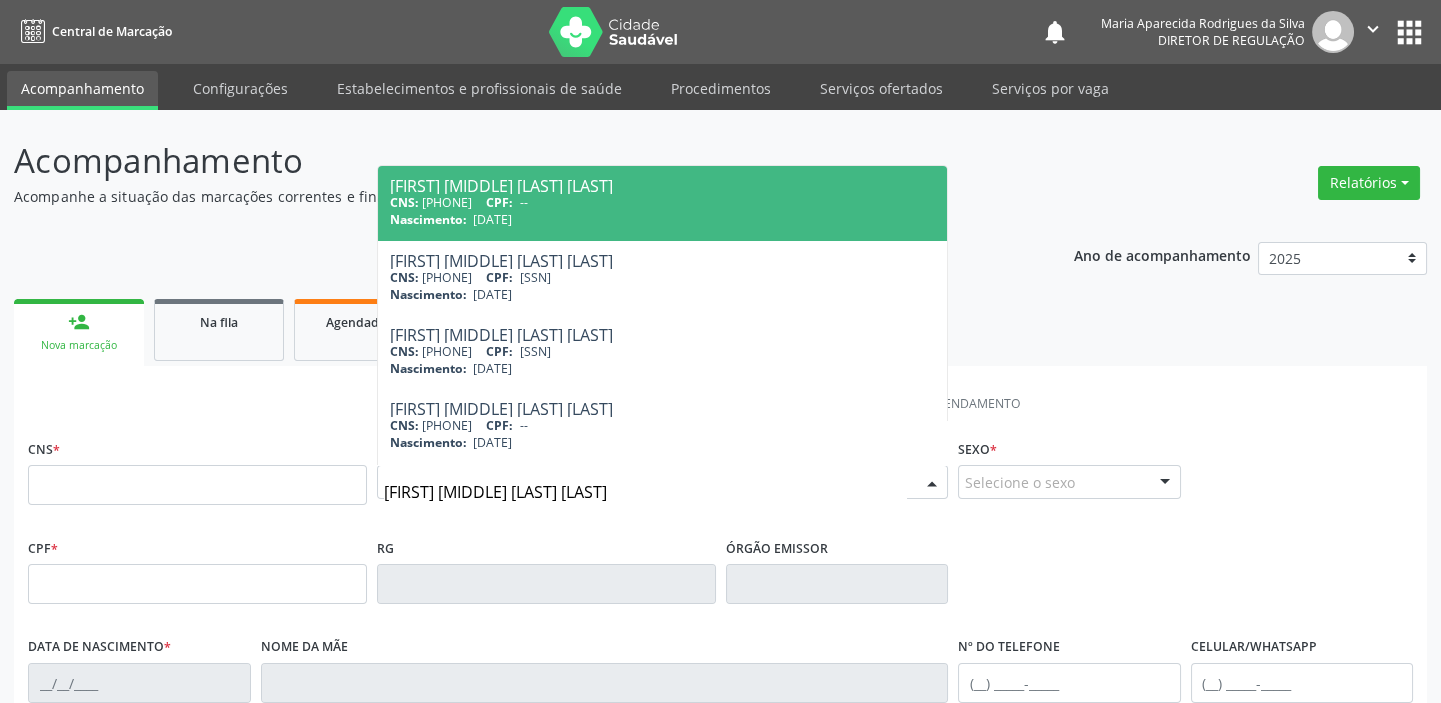 type on "[FIRST] [MIDDLE] [LAST] [LAST]" 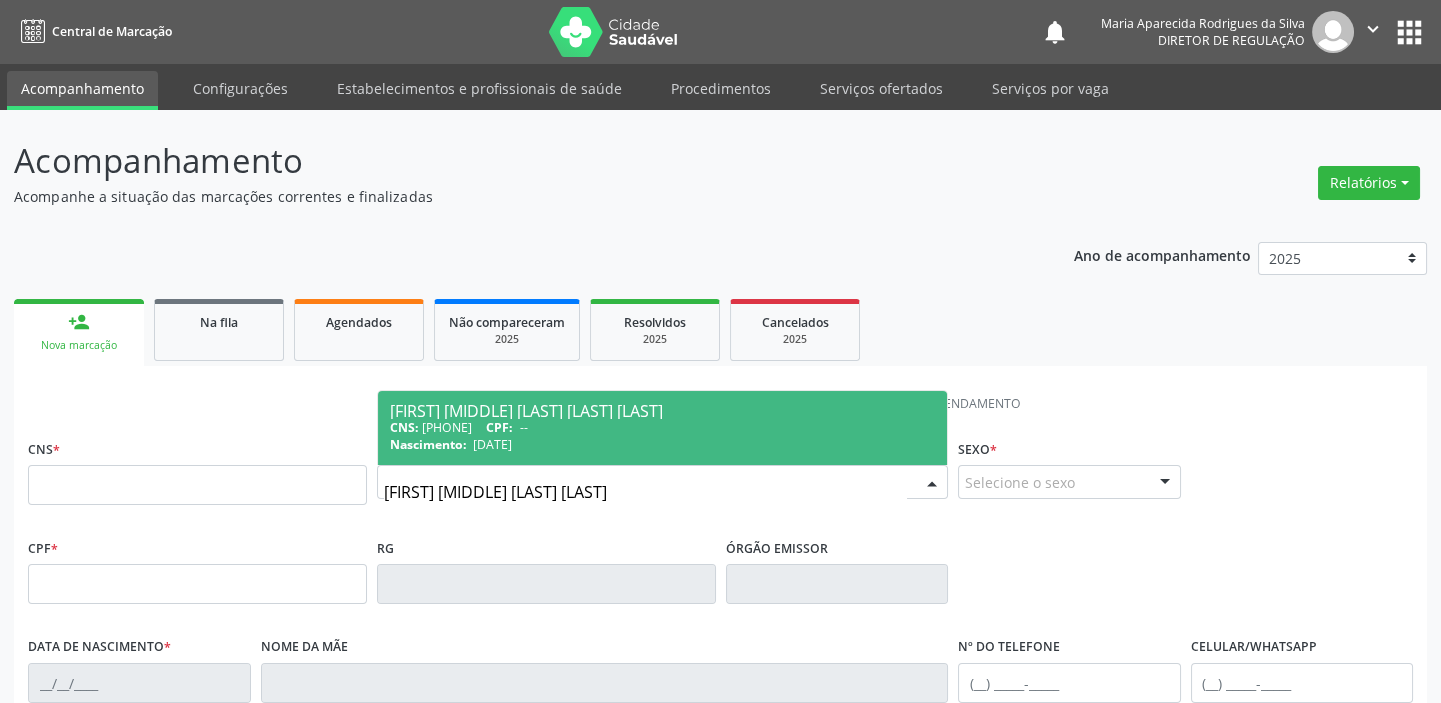 click on "[FIRST] [LAST] DE [LAST] [LAST]" at bounding box center (662, 411) 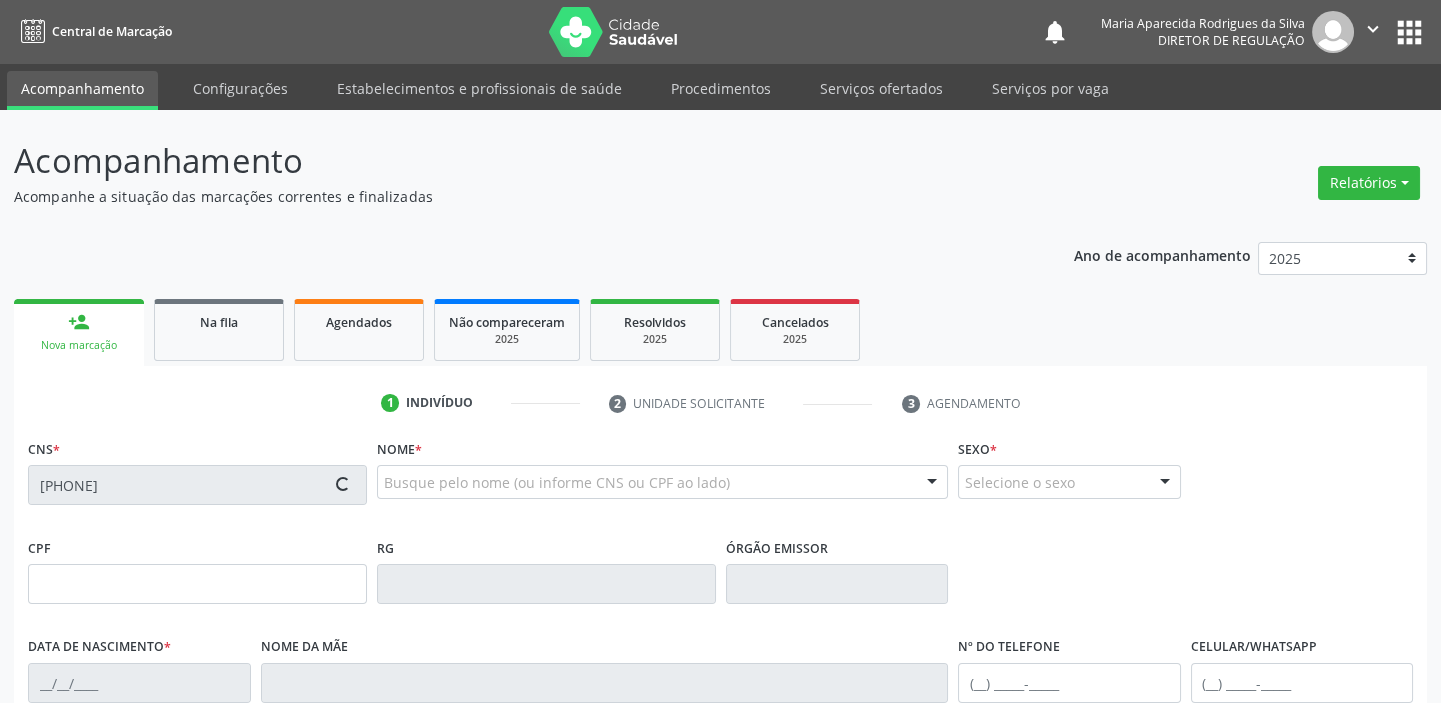type on "[DD]/[MM]/[YYYY]" 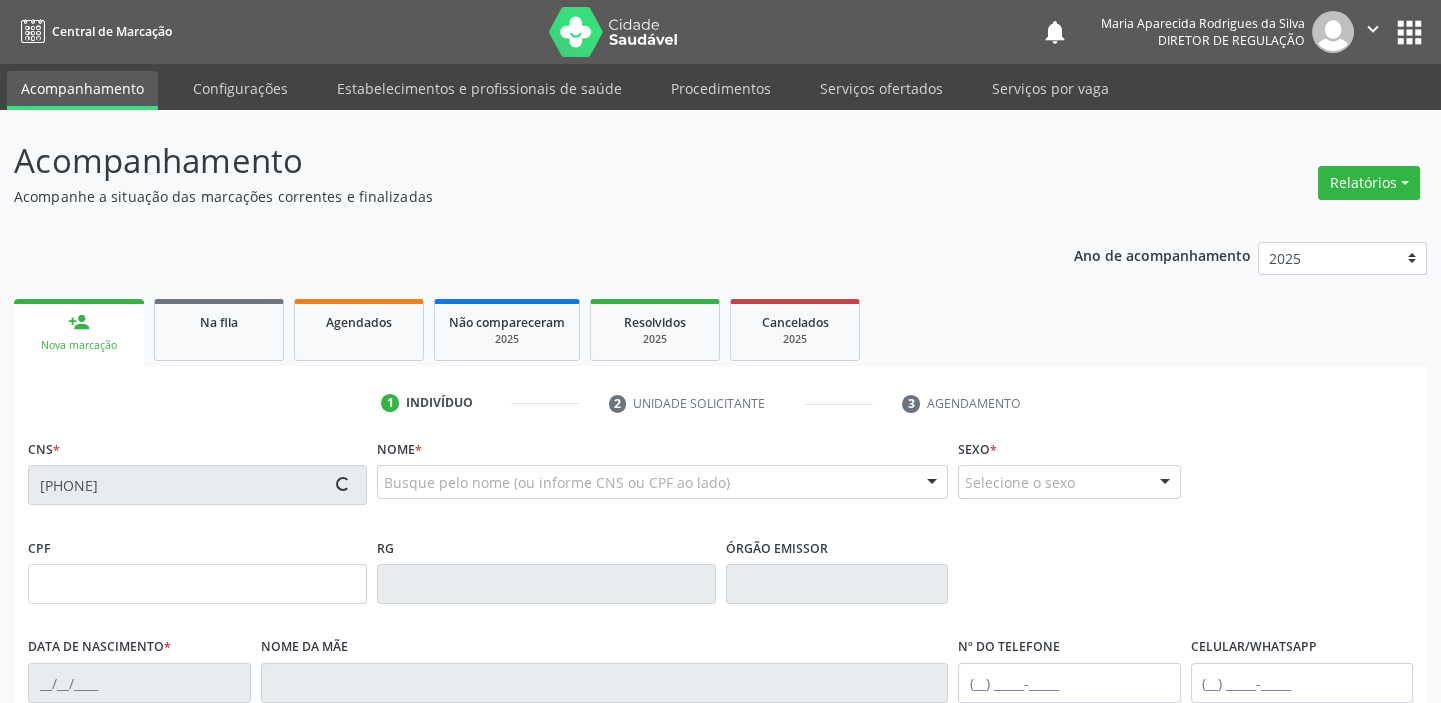 type on "Francisca de Sousa Rodrigues" 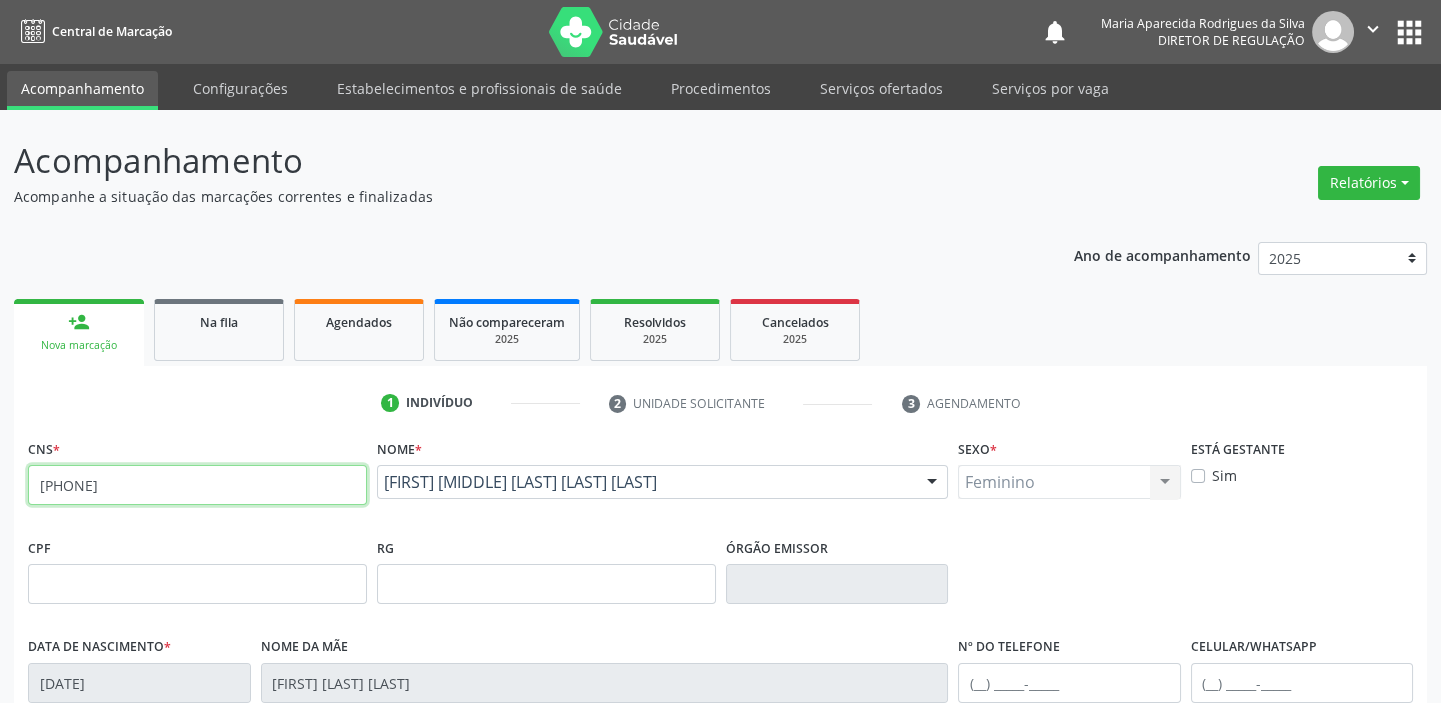 click on "[CARD] [CARD] [CARD] [CARD]" at bounding box center (197, 485) 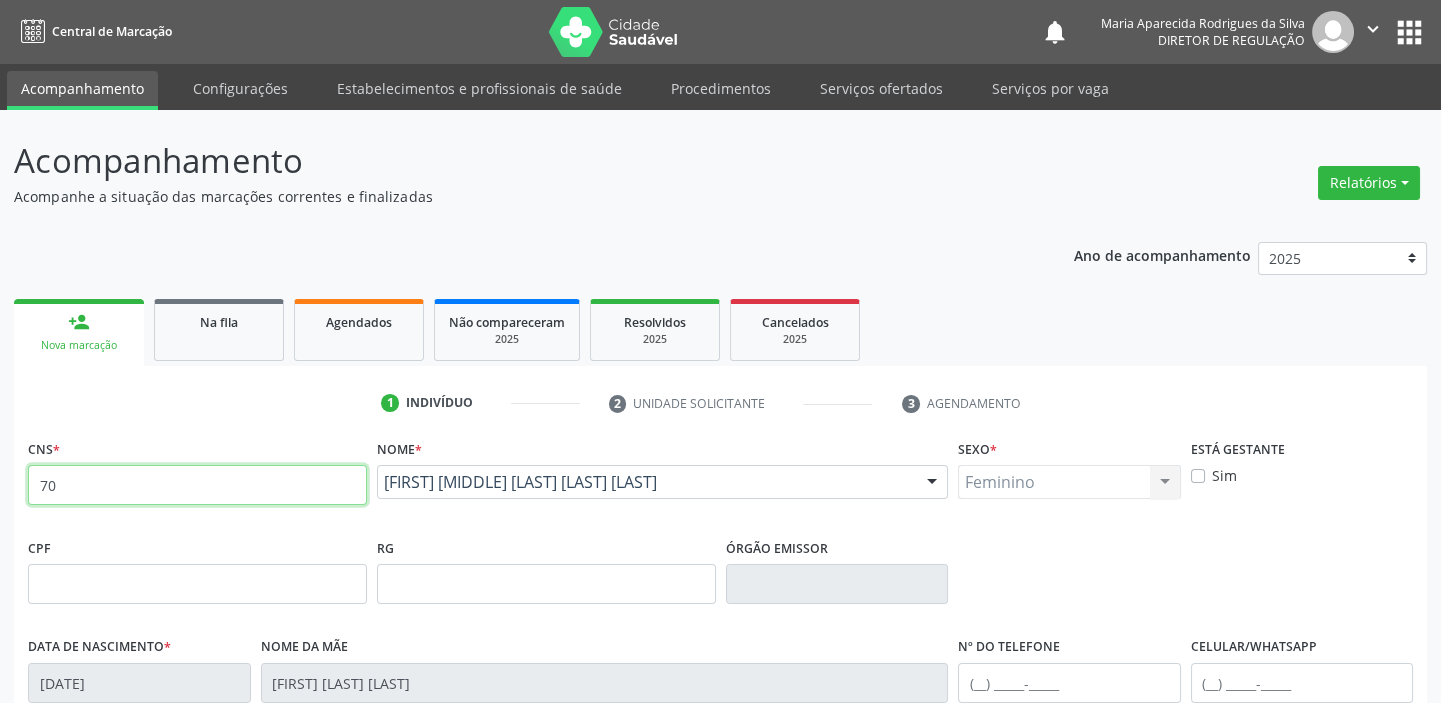 type on "7" 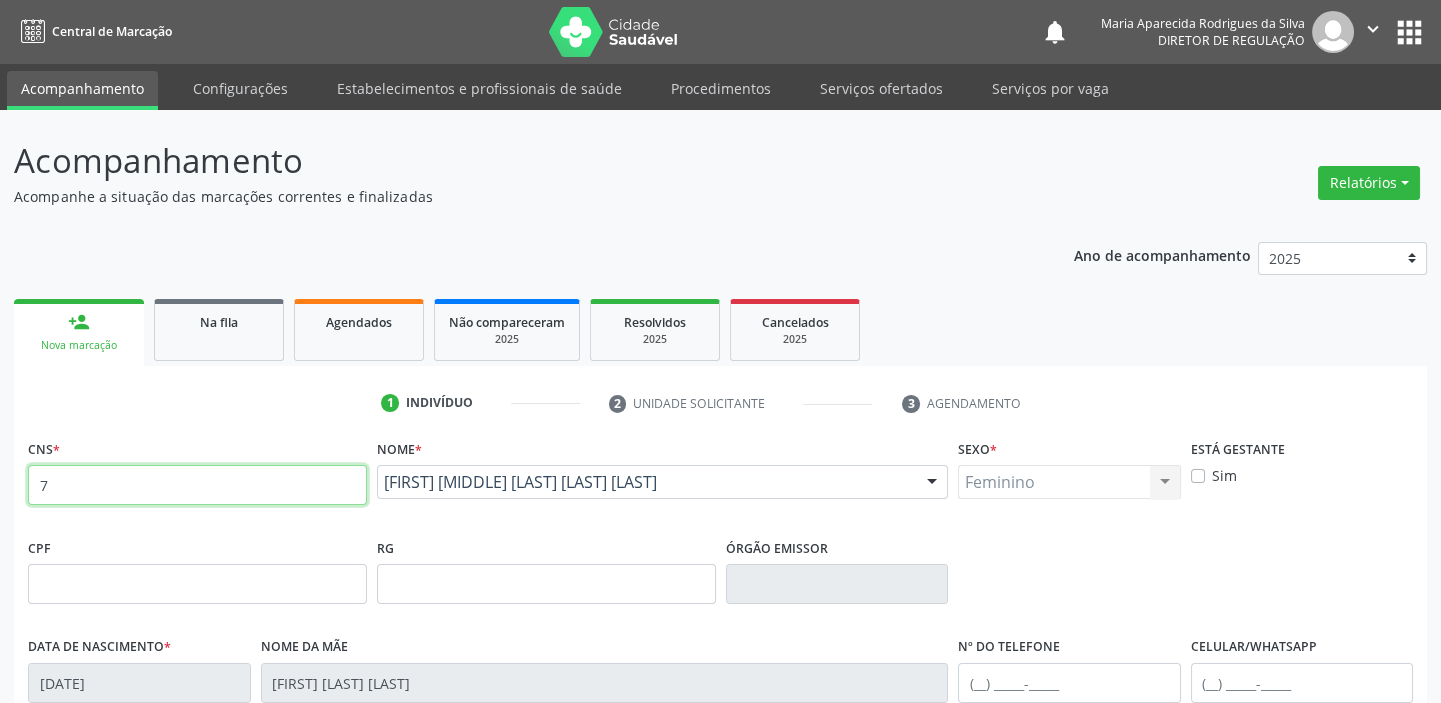 type 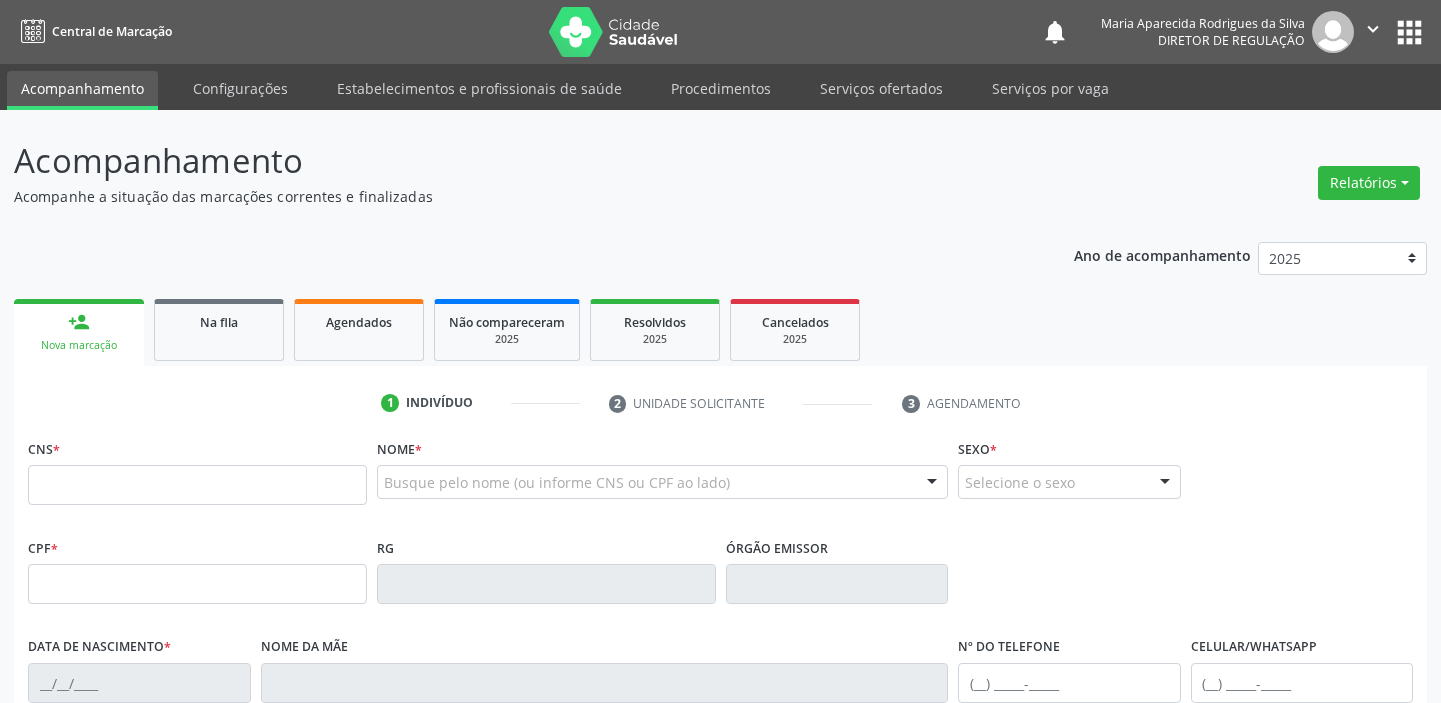 scroll, scrollTop: 0, scrollLeft: 0, axis: both 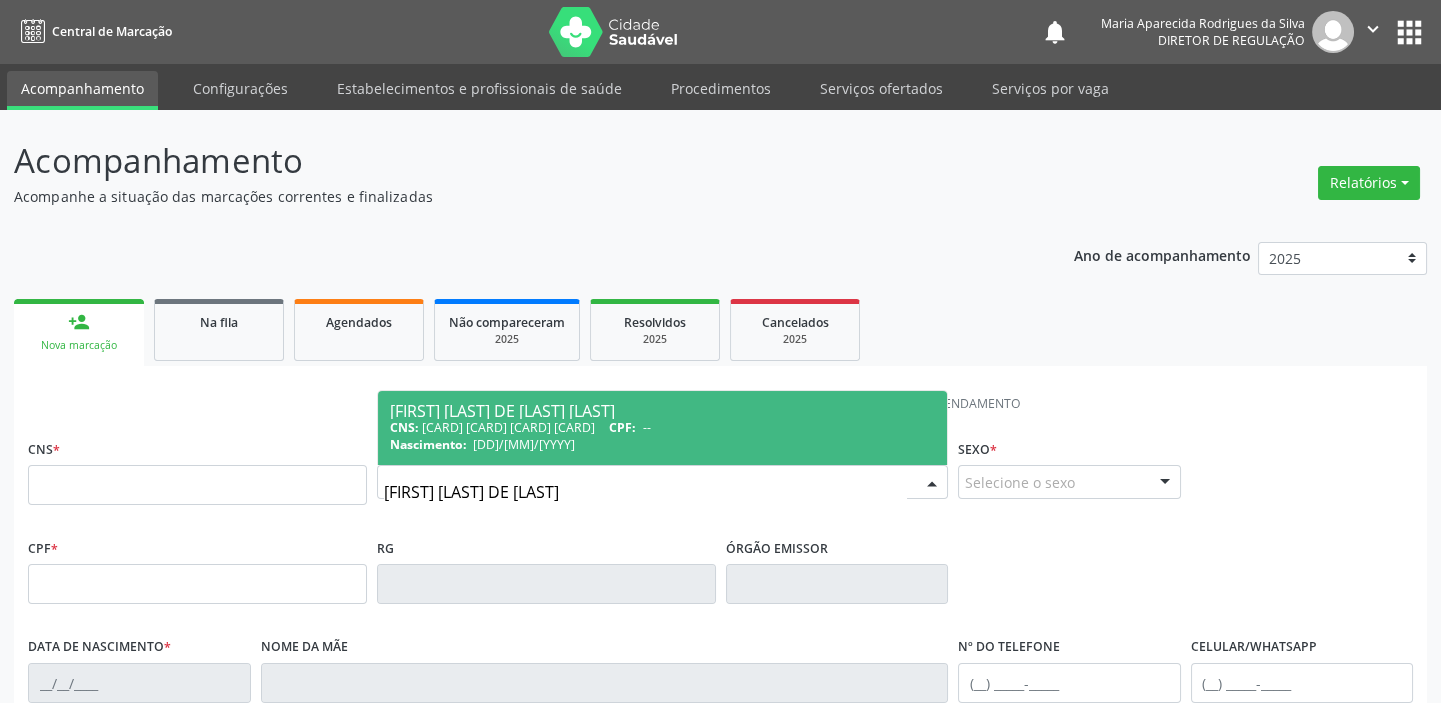 type on "[FIRST] [LAST] DE [LAST]" 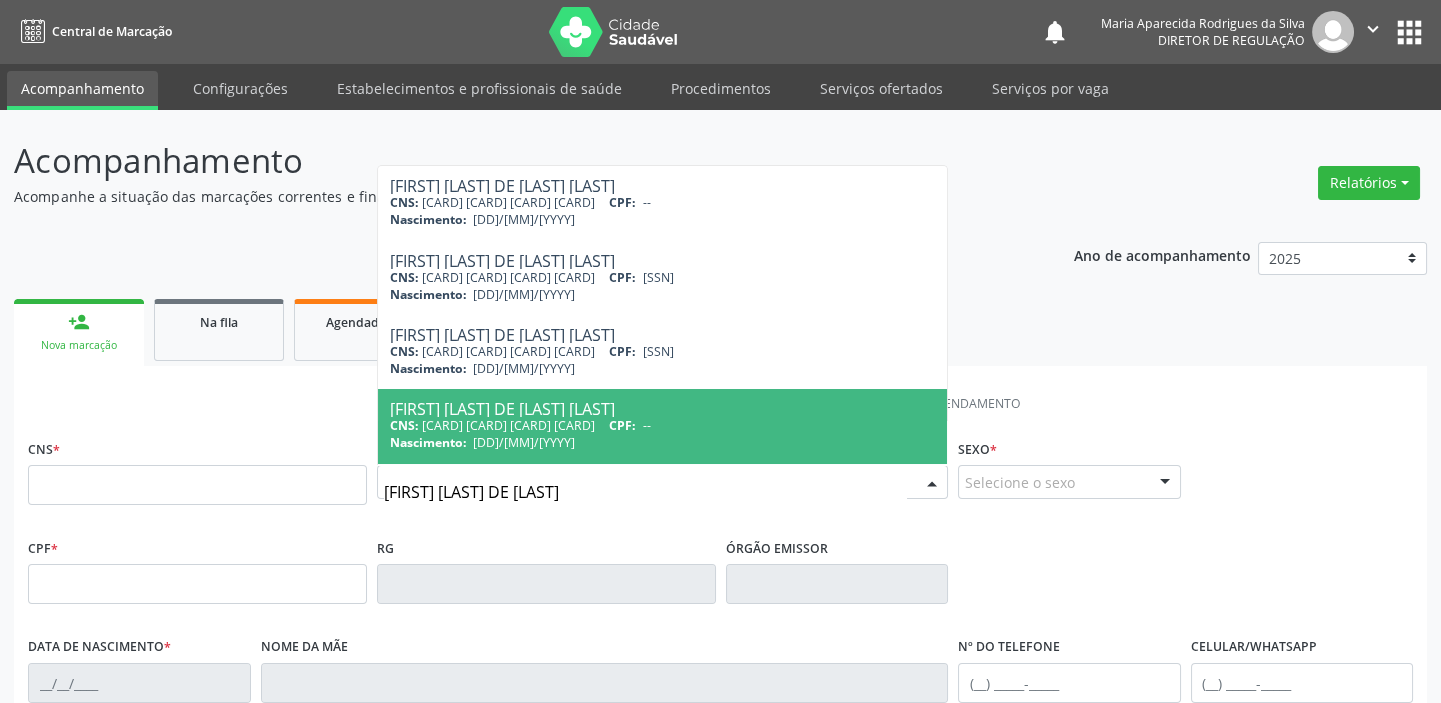 click on "CPF:" at bounding box center (622, 425) 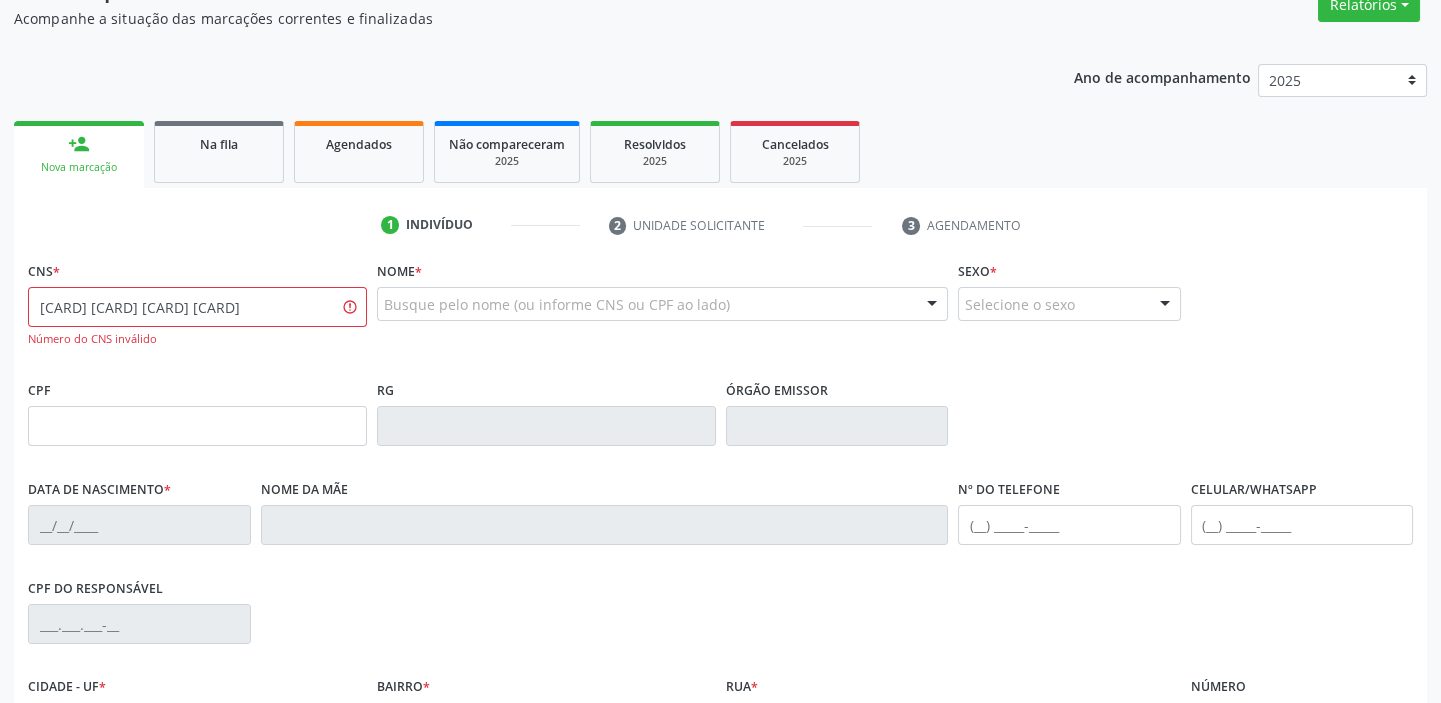 scroll, scrollTop: 181, scrollLeft: 0, axis: vertical 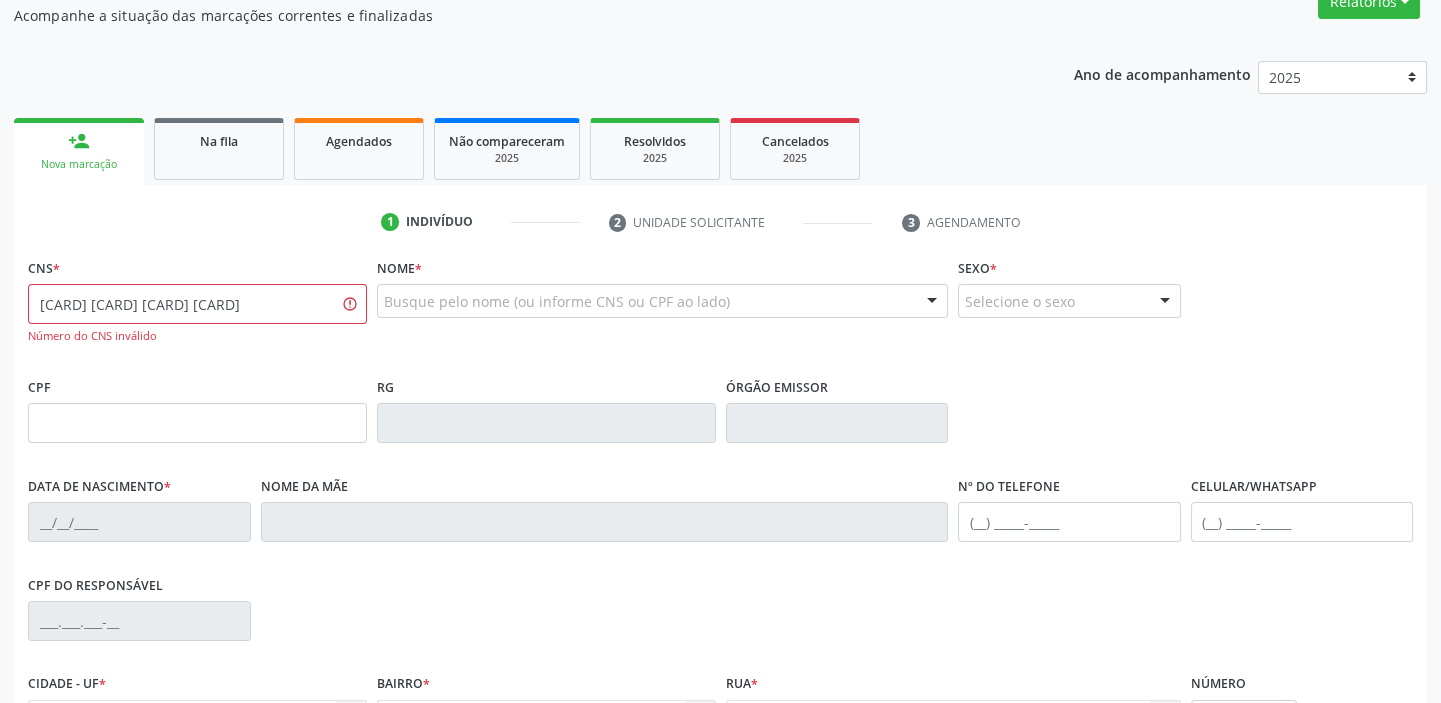 click on "Número do CNS inválido" at bounding box center (197, 336) 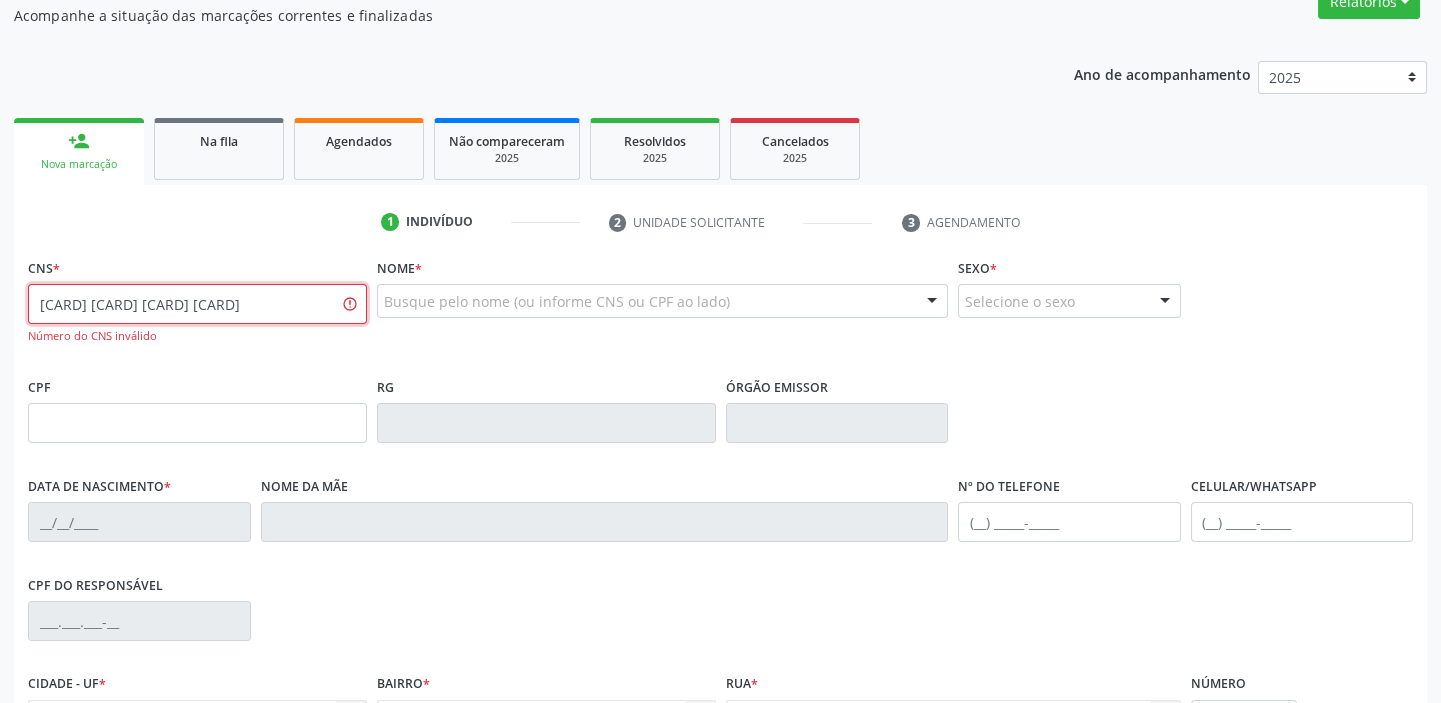 click on "702 5082 4791 0940" at bounding box center [197, 304] 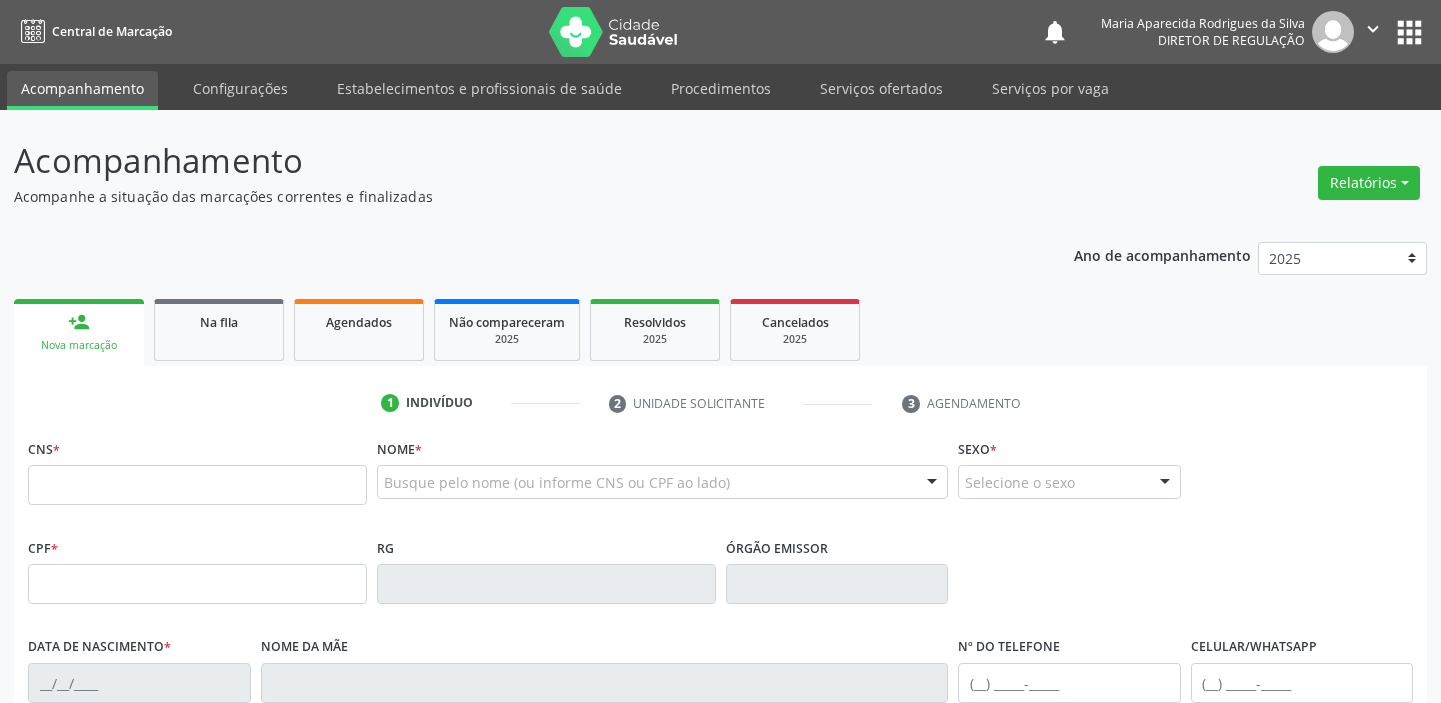 scroll, scrollTop: 180, scrollLeft: 0, axis: vertical 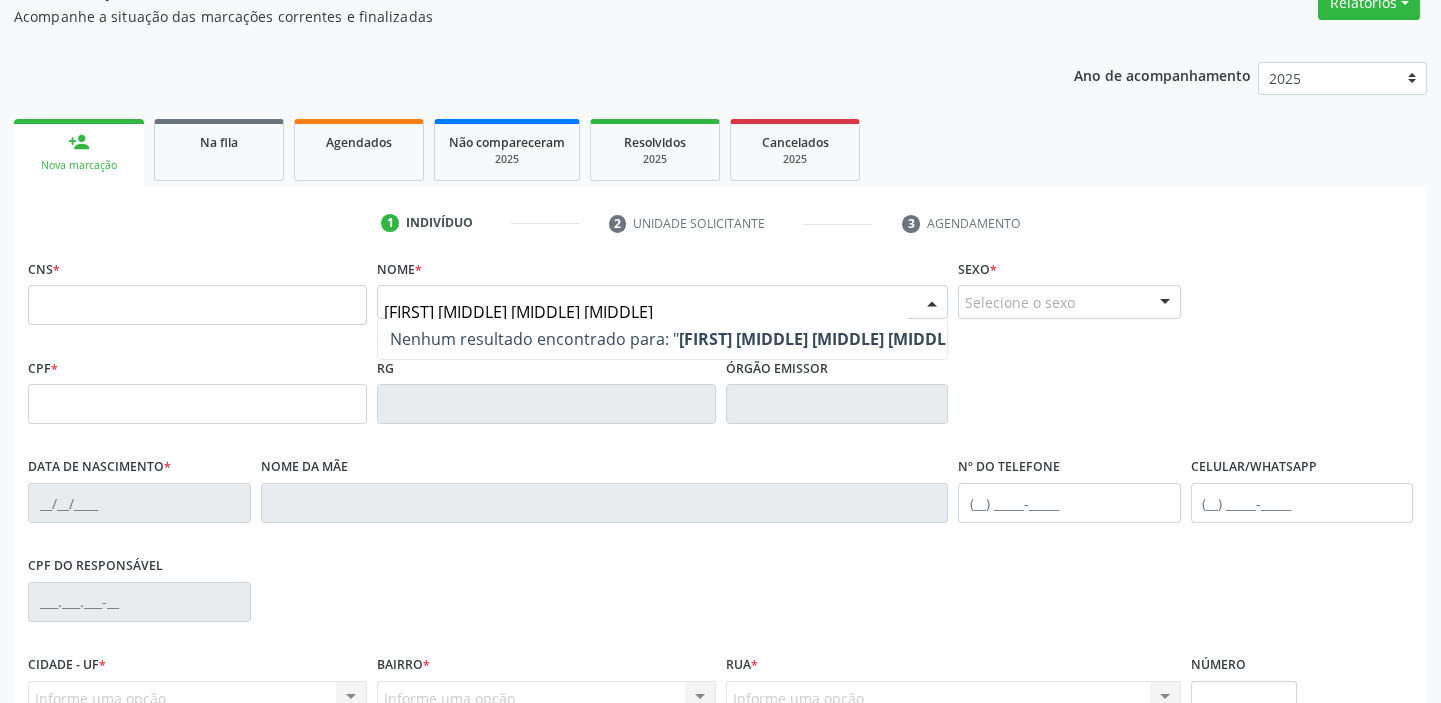 type on "[FIRST] [MIDDLE] [MIDDLE] [MIDDLE]" 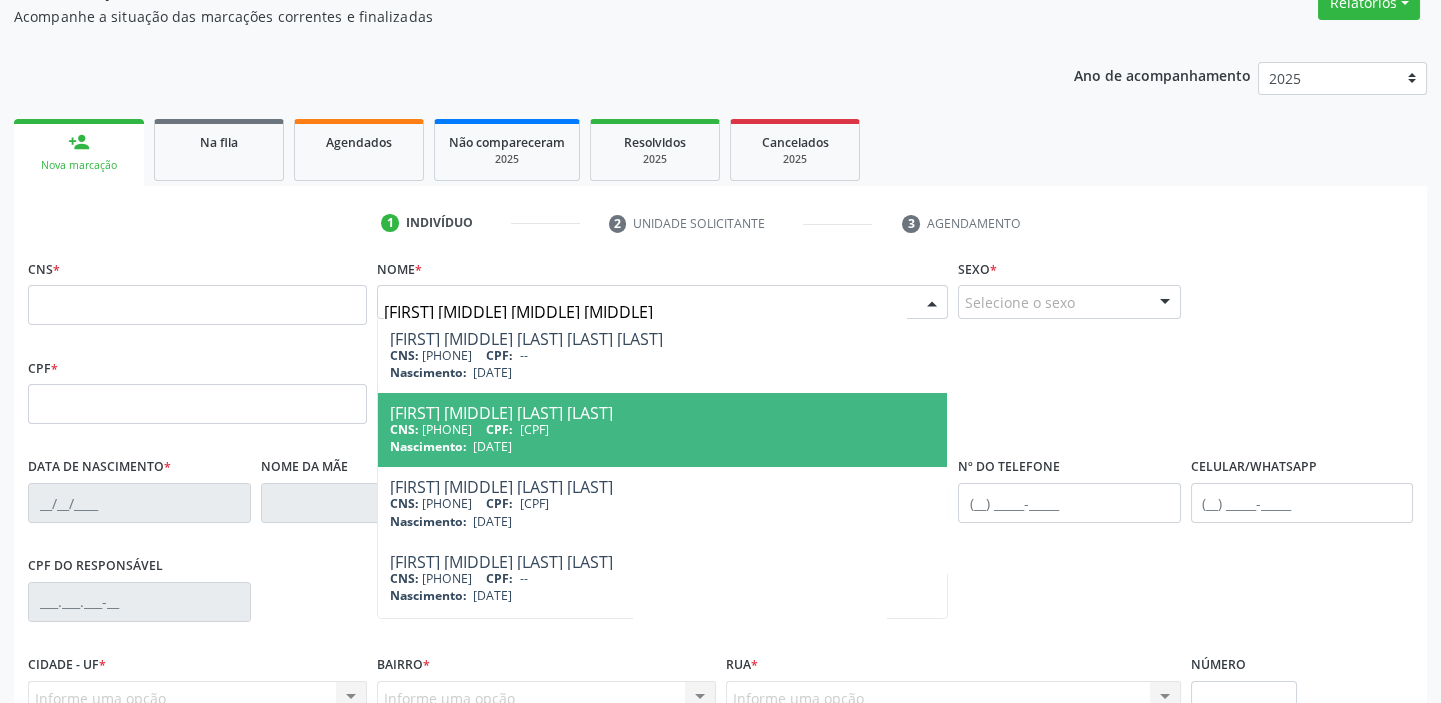 click on "[FIRST] [MIDDLE] [LAST] [LAST]
CNS:
[PHONE]
CPF:
[CPF]
Nascimento:
[DATE]" at bounding box center (662, 430) 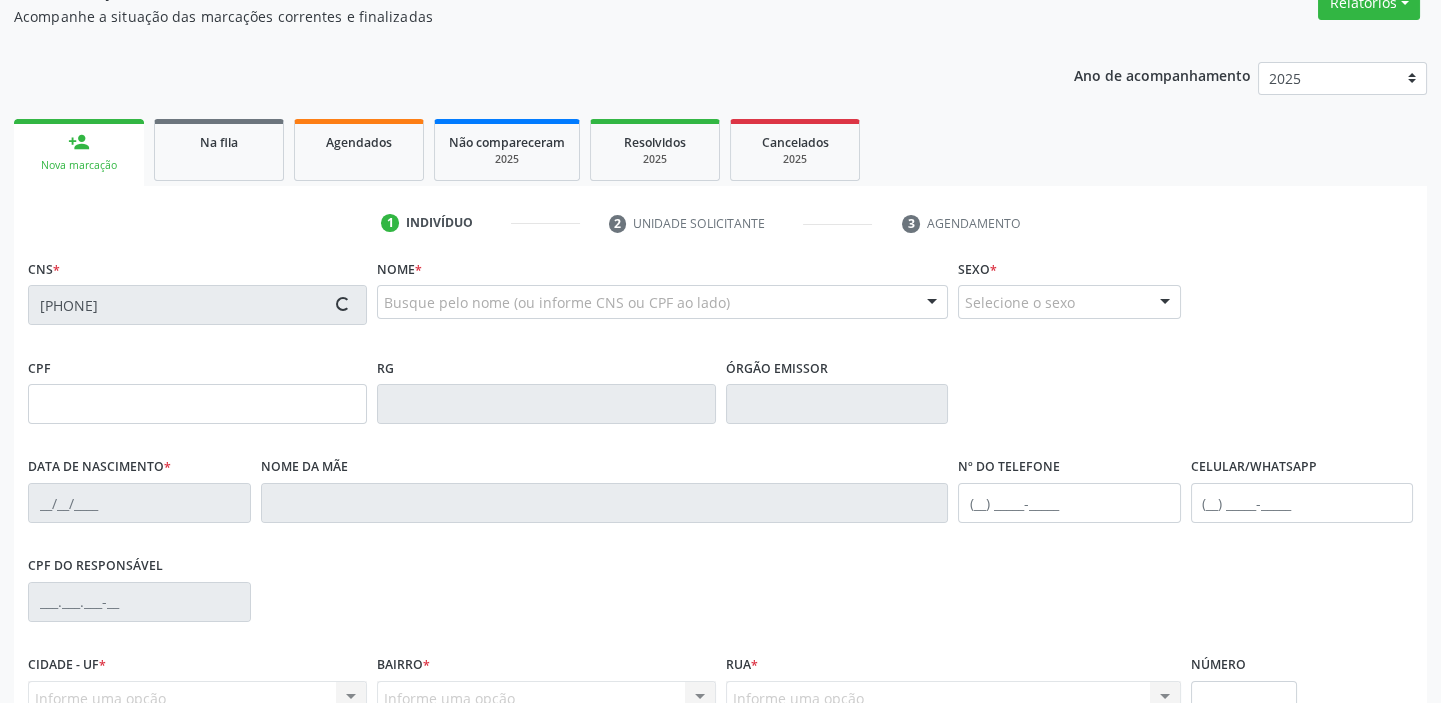 type on "[CPF]" 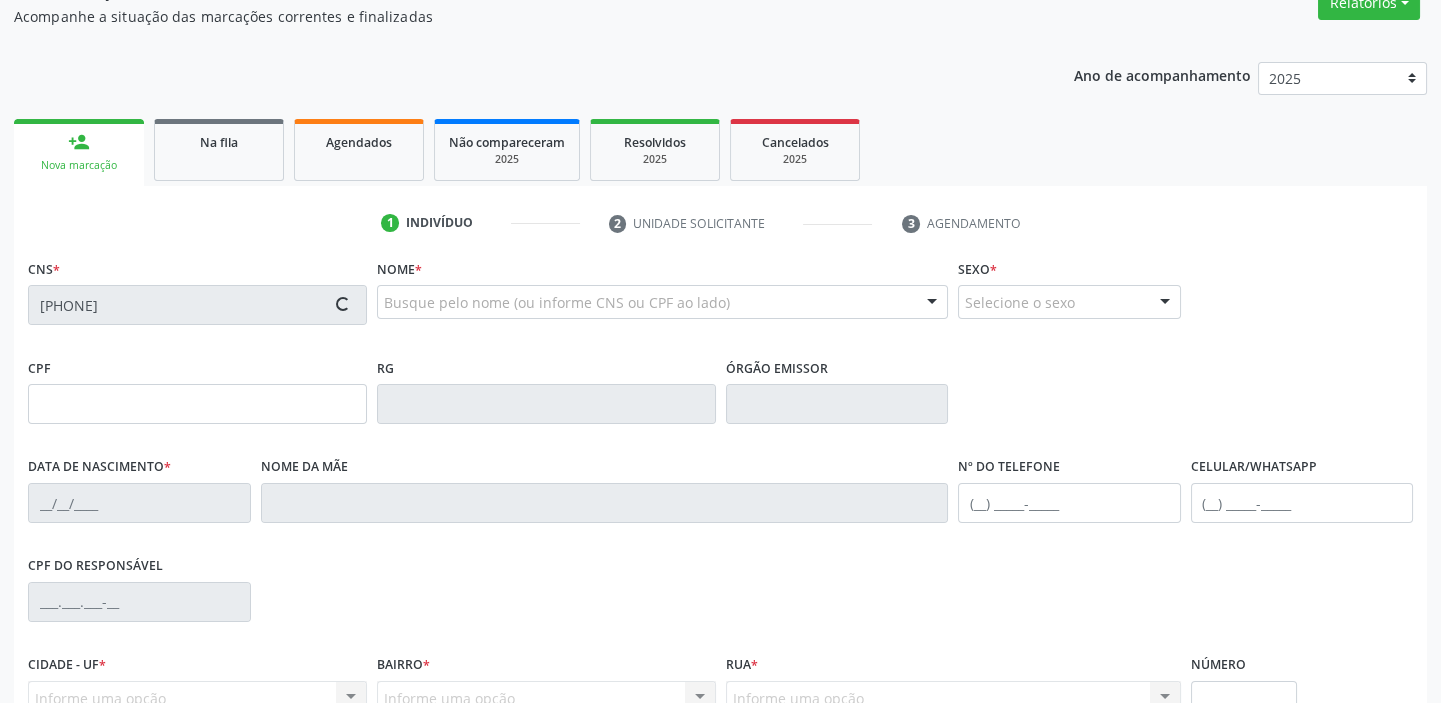 type on "[DATE]" 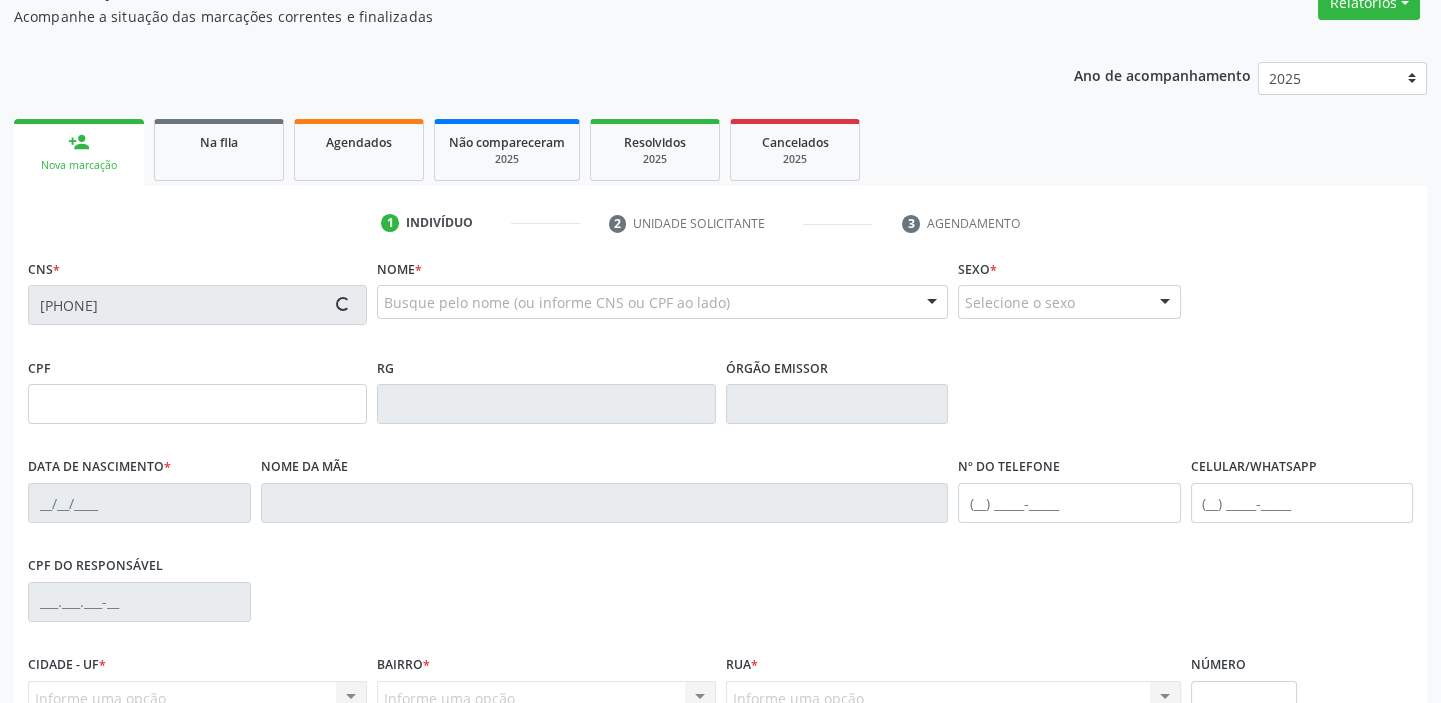 type on "[FIRST] [MIDDLE] [LAST] [LAST] [LAST]" 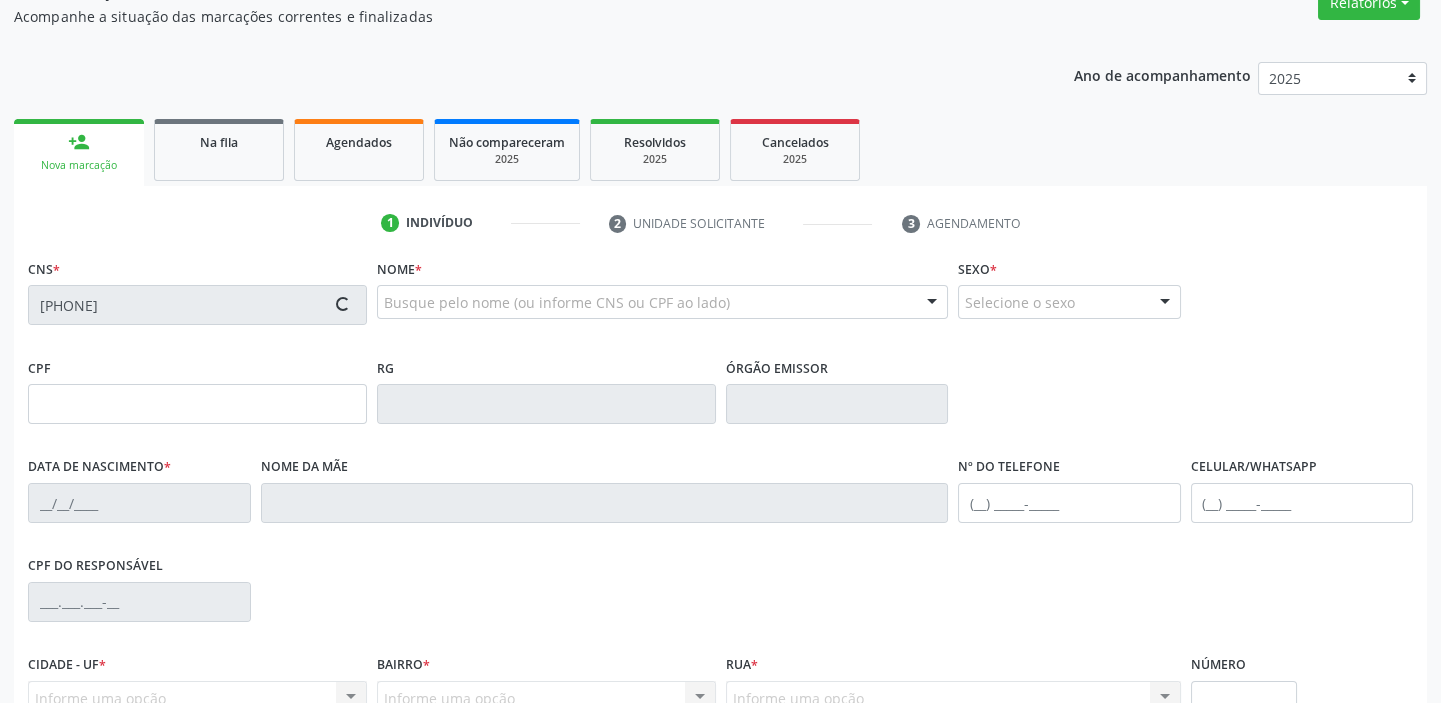 type on "S/N" 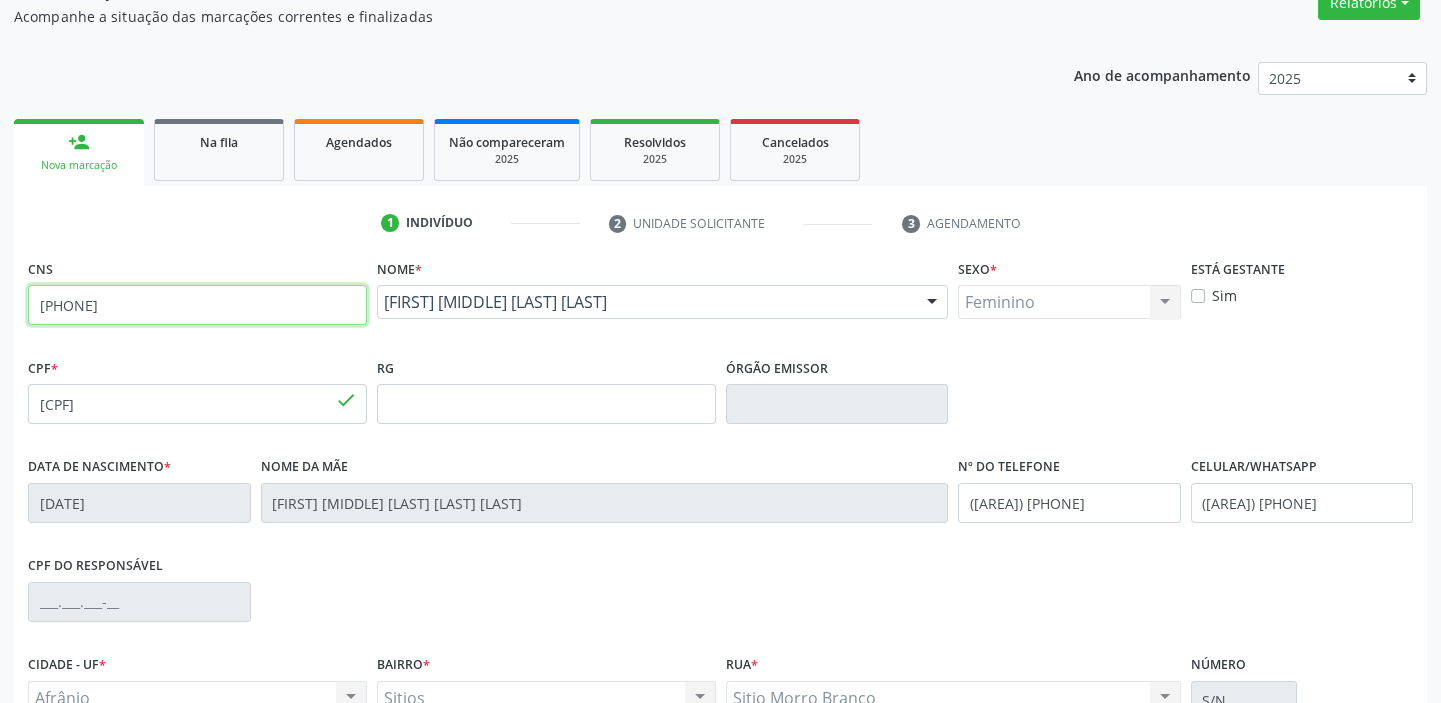 drag, startPoint x: 186, startPoint y: 307, endPoint x: 20, endPoint y: 310, distance: 166.0271 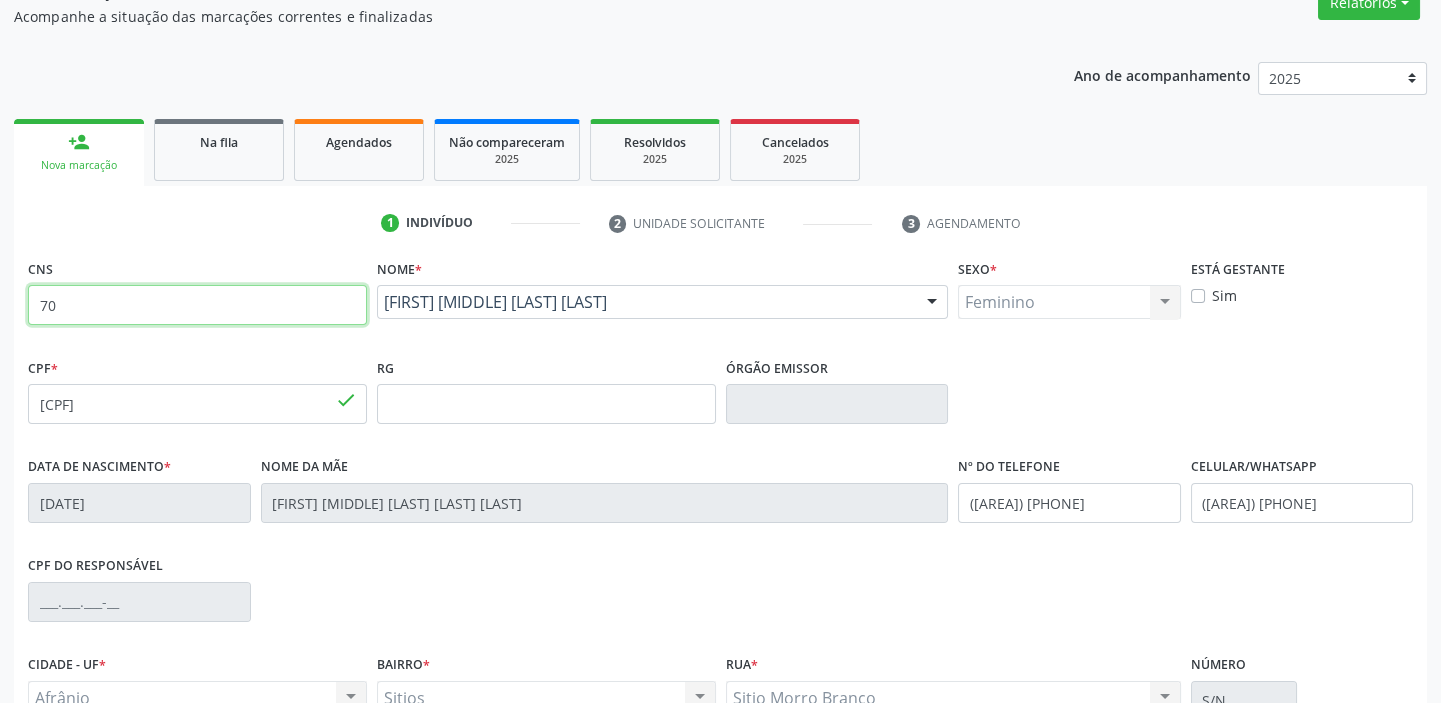 type on "7" 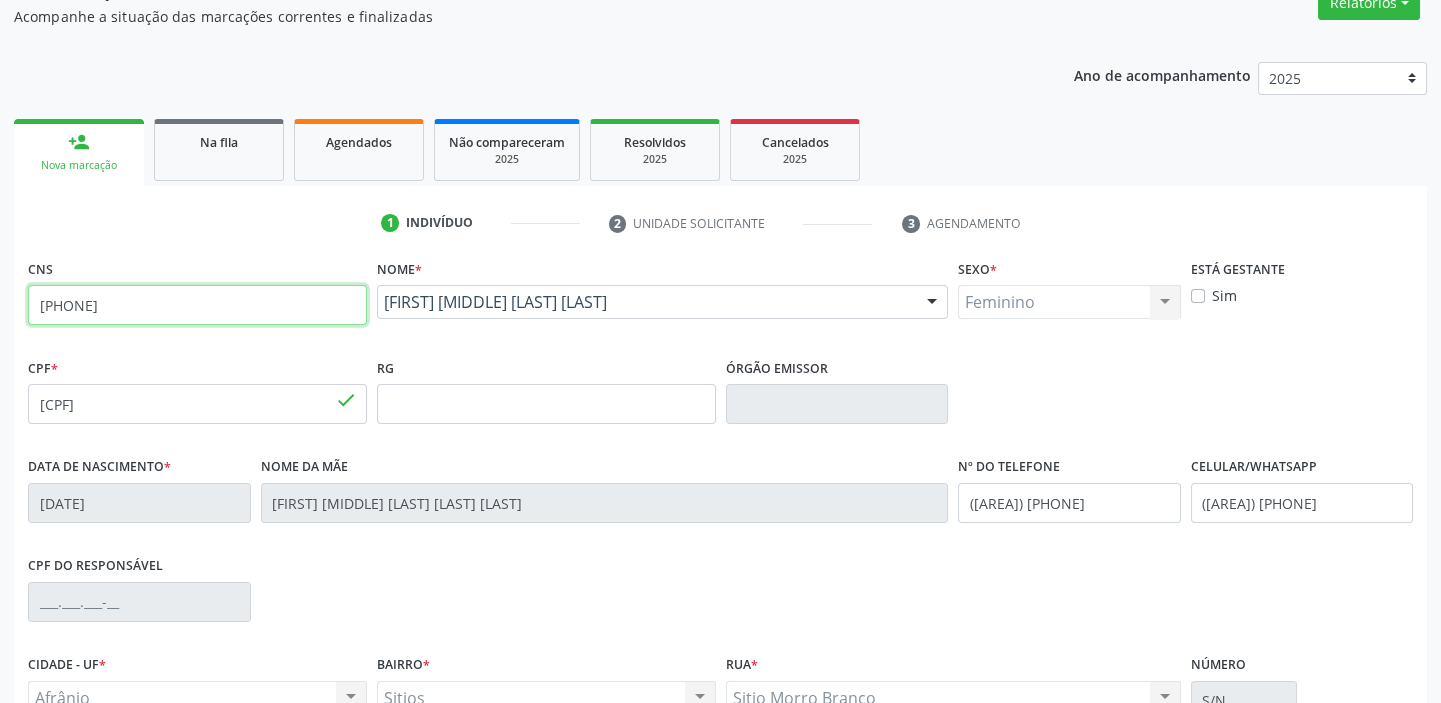 type on "[PHONE]" 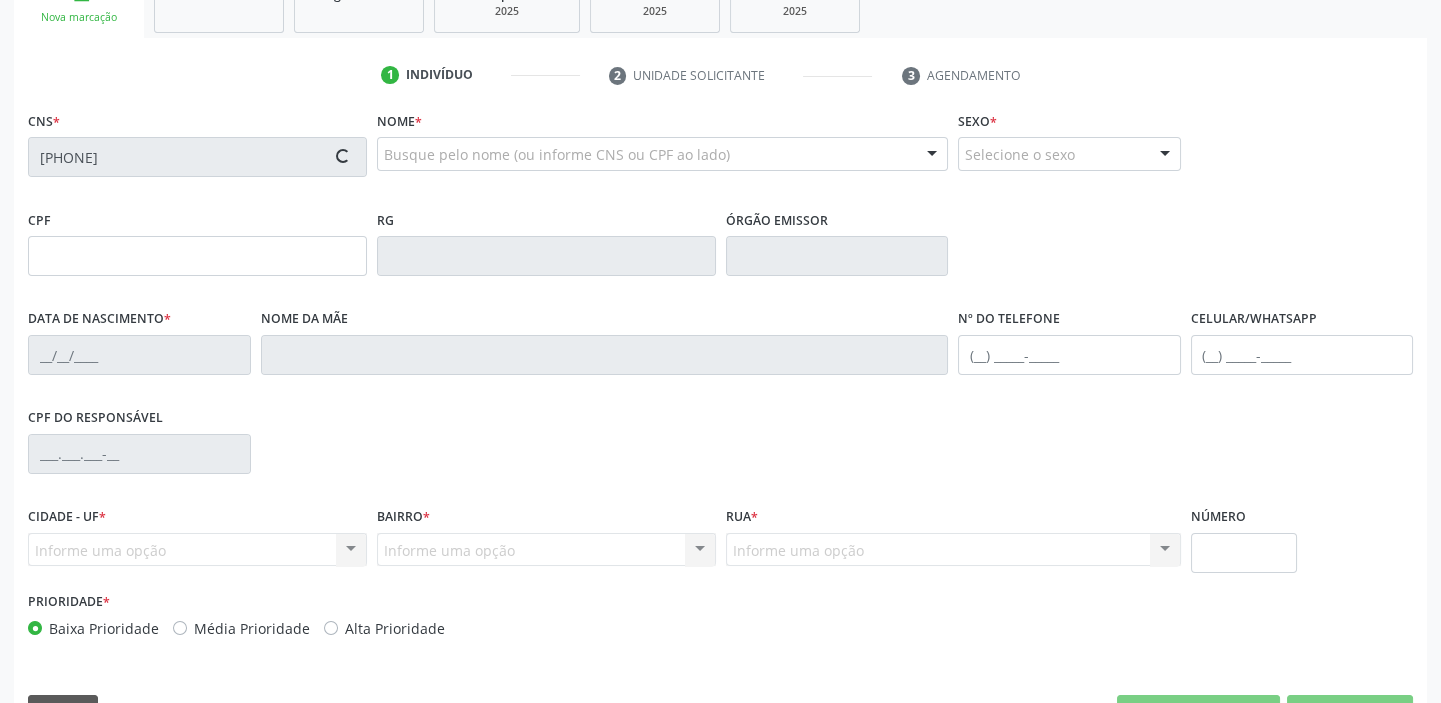 scroll, scrollTop: 360, scrollLeft: 0, axis: vertical 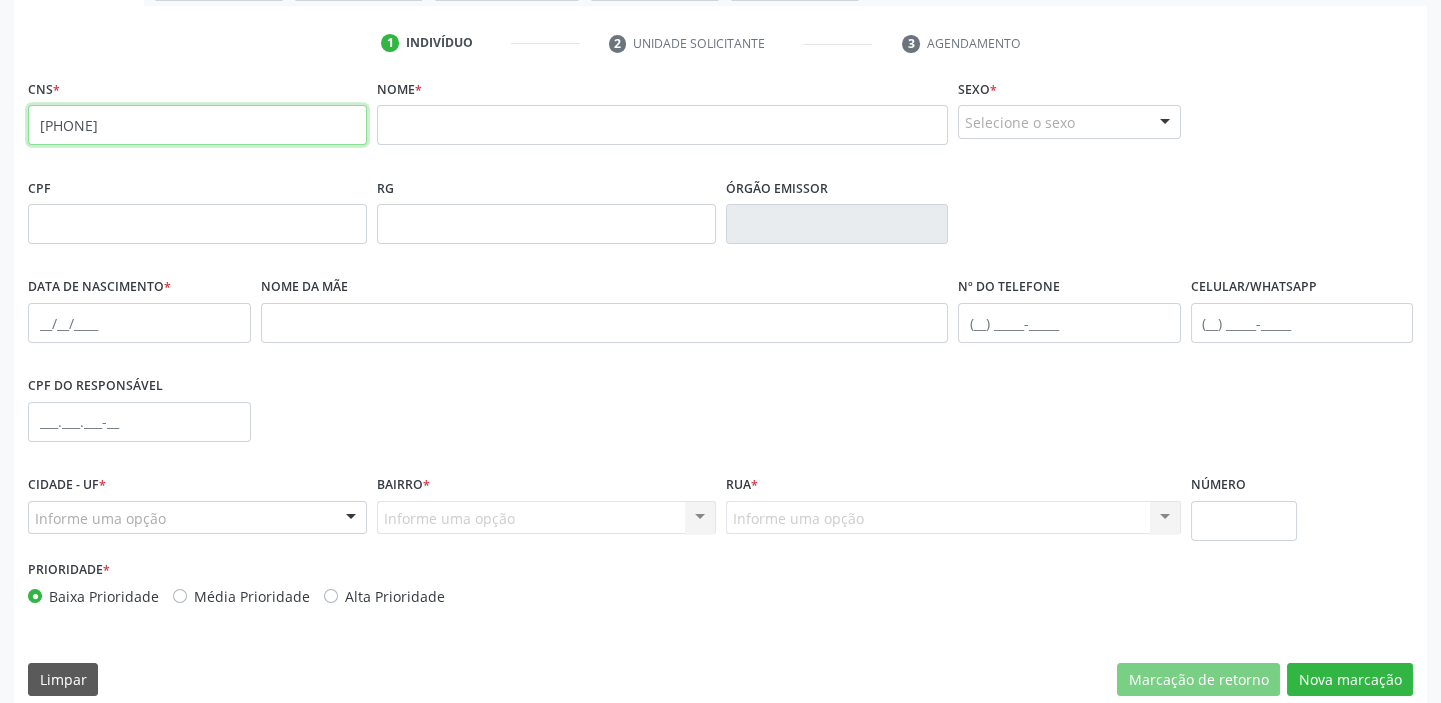 click on "[PHONE]" at bounding box center [197, 125] 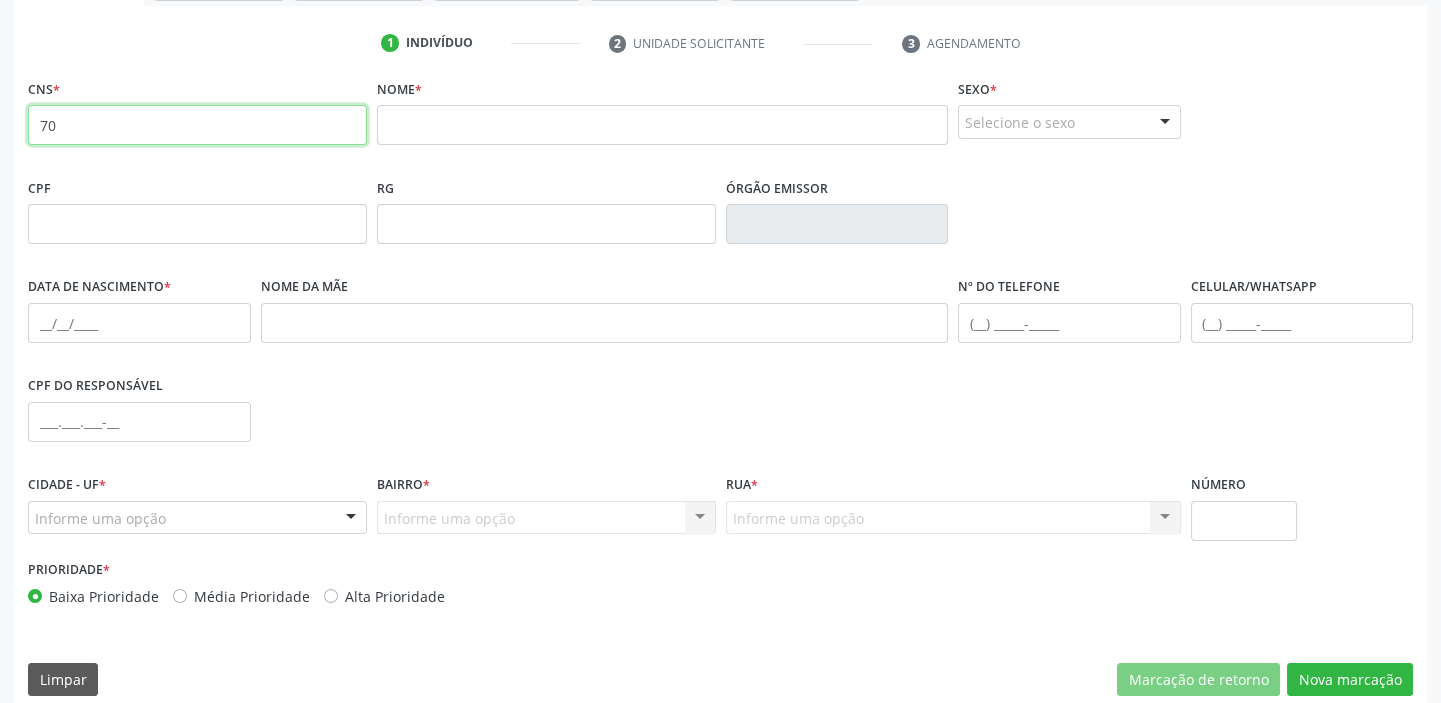 type on "7" 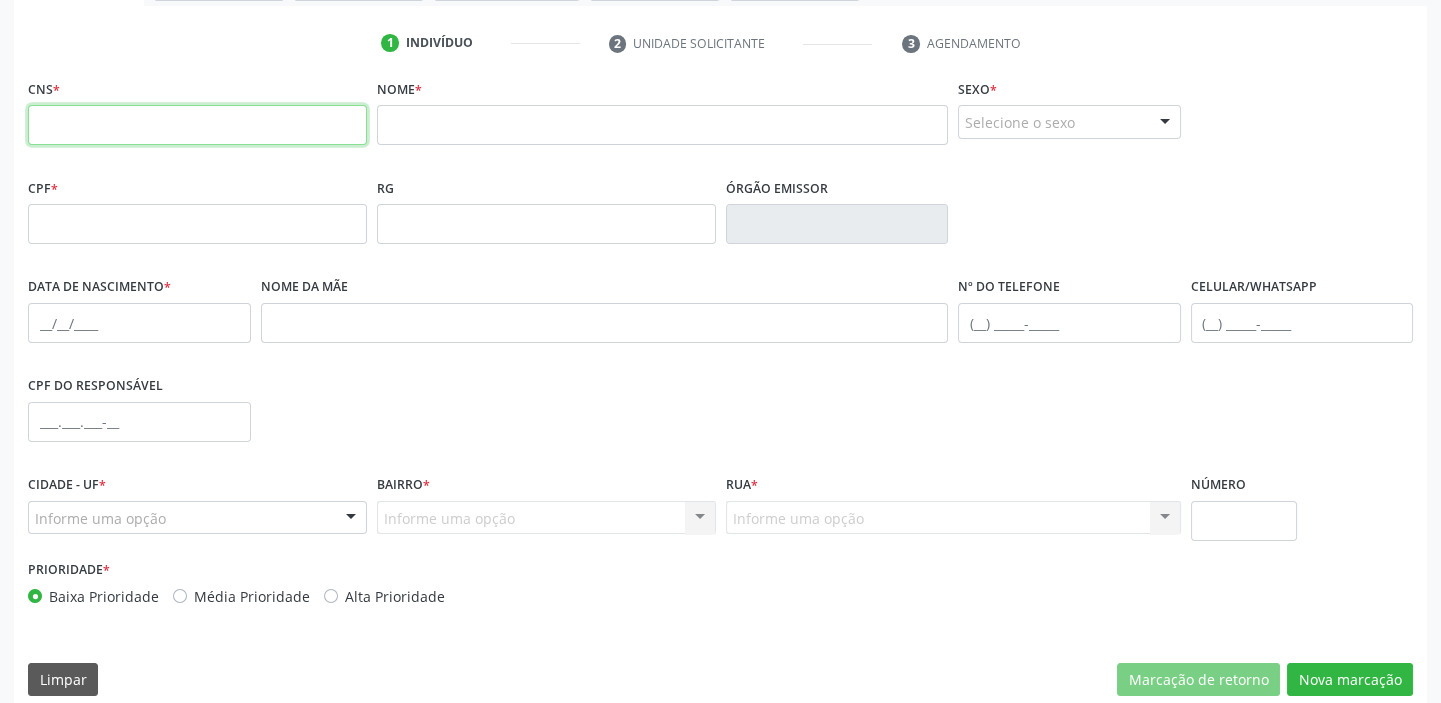 type 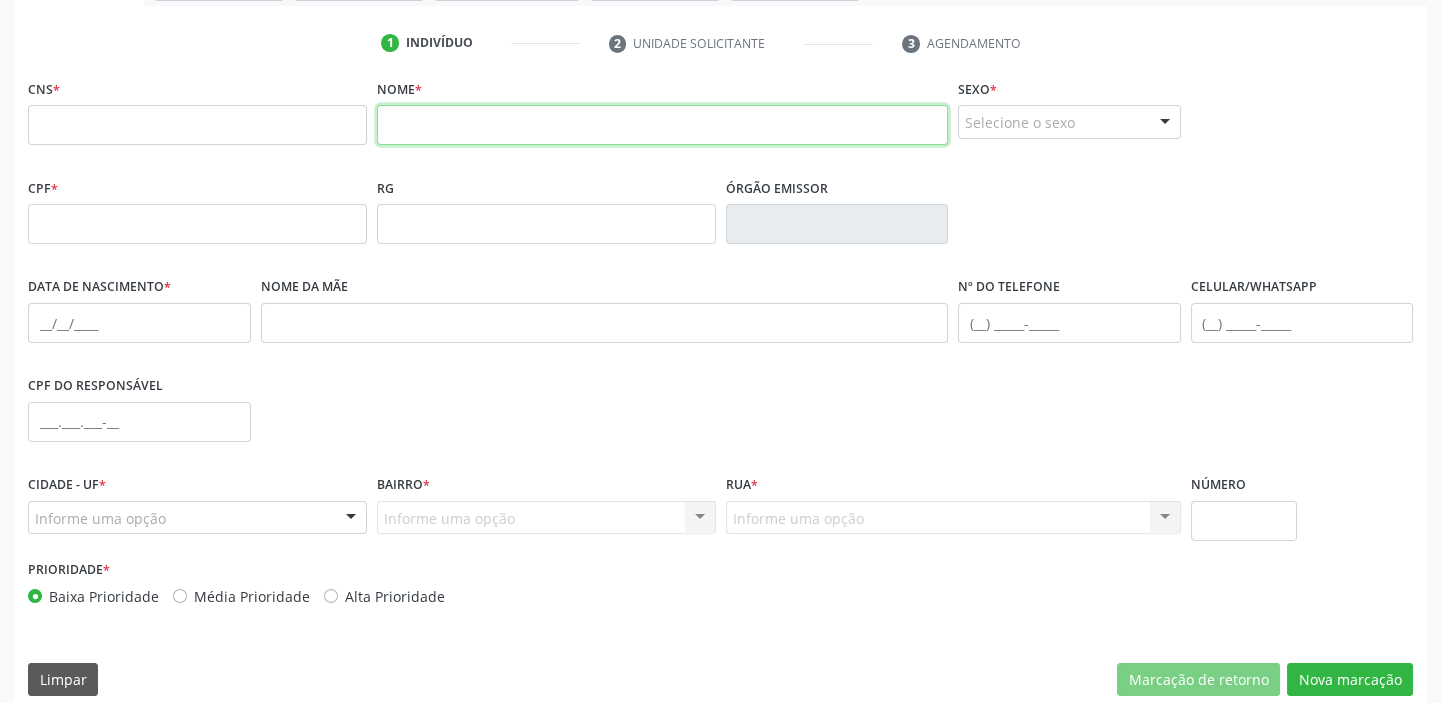 click at bounding box center [662, 125] 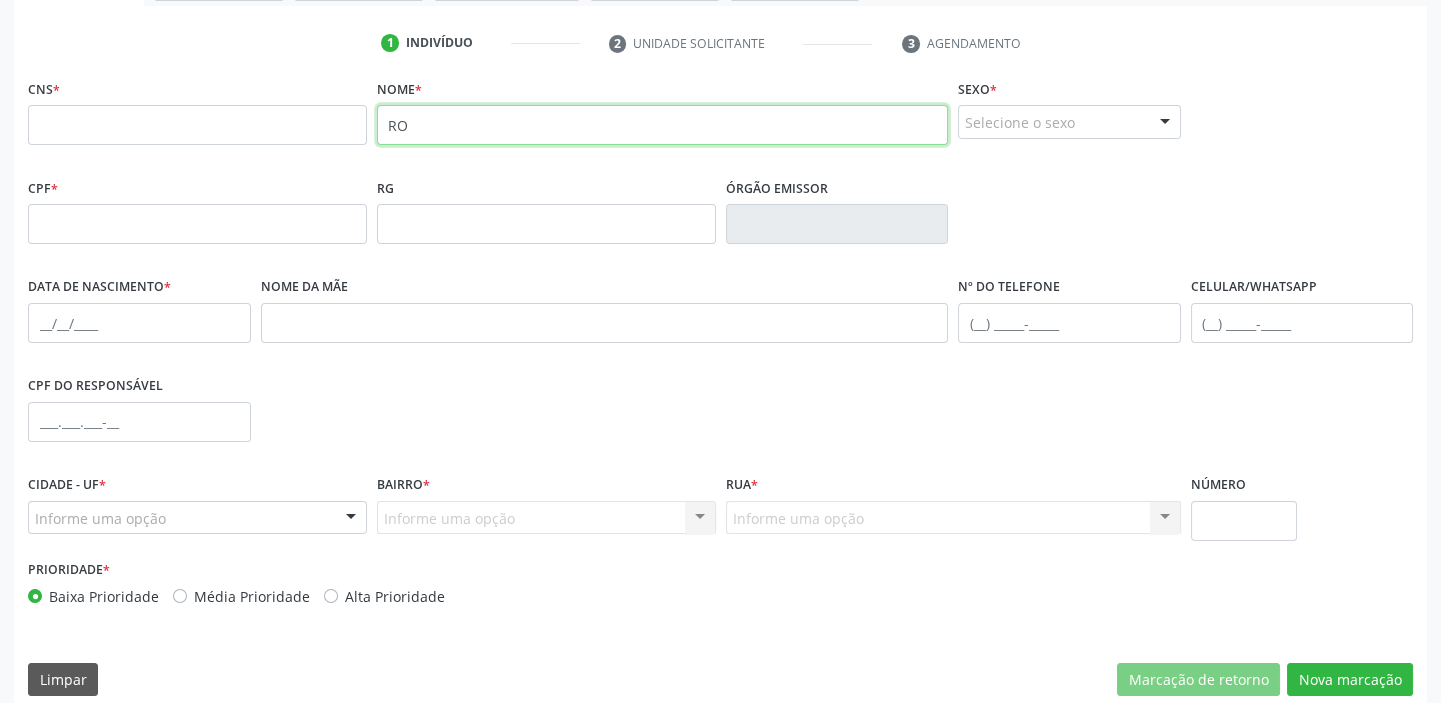 type on "R" 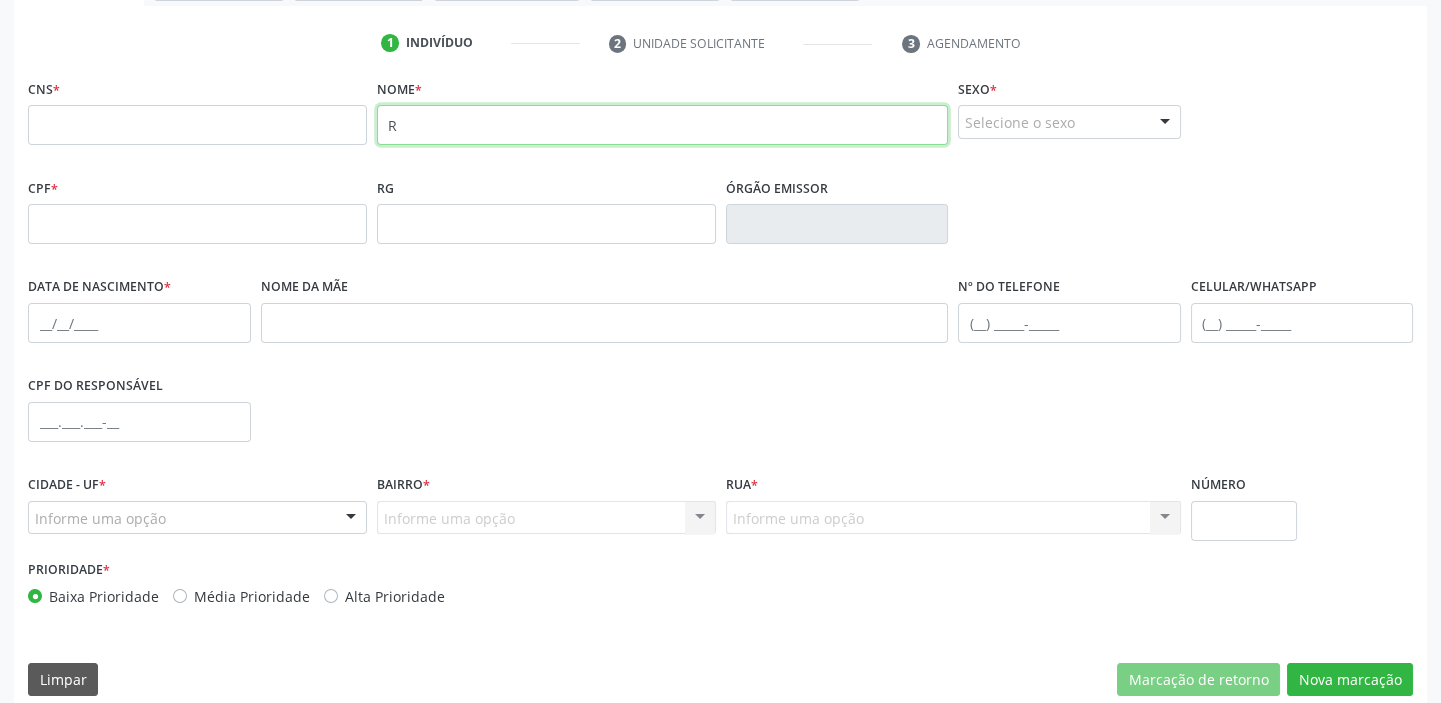 type 